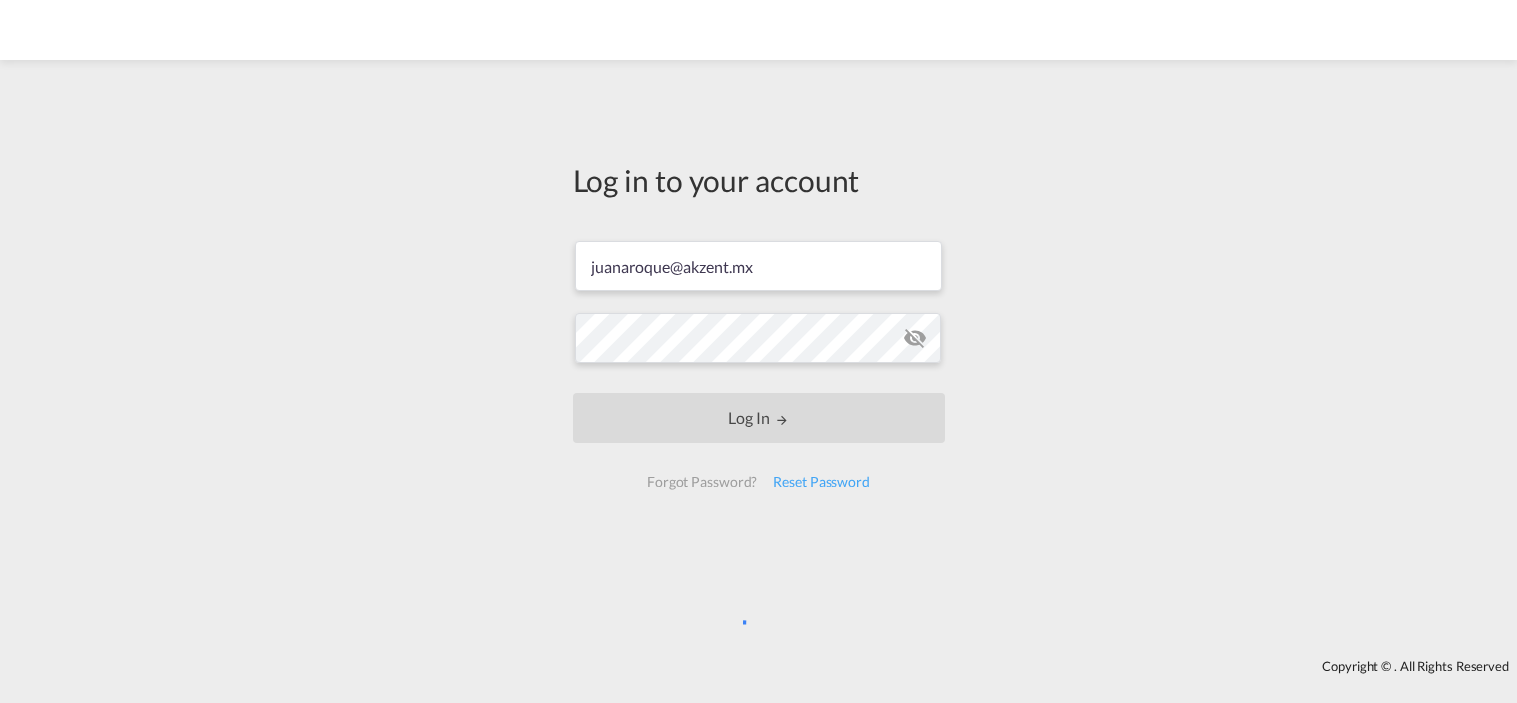 scroll, scrollTop: 0, scrollLeft: 0, axis: both 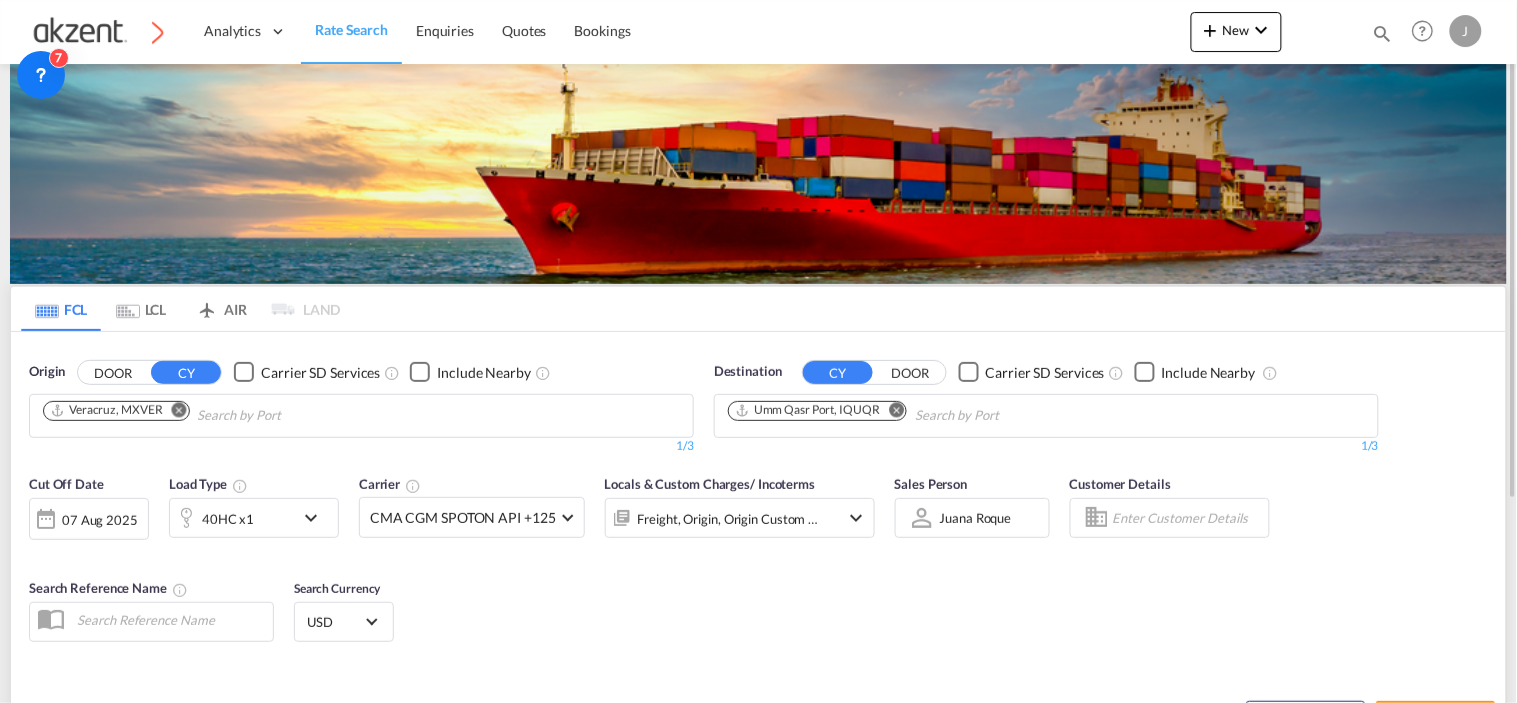 click at bounding box center (1383, 33) 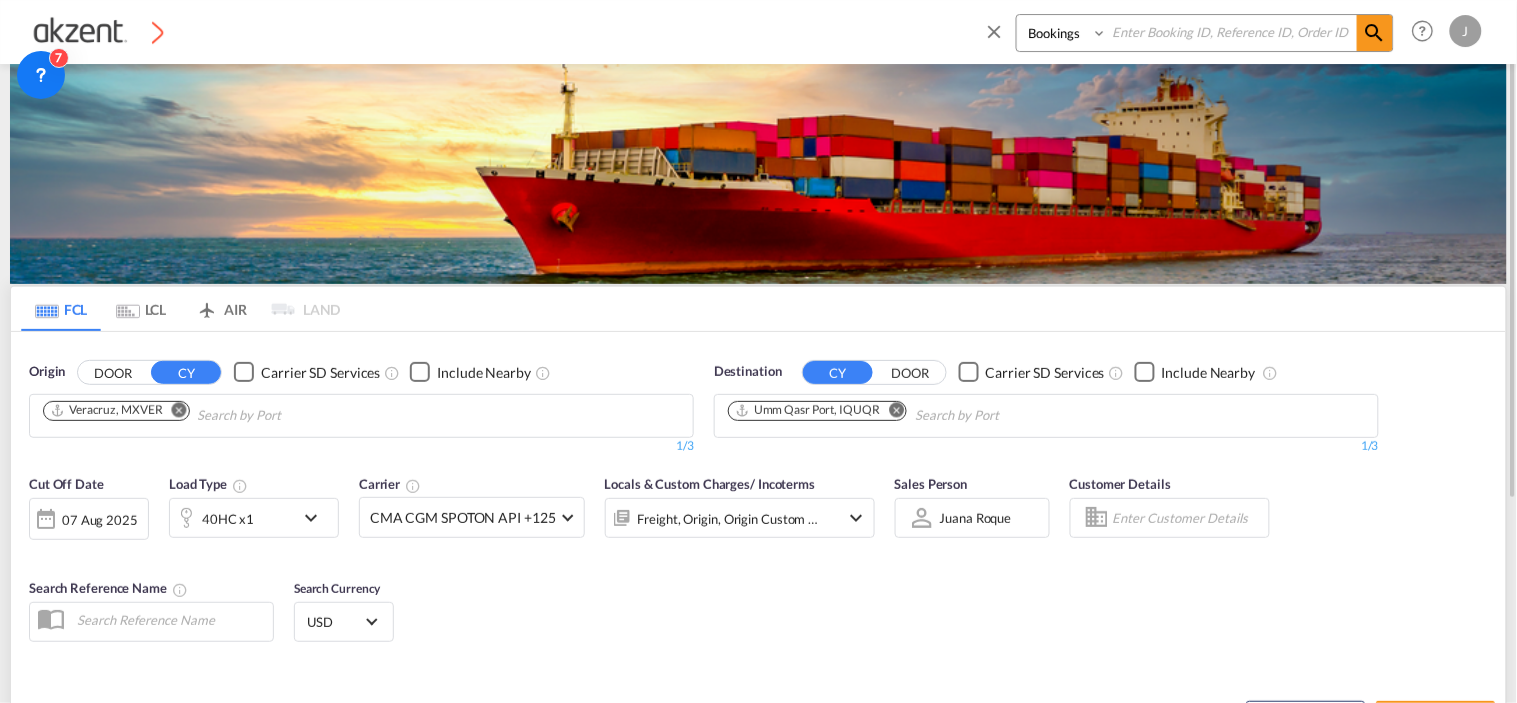 click at bounding box center [1232, 32] 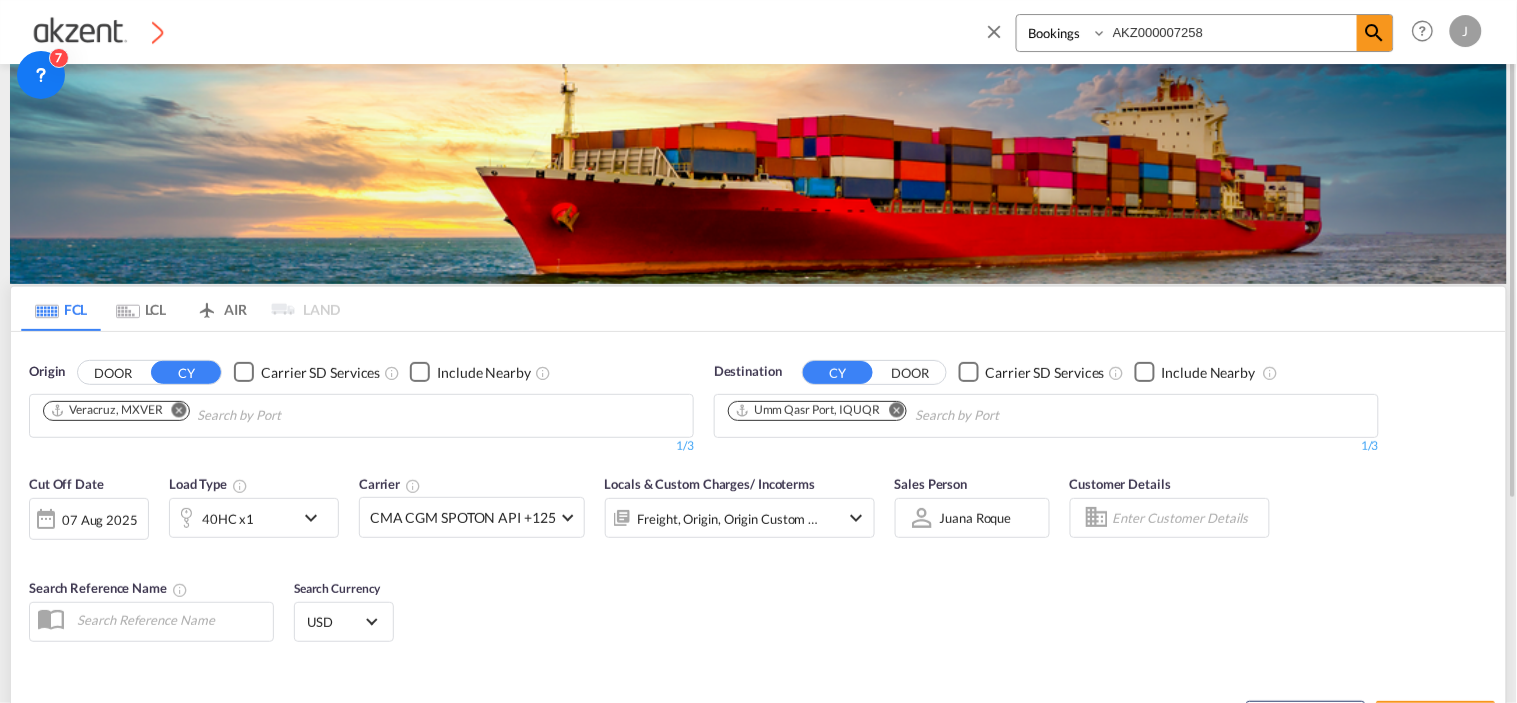 type on "AKZ000007258" 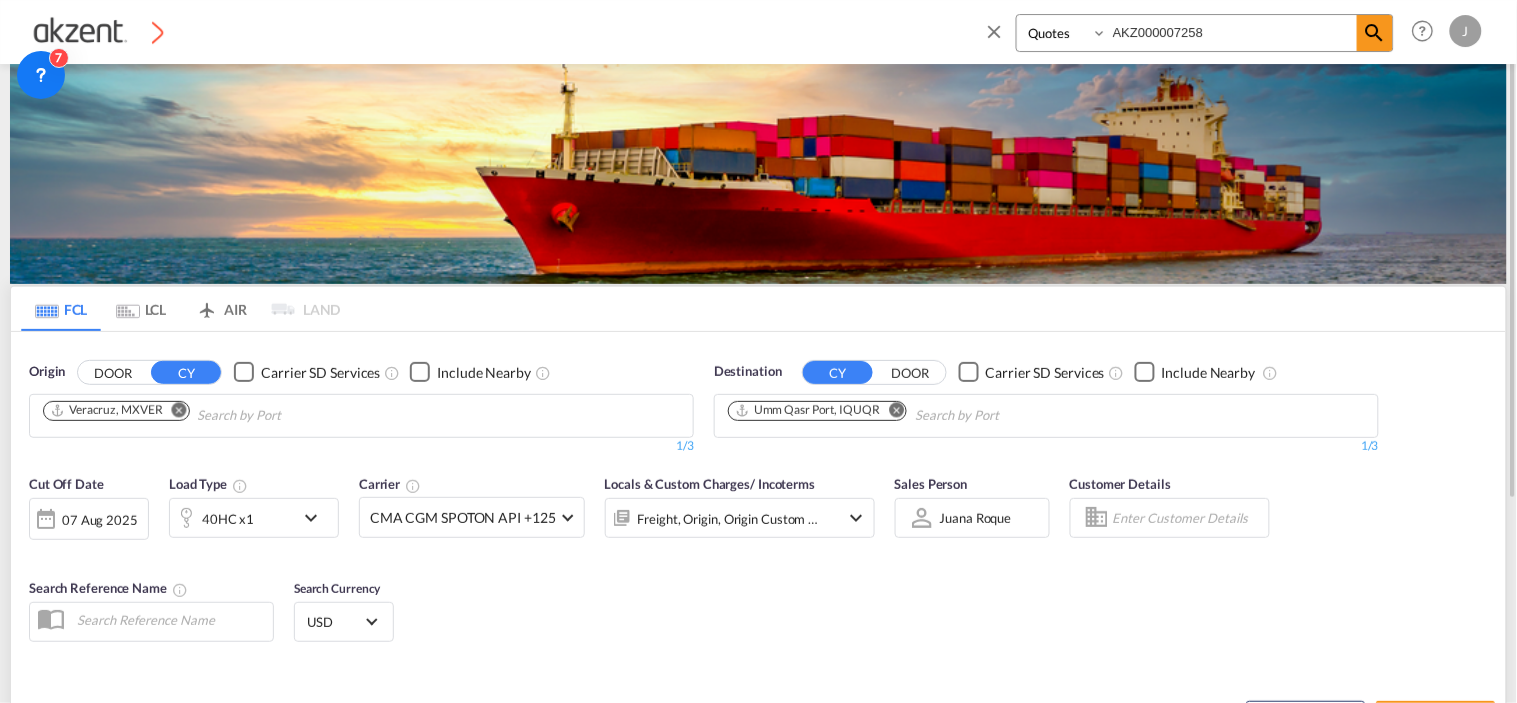 click on "Bookings Quotes Enquiries" at bounding box center (1064, 33) 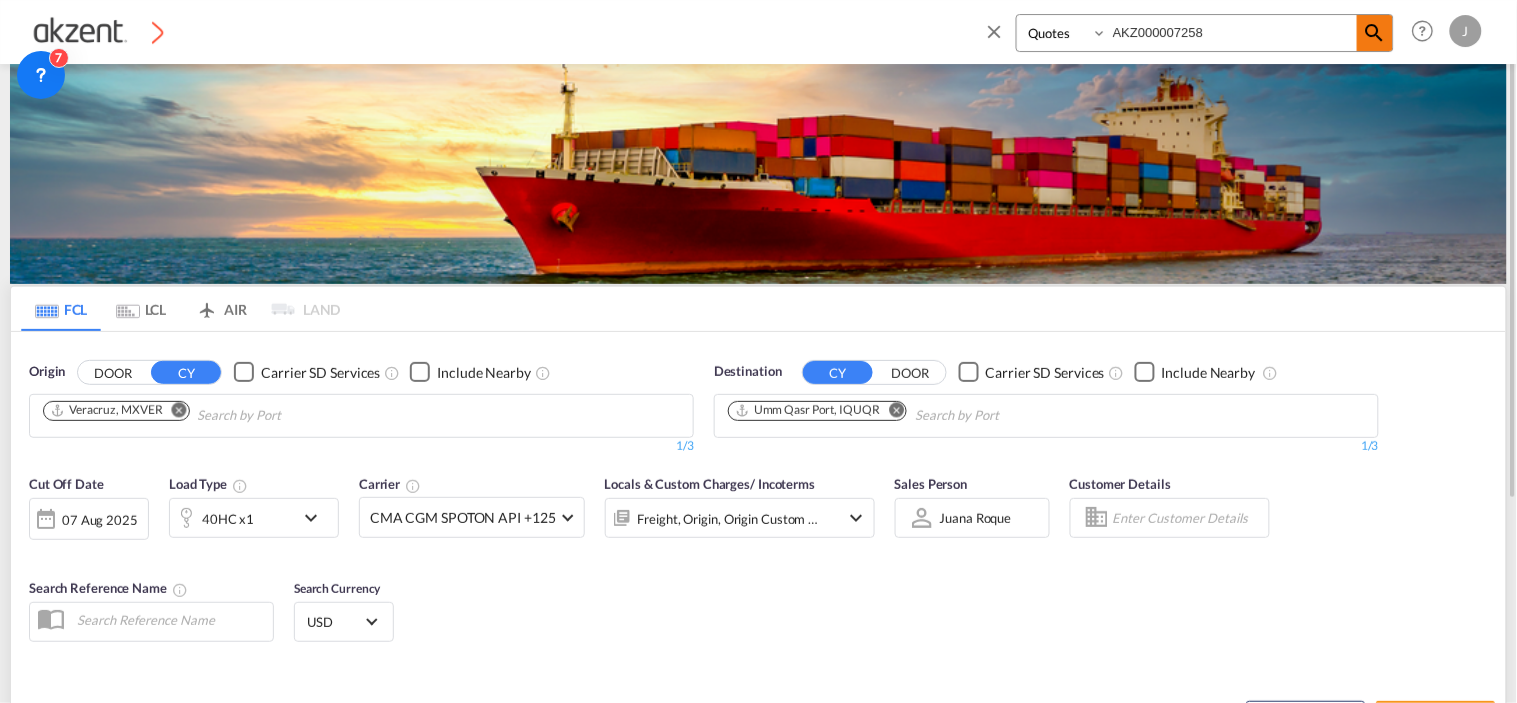 click at bounding box center [1375, 33] 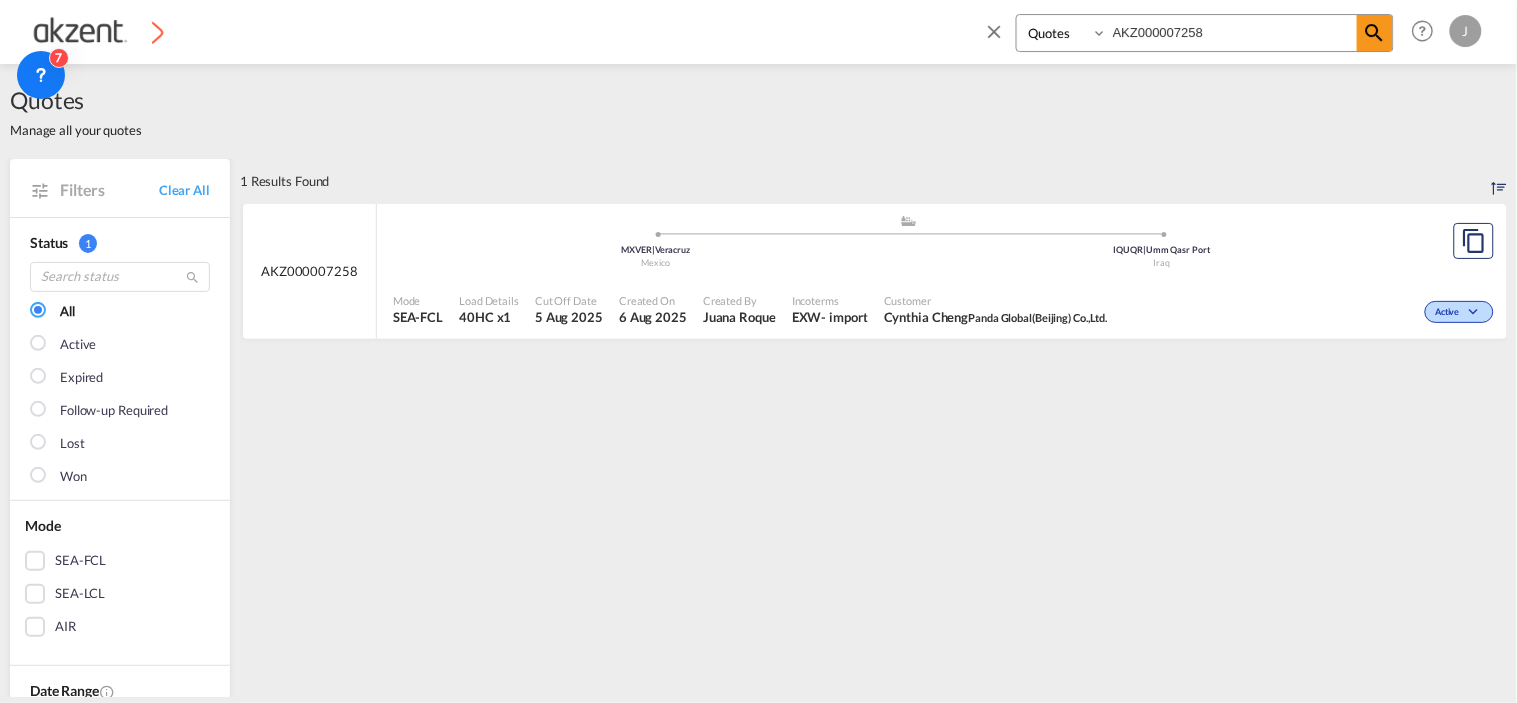 click on ".a{fill:#aaa8ad;} .a{fill:#aaa8ad;} MXVER  |  Veracruz
Mexico
IQUQR
|  Umm Qasr Port
Iraq" at bounding box center [909, 246] 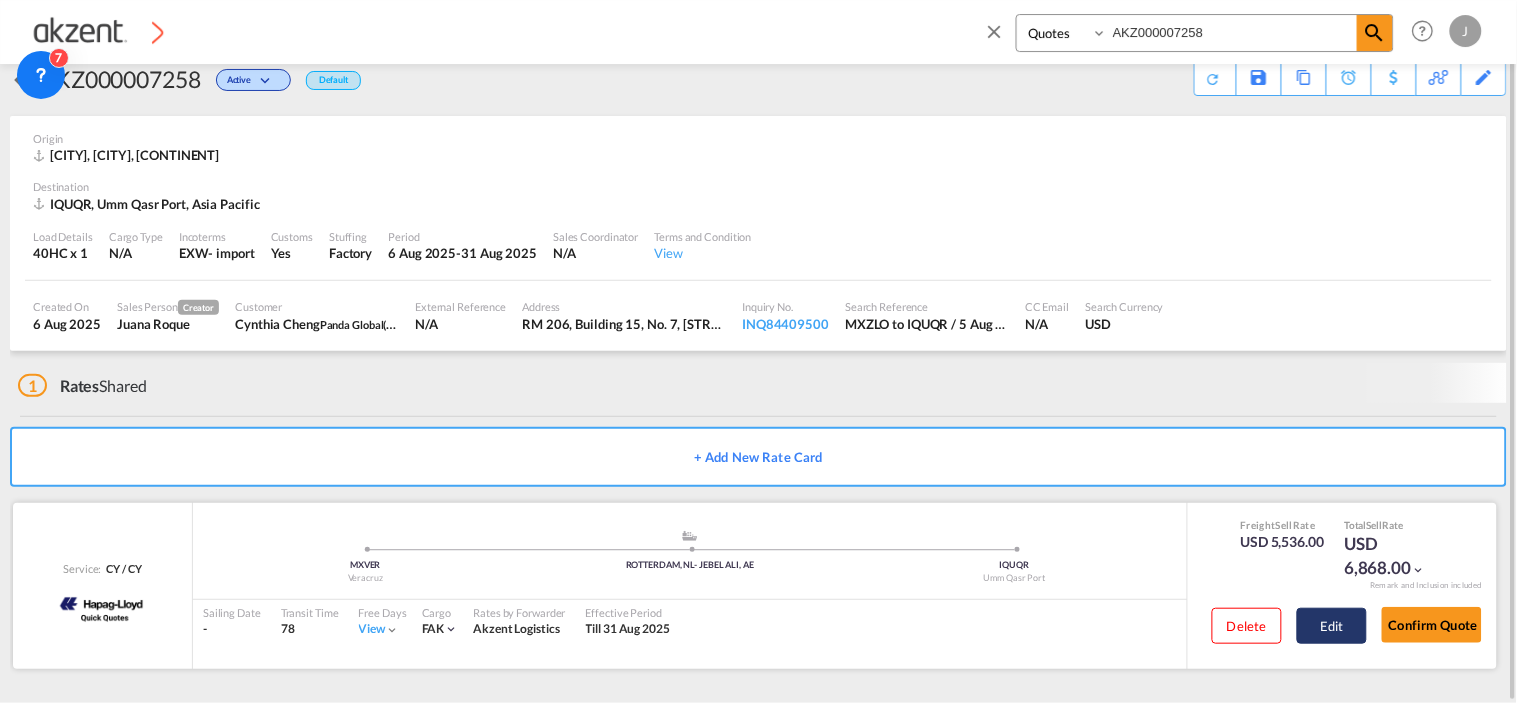 scroll, scrollTop: 25, scrollLeft: 0, axis: vertical 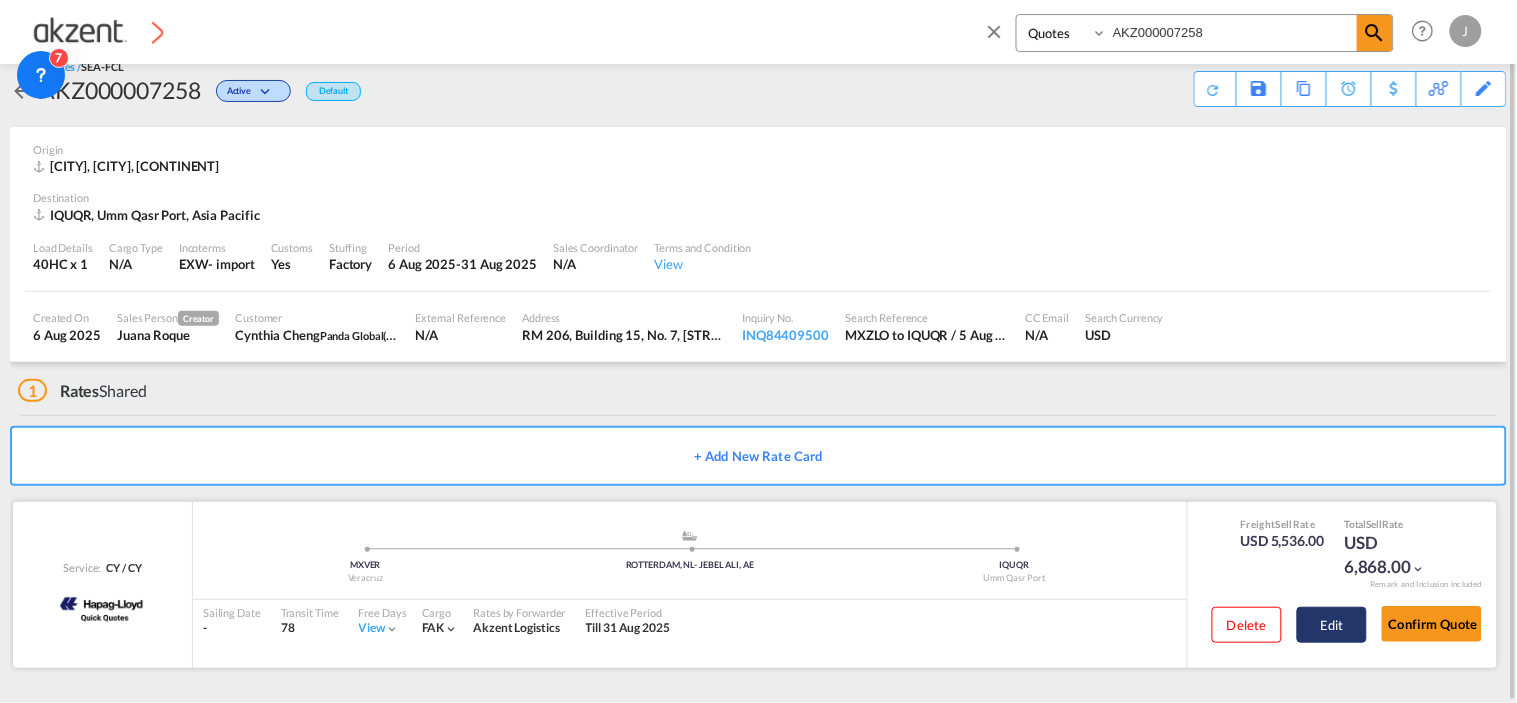 click on "Edit" at bounding box center [1332, 625] 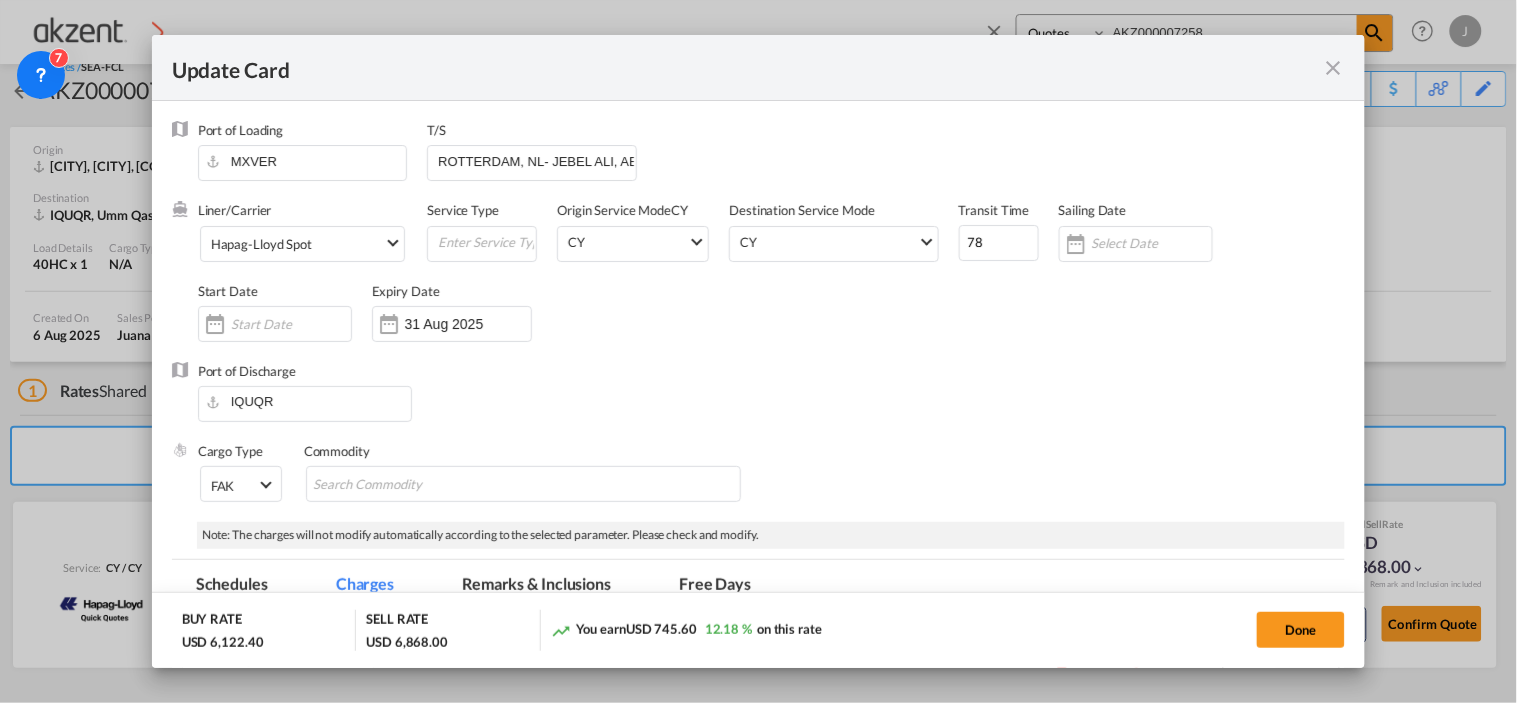 select on "per equipment" 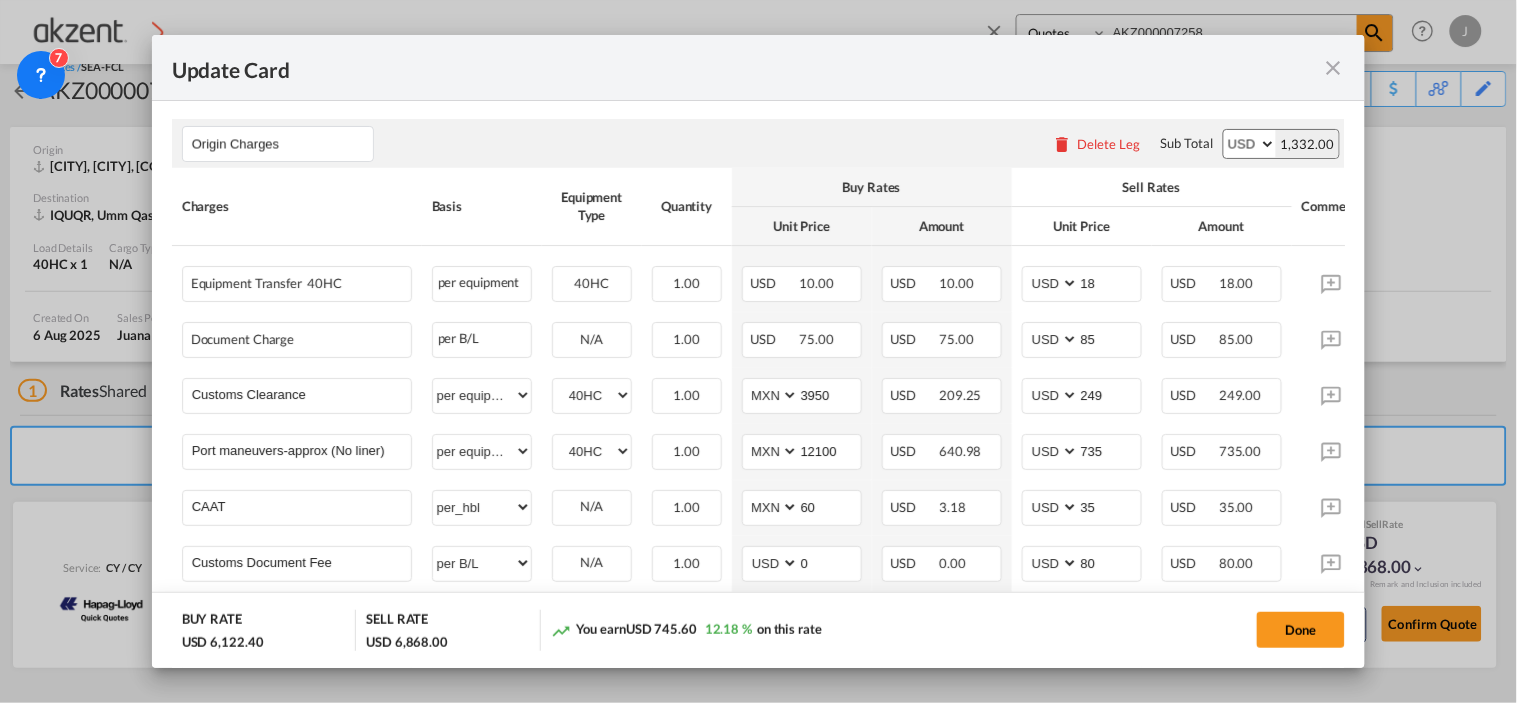 scroll, scrollTop: 1281, scrollLeft: 0, axis: vertical 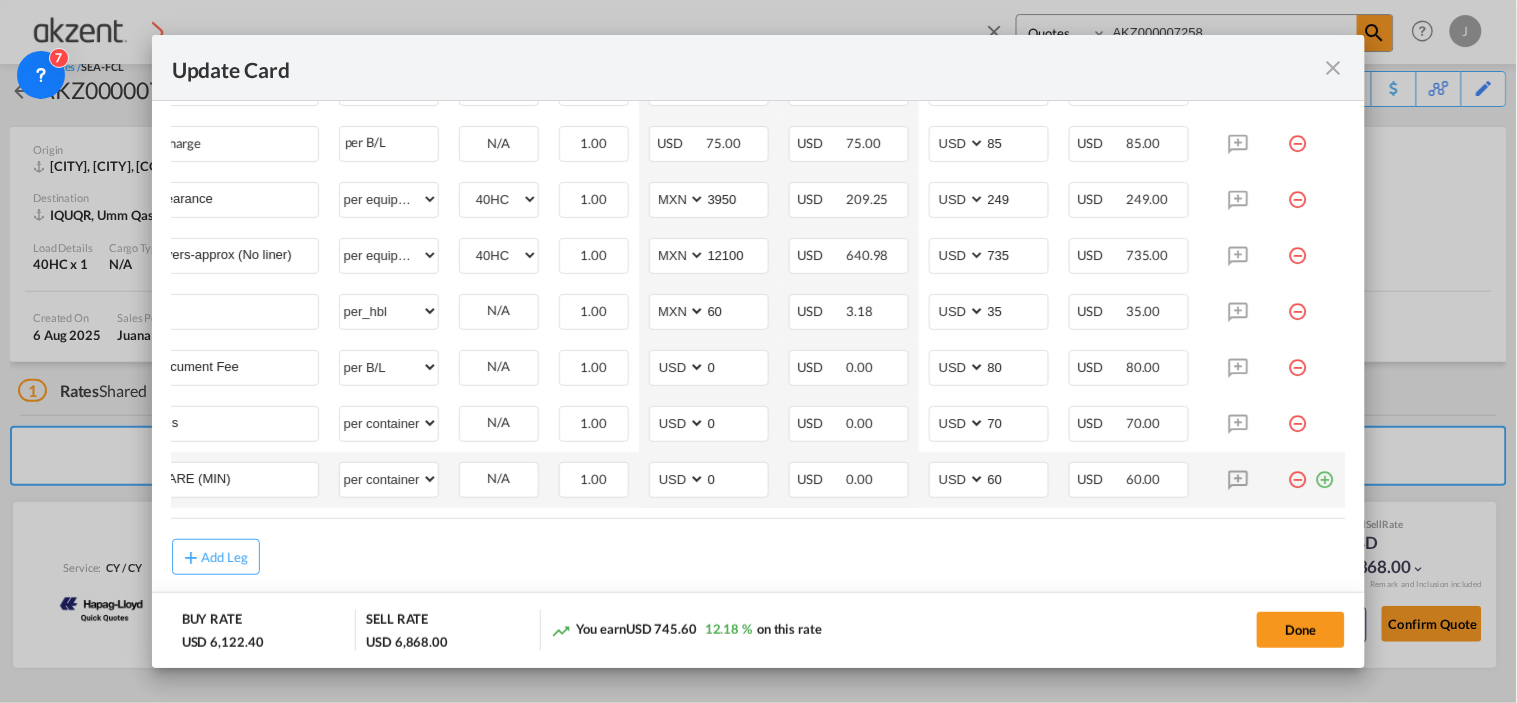 click at bounding box center (1326, 472) 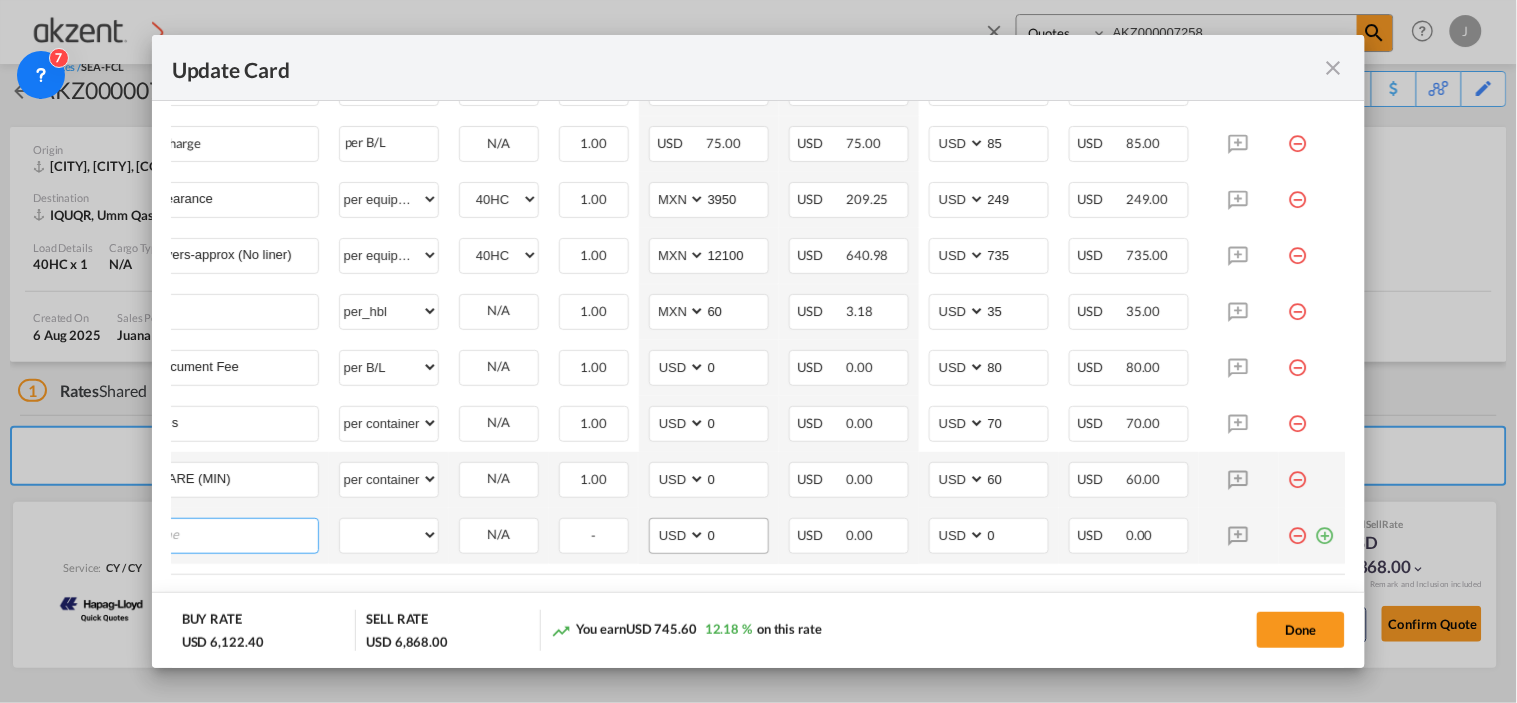 scroll, scrollTop: 0, scrollLeft: 20, axis: horizontal 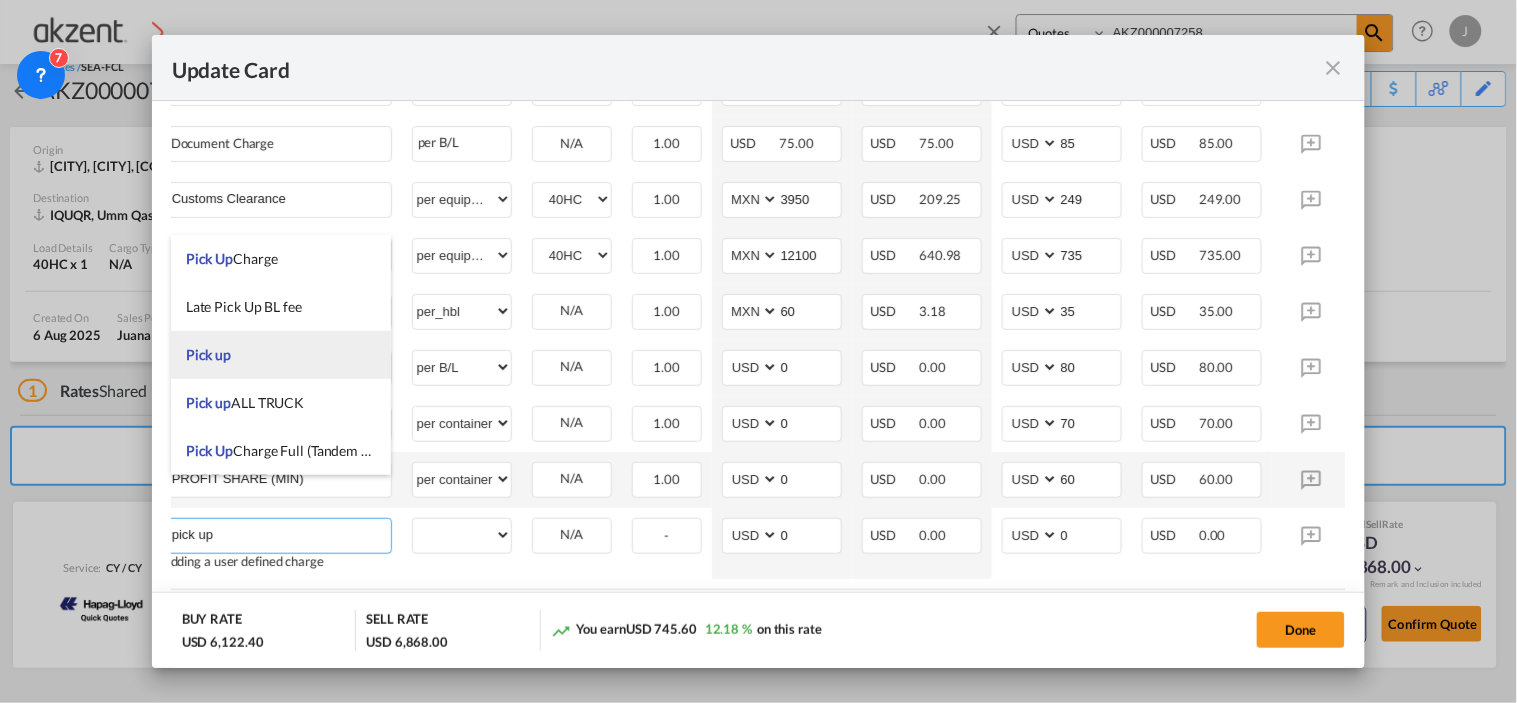 click on "Pick up" at bounding box center [281, 355] 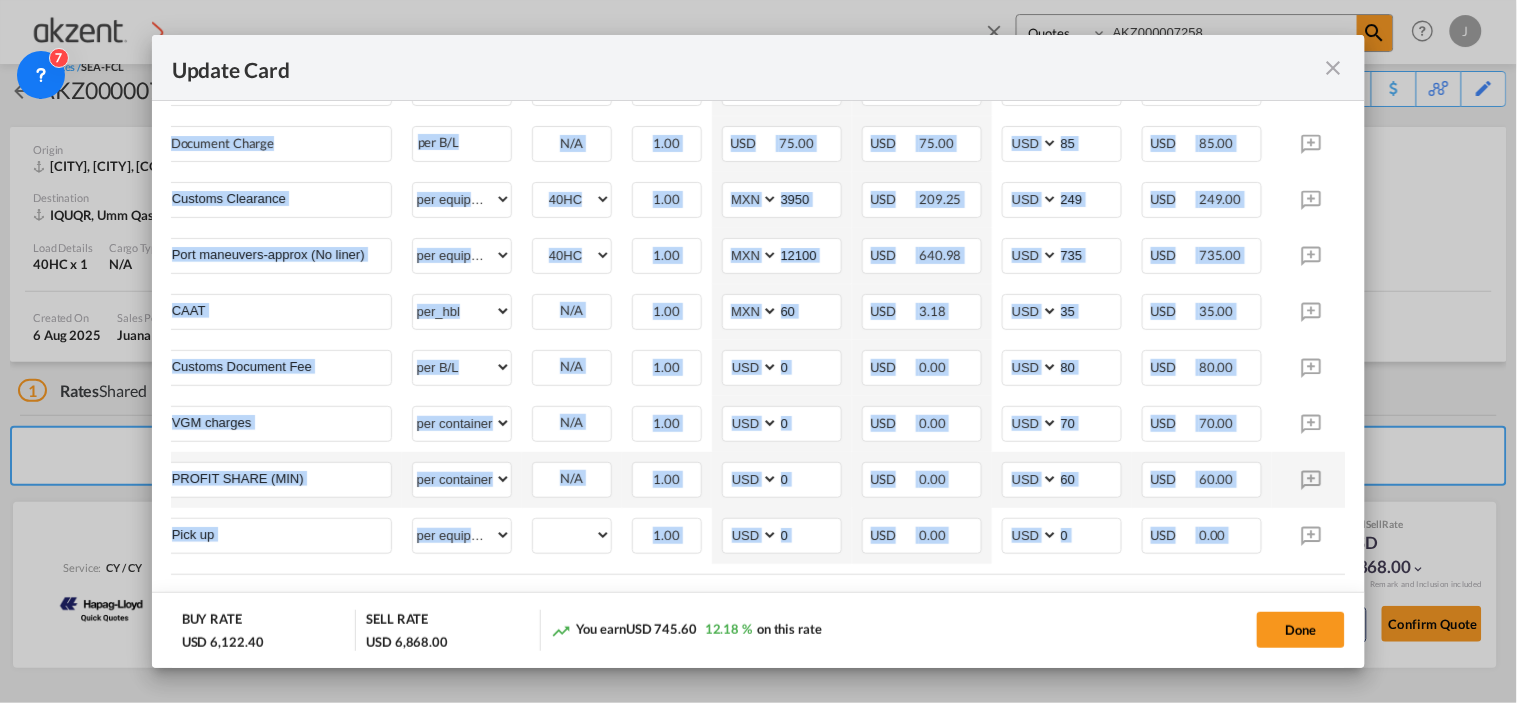 drag, startPoint x: 1221, startPoint y: 537, endPoint x: 1320, endPoint y: 536, distance: 99.00505 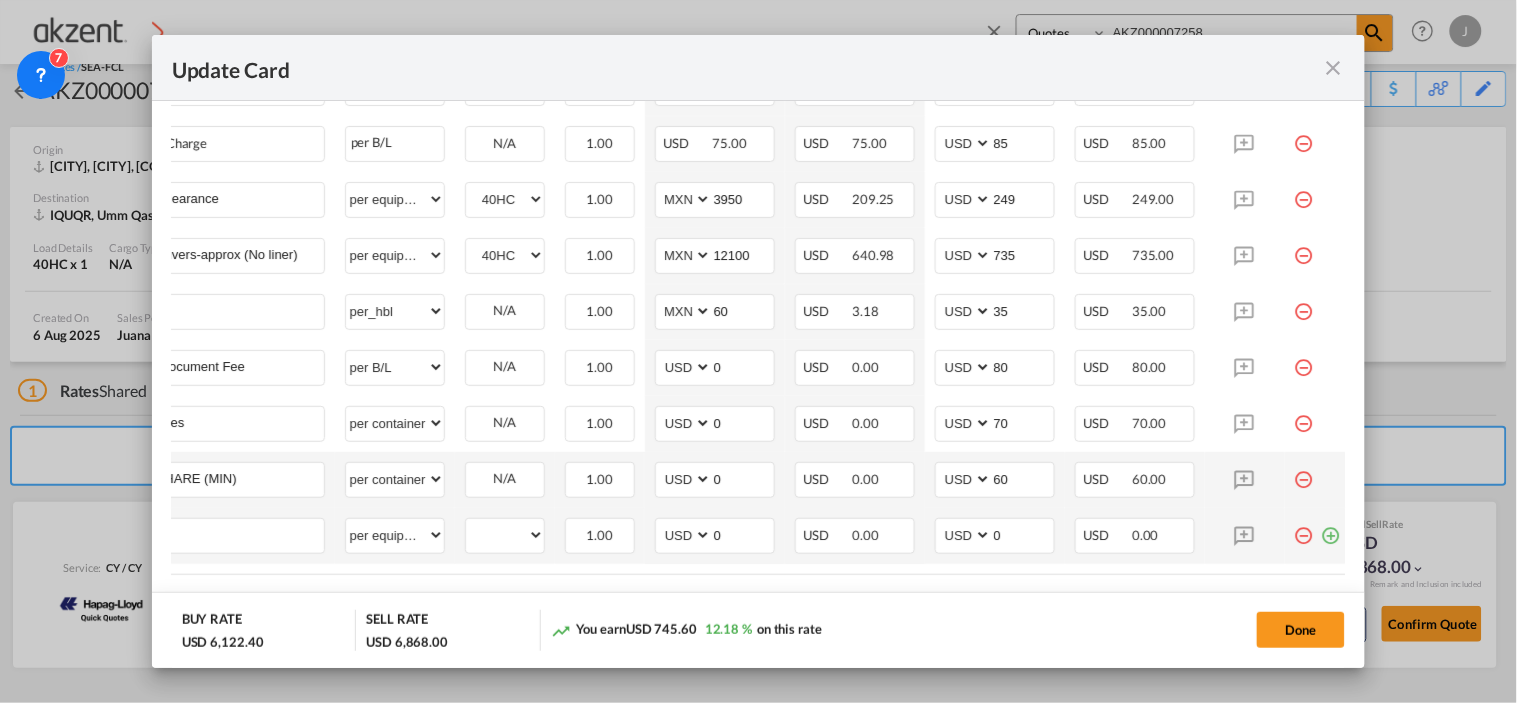 click at bounding box center (1305, 528) 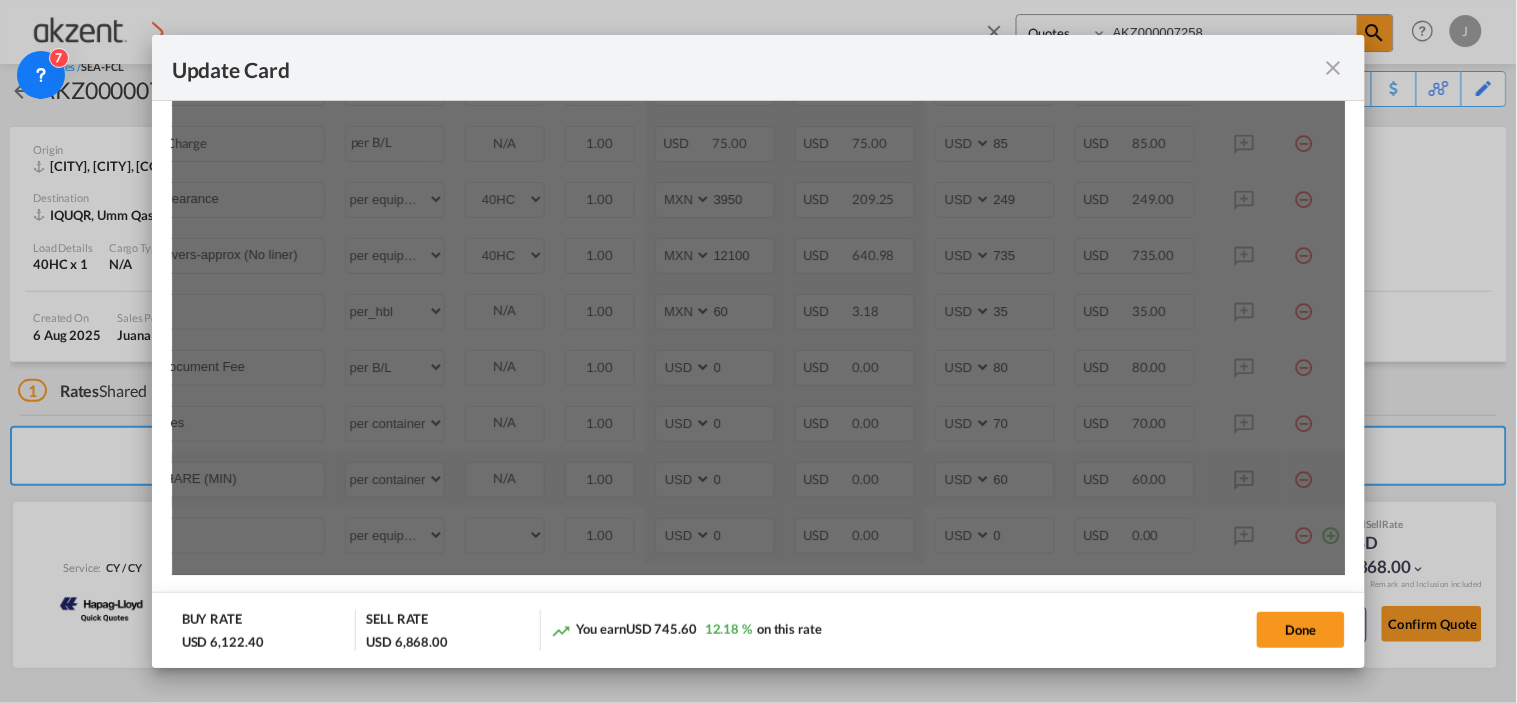 scroll, scrollTop: 947, scrollLeft: 0, axis: vertical 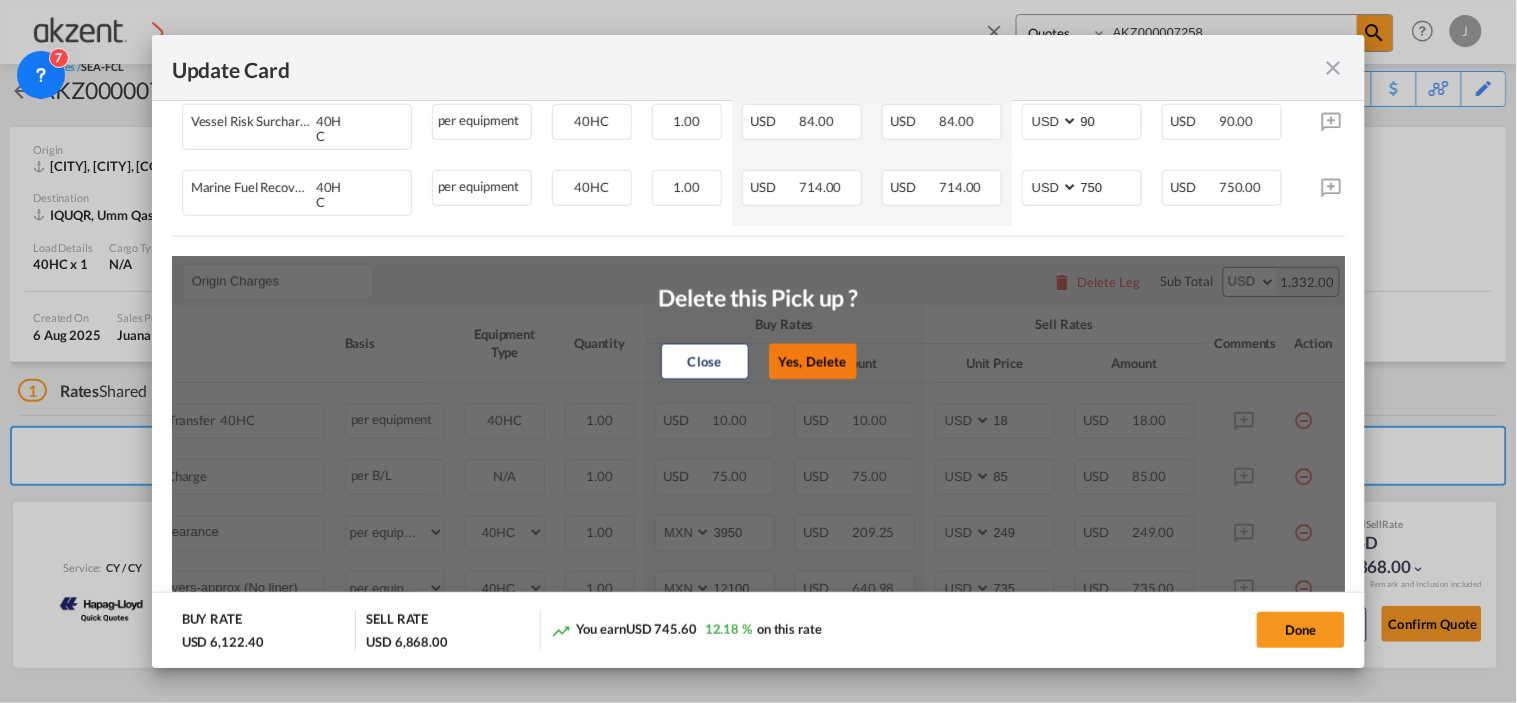 click on "Yes, Delete" at bounding box center (813, 362) 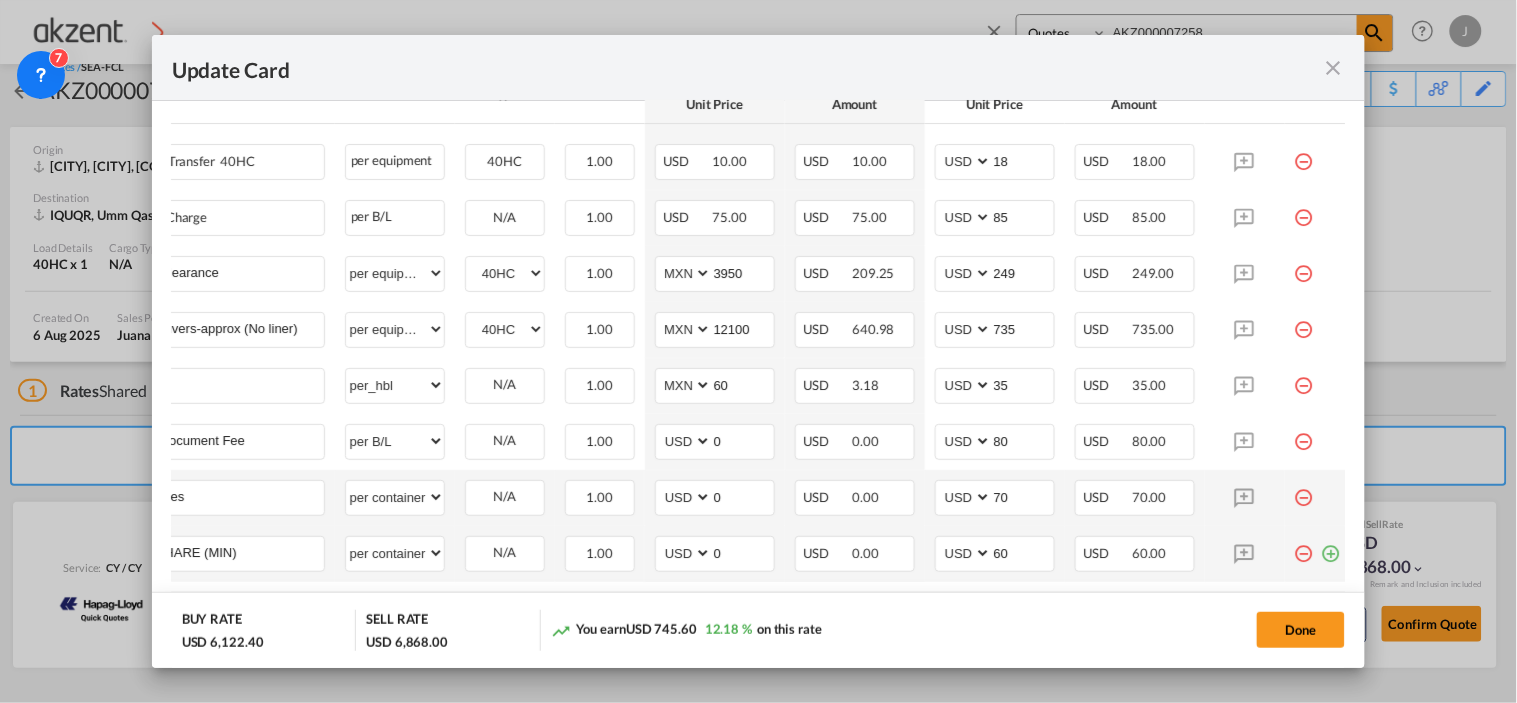 scroll, scrollTop: 1281, scrollLeft: 0, axis: vertical 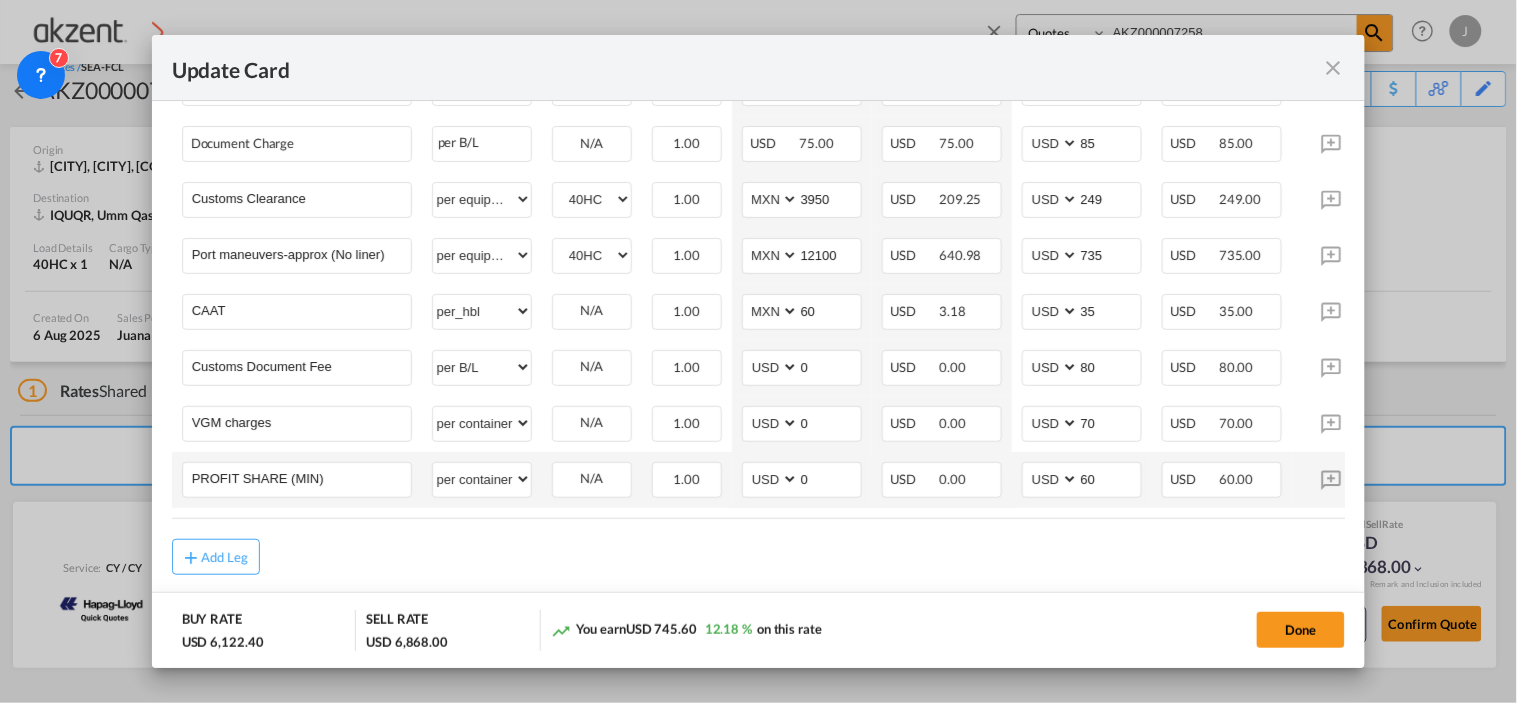 drag, startPoint x: 1225, startPoint y: 482, endPoint x: 1390, endPoint y: 500, distance: 165.97891 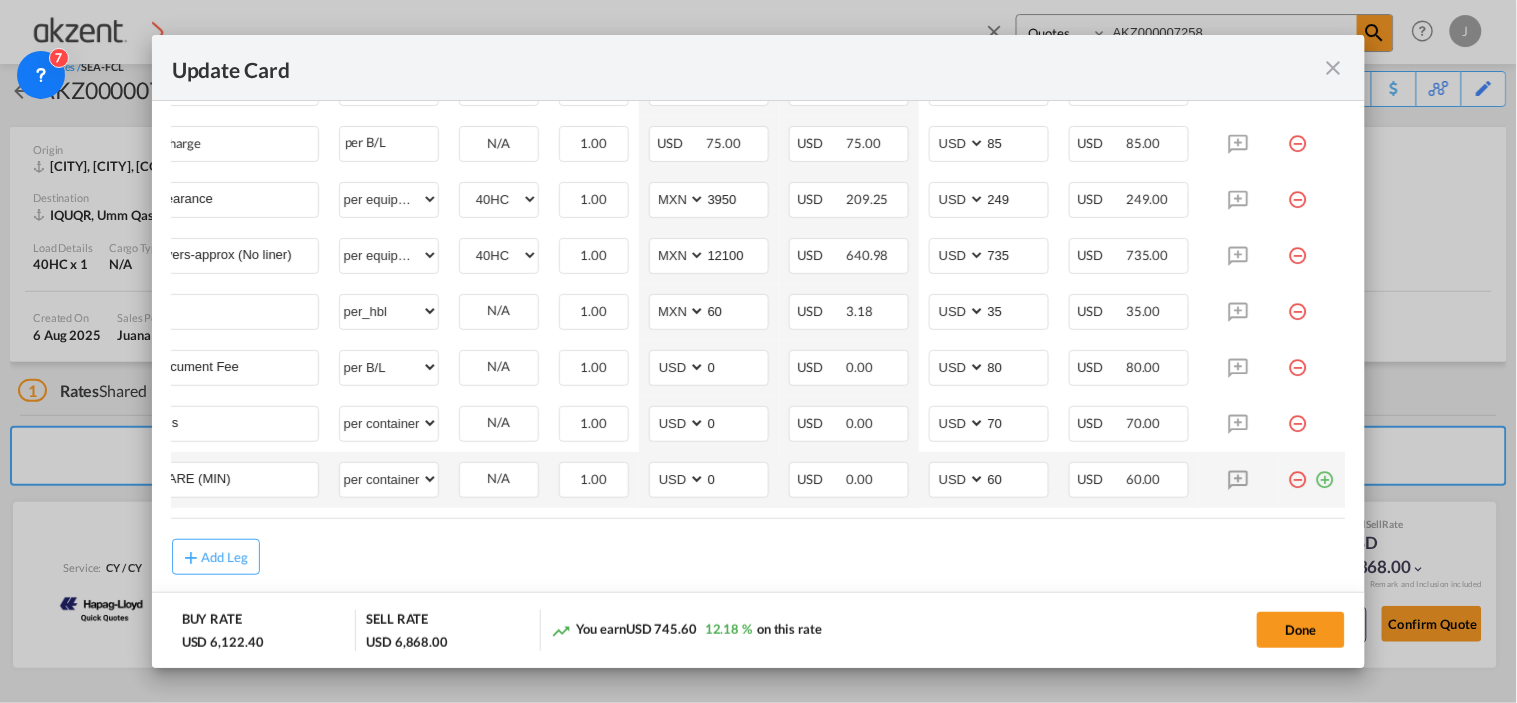 click at bounding box center (1326, 472) 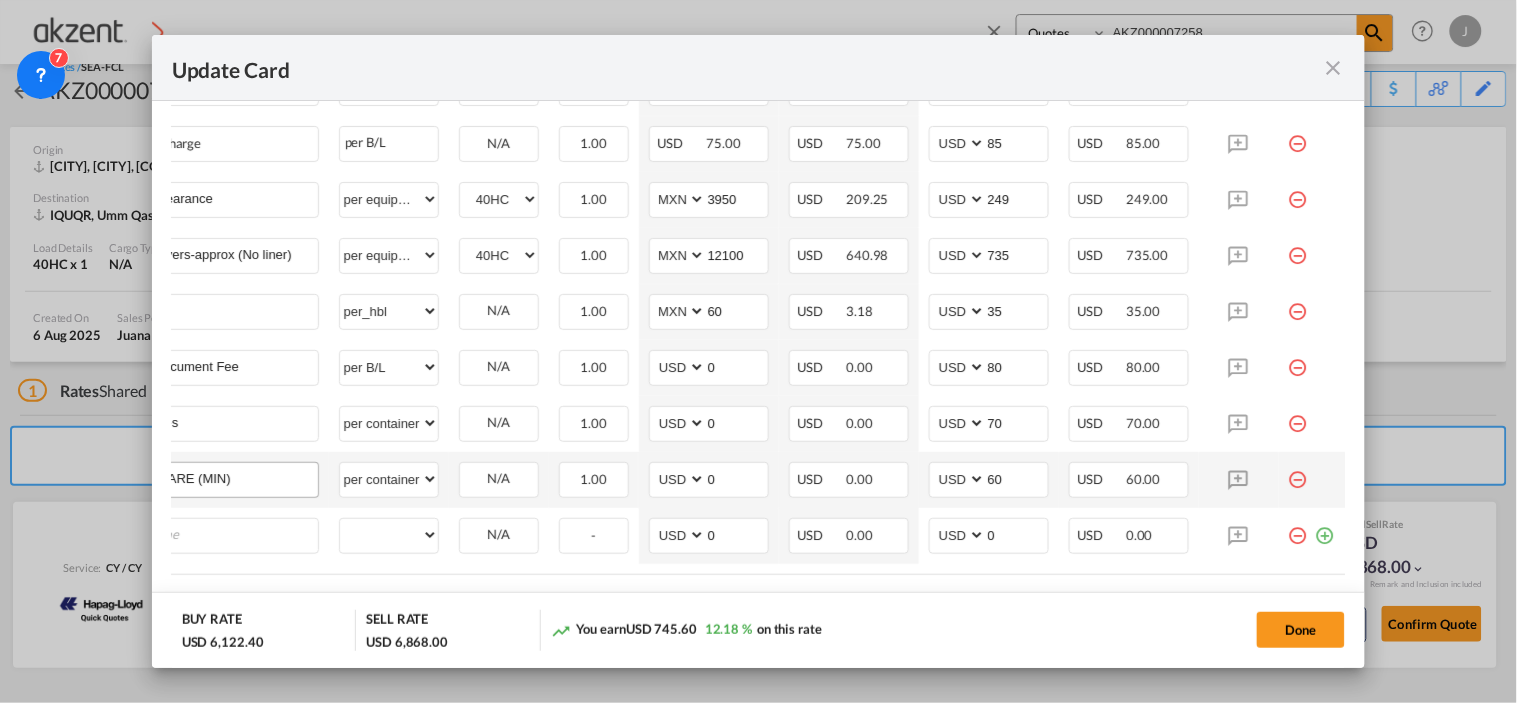 scroll, scrollTop: 0, scrollLeft: 20, axis: horizontal 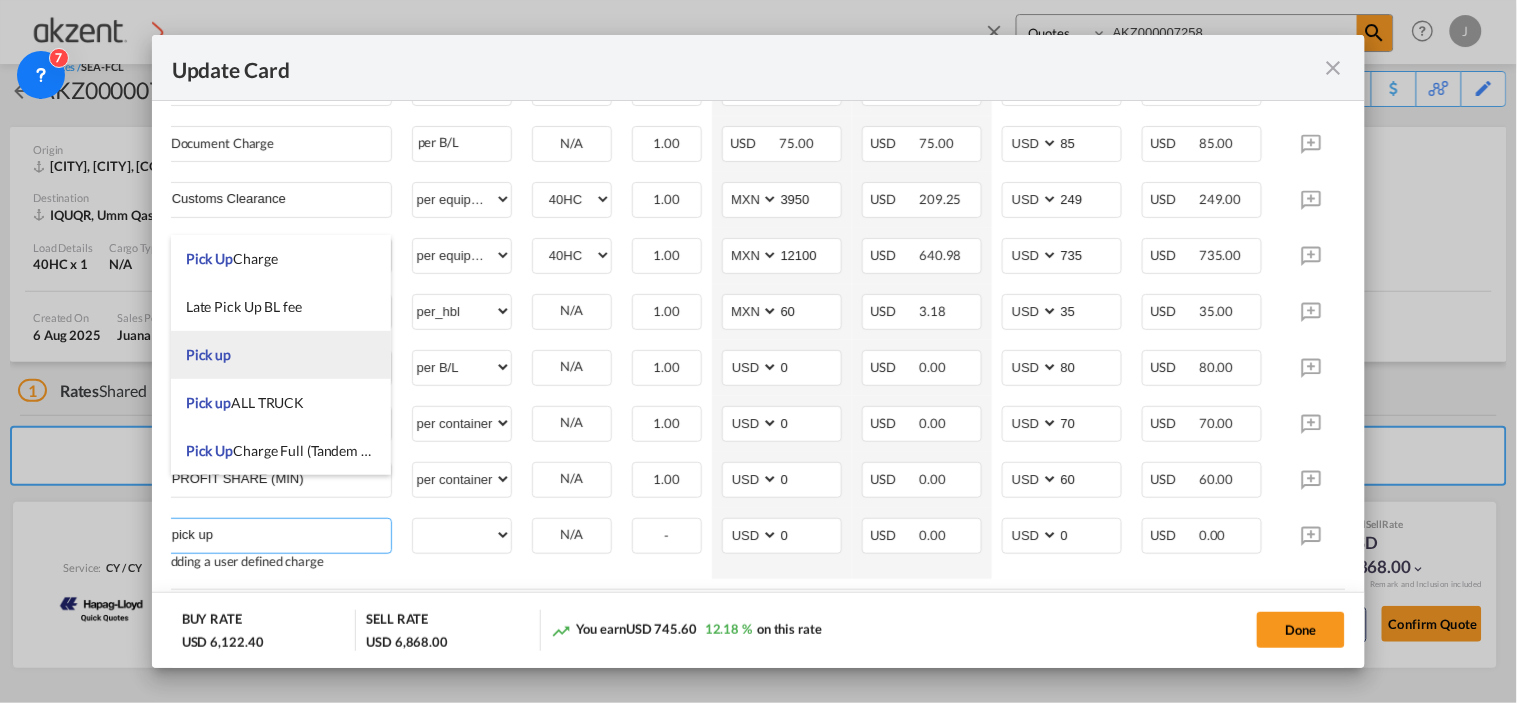 click on "Pick up" at bounding box center [281, 355] 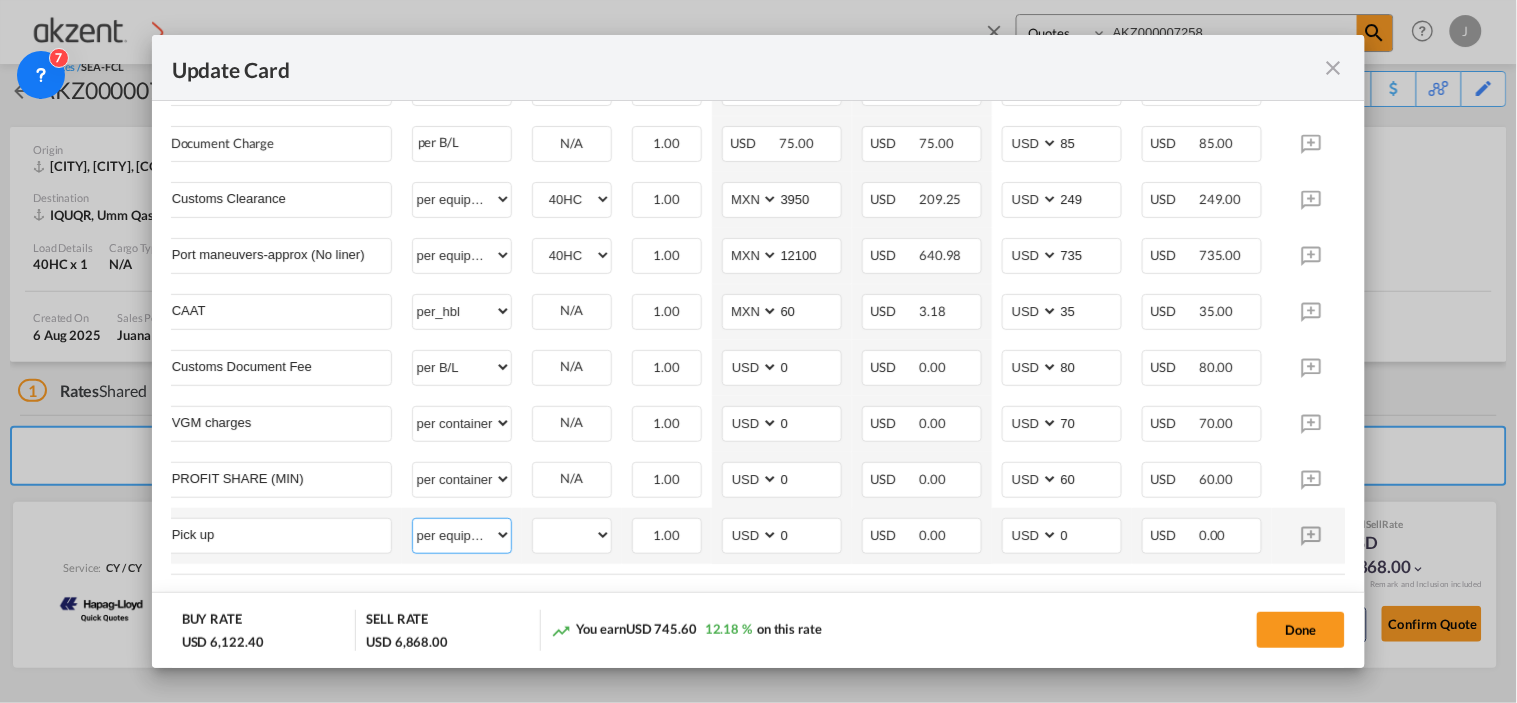 click on "per equipment
per container
per B/L
per shipping bill
per shipment
per pallet
per carton
per vehicle
per shift
per invoice
per package
per day
per revalidation
per teu
per kg
per ton
per hour
flat
per_hbl
per belt
% on freight total
per_declaration
per_document
per chasis split
per clearance" at bounding box center (462, 535) 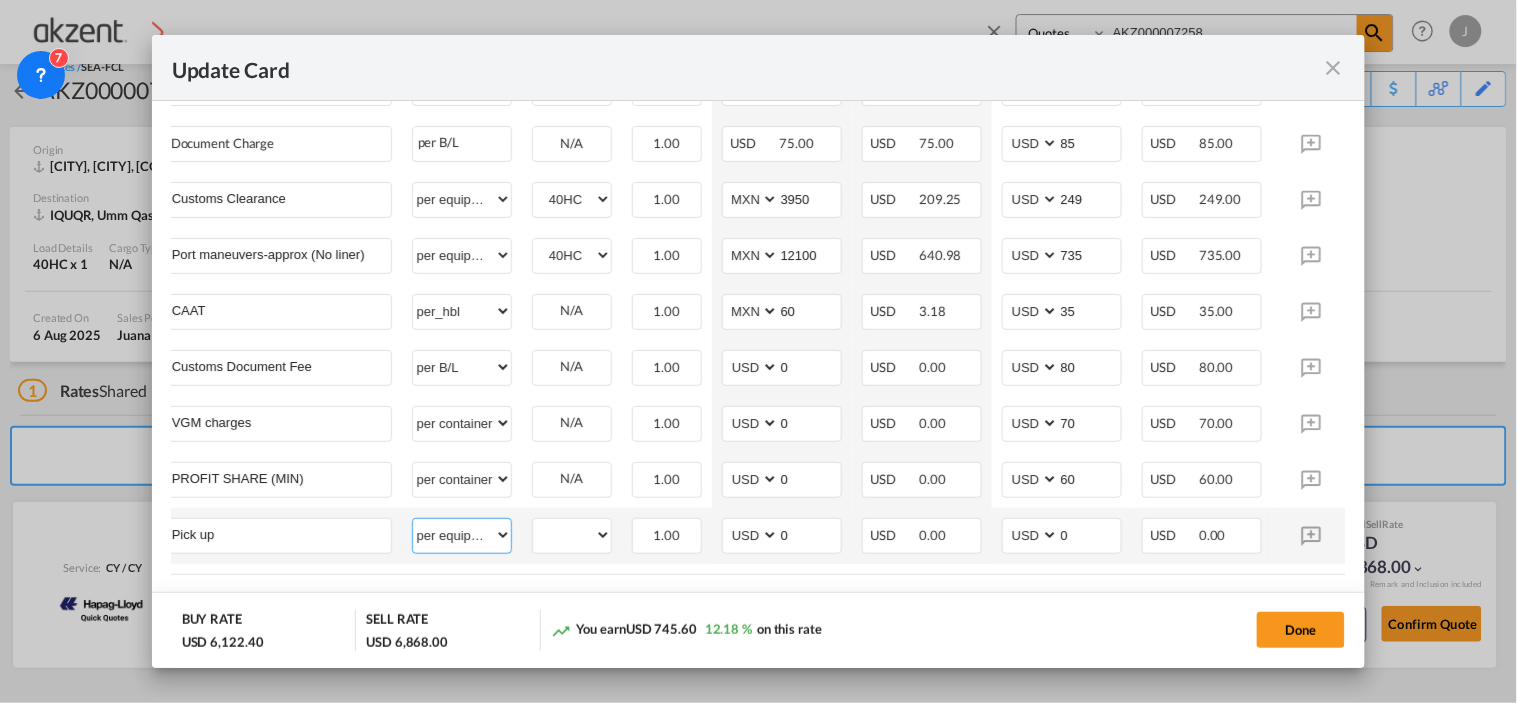 select on "per container" 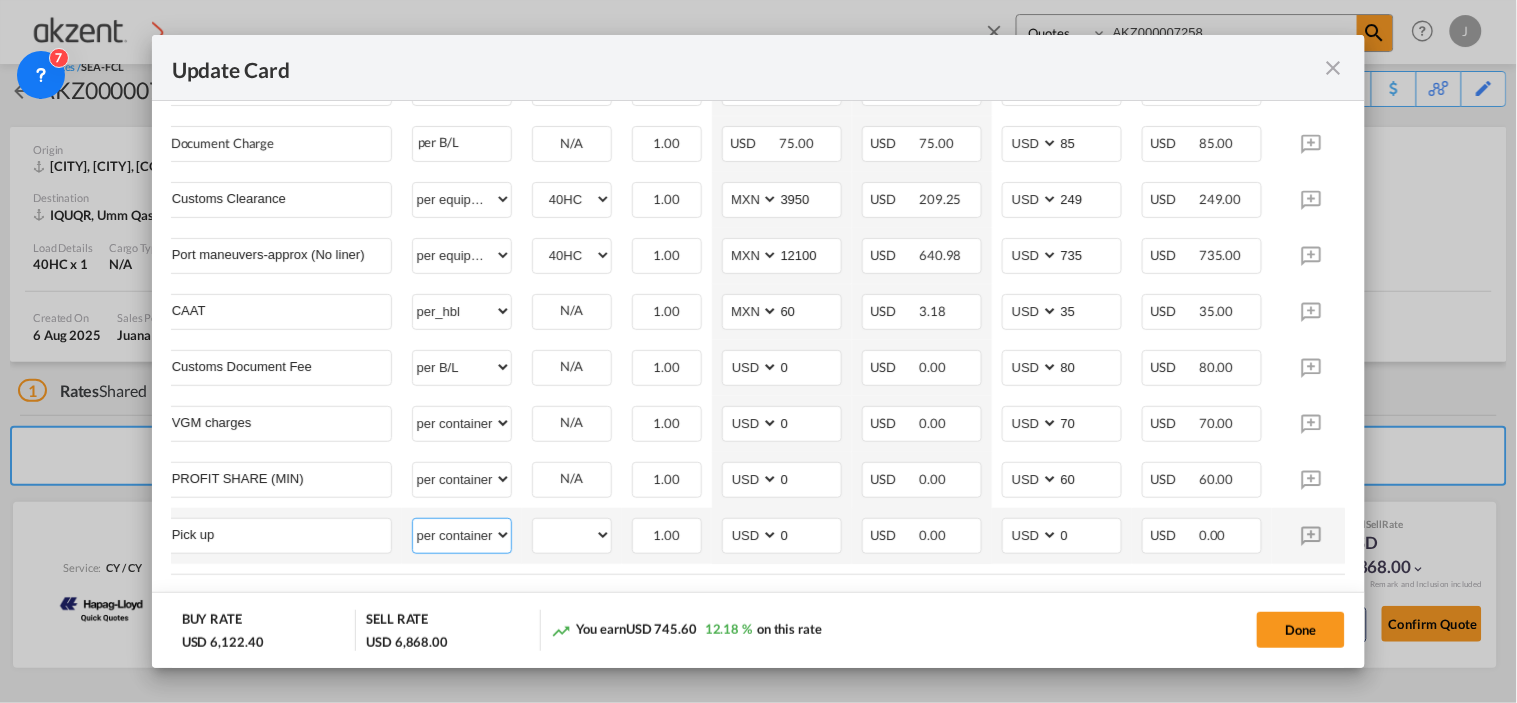 click on "per equipment
per container
per B/L
per shipping bill
per shipment
per pallet
per carton
per vehicle
per shift
per invoice
per package
per day
per revalidation
per teu
per kg
per ton
per hour
flat
per_hbl
per belt
% on freight total
per_declaration
per_document
per chasis split
per clearance" at bounding box center [462, 535] 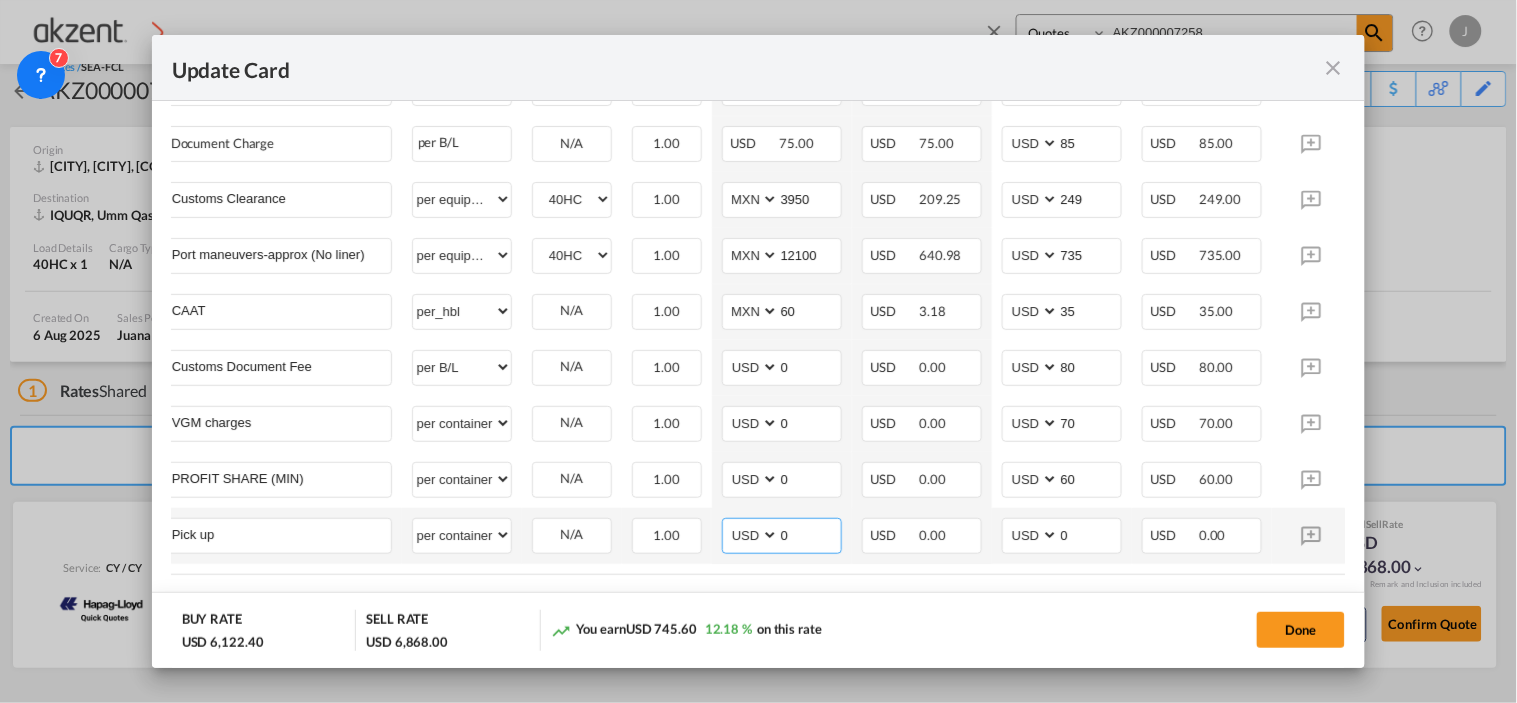 click on "AED AFN ALL AMD ANG AOA ARS AUD AWG AZN BAM BBD BDT BGN BHD BIF BMD BND BOB BRL BSD BTN BWP BYN BZD CAD CDF CHF CLP CNY COP CRC CUC CUP CVE CZK DJF DKK DOP DZD EGP ERN ETB EUR FJD FKP FOK GBP GEL GGP GHS GIP GMD GNF GTQ GYD HKD HNL HRK HTG HUF IDR ILS IMP INR IQD IRR ISK JMD JOD JPY KES KGS KHR KID KMF KRW KWD KYD KZT LAK LBP LKR LRD LSL LYD MAD MDL MGA MKD MMK MNT MOP MRU MUR MVR MWK MXN MYR MZN NAD NGN NIO NOK NPR NZD OMR PAB PEN PGK PHP PKR PLN PYG QAR RON RSD RUB RWF SAR SBD SCR SDG SEK SGD SHP SLL SOS SRD SSP STN SYP SZL THB TJS TMT TND TOP TRY TTD TVD TWD TZS UAH UGX USD UYU UZS VES VND VUV WST XAF XCD XDR XOF XPF YER ZAR ZMW" at bounding box center (752, 535) 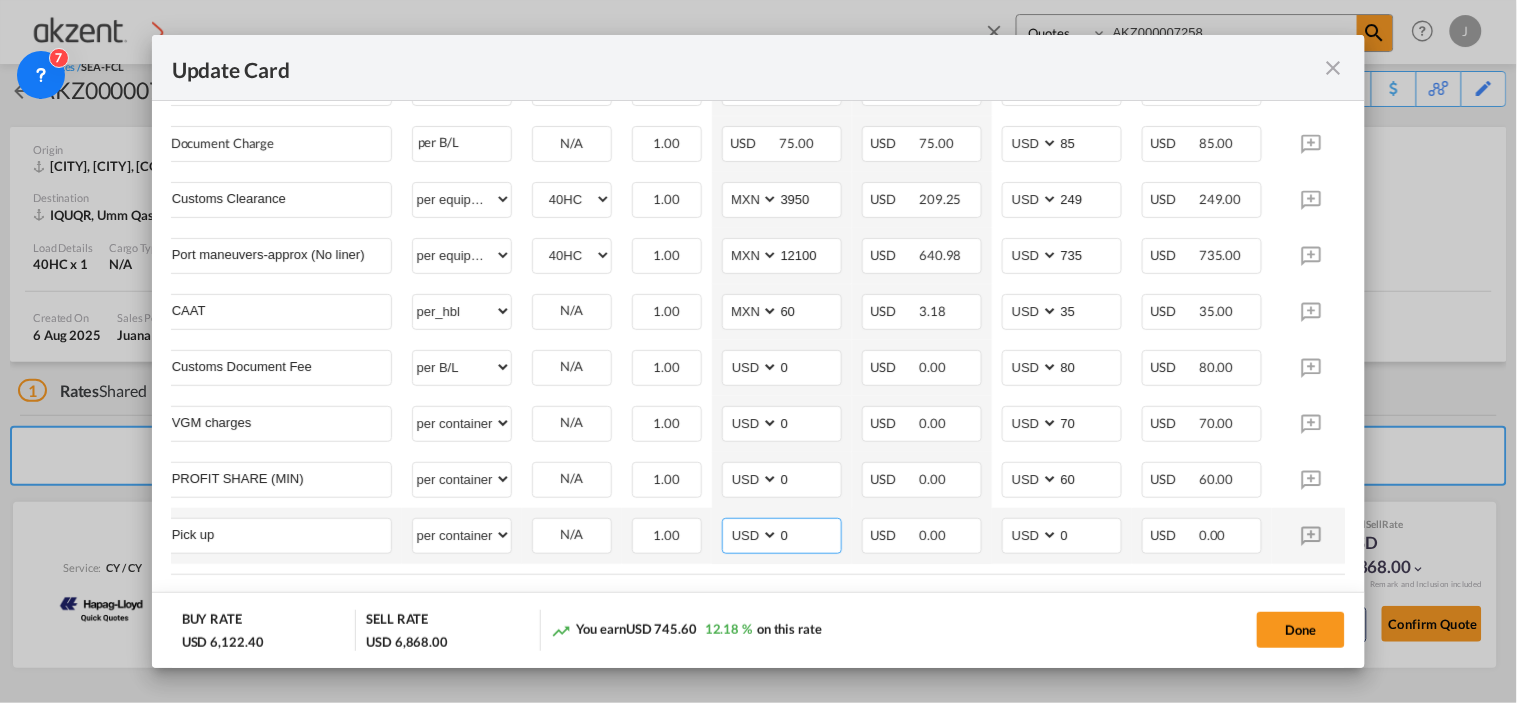 select on "string:MXN" 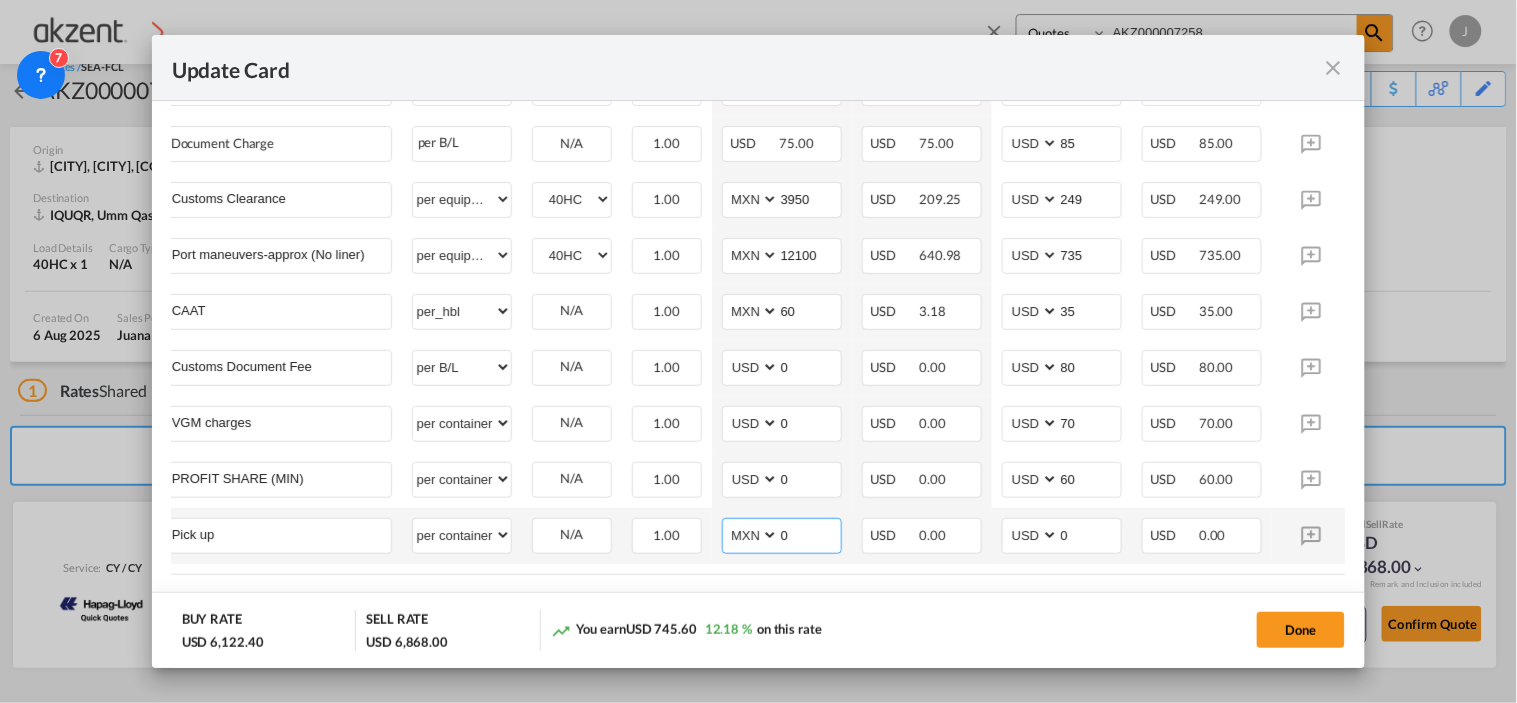 click on "AED AFN ALL AMD ANG AOA ARS AUD AWG AZN BAM BBD BDT BGN BHD BIF BMD BND BOB BRL BSD BTN BWP BYN BZD CAD CDF CHF CLP CNY COP CRC CUC CUP CVE CZK DJF DKK DOP DZD EGP ERN ETB EUR FJD FKP FOK GBP GEL GGP GHS GIP GMD GNF GTQ GYD HKD HNL HRK HTG HUF IDR ILS IMP INR IQD IRR ISK JMD JOD JPY KES KGS KHR KID KMF KRW KWD KYD KZT LAK LBP LKR LRD LSL LYD MAD MDL MGA MKD MMK MNT MOP MRU MUR MVR MWK MXN MYR MZN NAD NGN NIO NOK NPR NZD OMR PAB PEN PGK PHP PKR PLN PYG QAR RON RSD RUB RWF SAR SBD SCR SDG SEK SGD SHP SLL SOS SRD SSP STN SYP SZL THB TJS TMT TND TOP TRY TTD TVD TWD TZS UAH UGX USD UYU UZS VES VND VUV WST XAF XCD XDR XOF XPF YER ZAR ZMW" at bounding box center [752, 535] 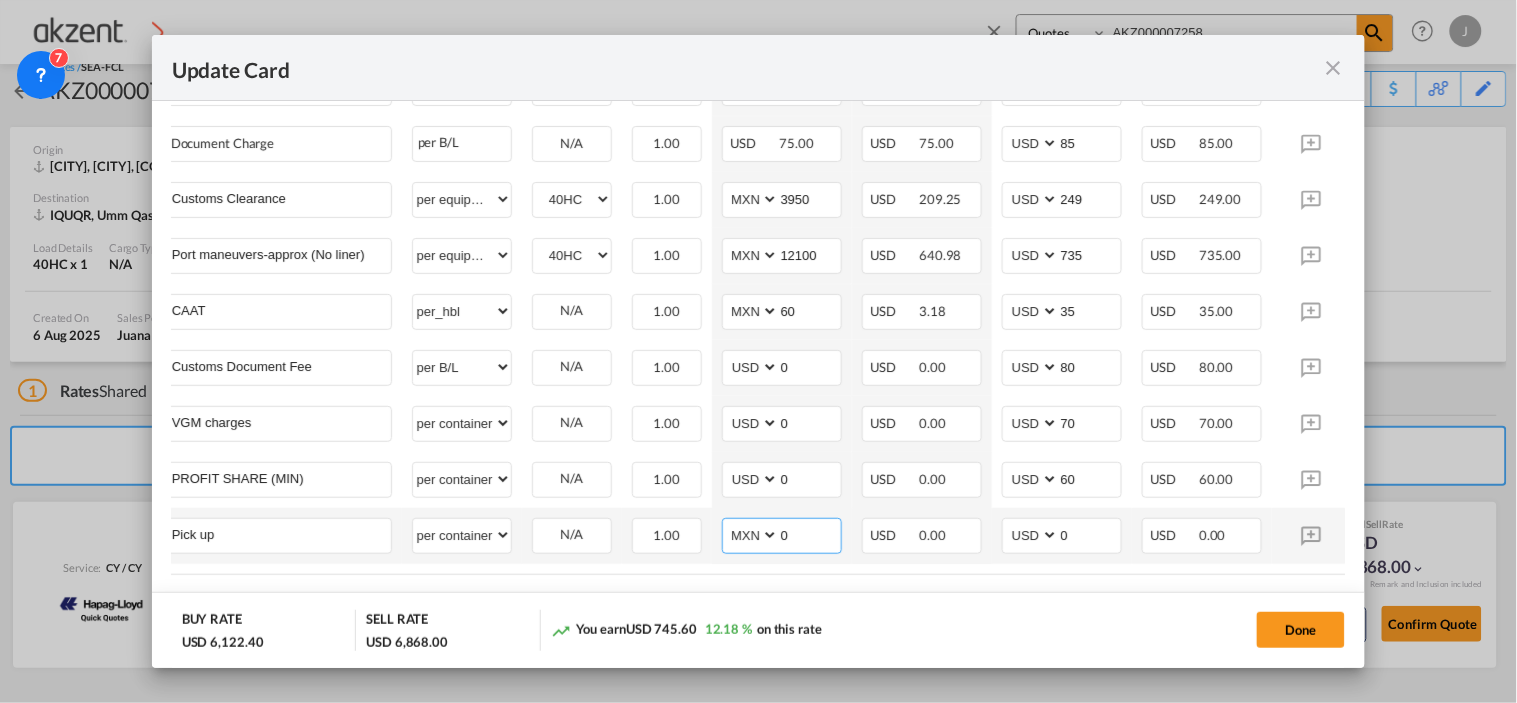 click on "0" at bounding box center (810, 534) 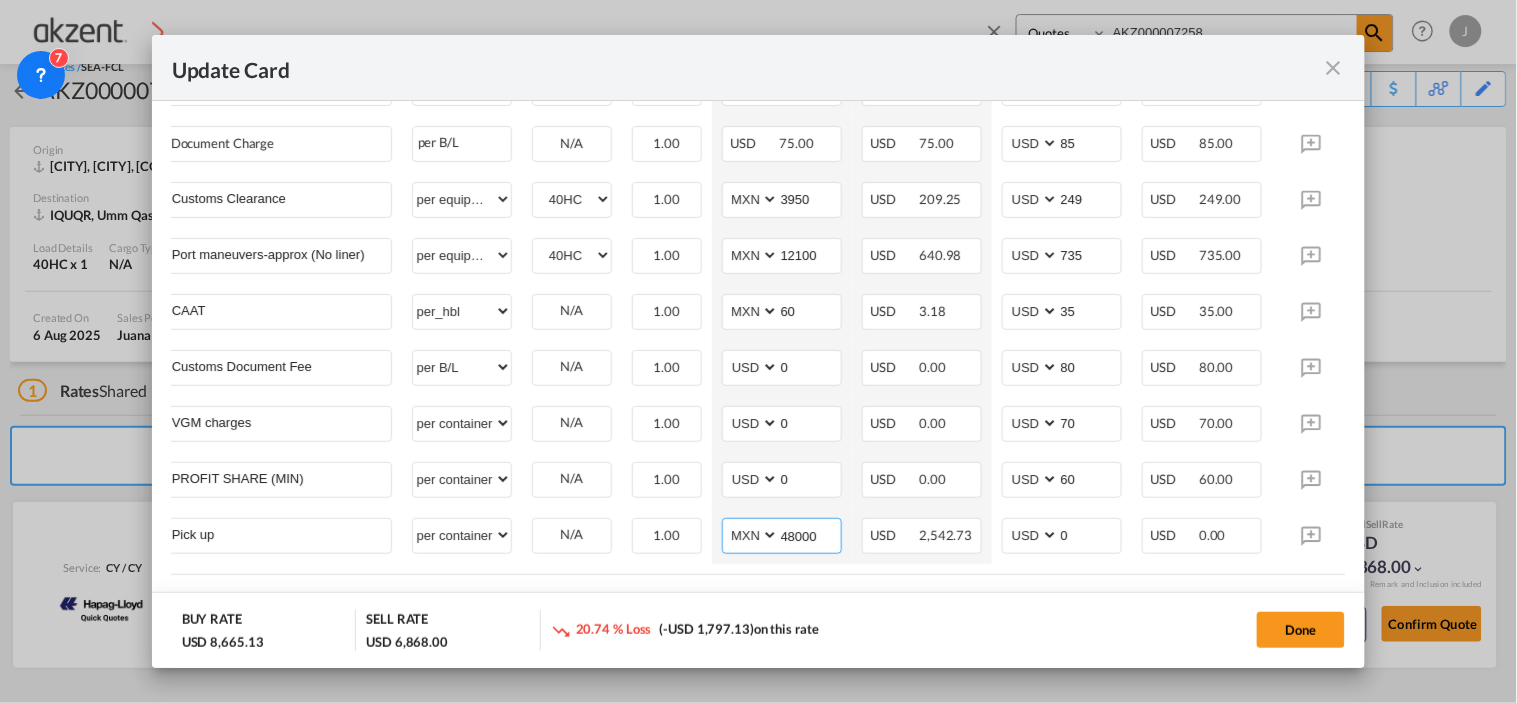 type on "48000" 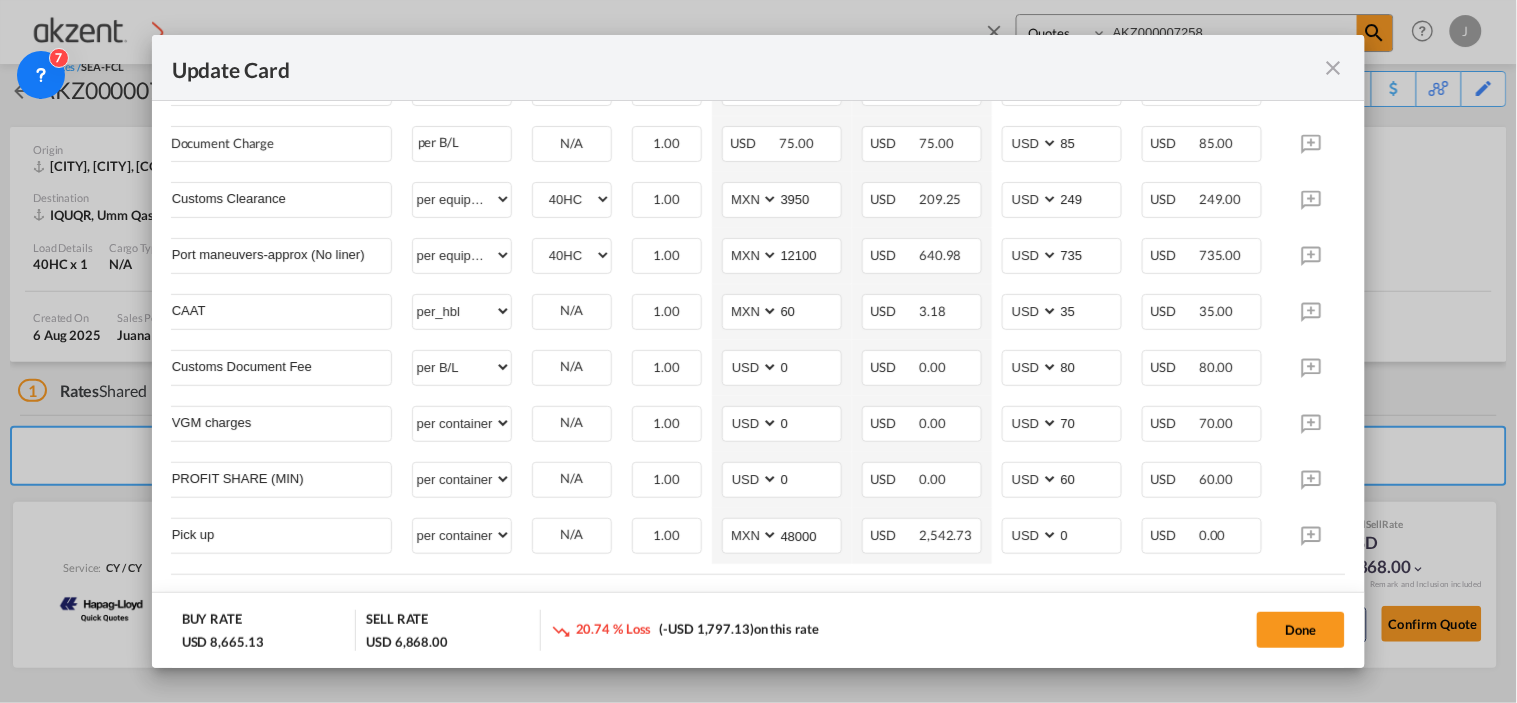 click on "Add Leg" at bounding box center (759, 613) 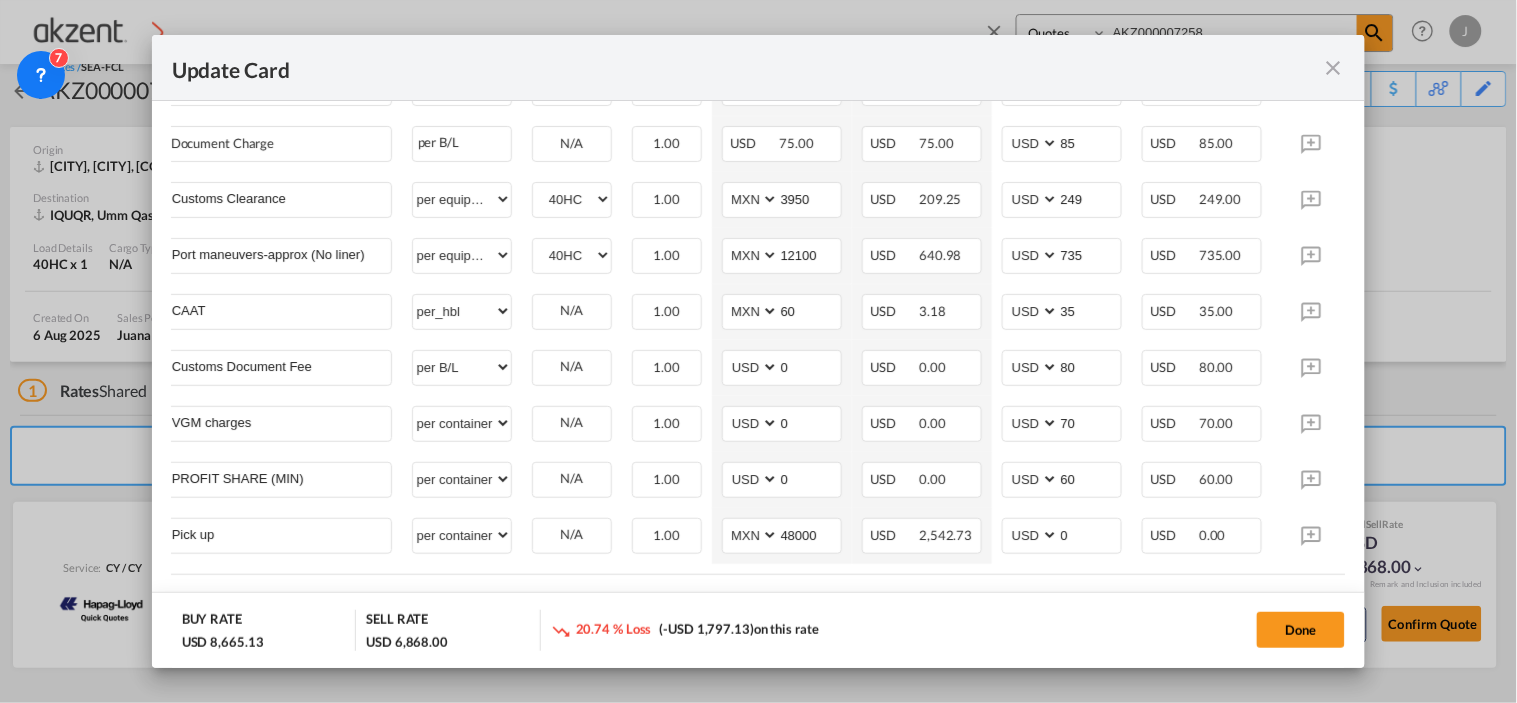 click on "Charges Basis
Equipment Type Quantity Buy Rates Sell Rates
Comments Action Unit Price Amount Unit Price Amount Equipment Transfer 40HC Please Enter
User Defined Charges Cannot Be Published per equipment per equipment can not applied for this charge.   Please Select   Already exist 40HC 1.00 Please Enter
Invalid Input
USD   10.00   USD   10.00 AED AFN ALL AMD ANG AOA ARS AUD AWG AZN BAM BBD BDT BGN BHD BIF BMD BND BOB BRL BSD BTN BWP BYN BZD CAD CDF CHF CLP CNY COP CRC CUC CUP CVE CZK DJF DKK DOP DZD EGP ERN ETB EUR FJD FKP FOK GBP GEL GGP GHS GIP GMD GNF GTQ GYD HKD HNL HRK HTG HUF IDR ILS IMP INR IQD IRR ISK JMD JOD JPY KES KGS KHR KID KMF KRW KWD KYD KZT LAK LBP LKR LRD LSL LYD MAD MDL MGA MKD MMK MNT MOP MRU MUR MVR MWK MXN MYR MZN NAD NGN NIO NOK NPR NZD OMR PAB PEN PGK PHP PKR PLN PYG QAR RON RSD RUB RWF SAR SBD SCR SDG SEK SGD SHP SLL SOS SRD SSP STN SYP SZL THB TJS TMT TND TOP TRY TTD TVD TWD TZS UAH UGX USD UYU UZS VES VND VUV WST XAF XCD XDR XOF XPF YER ZAR ZMW 18
Please Enter   USD" at bounding box center [785, 273] 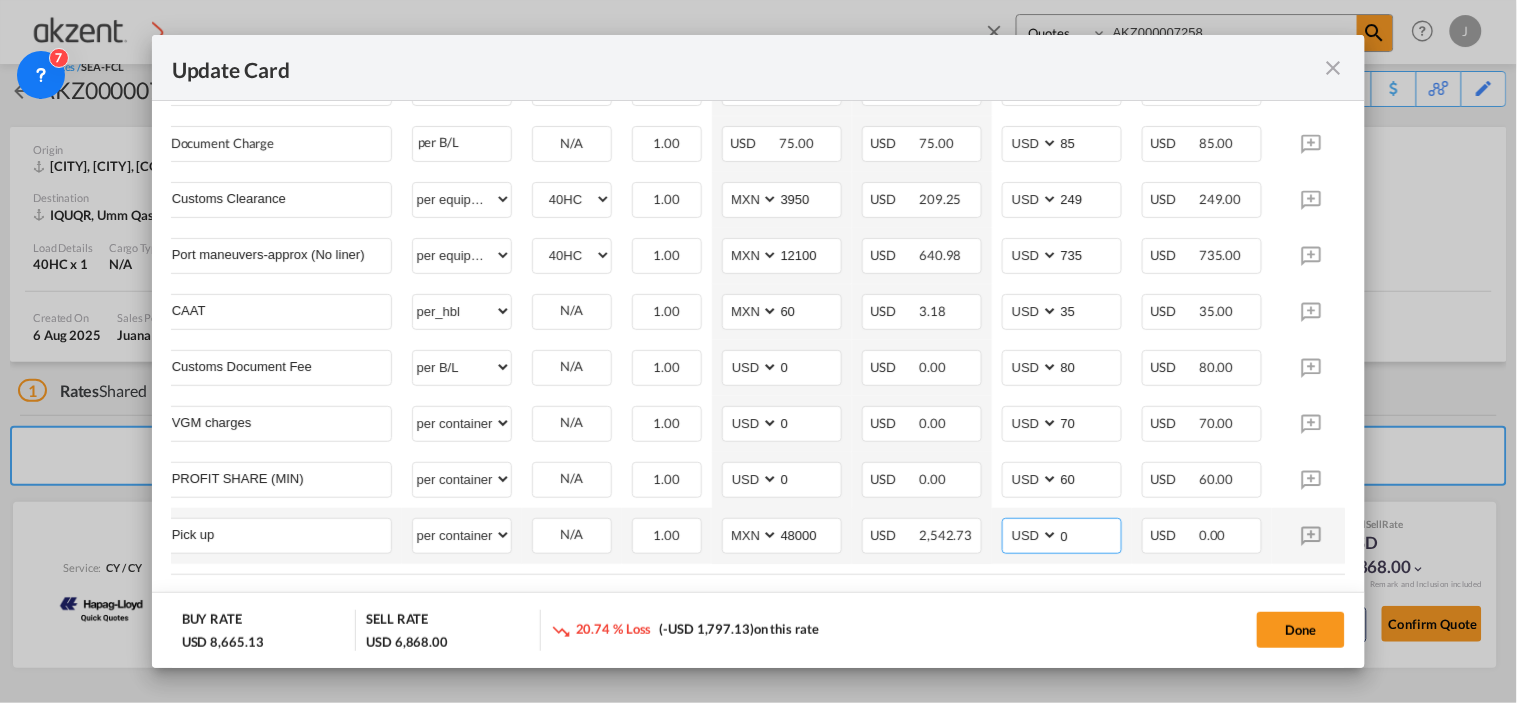 click on "0" at bounding box center (1090, 534) 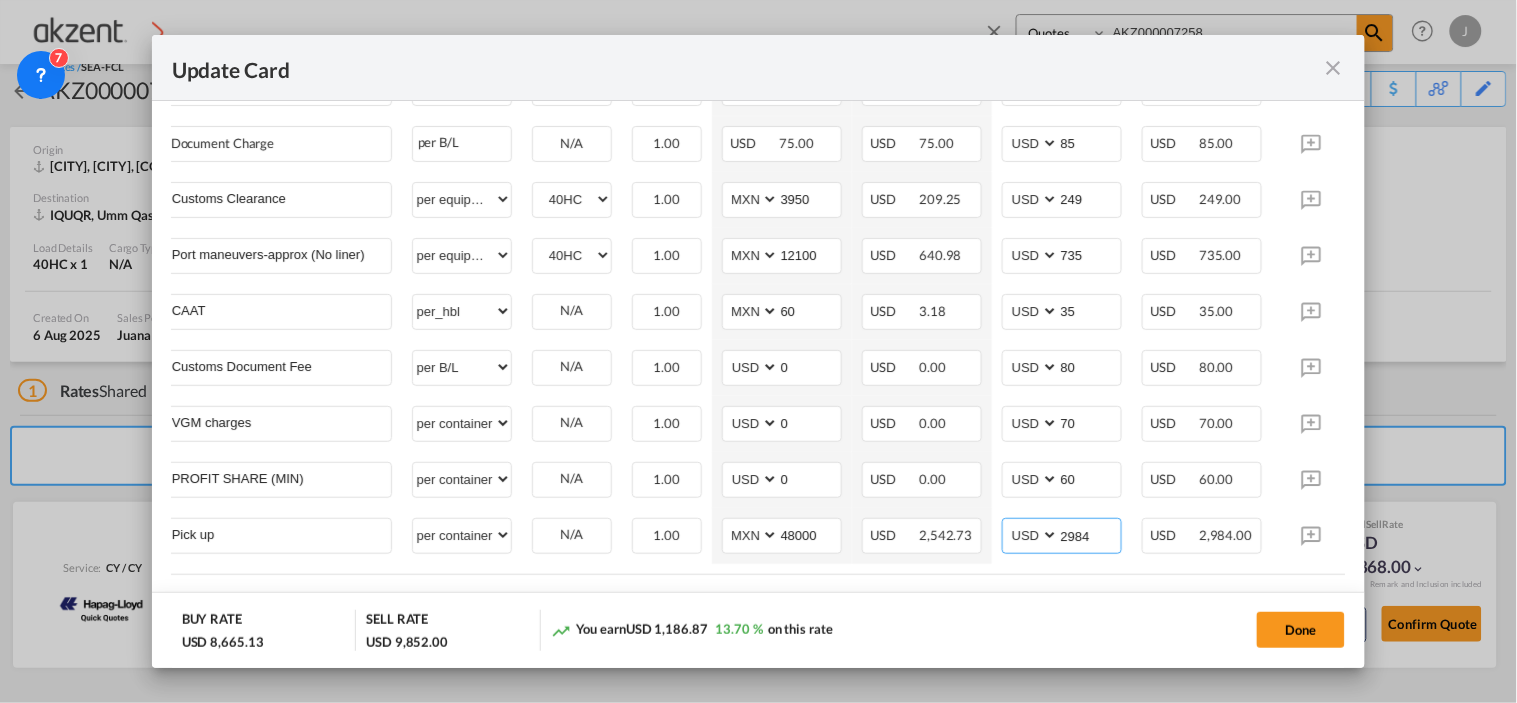 type on "2984" 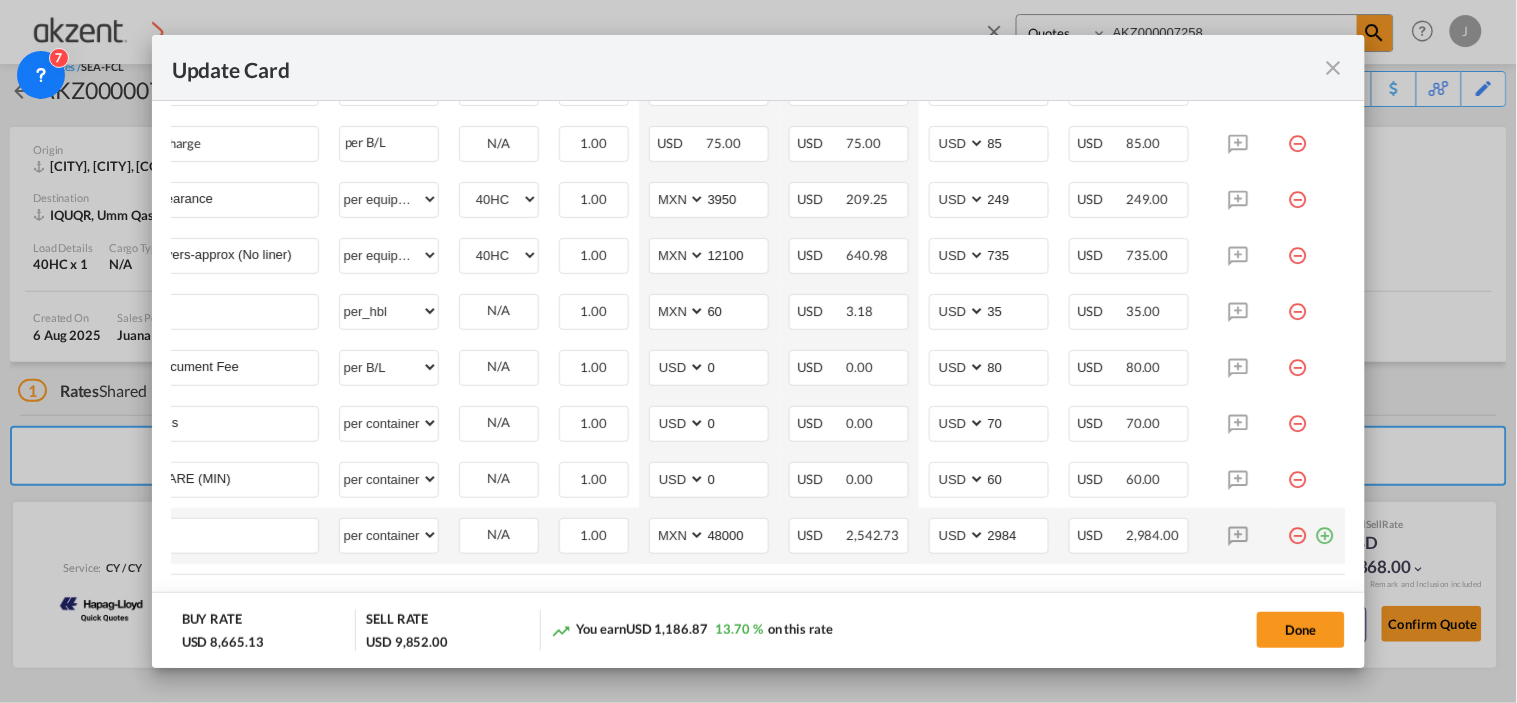 click at bounding box center [1326, 528] 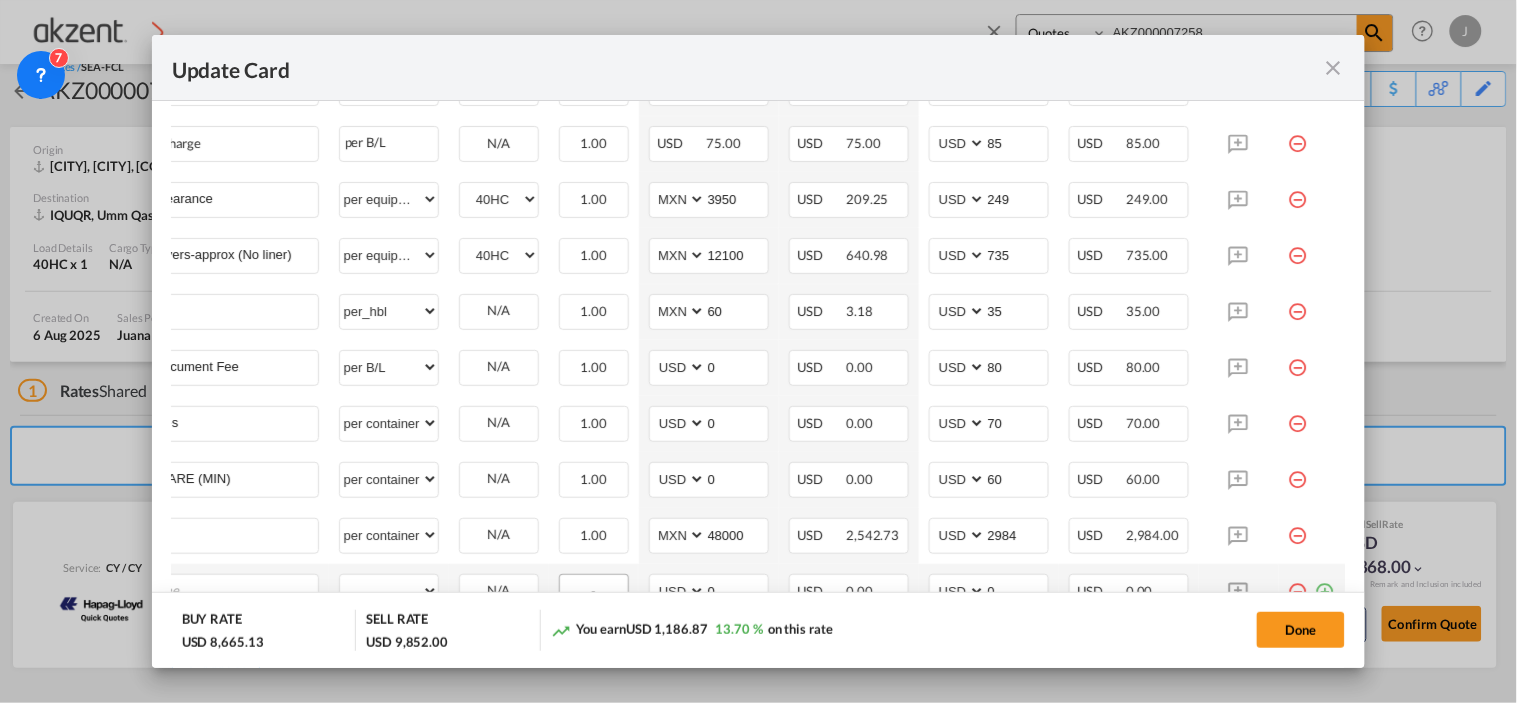 scroll, scrollTop: 0, scrollLeft: 20, axis: horizontal 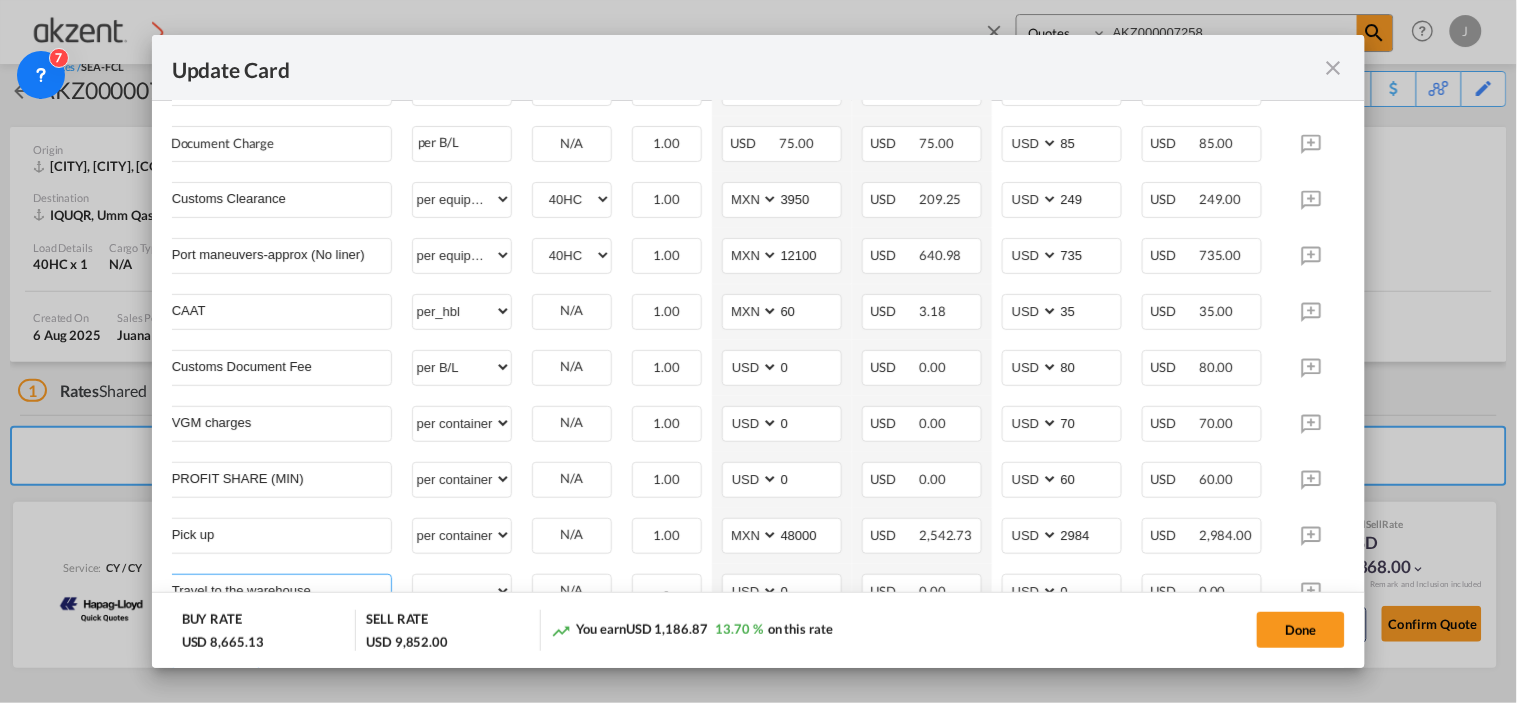 type on "Travel to the warehouse" 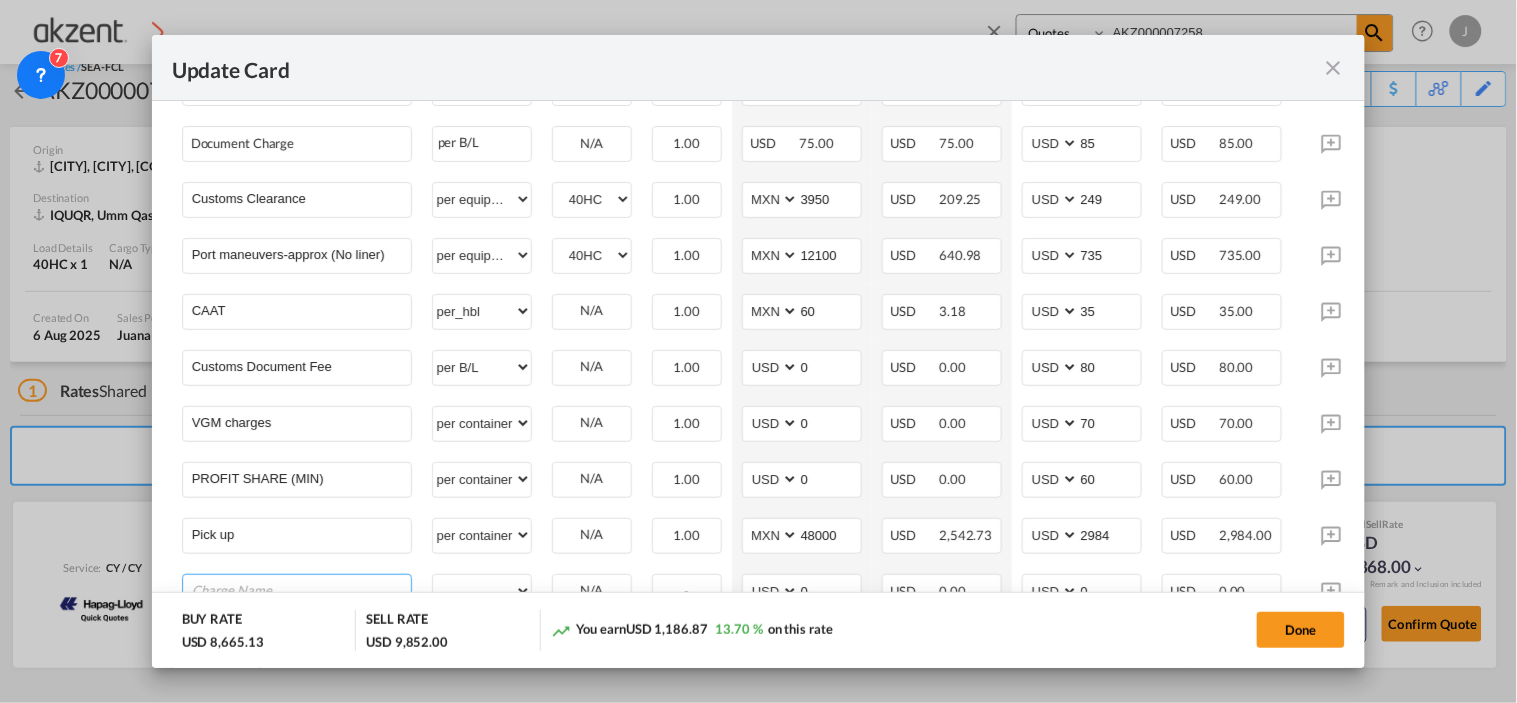 paste on "Cost per unloading and storage maneuver" 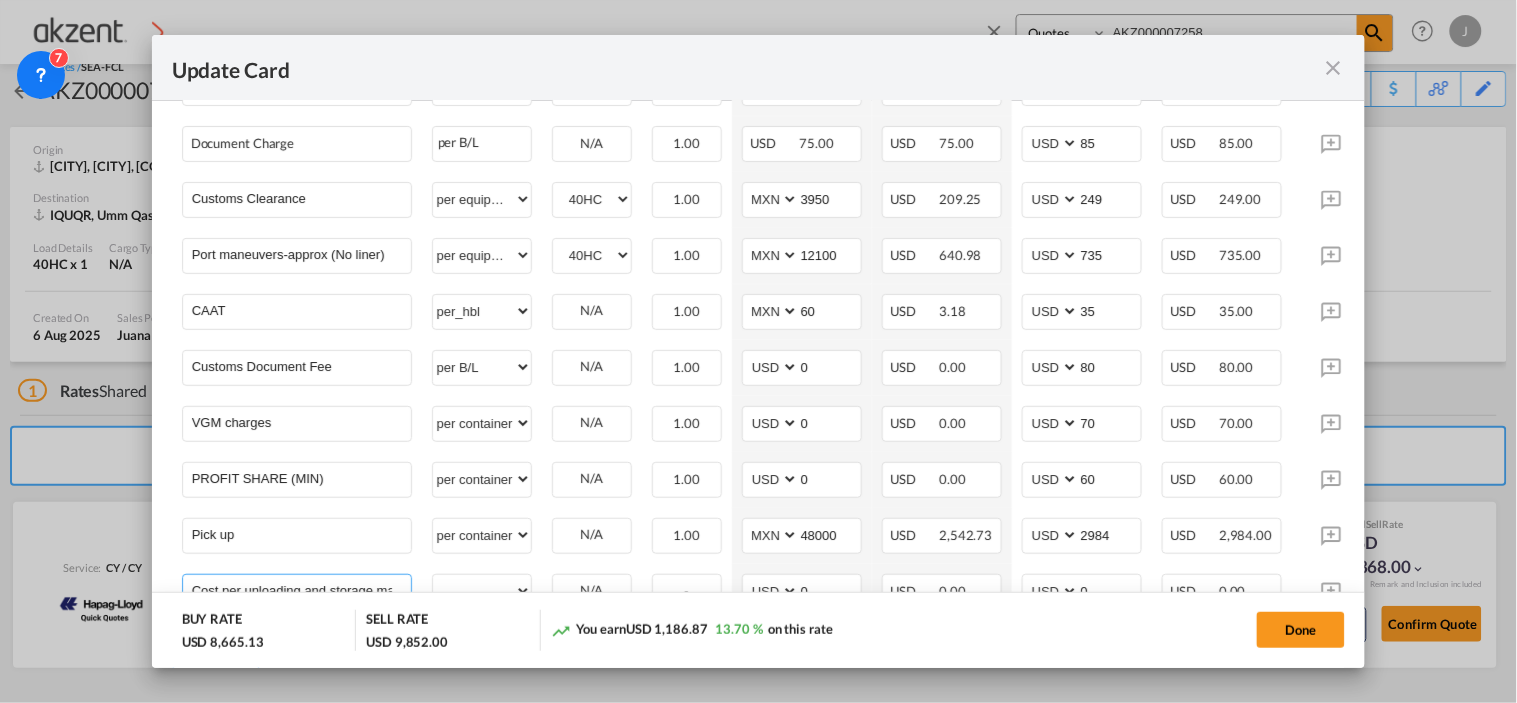 scroll, scrollTop: 0, scrollLeft: 42, axis: horizontal 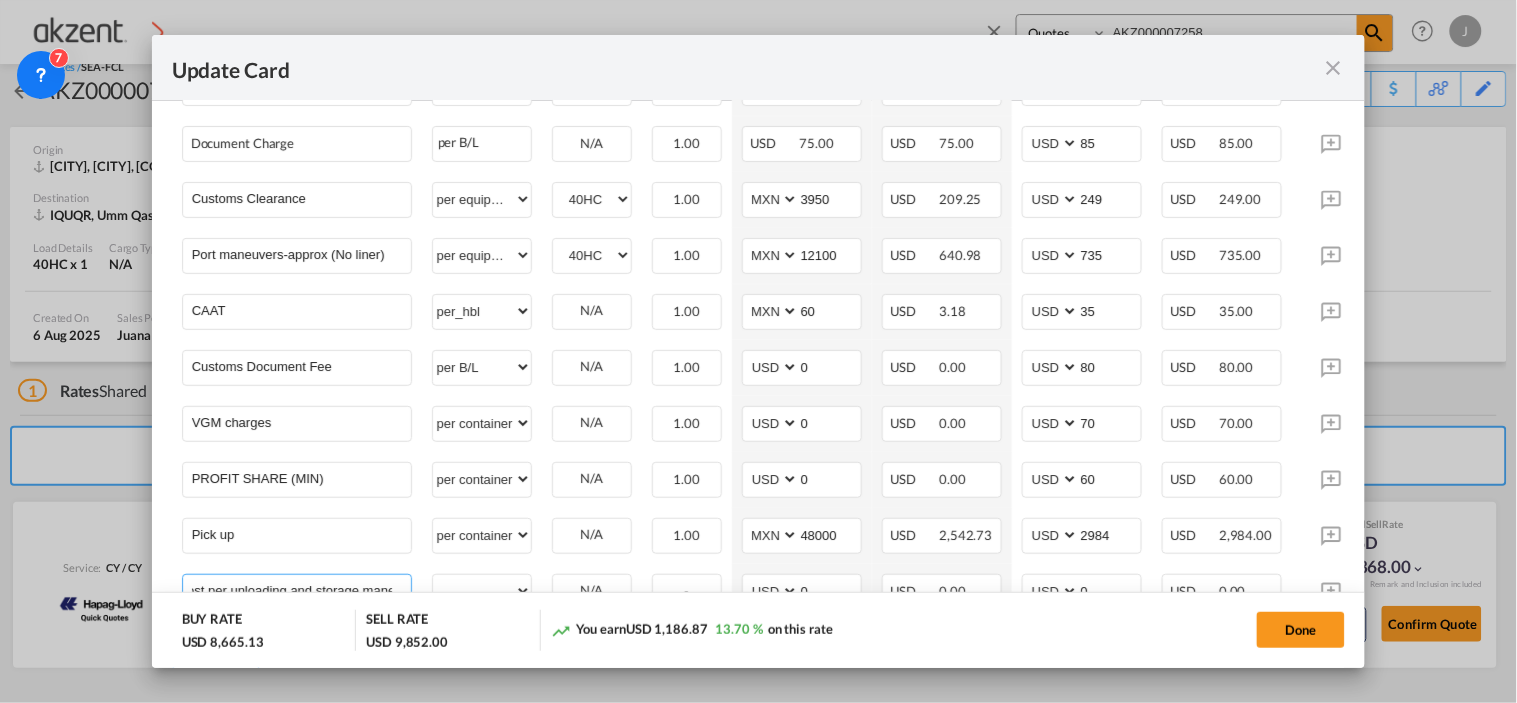 drag, startPoint x: 404, startPoint y: 543, endPoint x: 138, endPoint y: 542, distance: 266.0019 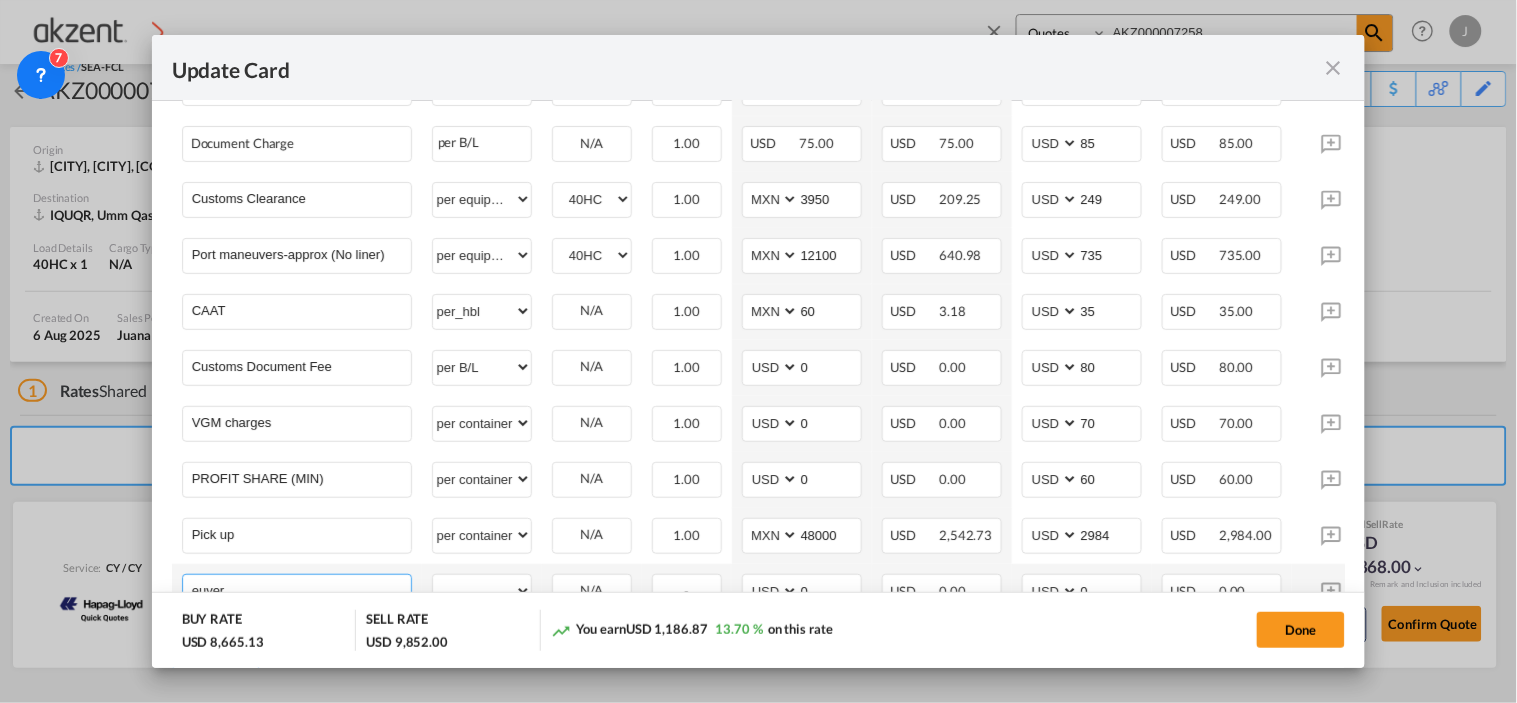 click on "euver" at bounding box center [301, 590] 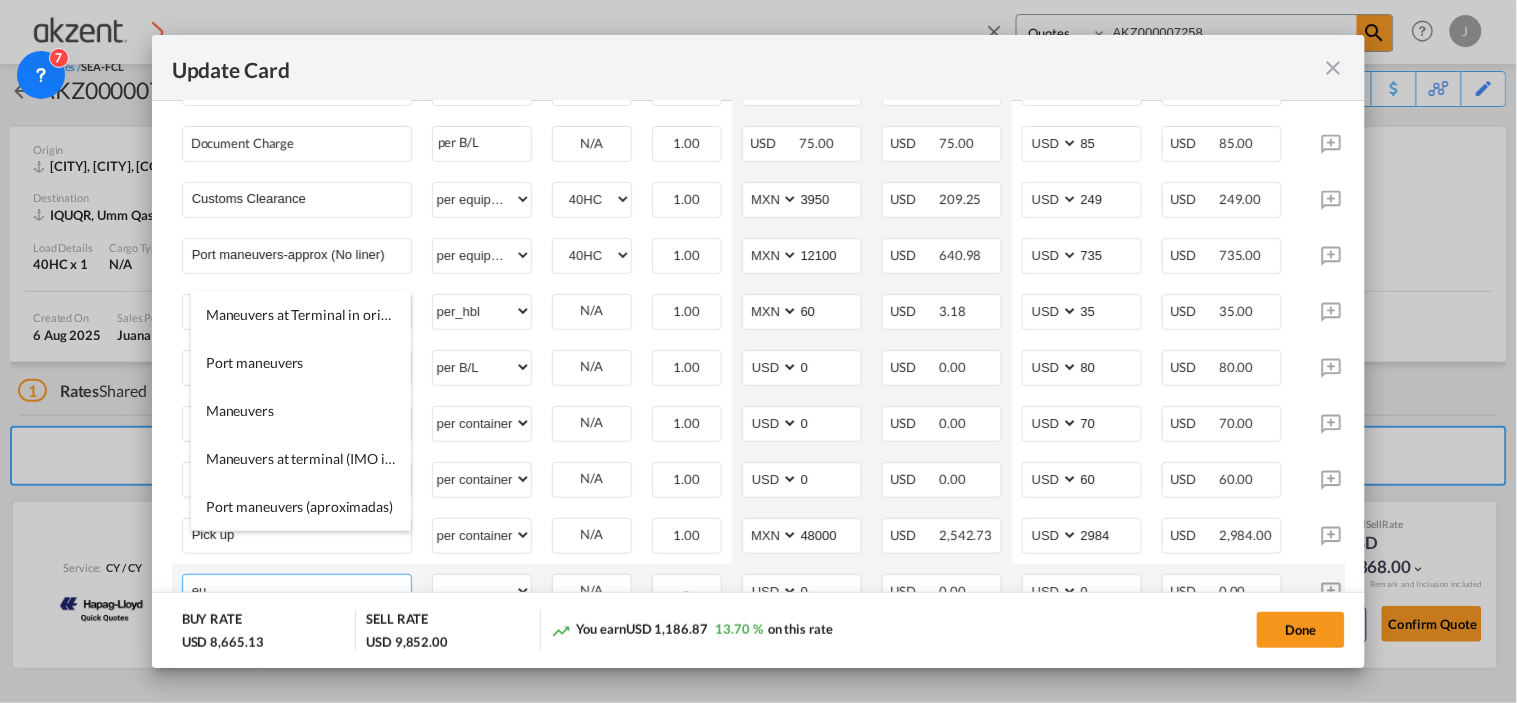type on "e" 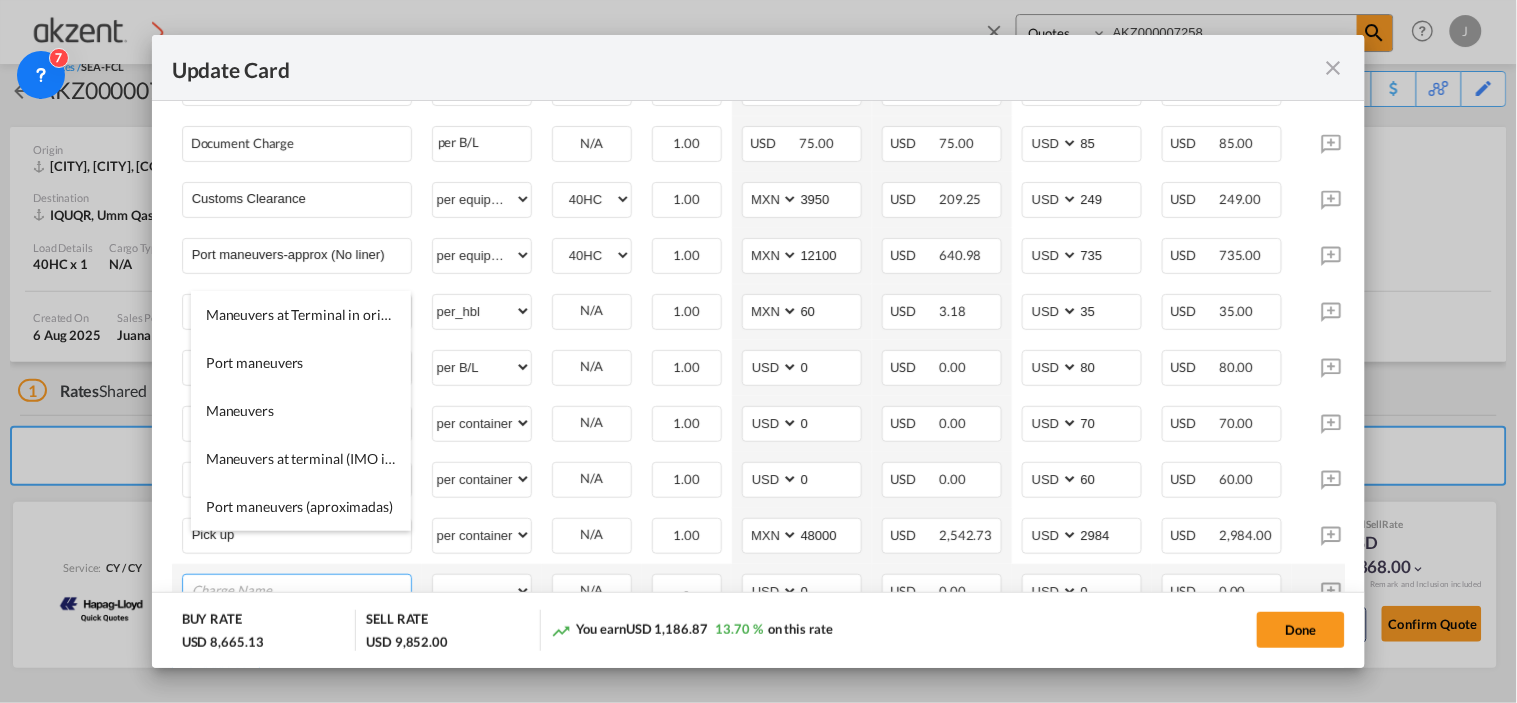 paste on "Cost per unloading" 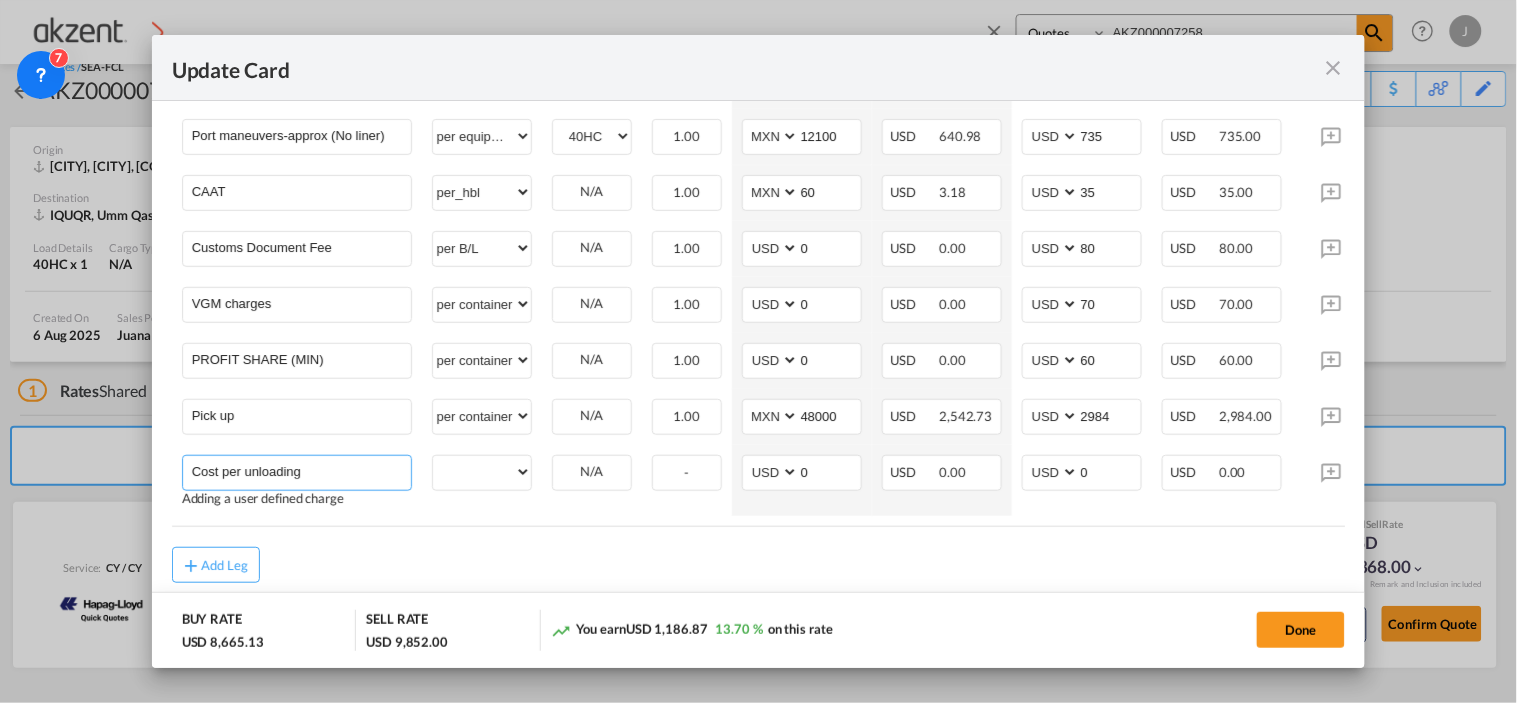 scroll, scrollTop: 1407, scrollLeft: 0, axis: vertical 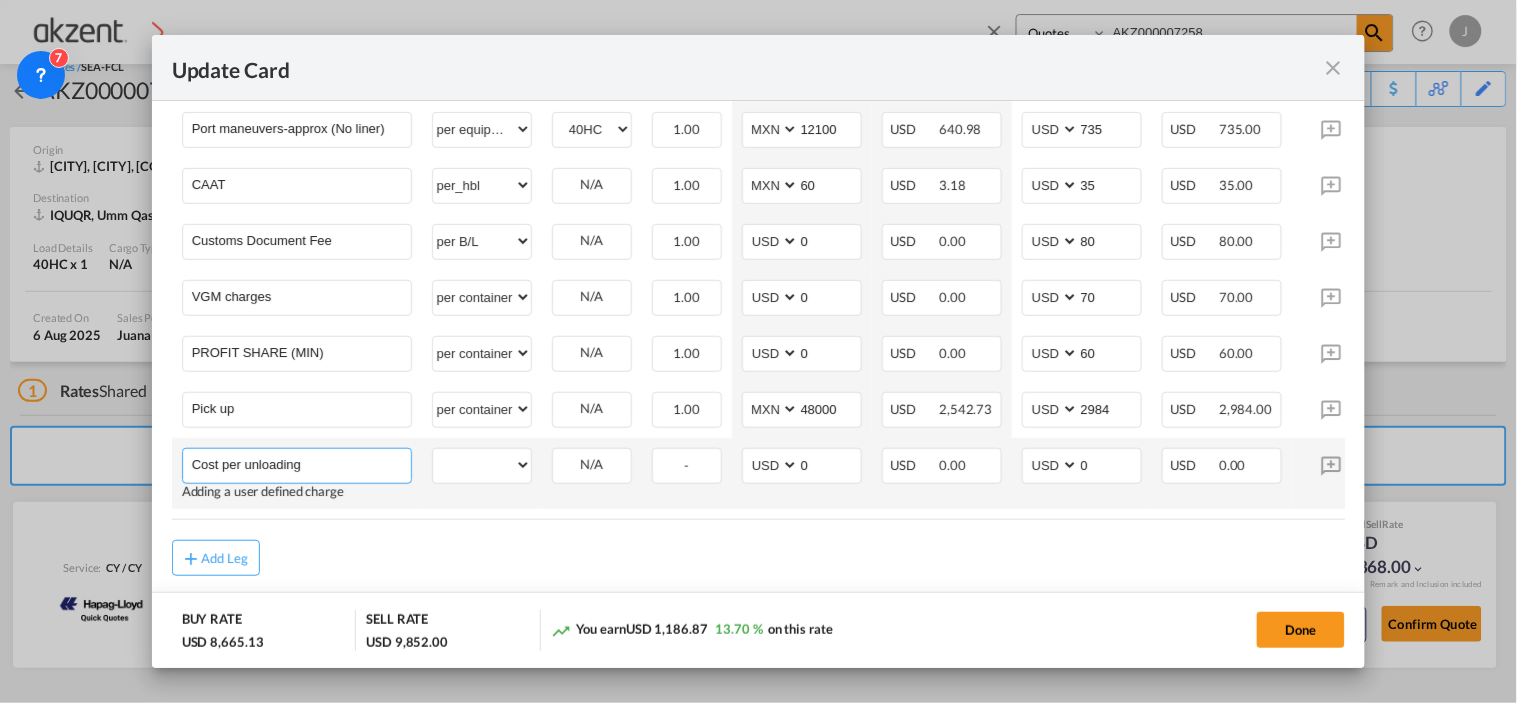 drag, startPoint x: 314, startPoint y: 423, endPoint x: 178, endPoint y: 417, distance: 136.1323 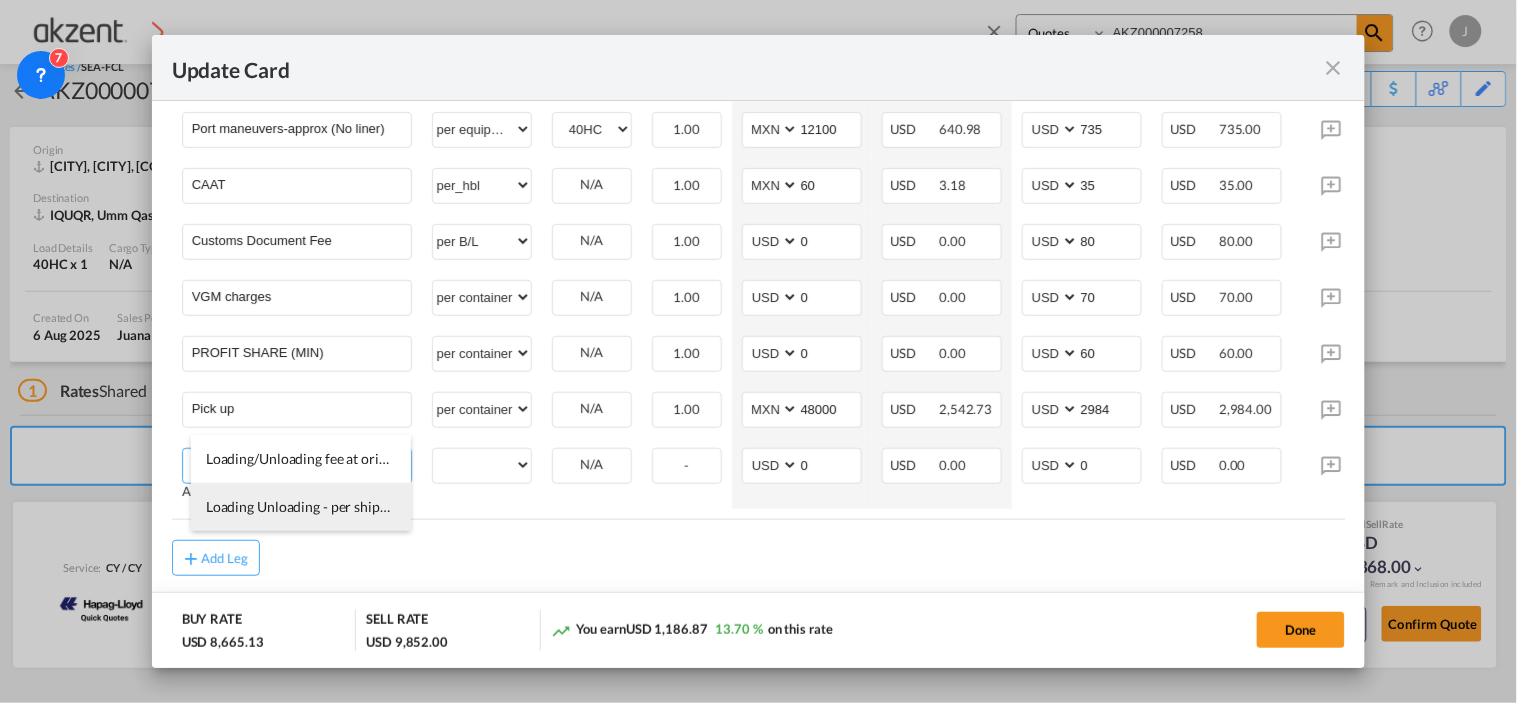 click on "Loading Unloading - per shipment" at bounding box center [309, 506] 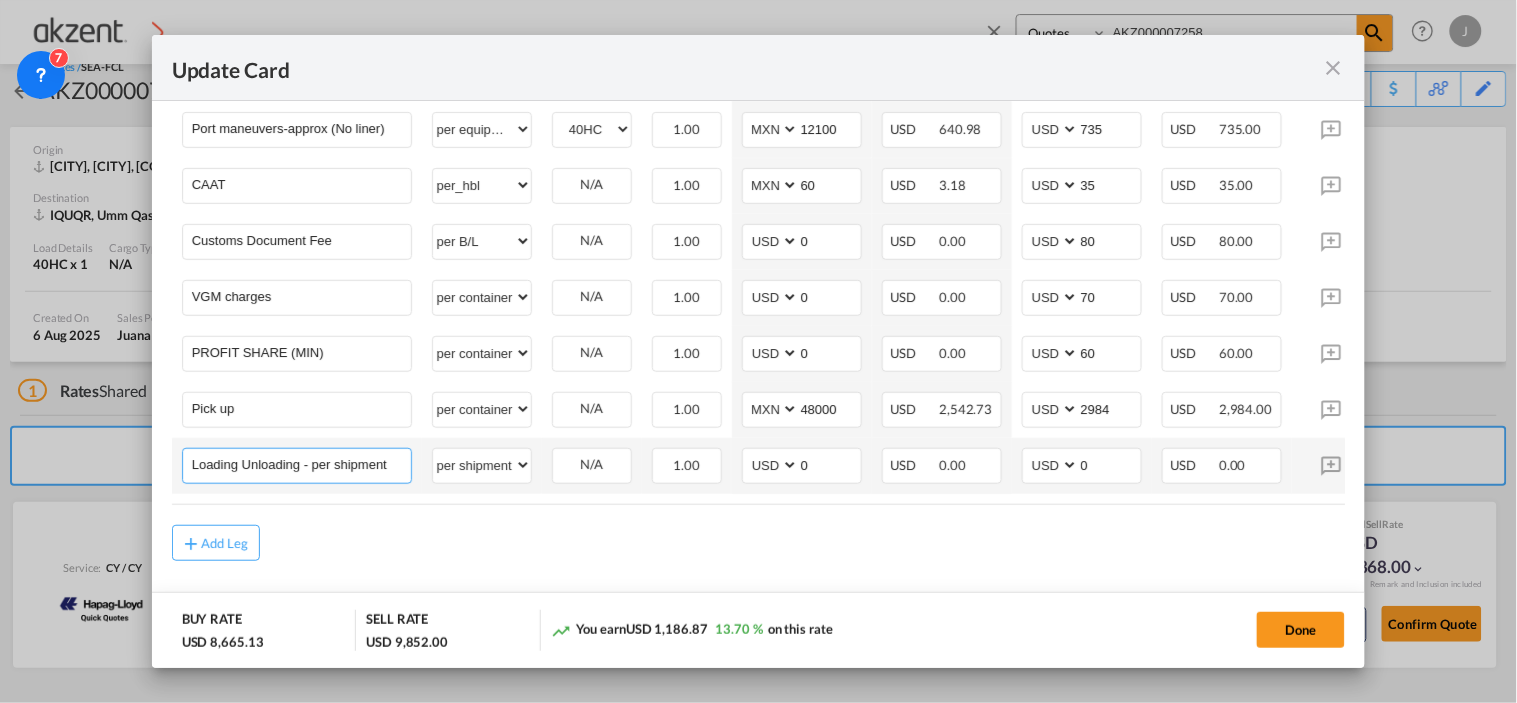 scroll, scrollTop: 1393, scrollLeft: 0, axis: vertical 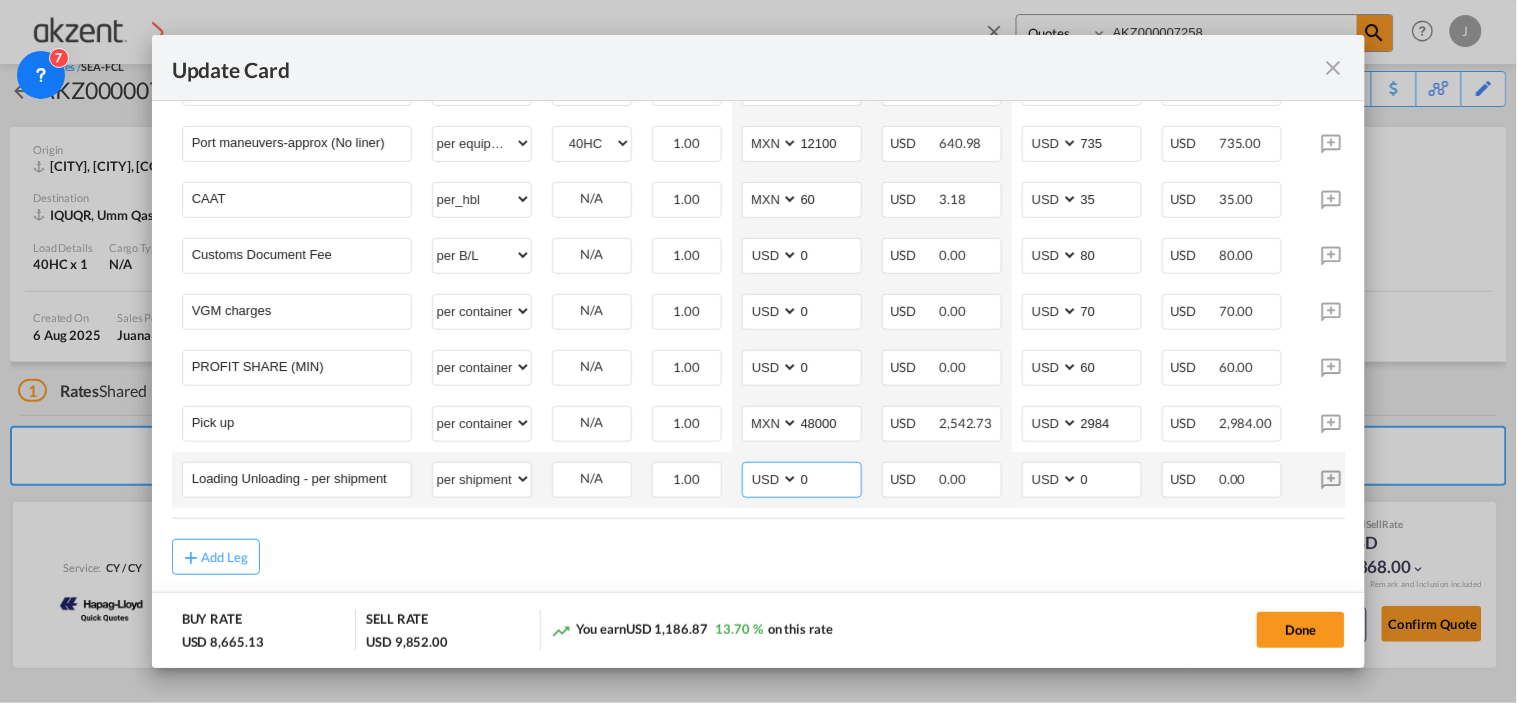 click on "AED AFN ALL AMD ANG AOA ARS AUD AWG AZN BAM BBD BDT BGN BHD BIF BMD BND BOB BRL BSD BTN BWP BYN BZD CAD CDF CHF CLP CNY COP CRC CUC CUP CVE CZK DJF DKK DOP DZD EGP ERN ETB EUR FJD FKP FOK GBP GEL GGP GHS GIP GMD GNF GTQ GYD HKD HNL HRK HTG HUF IDR ILS IMP INR IQD IRR ISK JMD JOD JPY KES KGS KHR KID KMF KRW KWD KYD KZT LAK LBP LKR LRD LSL LYD MAD MDL MGA MKD MMK MNT MOP MRU MUR MVR MWK MXN MYR MZN NAD NGN NIO NOK NPR NZD OMR PAB PEN PGK PHP PKR PLN PYG QAR RON RSD RUB RWF SAR SBD SCR SDG SEK SGD SHP SLL SOS SRD SSP STN SYP SZL THB TJS TMT TND TOP TRY TTD TVD TWD TZS UAH UGX USD UYU UZS VES VND VUV WST XAF XCD XDR XOF XPF YER ZAR ZMW" at bounding box center [772, 479] 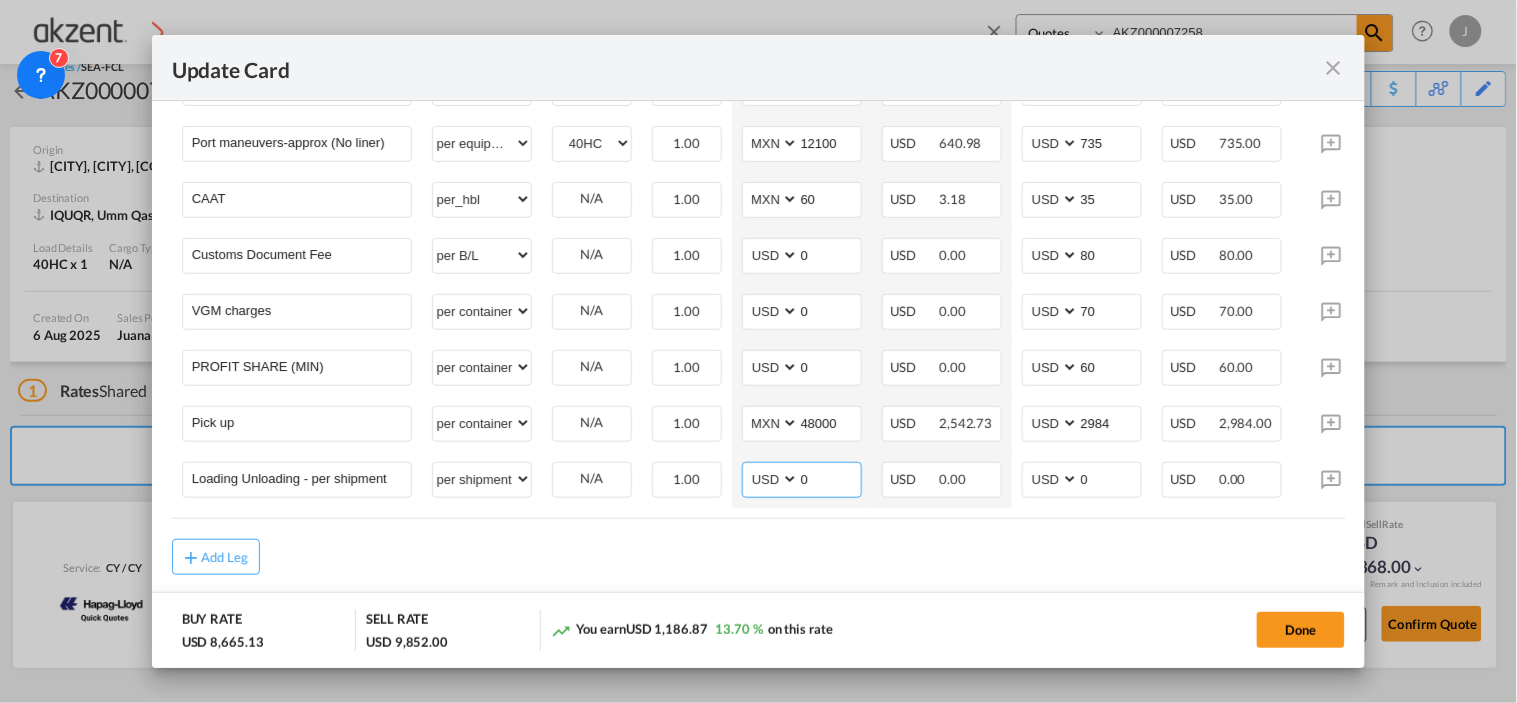 select on "string:MXN" 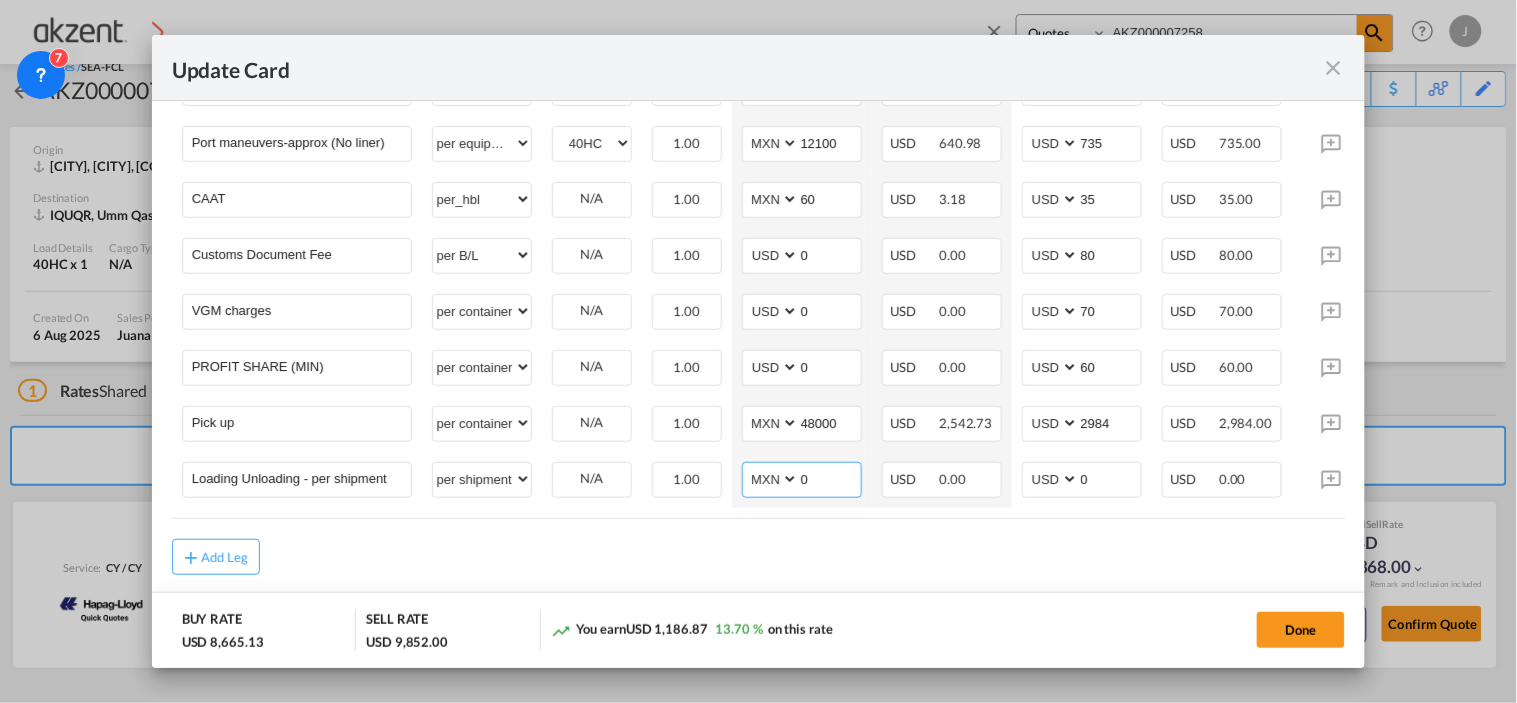 click on "AED AFN ALL AMD ANG AOA ARS AUD AWG AZN BAM BBD BDT BGN BHD BIF BMD BND BOB BRL BSD BTN BWP BYN BZD CAD CDF CHF CLP CNY COP CRC CUC CUP CVE CZK DJF DKK DOP DZD EGP ERN ETB EUR FJD FKP FOK GBP GEL GGP GHS GIP GMD GNF GTQ GYD HKD HNL HRK HTG HUF IDR ILS IMP INR IQD IRR ISK JMD JOD JPY KES KGS KHR KID KMF KRW KWD KYD KZT LAK LBP LKR LRD LSL LYD MAD MDL MGA MKD MMK MNT MOP MRU MUR MVR MWK MXN MYR MZN NAD NGN NIO NOK NPR NZD OMR PAB PEN PGK PHP PKR PLN PYG QAR RON RSD RUB RWF SAR SBD SCR SDG SEK SGD SHP SLL SOS SRD SSP STN SYP SZL THB TJS TMT TND TOP TRY TTD TVD TWD TZS UAH UGX USD UYU UZS VES VND VUV WST XAF XCD XDR XOF XPF YER ZAR ZMW" at bounding box center (772, 479) 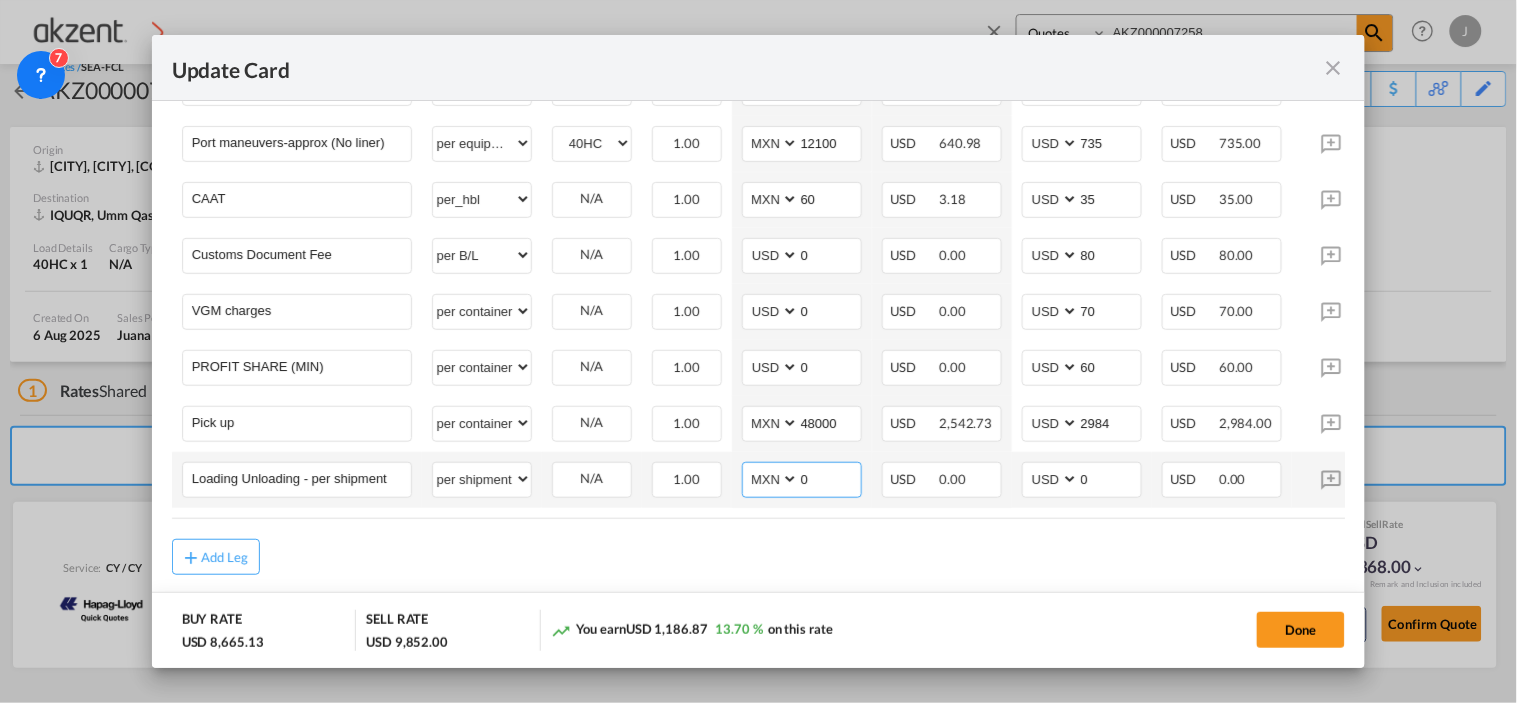 click on "0" at bounding box center (830, 478) 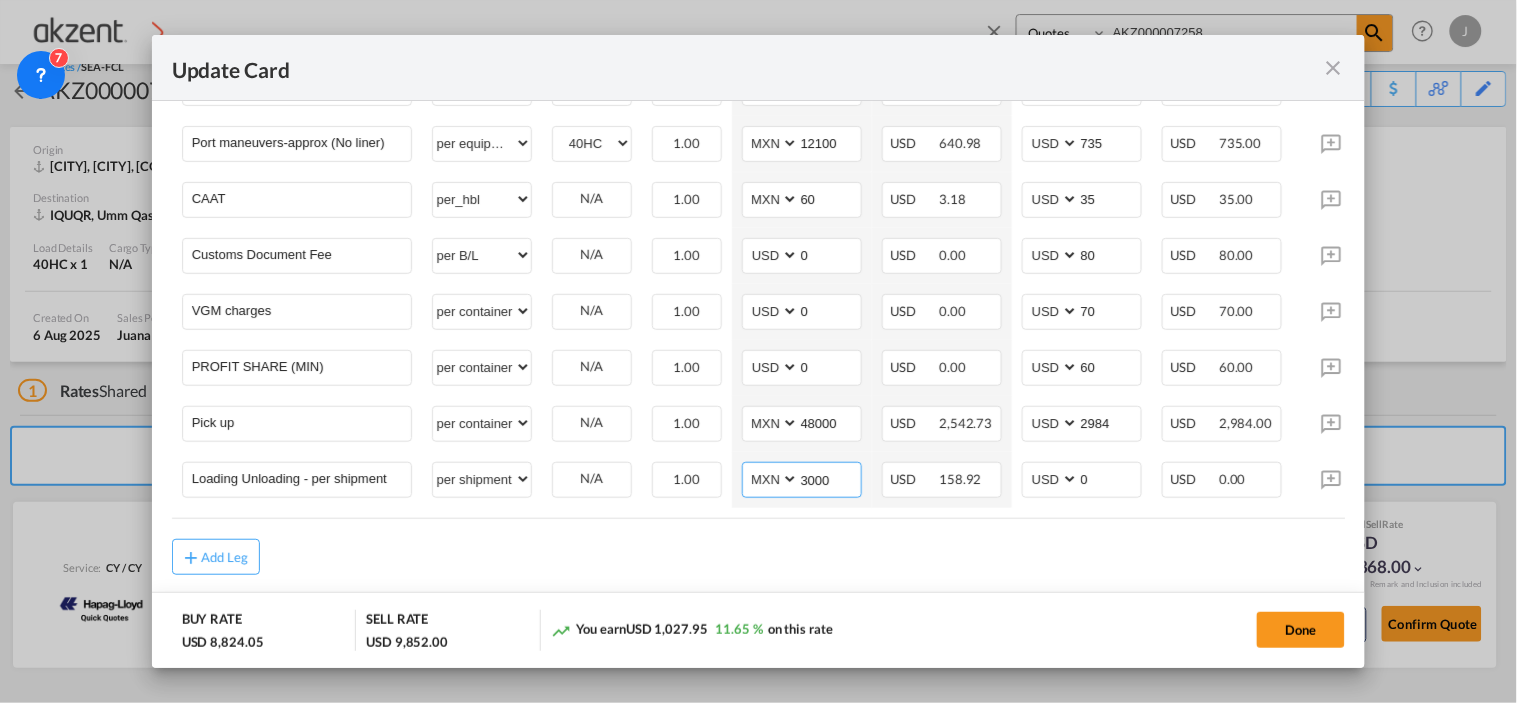 type on "3000" 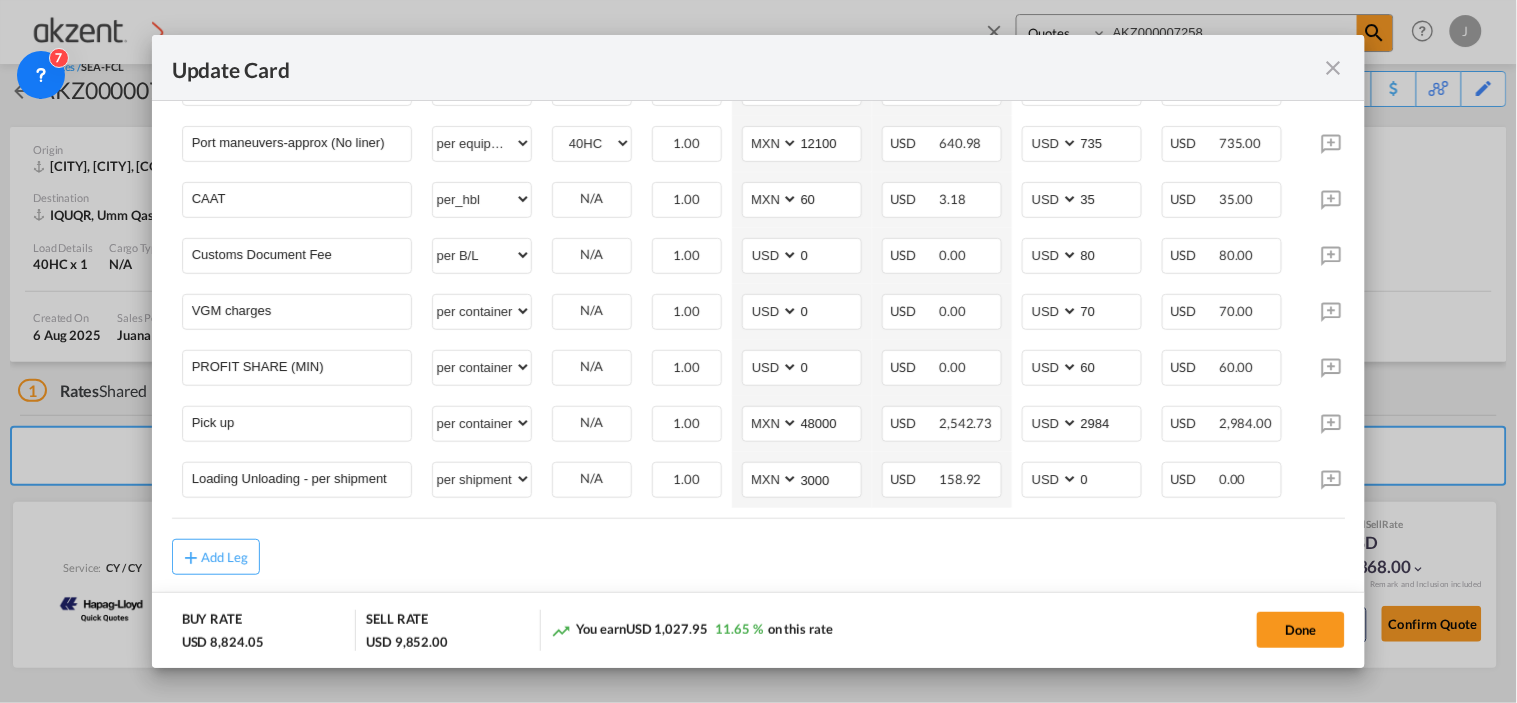 click on "Main Freight                                                     Please enter leg name   Leg Name Already Exists
Delete Leg Sub Total AED AFN ALL AMD ANG AOA ARS AUD AWG AZN BAM BBD BDT BGN BHD BIF BMD BND BOB BRL BSD BTN BWP BYN BZD CAD CDF CHF CLP CNY COP CRC CUC CUP CVE CZK DJF DKK DOP DZD EGP ERN ETB EUR FJD FKP FOK GBP GEL GGP GHS GIP GMD GNF GTQ GYD HKD HNL HRK HTG HUF IDR ILS IMP INR IQD IRR ISK JMD JOD JPY KES KGS KHR KID KMF KRW KWD KYD KZT LAK LBP LKR LRD LSL LYD MAD MDL MGA MKD MMK MNT MOP MRU MUR MVR MWK MXN MYR MZN NAD NGN NIO NOK NPR NZD OMR PAB PEN PGK PHP PKR PLN PYG QAR RON RSD RUB RWF SAR SBD SCR SDG SEK SGD SHP SLL SOS SRD SSP STN SYP SZL THB TJS TMT TND TOP TRY TTD TVD TWD TZS UAH UGX USD UYU UZS VES VND VUV WST XAF XCD XDR XOF XPF YER ZAR ZMW 5,536.00 Charges Basis
Equipment Type Quantity Buy Rates Sell Rates
Comments Action Unit Price Amount Unit Price Amount Basic Ocean Freight 40HC Please Enter
User Defined Charges Cannot Be Published per equipment" at bounding box center (759, -101) 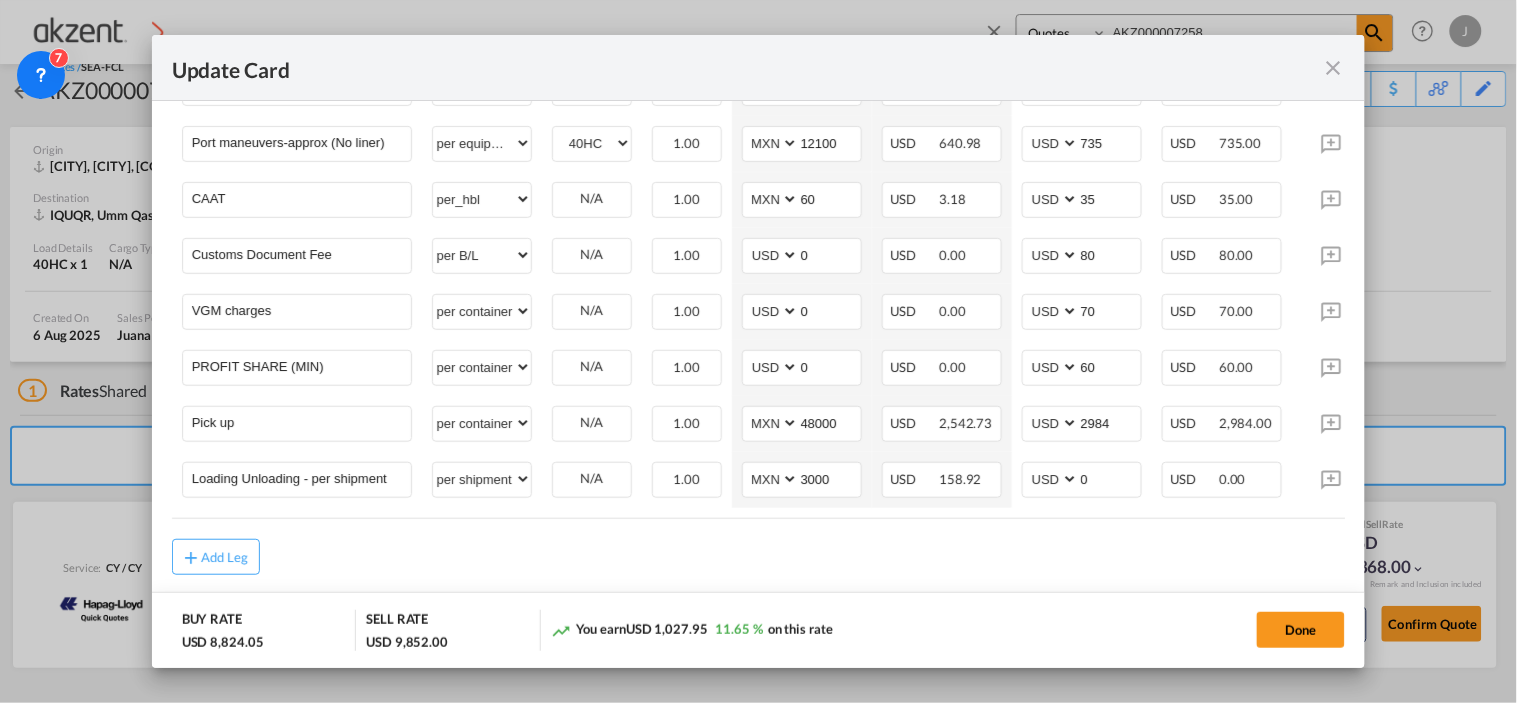 click on "Main Freight                                                     Please enter leg name   Leg Name Already Exists
Delete Leg Sub Total AED AFN ALL AMD ANG AOA ARS AUD AWG AZN BAM BBD BDT BGN BHD BIF BMD BND BOB BRL BSD BTN BWP BYN BZD CAD CDF CHF CLP CNY COP CRC CUC CUP CVE CZK DJF DKK DOP DZD EGP ERN ETB EUR FJD FKP FOK GBP GEL GGP GHS GIP GMD GNF GTQ GYD HKD HNL HRK HTG HUF IDR ILS IMP INR IQD IRR ISK JMD JOD JPY KES KGS KHR KID KMF KRW KWD KYD KZT LAK LBP LKR LRD LSL LYD MAD MDL MGA MKD MMK MNT MOP MRU MUR MVR MWK MXN MYR MZN NAD NGN NIO NOK NPR NZD OMR PAB PEN PGK PHP PKR PLN PYG QAR RON RSD RUB RWF SAR SBD SCR SDG SEK SGD SHP SLL SOS SRD SSP STN SYP SZL THB TJS TMT TND TOP TRY TTD TVD TWD TZS UAH UGX USD UYU UZS VES VND VUV WST XAF XCD XDR XOF XPF YER ZAR ZMW 5,536.00 Charges Basis
Equipment Type Quantity Buy Rates Sell Rates
Comments Action Unit Price Amount Unit Price Amount Basic Ocean Freight 40HC Please Enter
User Defined Charges Cannot Be Published per equipment" at bounding box center [759, -60] 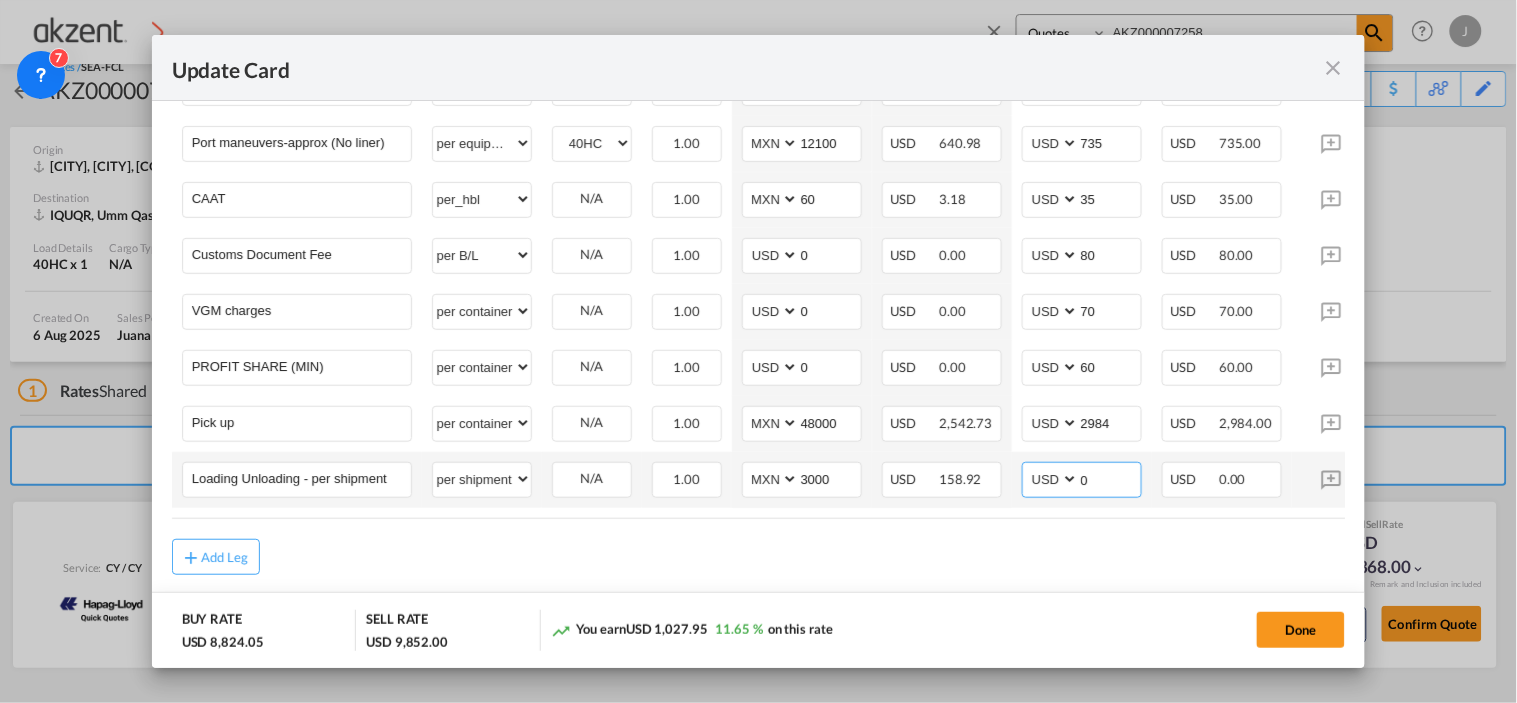 click on "0" at bounding box center [1110, 478] 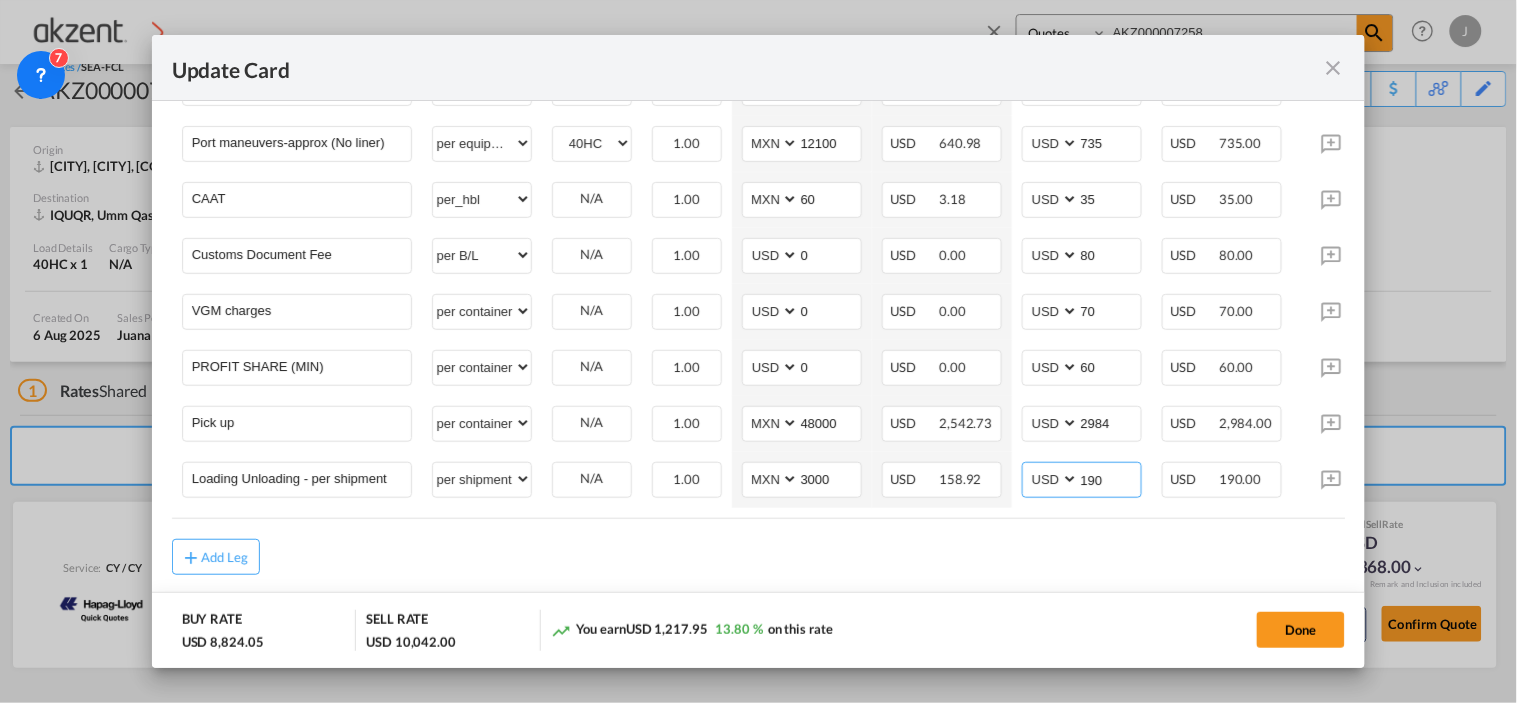 type on "190" 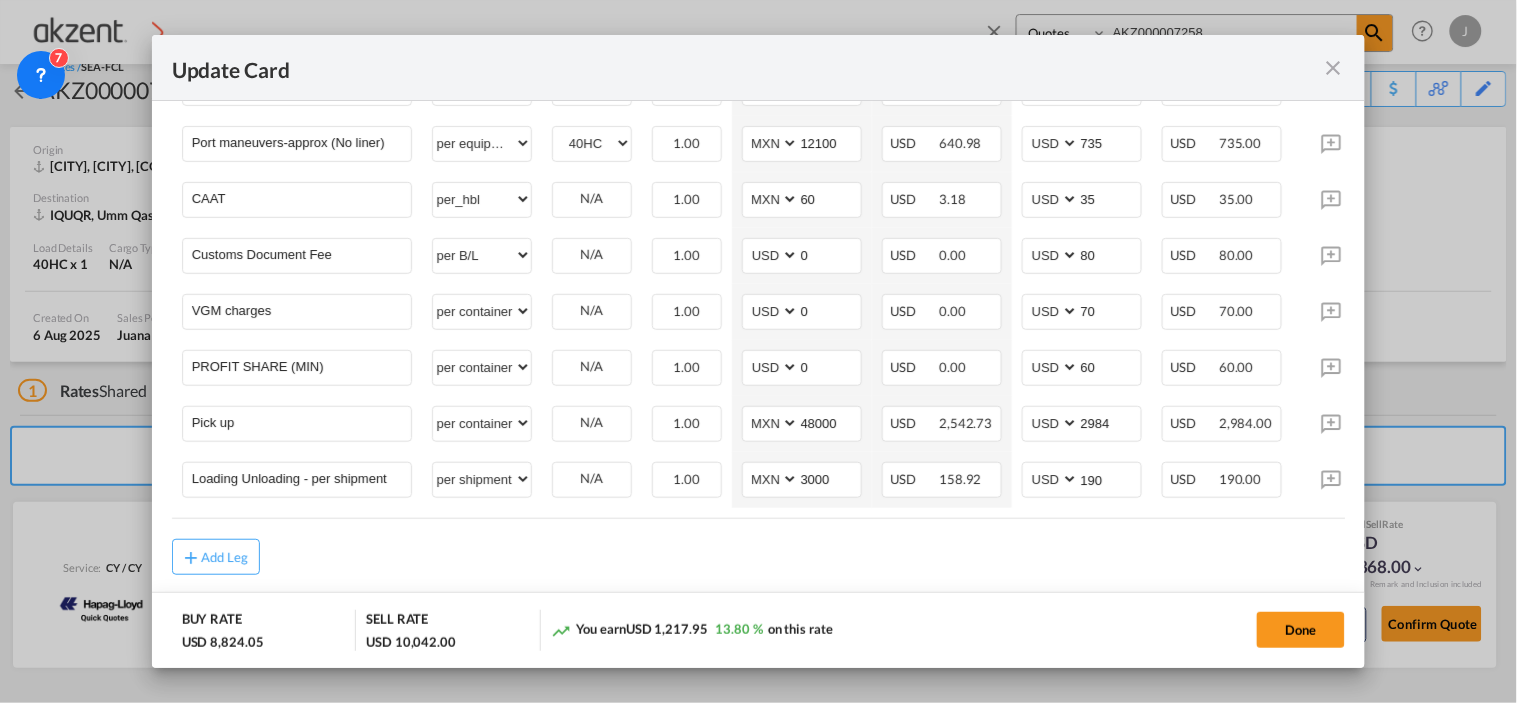 click on "Main Freight                                                     Please enter leg name   Leg Name Already Exists
Delete Leg Sub Total AED AFN ALL AMD ANG AOA ARS AUD AWG AZN BAM BBD BDT BGN BHD BIF BMD BND BOB BRL BSD BTN BWP BYN BZD CAD CDF CHF CLP CNY COP CRC CUC CUP CVE CZK DJF DKK DOP DZD EGP ERN ETB EUR FJD FKP FOK GBP GEL GGP GHS GIP GMD GNF GTQ GYD HKD HNL HRK HTG HUF IDR ILS IMP INR IQD IRR ISK JMD JOD JPY KES KGS KHR KID KMF KRW KWD KYD KZT LAK LBP LKR LRD LSL LYD MAD MDL MGA MKD MMK MNT MOP MRU MUR MVR MWK MXN MYR MZN NAD NGN NIO NOK NPR NZD OMR PAB PEN PGK PHP PKR PLN PYG QAR RON RSD RUB RWF SAR SBD SCR SDG SEK SGD SHP SLL SOS SRD SSP STN SYP SZL THB TJS TMT TND TOP TRY TTD TVD TWD TZS UAH UGX USD UYU UZS VES VND VUV WST XAF XCD XDR XOF XPF YER ZAR ZMW 5,536.00 Charges Basis
Equipment Type Quantity Buy Rates Sell Rates
Comments Action Unit Price Amount Unit Price Amount Basic Ocean Freight 40HC Please Enter
User Defined Charges Cannot Be Published per equipment" at bounding box center (759, -60) 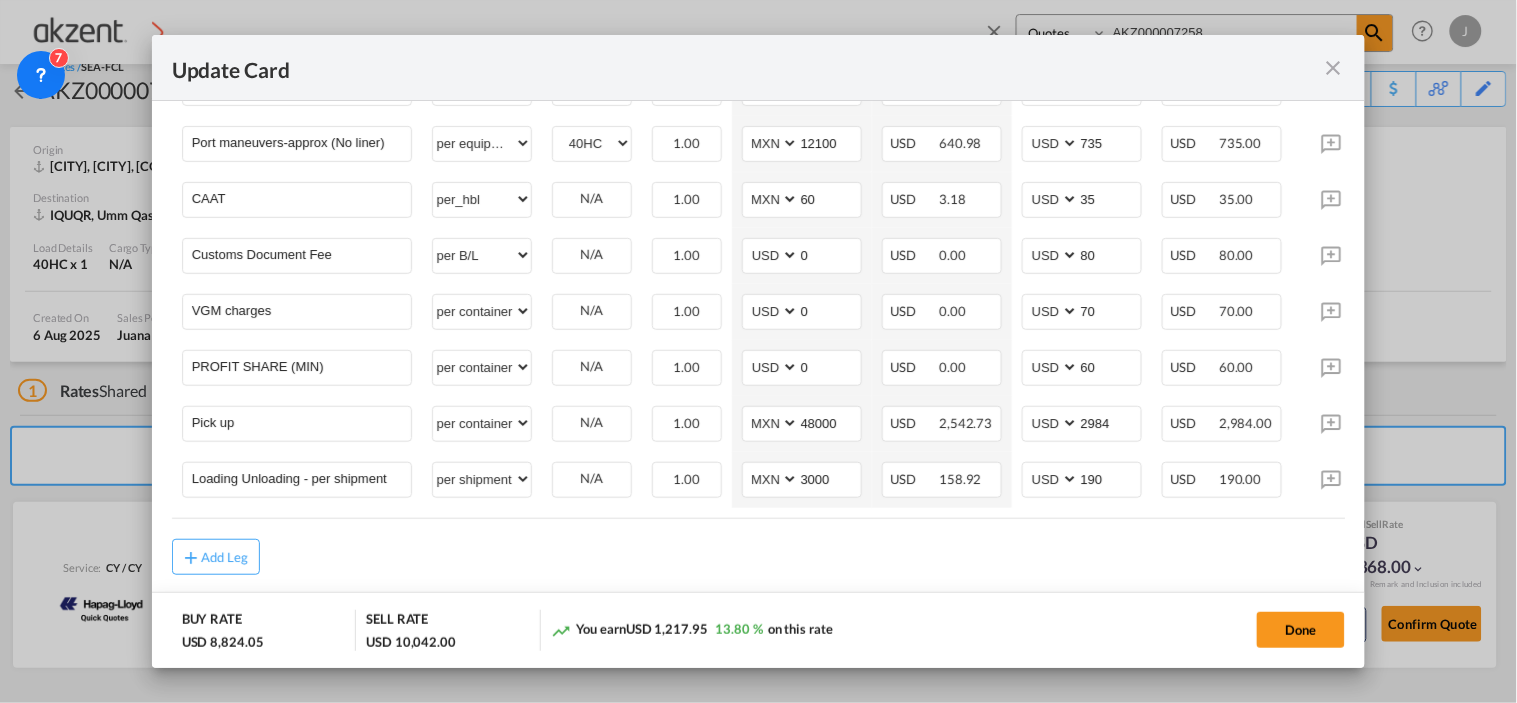 drag, startPoint x: 1157, startPoint y: 472, endPoint x: 1167, endPoint y: 474, distance: 10.198039 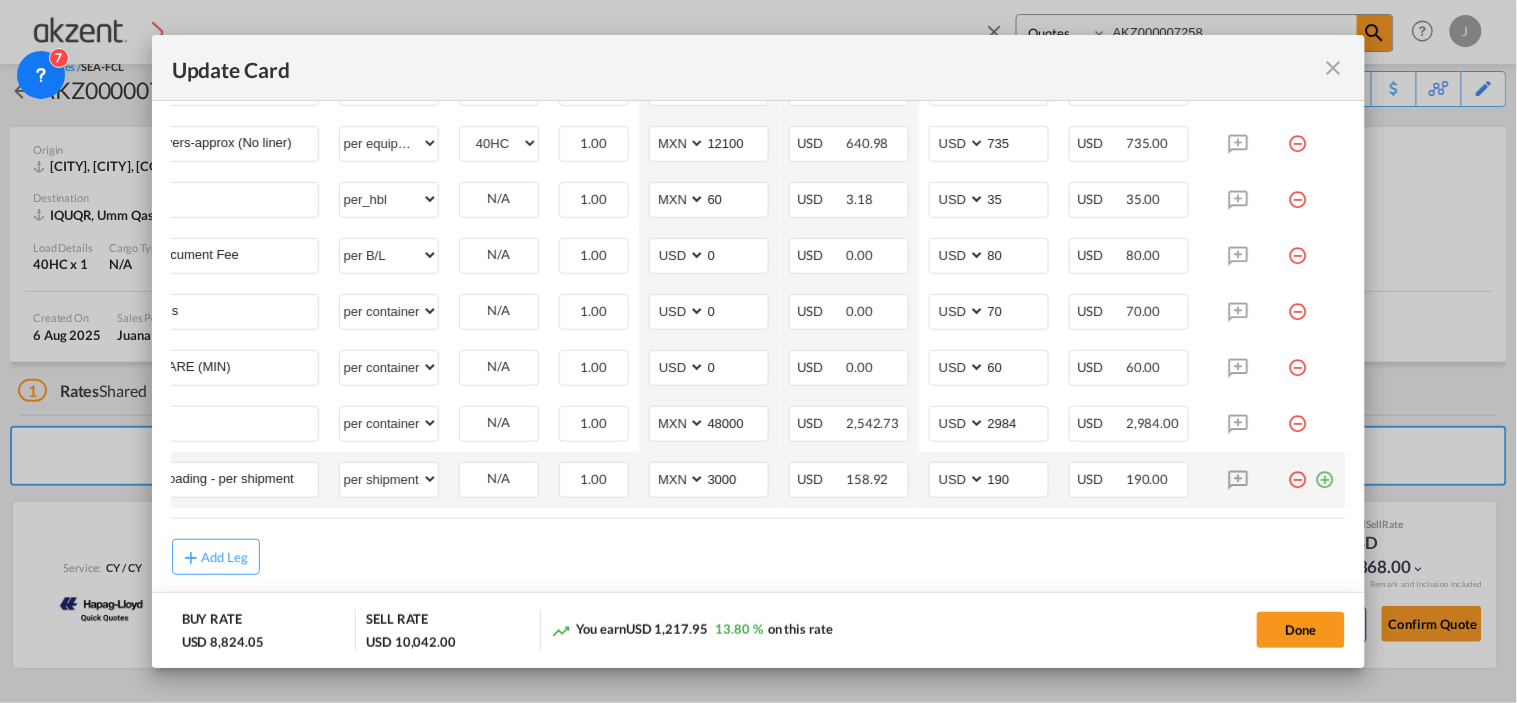 drag, startPoint x: 1315, startPoint y: 434, endPoint x: 1305, endPoint y: 436, distance: 10.198039 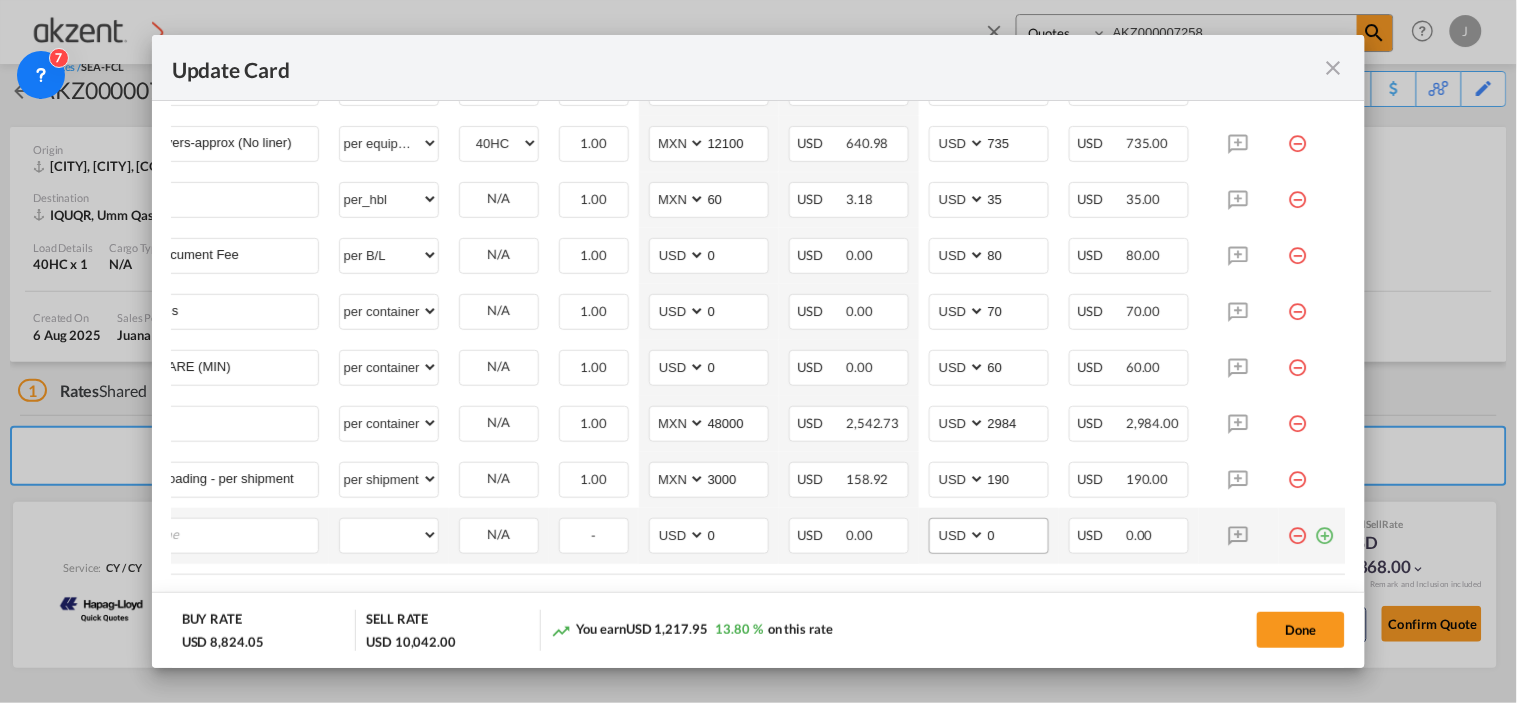 scroll, scrollTop: 0, scrollLeft: 20, axis: horizontal 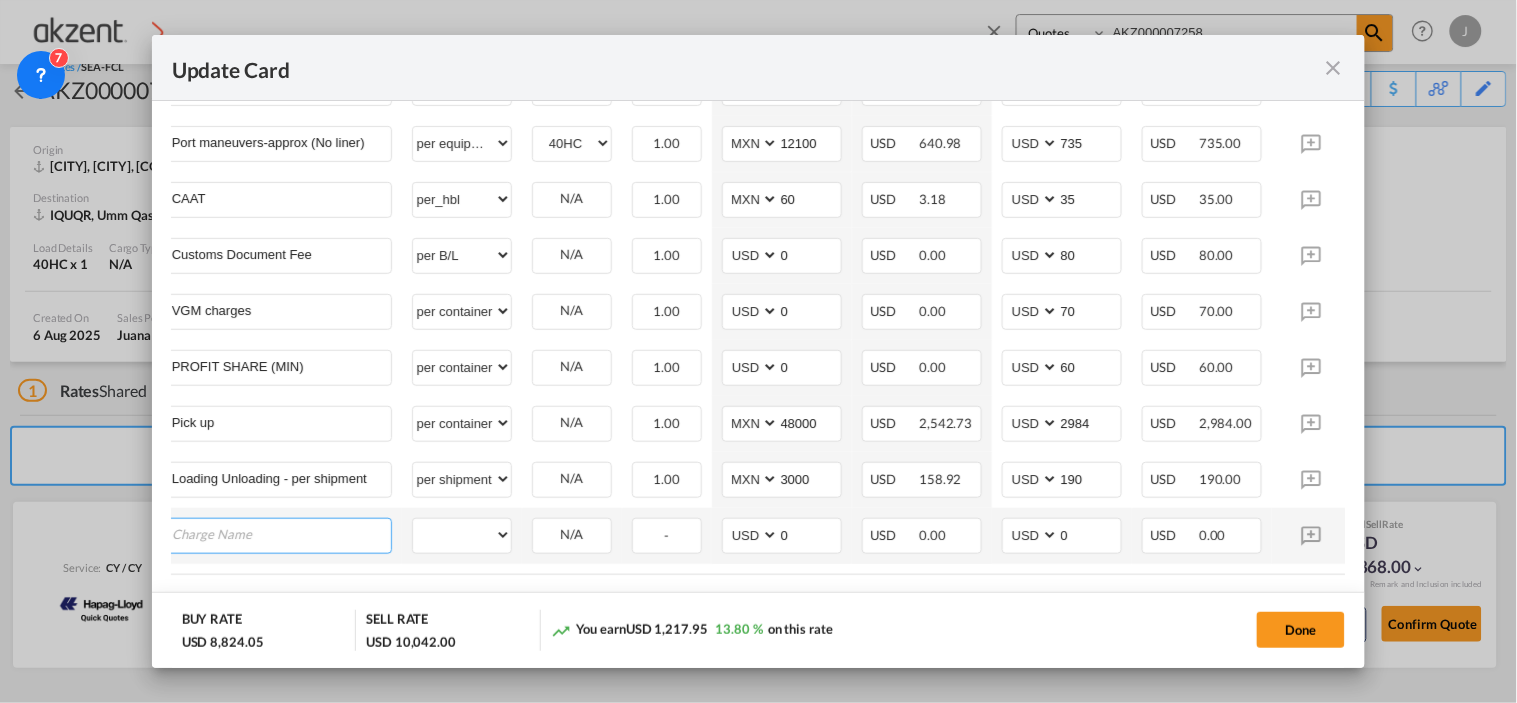paste on "storage maneuver" 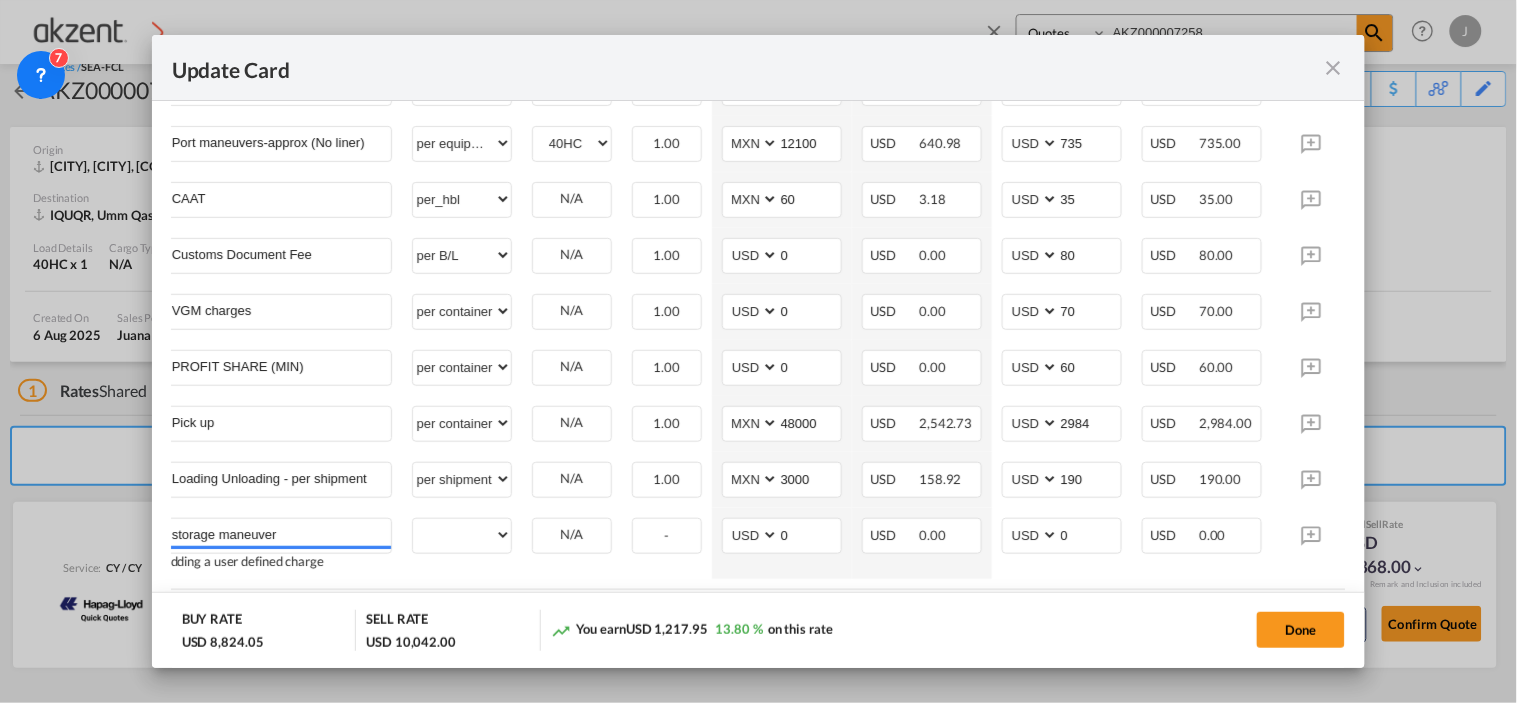 scroll, scrollTop: 0, scrollLeft: 0, axis: both 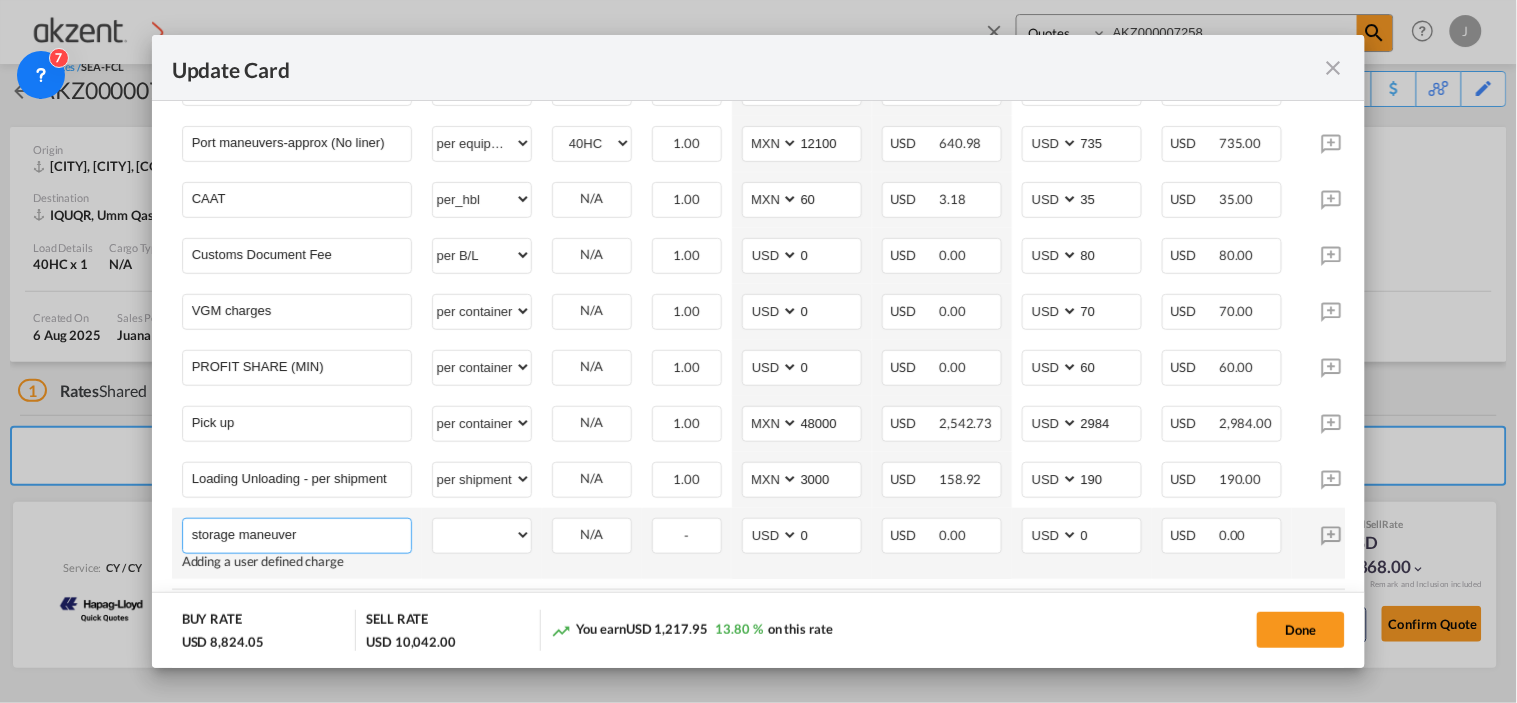click on "storage maneuver" at bounding box center [301, 534] 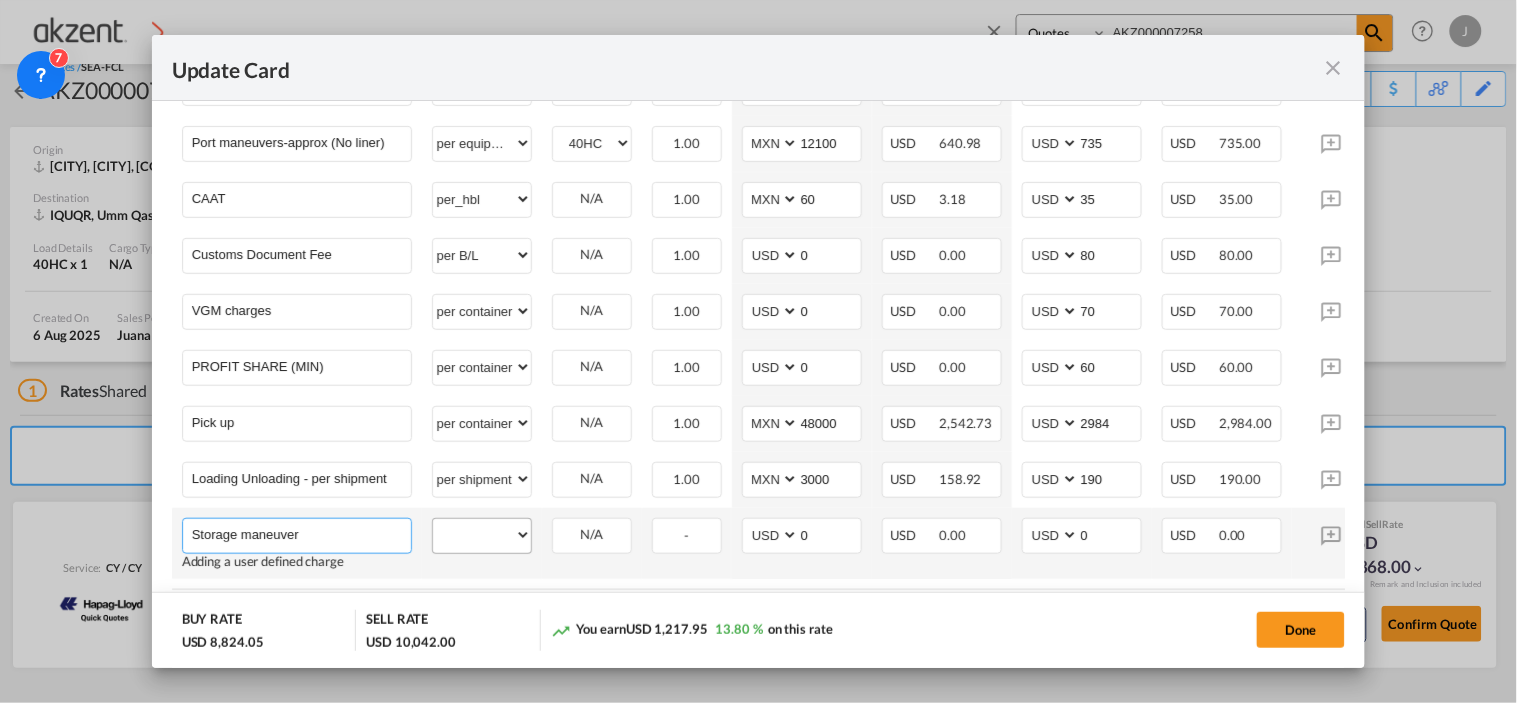 type on "Storage maneuver" 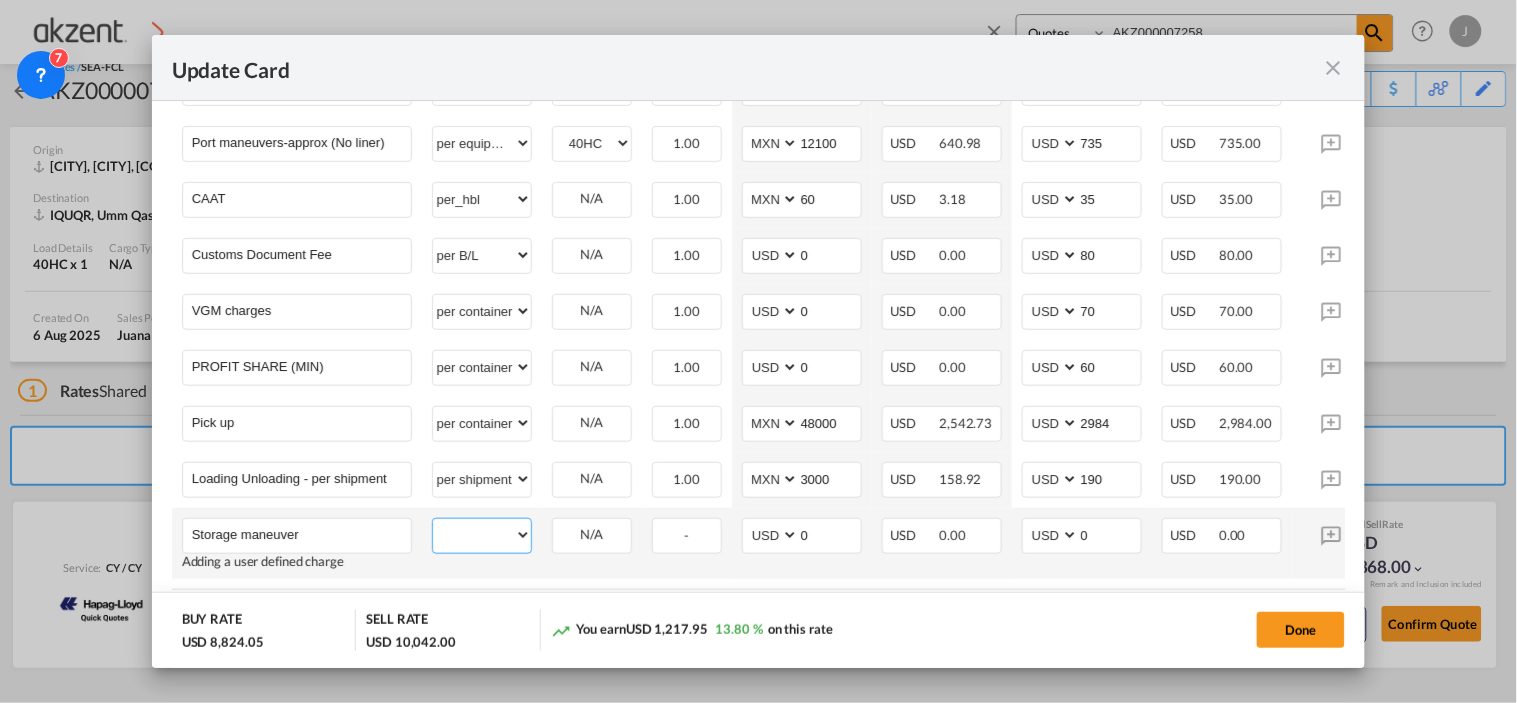 click on "per equipment
per container
per B/L
per shipping bill
per shipment
per pallet
per carton
per vehicle
per shift
per invoice
per package
per day
per revalidation
per teu
per kg
per ton
per hour
flat
per_hbl
per belt
% on freight total
per_declaration
per_document
per chasis split
per clearance" at bounding box center [482, 535] 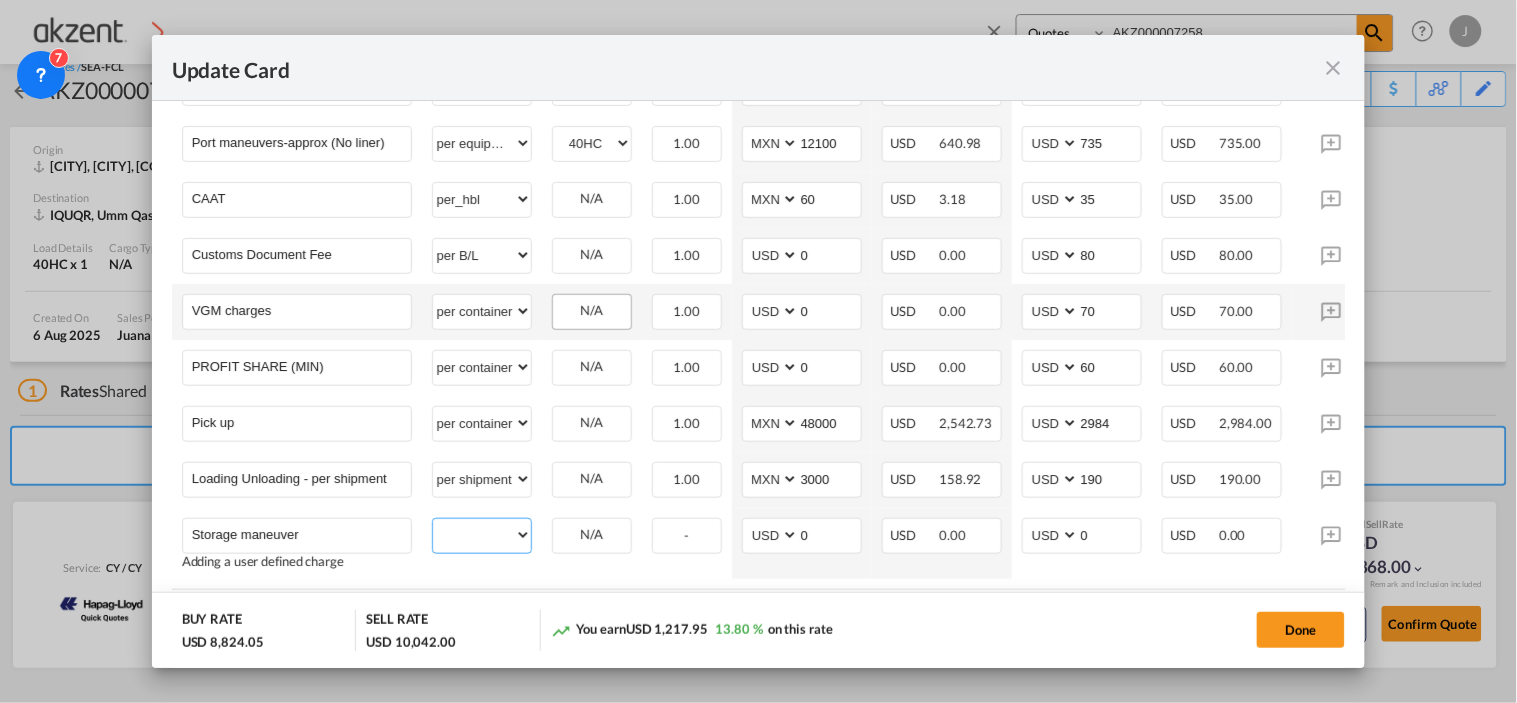 select on "per day" 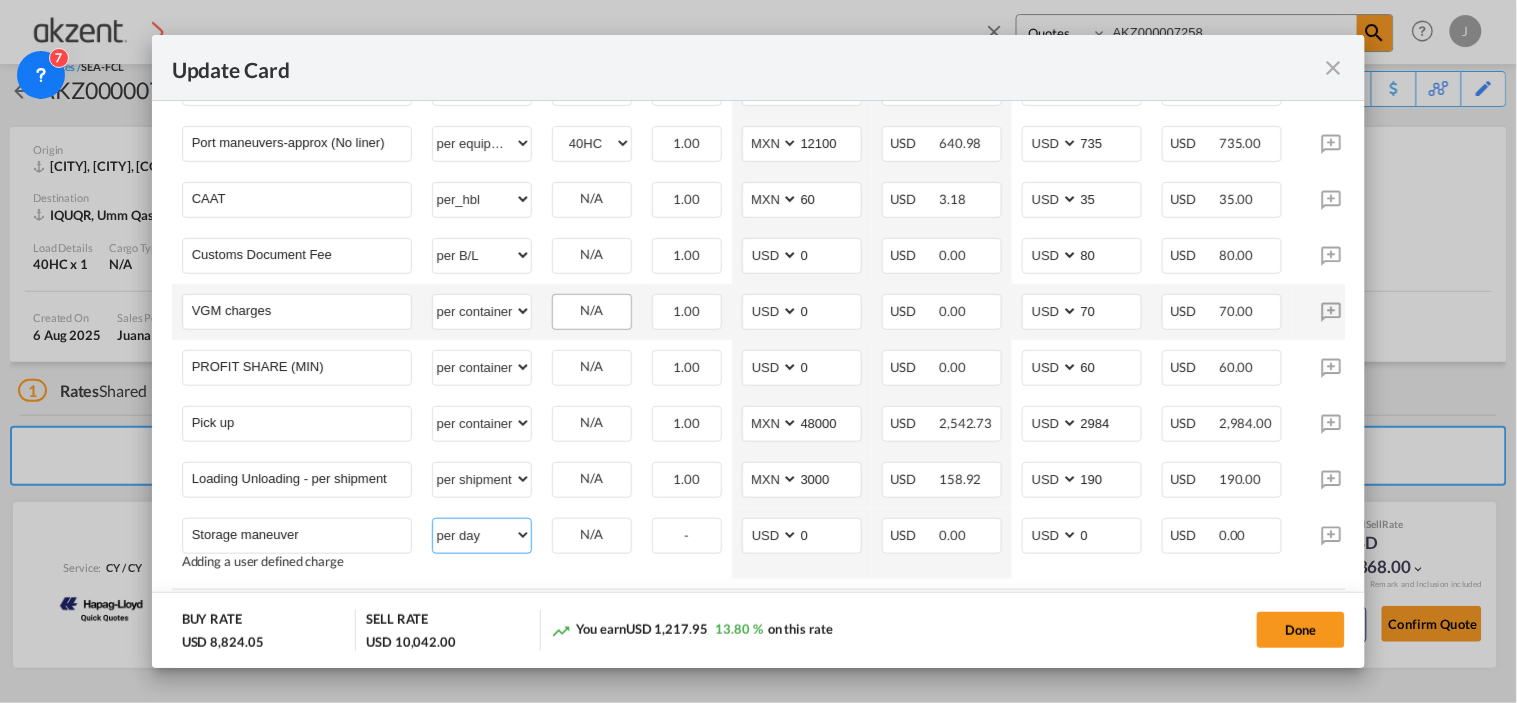 click on "per equipment
per container
per B/L
per shipping bill
per shipment
per pallet
per carton
per vehicle
per shift
per invoice
per package
per day
per revalidation
per teu
per kg
per ton
per hour
flat
per_hbl
per belt
% on freight total
per_declaration
per_document
per chasis split
per clearance" at bounding box center (482, 535) 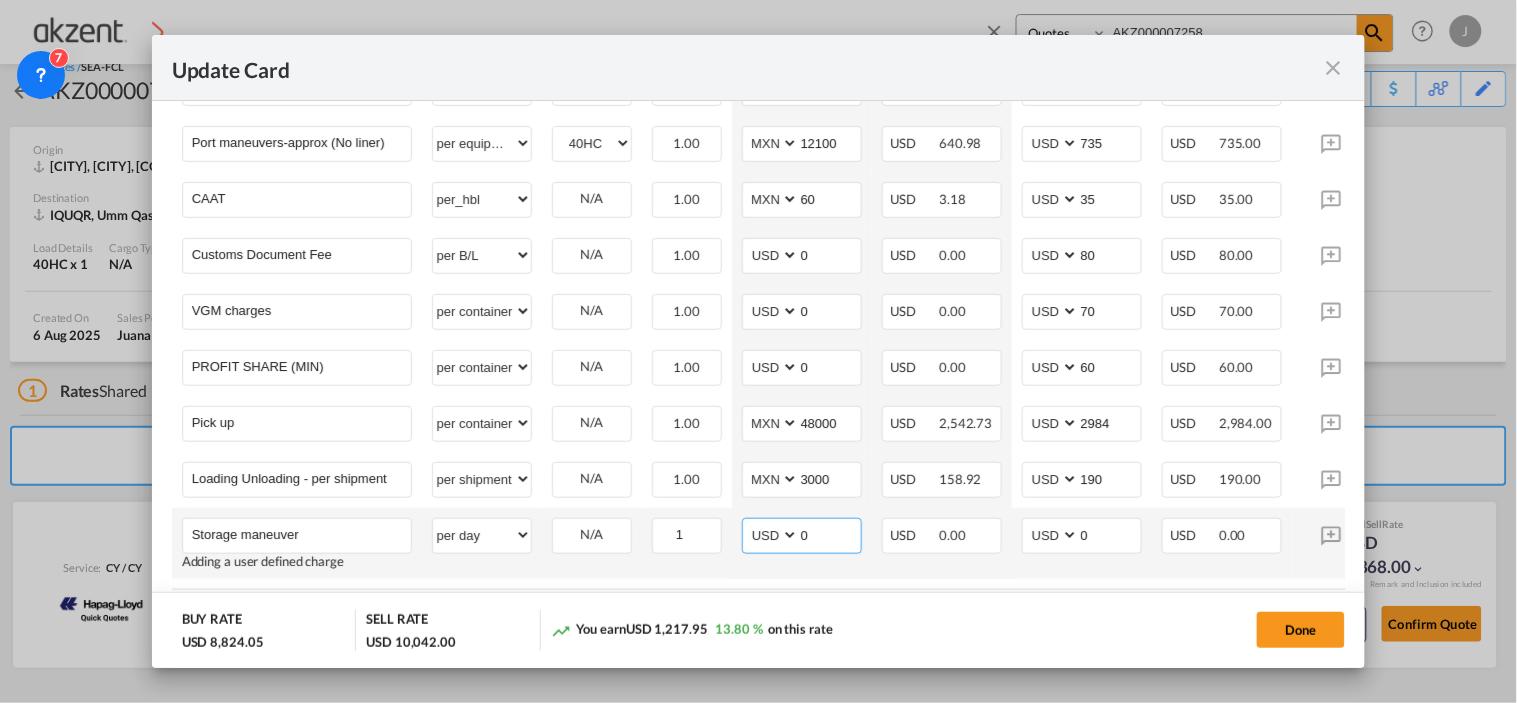 click on "AED AFN ALL AMD ANG AOA ARS AUD AWG AZN BAM BBD BDT BGN BHD BIF BMD BND BOB BRL BSD BTN BWP BYN BZD CAD CDF CHF CLP CNY COP CRC CUC CUP CVE CZK DJF DKK DOP DZD EGP ERN ETB EUR FJD FKP FOK GBP GEL GGP GHS GIP GMD GNF GTQ GYD HKD HNL HRK HTG HUF IDR ILS IMP INR IQD IRR ISK JMD JOD JPY KES KGS KHR KID KMF KRW KWD KYD KZT LAK LBP LKR LRD LSL LYD MAD MDL MGA MKD MMK MNT MOP MRU MUR MVR MWK MXN MYR MZN NAD NGN NIO NOK NPR NZD OMR PAB PEN PGK PHP PKR PLN PYG QAR RON RSD RUB RWF SAR SBD SCR SDG SEK SGD SHP SLL SOS SRD SSP STN SYP SZL THB TJS TMT TND TOP TRY TTD TVD TWD TZS UAH UGX USD UYU UZS VES VND VUV WST XAF XCD XDR XOF XPF YER ZAR ZMW" at bounding box center [772, 535] 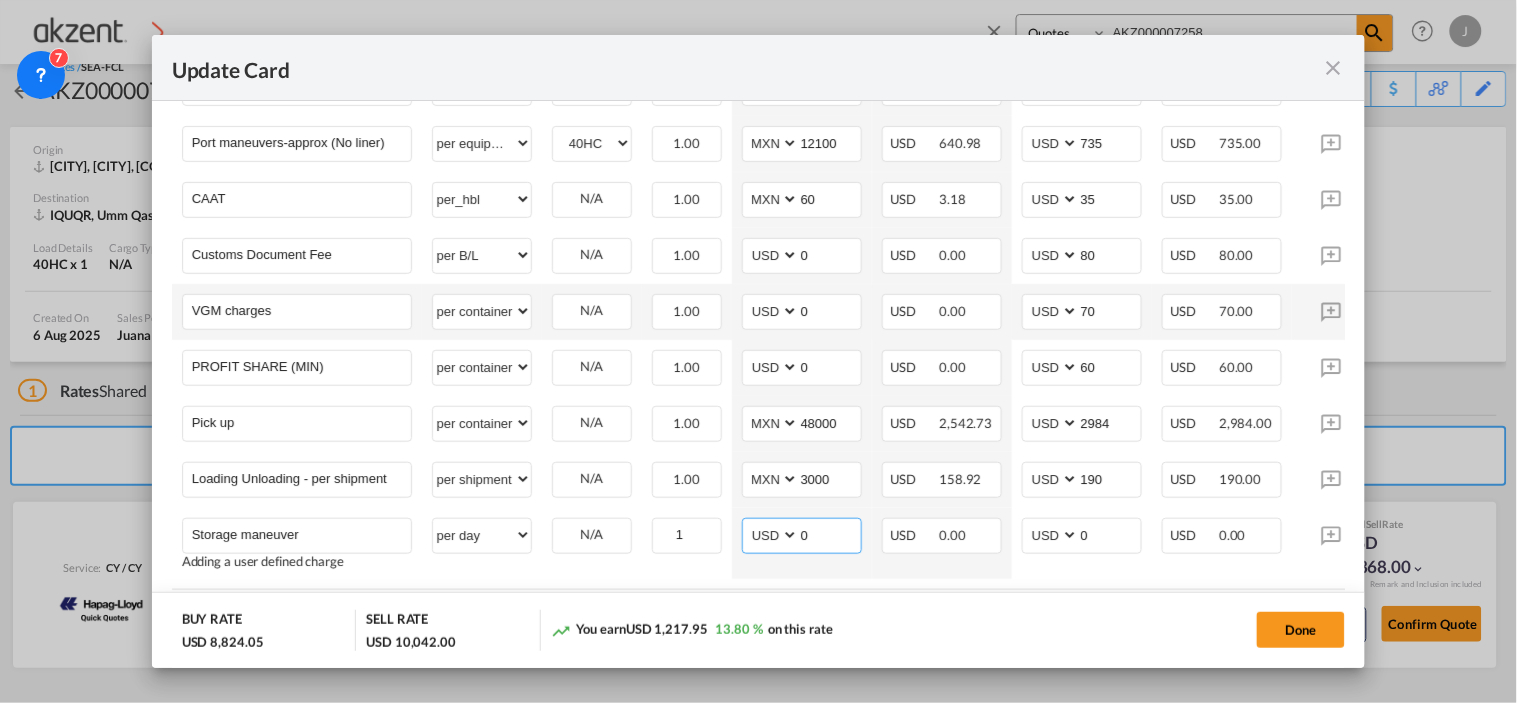 select on "string:MXN" 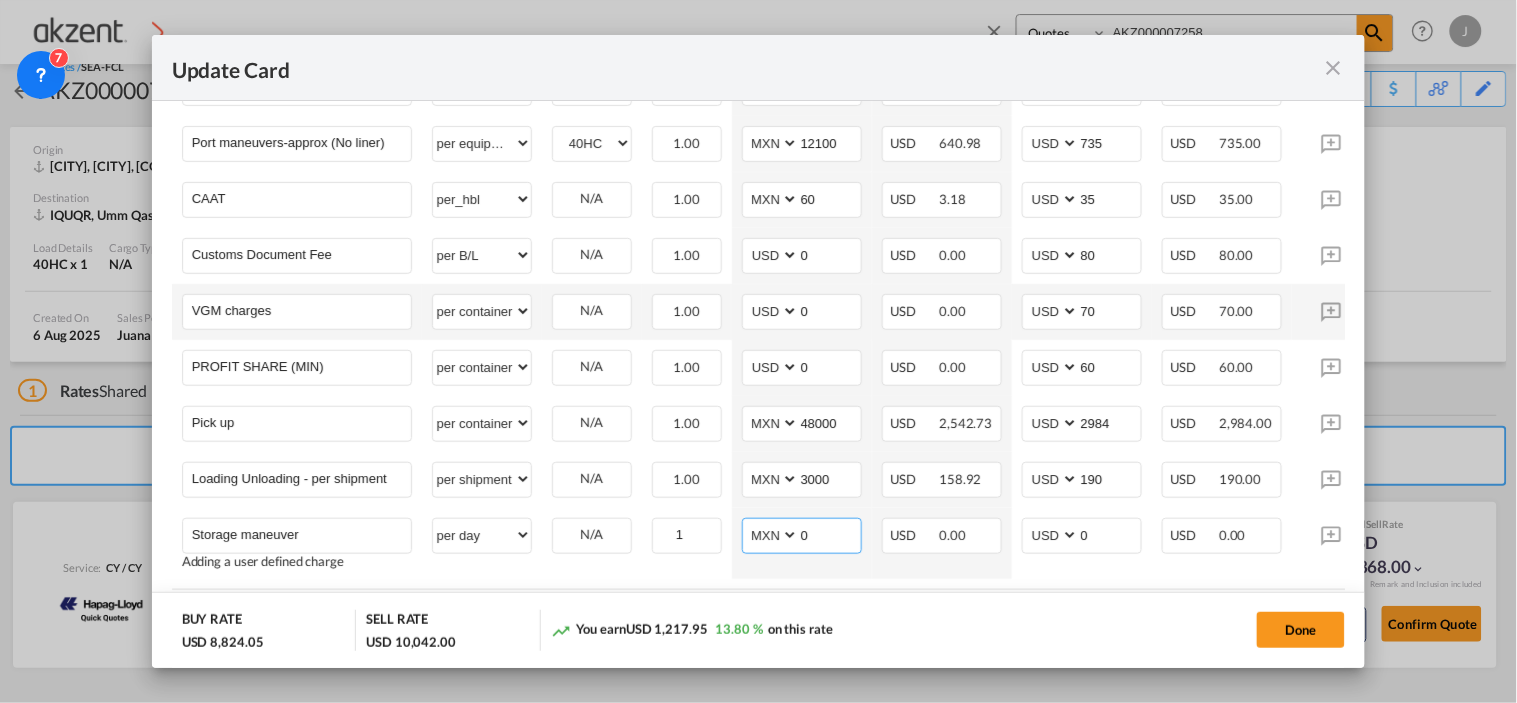 click on "AED AFN ALL AMD ANG AOA ARS AUD AWG AZN BAM BBD BDT BGN BHD BIF BMD BND BOB BRL BSD BTN BWP BYN BZD CAD CDF CHF CLP CNY COP CRC CUC CUP CVE CZK DJF DKK DOP DZD EGP ERN ETB EUR FJD FKP FOK GBP GEL GGP GHS GIP GMD GNF GTQ GYD HKD HNL HRK HTG HUF IDR ILS IMP INR IQD IRR ISK JMD JOD JPY KES KGS KHR KID KMF KRW KWD KYD KZT LAK LBP LKR LRD LSL LYD MAD MDL MGA MKD MMK MNT MOP MRU MUR MVR MWK MXN MYR MZN NAD NGN NIO NOK NPR NZD OMR PAB PEN PGK PHP PKR PLN PYG QAR RON RSD RUB RWF SAR SBD SCR SDG SEK SGD SHP SLL SOS SRD SSP STN SYP SZL THB TJS TMT TND TOP TRY TTD TVD TWD TZS UAH UGX USD UYU UZS VES VND VUV WST XAF XCD XDR XOF XPF YER ZAR ZMW" at bounding box center (772, 535) 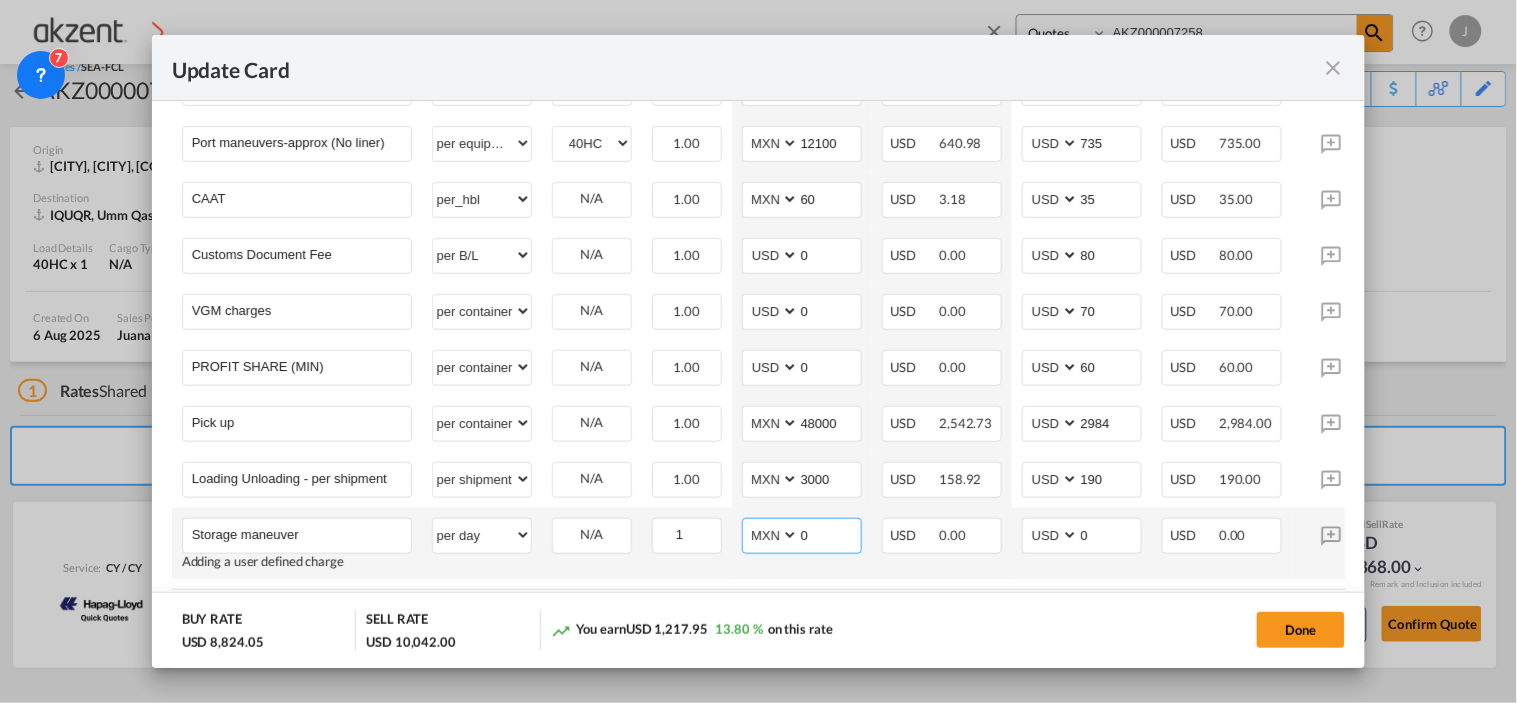 click on "0" at bounding box center [830, 534] 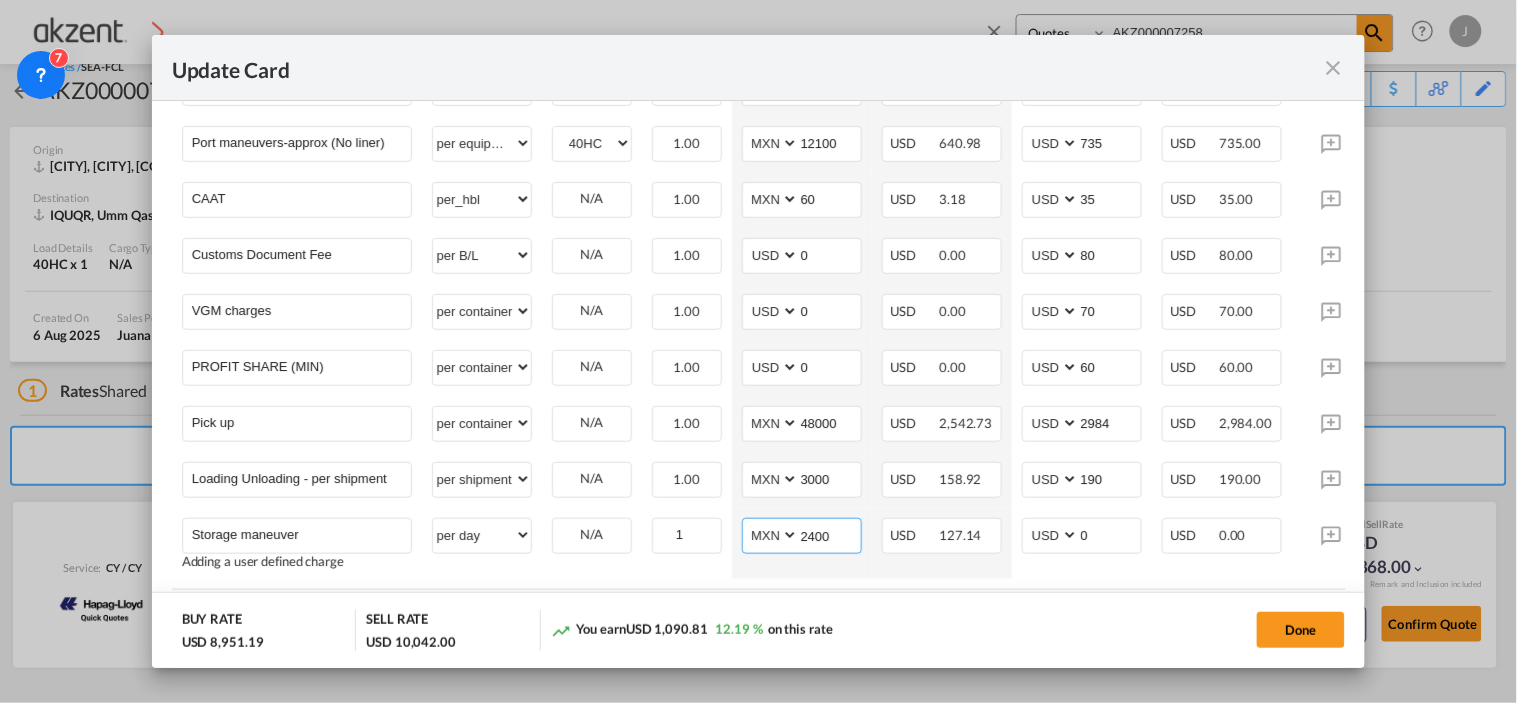 type on "2400" 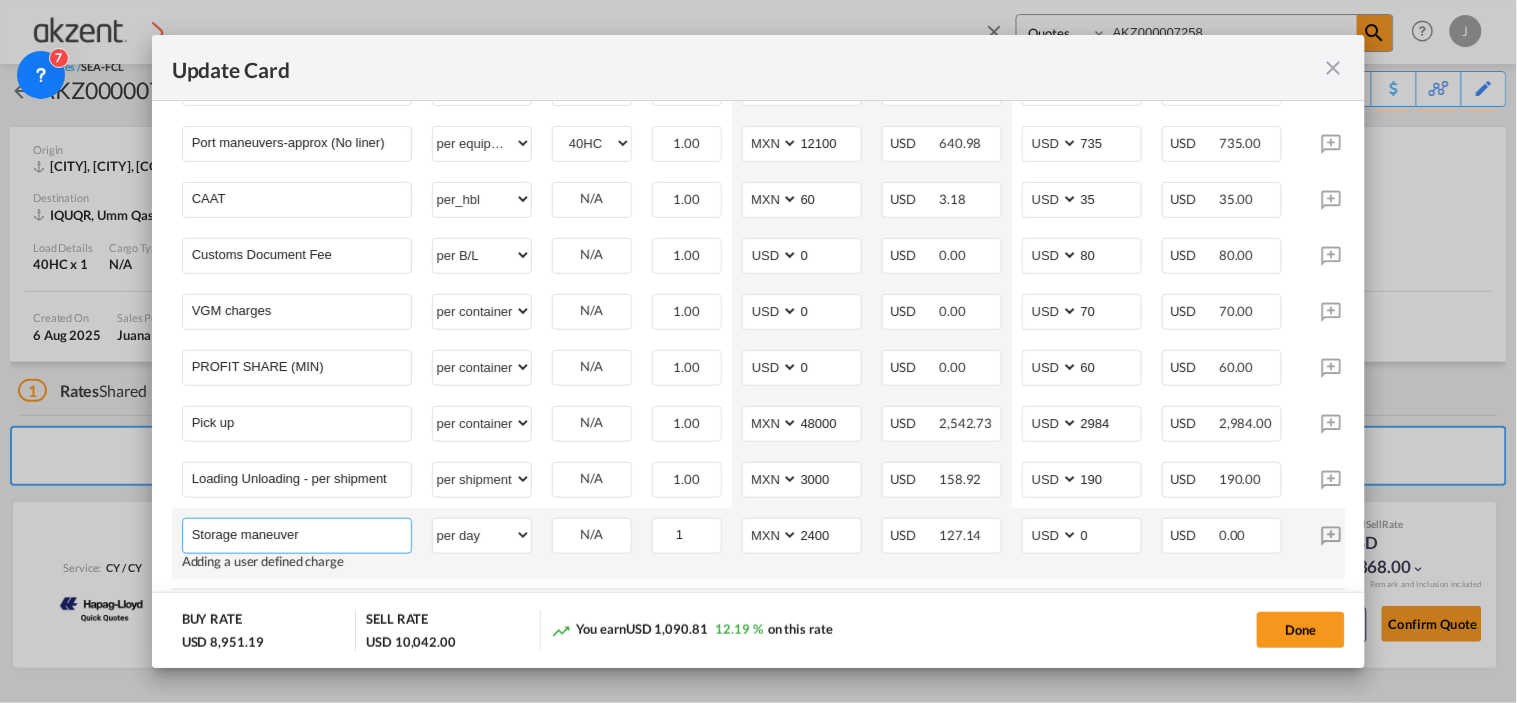 drag, startPoint x: 345, startPoint y: 493, endPoint x: 190, endPoint y: 491, distance: 155.01291 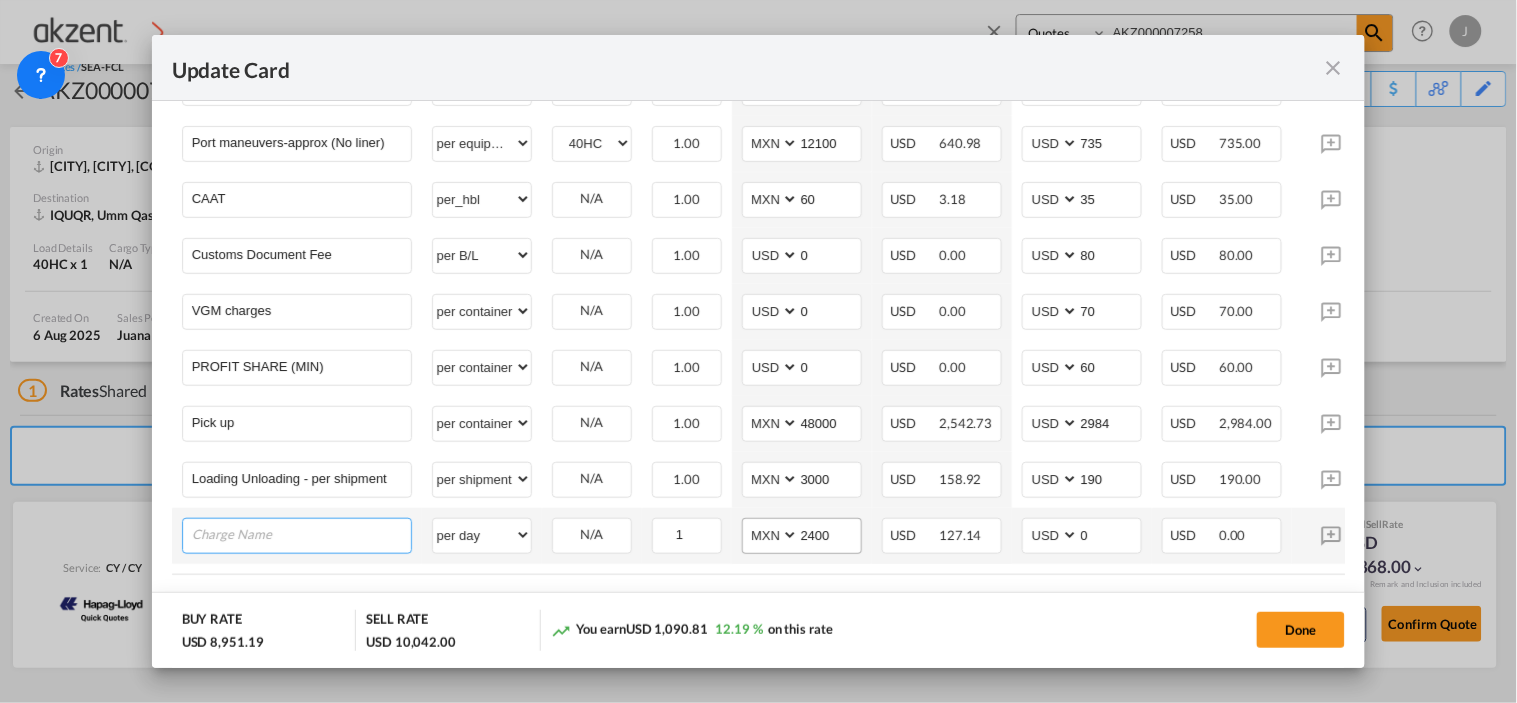 type 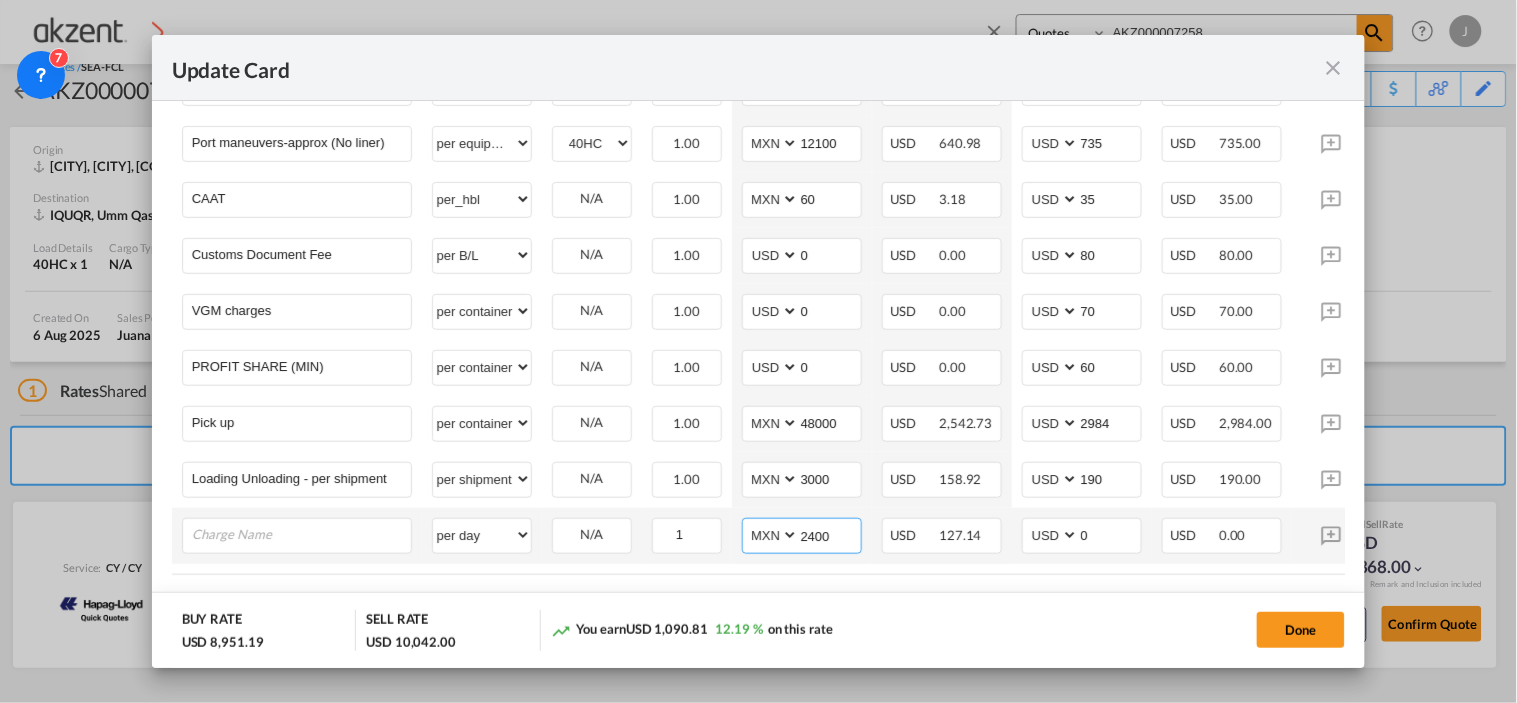drag, startPoint x: 806, startPoint y: 491, endPoint x: 782, endPoint y: 487, distance: 24.33105 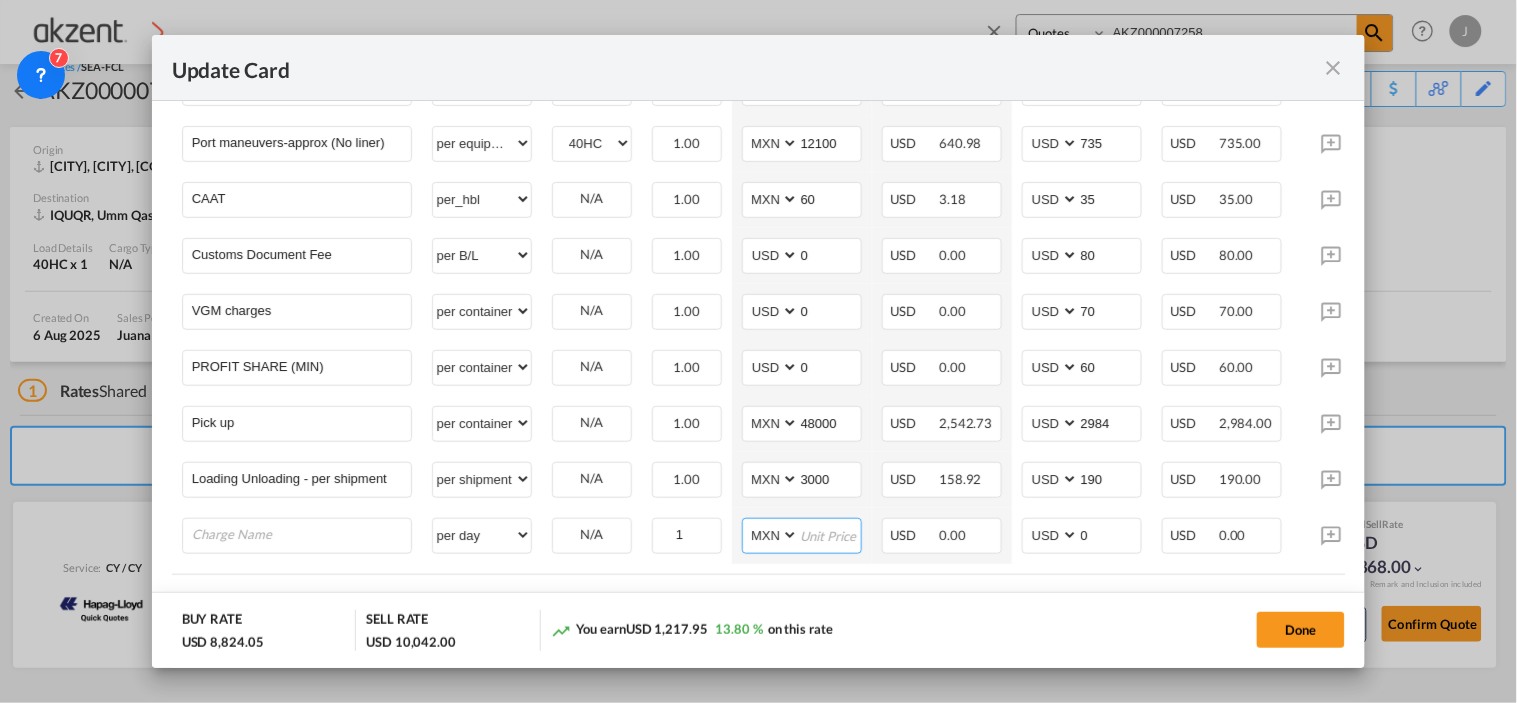 type 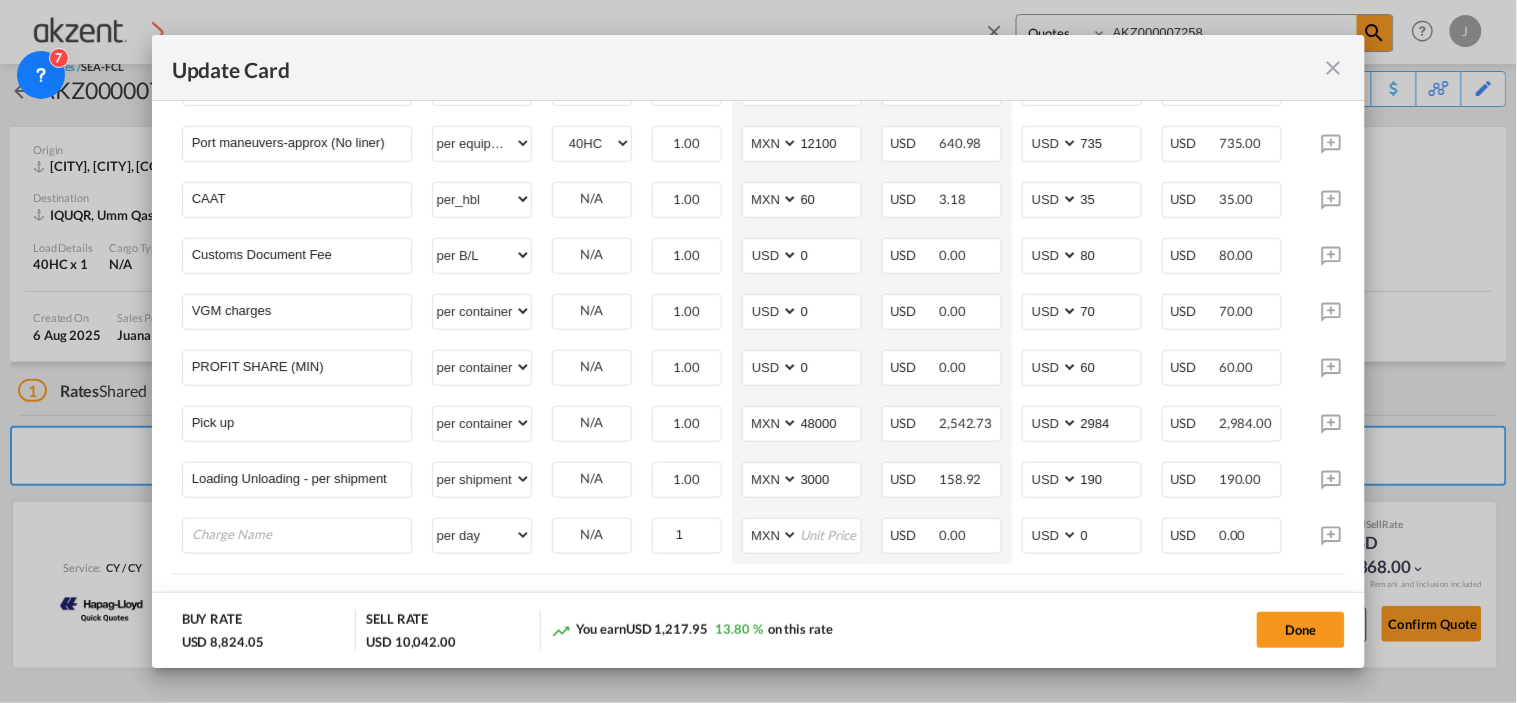 scroll, scrollTop: 0, scrollLeft: 108, axis: horizontal 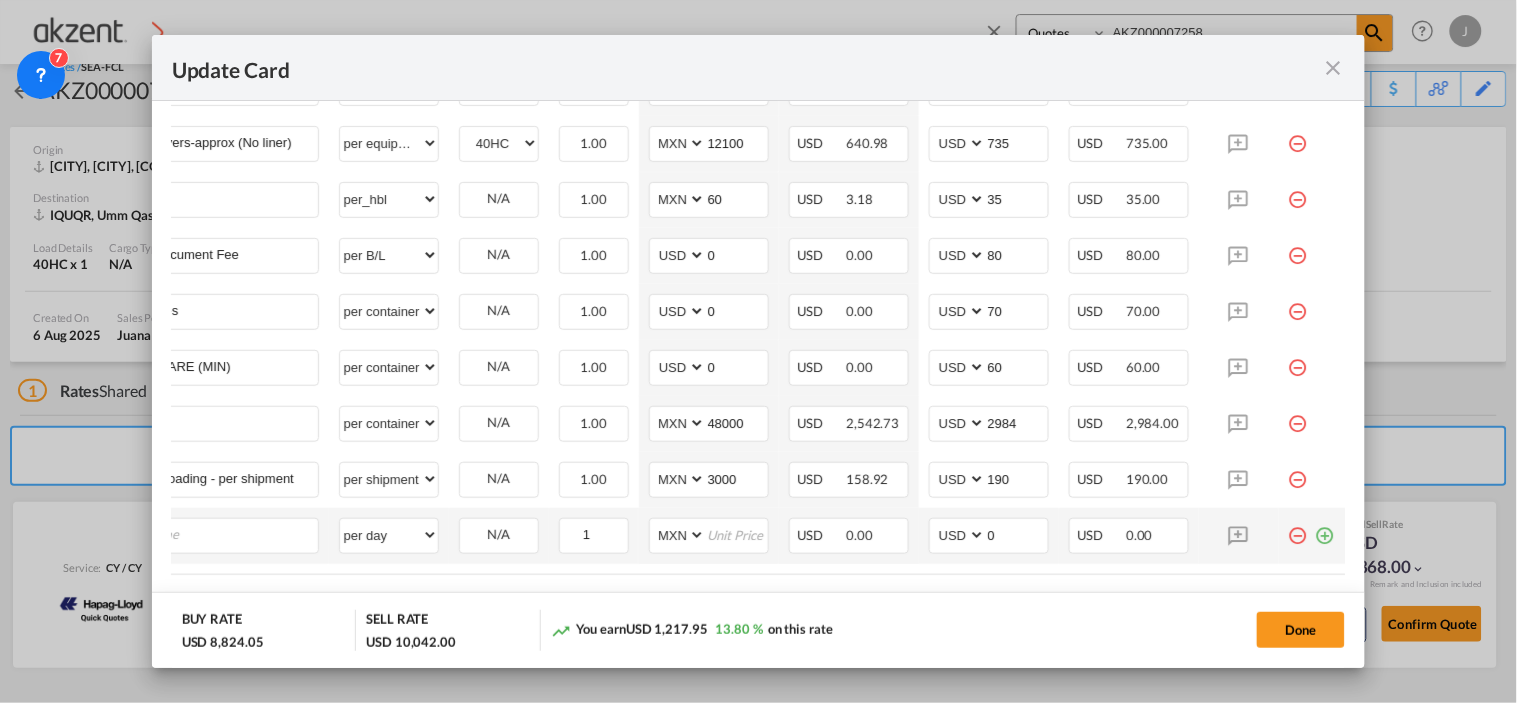 click at bounding box center (1299, 528) 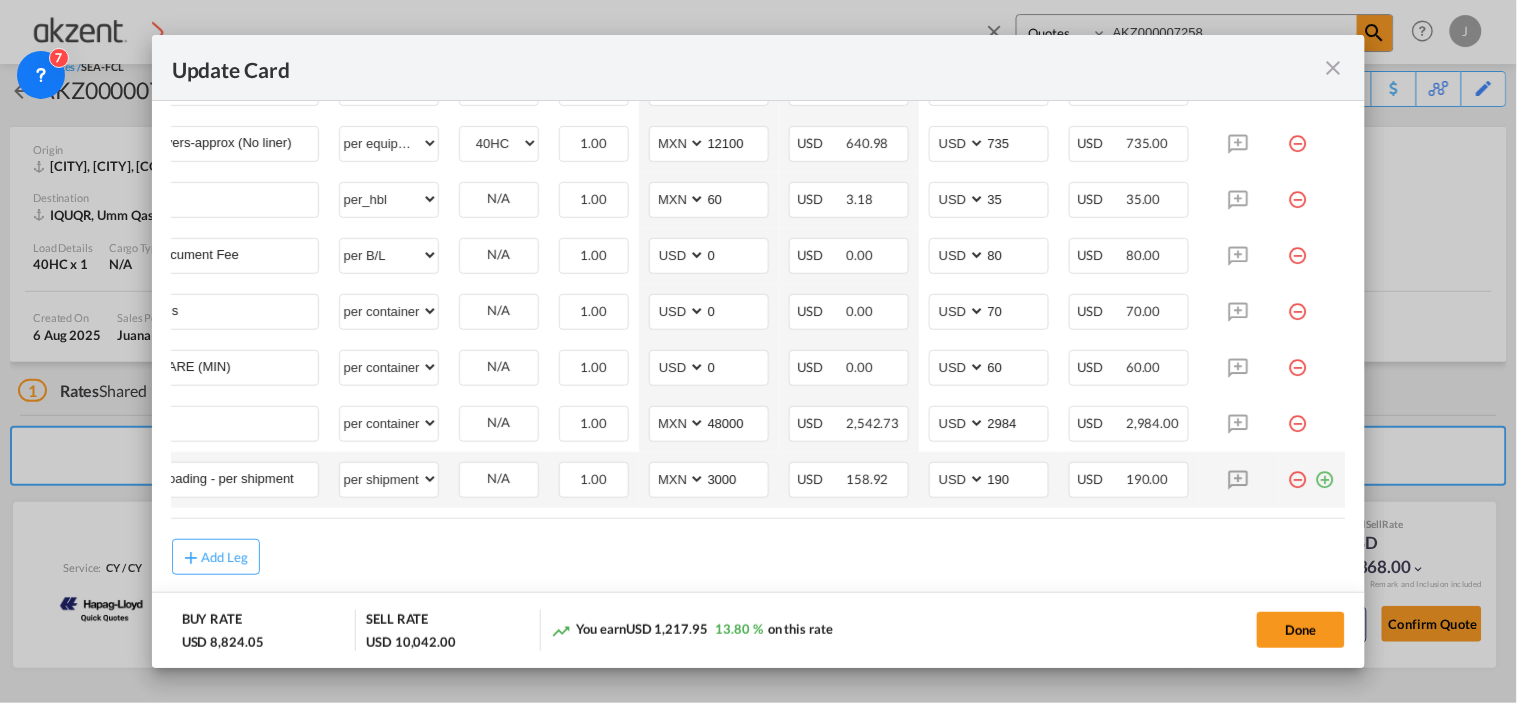 click at bounding box center [1326, 472] 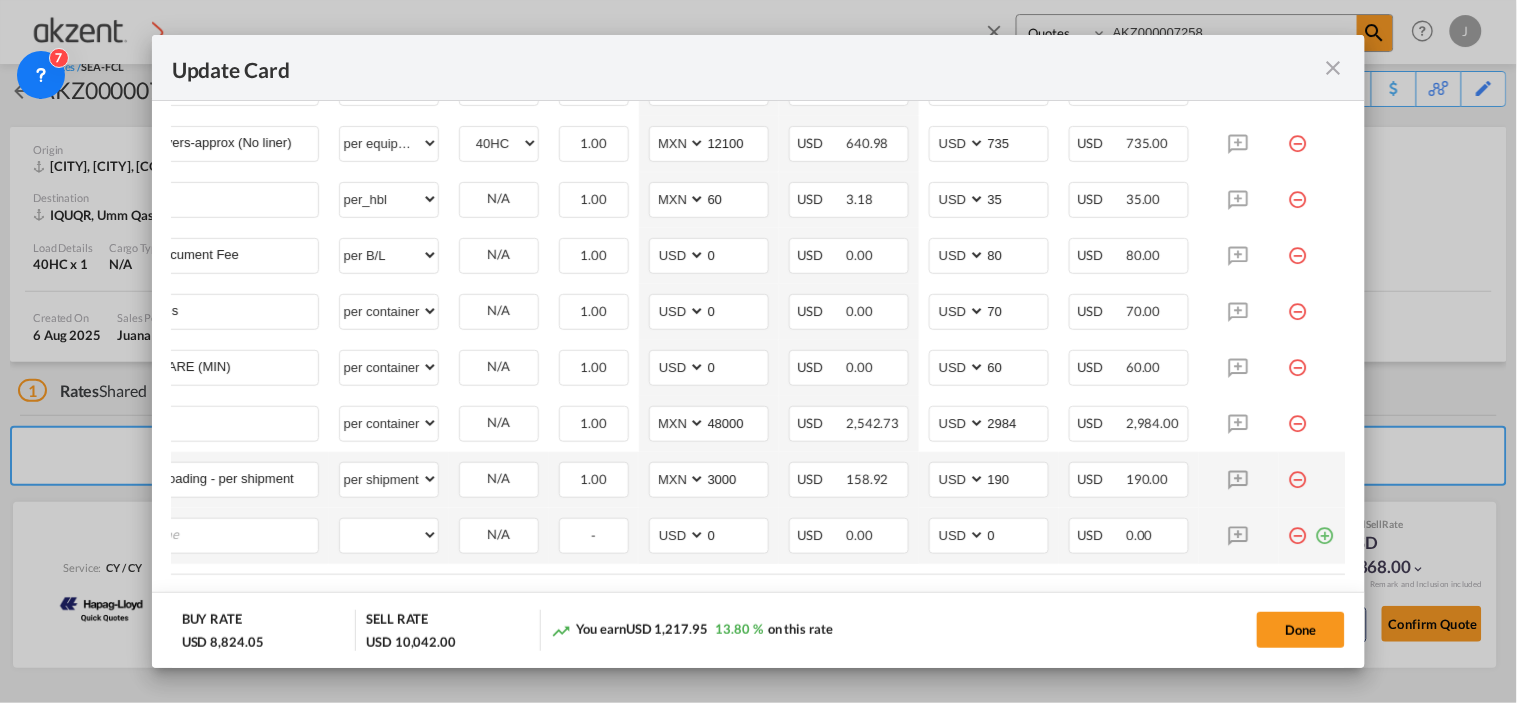 scroll, scrollTop: 0, scrollLeft: 20, axis: horizontal 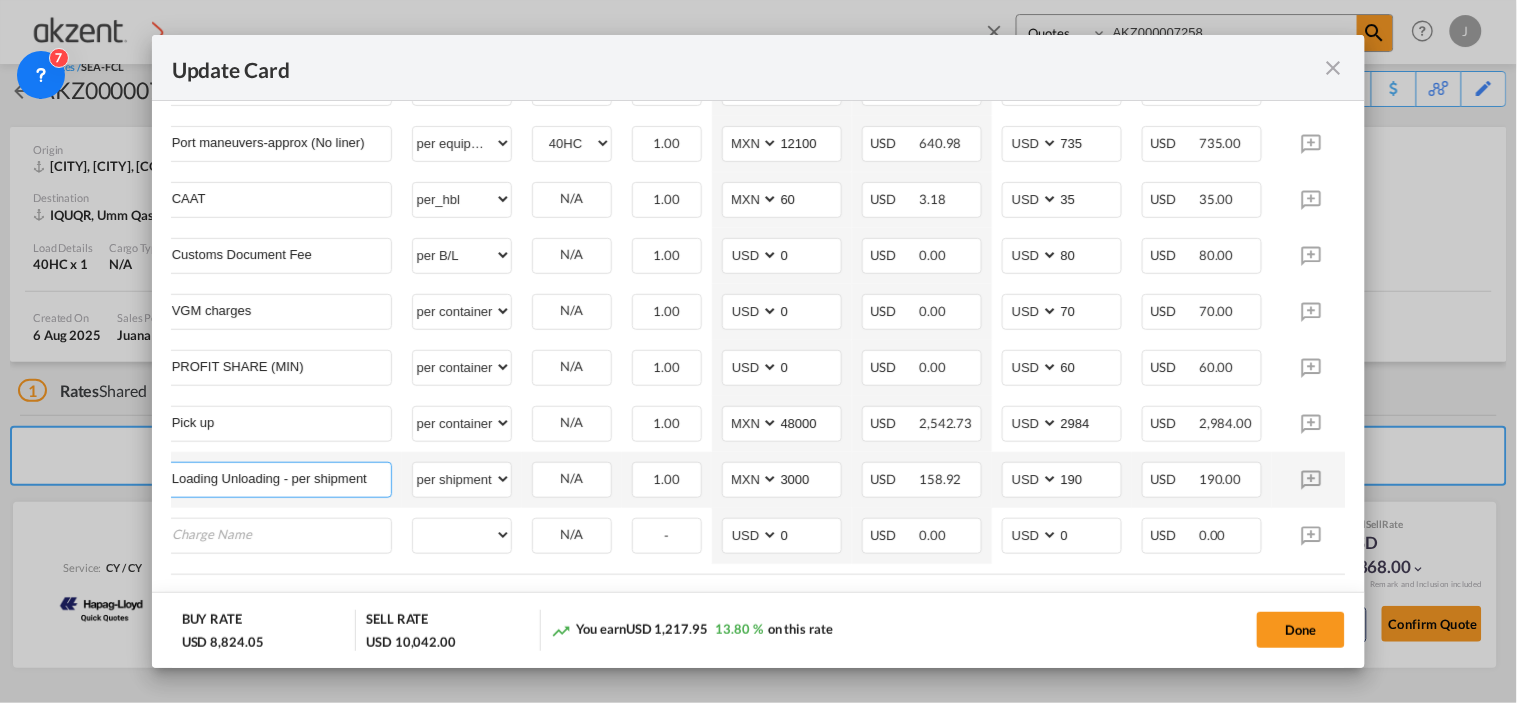 click on "Loading Unloading - per shipment" at bounding box center [281, 478] 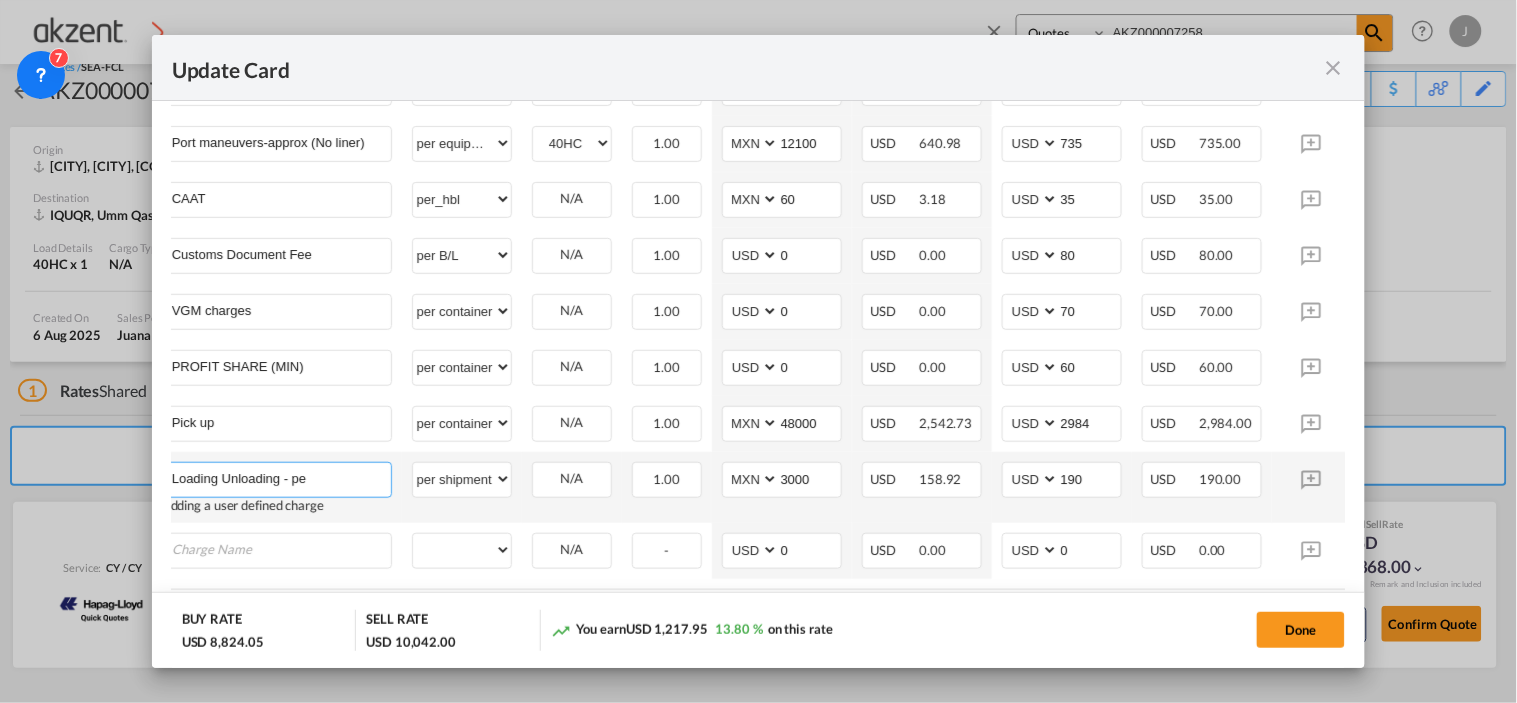 type on "Loading Unloading - p" 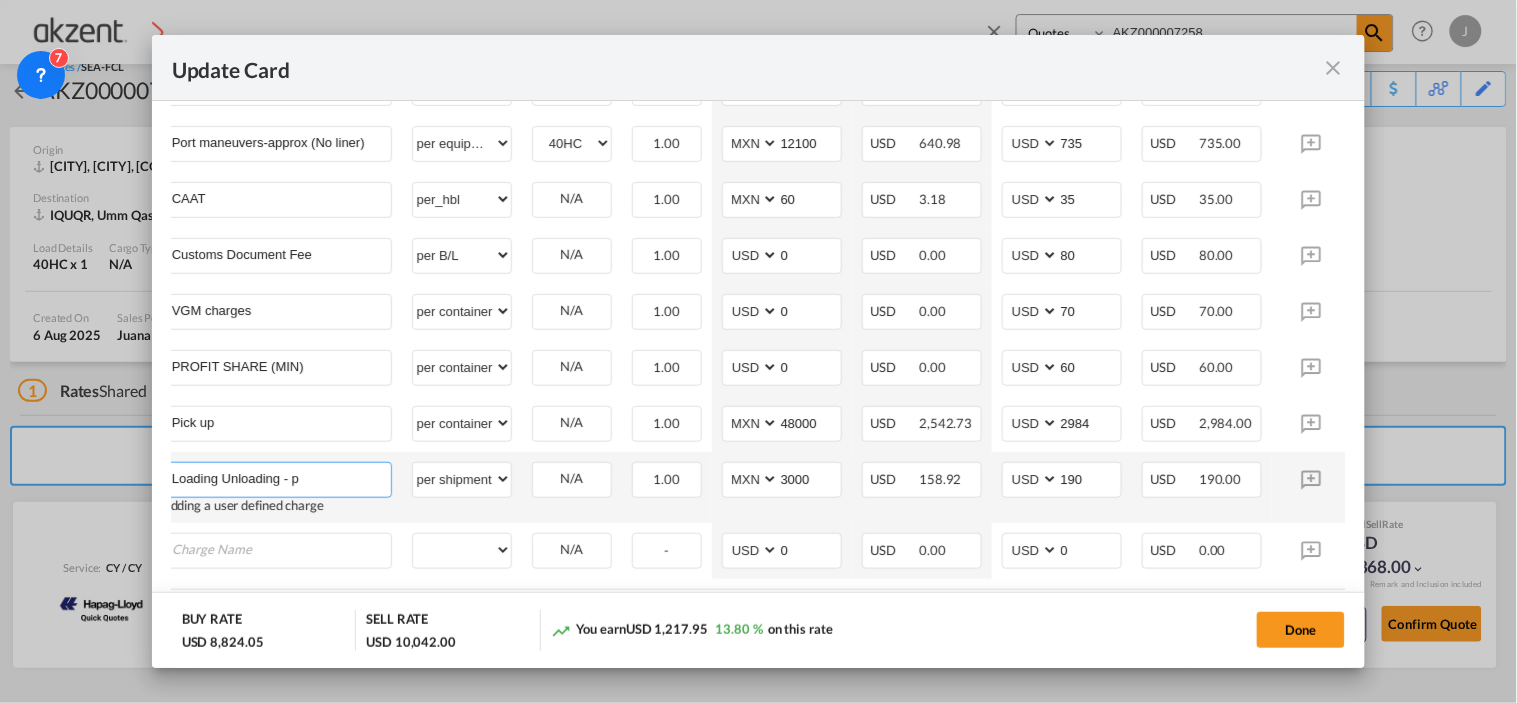 select on "string:USD" 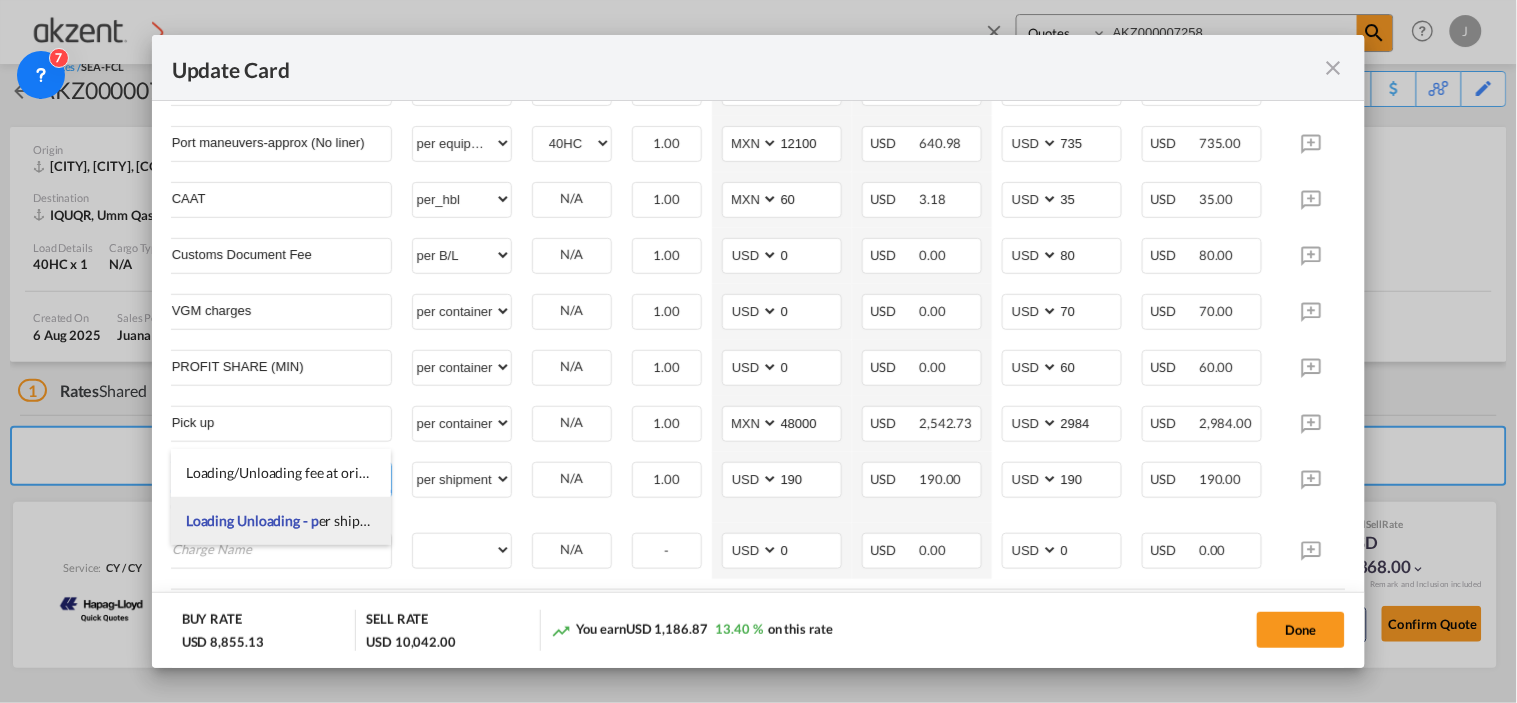 type on "Loading Unloading - p" 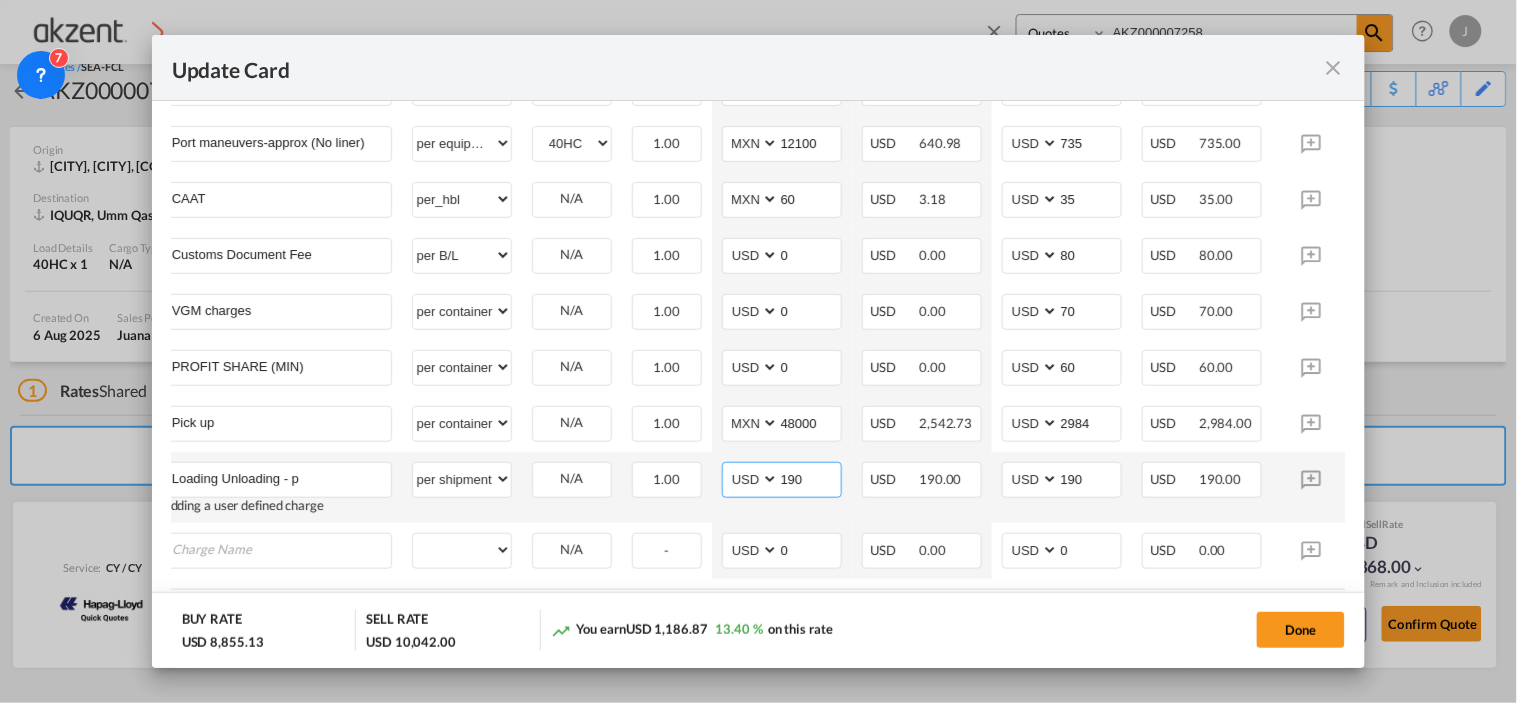 click on "AED AFN ALL AMD ANG AOA ARS AUD AWG AZN BAM BBD BDT BGN BHD BIF BMD BND BOB BRL BSD BTN BWP BYN BZD CAD CDF CHF CLP CNY COP CRC CUC CUP CVE CZK DJF DKK DOP DZD EGP ERN ETB EUR FJD FKP FOK GBP GEL GGP GHS GIP GMD GNF GTQ GYD HKD HNL HRK HTG HUF IDR ILS IMP INR IQD IRR ISK JMD JOD JPY KES KGS KHR KID KMF KRW KWD KYD KZT LAK LBP LKR LRD LSL LYD MAD MDL MGA MKD MMK MNT MOP MRU MUR MVR MWK MXN MYR MZN NAD NGN NIO NOK NPR NZD OMR PAB PEN PGK PHP PKR PLN PYG QAR RON RSD RUB RWF SAR SBD SCR SDG SEK SGD SHP SLL SOS SRD SSP STN SYP SZL THB TJS TMT TND TOP TRY TTD TVD TWD TZS UAH UGX USD UYU UZS VES VND VUV WST XAF XCD XDR XOF XPF YER ZAR ZMW" at bounding box center (752, 479) 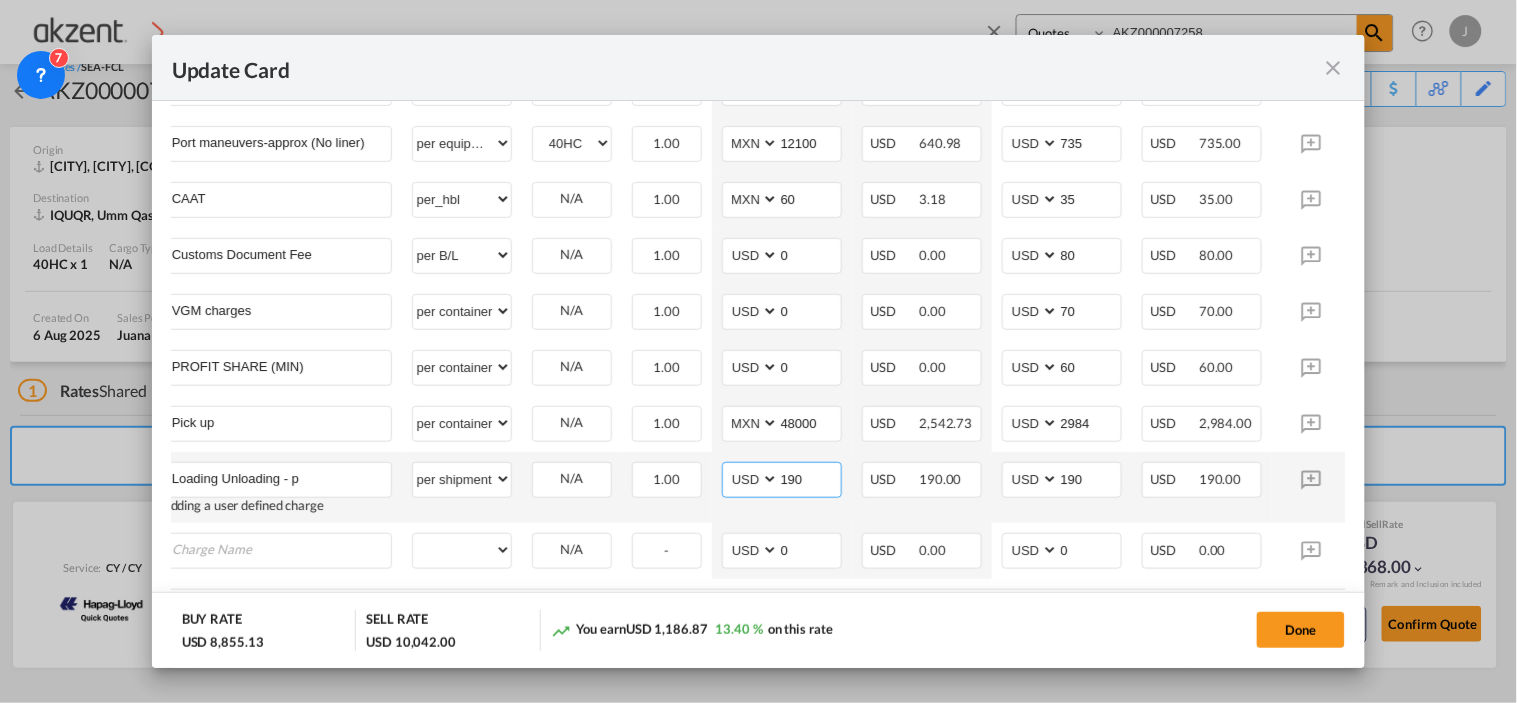 select on "string:MXN" 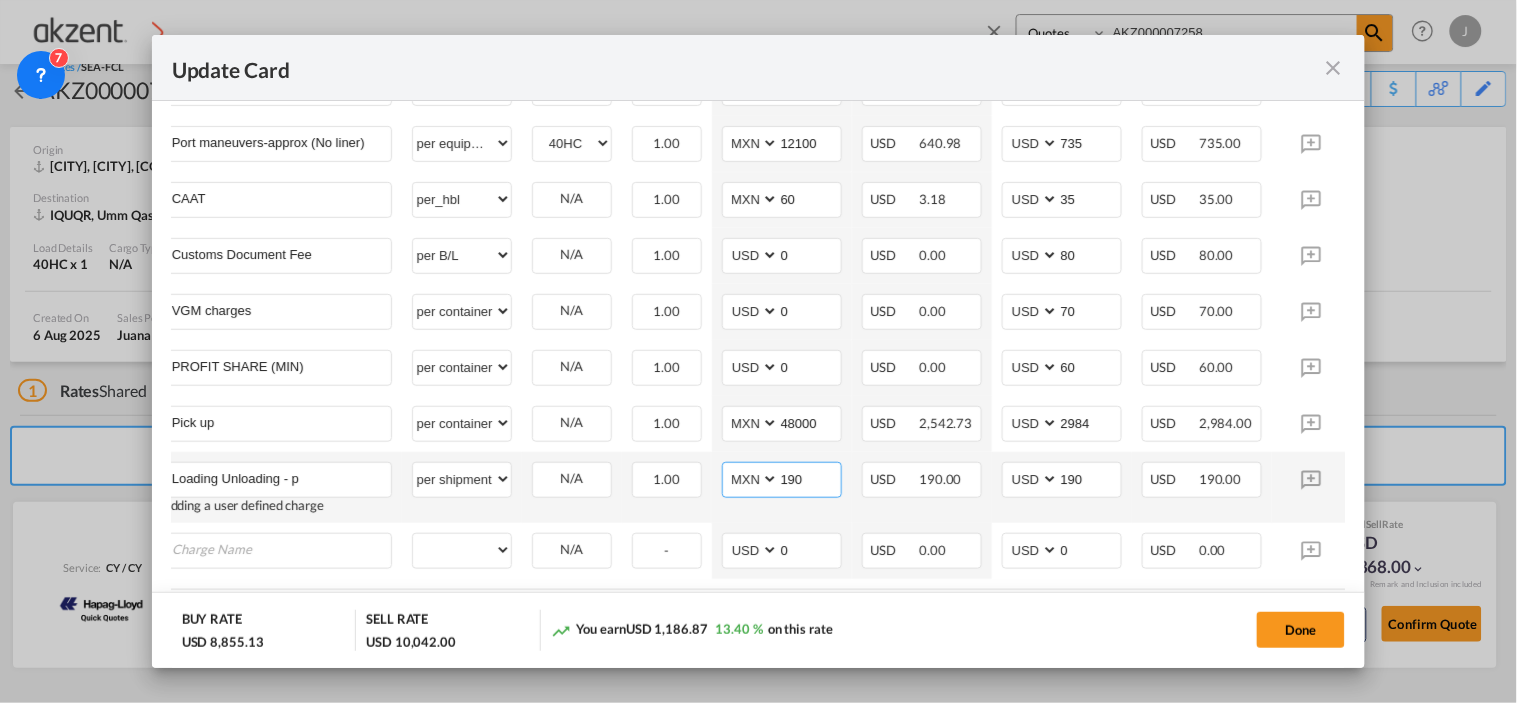 click on "AED AFN ALL AMD ANG AOA ARS AUD AWG AZN BAM BBD BDT BGN BHD BIF BMD BND BOB BRL BSD BTN BWP BYN BZD CAD CDF CHF CLP CNY COP CRC CUC CUP CVE CZK DJF DKK DOP DZD EGP ERN ETB EUR FJD FKP FOK GBP GEL GGP GHS GIP GMD GNF GTQ GYD HKD HNL HRK HTG HUF IDR ILS IMP INR IQD IRR ISK JMD JOD JPY KES KGS KHR KID KMF KRW KWD KYD KZT LAK LBP LKR LRD LSL LYD MAD MDL MGA MKD MMK MNT MOP MRU MUR MVR MWK MXN MYR MZN NAD NGN NIO NOK NPR NZD OMR PAB PEN PGK PHP PKR PLN PYG QAR RON RSD RUB RWF SAR SBD SCR SDG SEK SGD SHP SLL SOS SRD SSP STN SYP SZL THB TJS TMT TND TOP TRY TTD TVD TWD TZS UAH UGX USD UYU UZS VES VND VUV WST XAF XCD XDR XOF XPF YER ZAR ZMW" at bounding box center (752, 479) 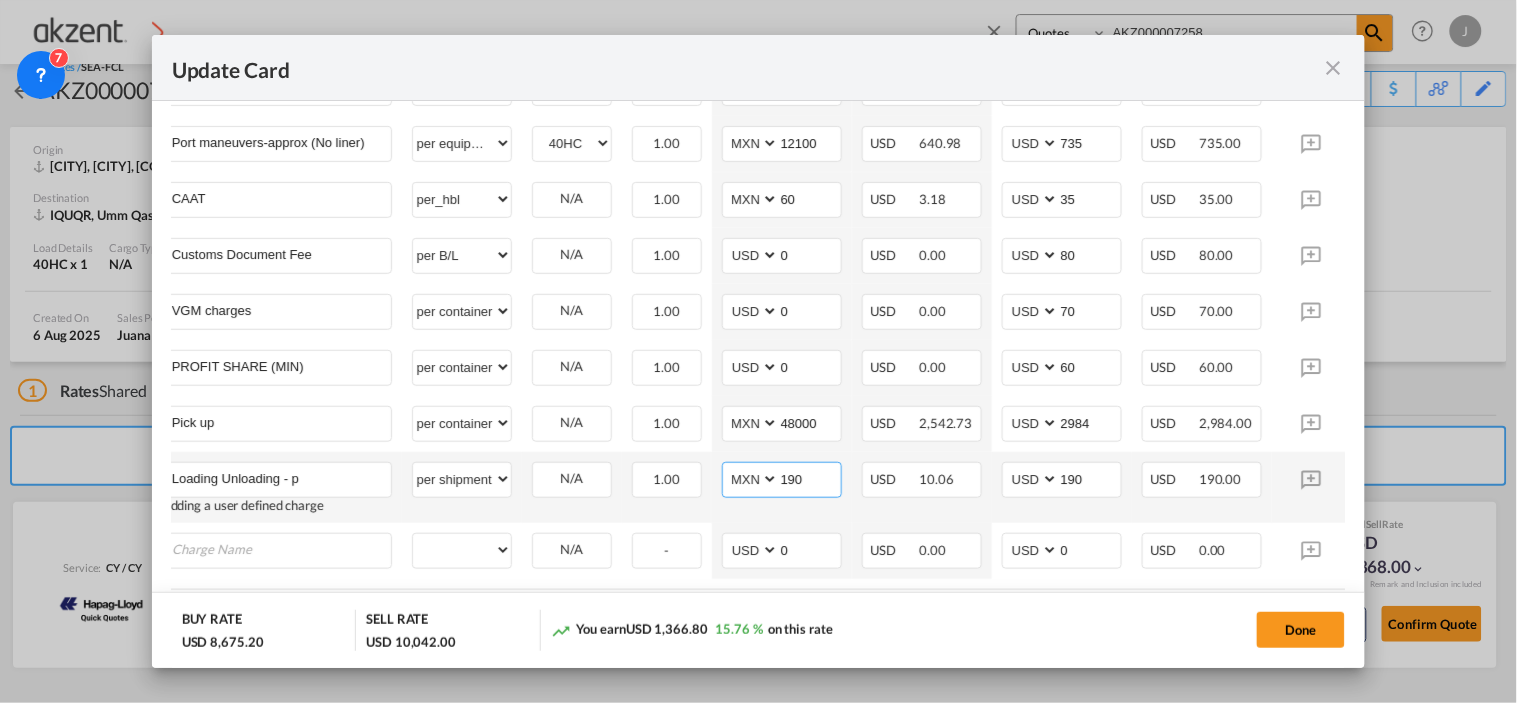 click on "190" at bounding box center [810, 478] 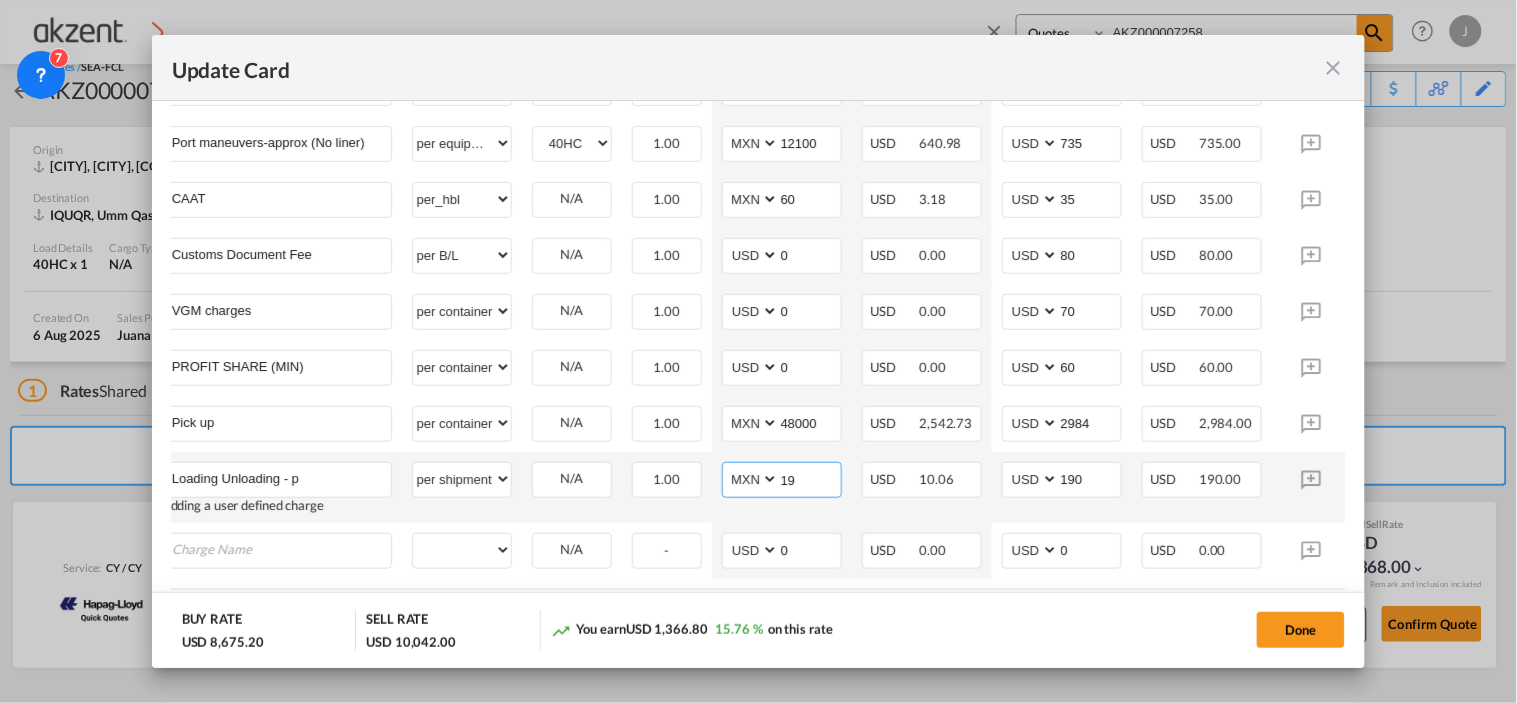 type on "1" 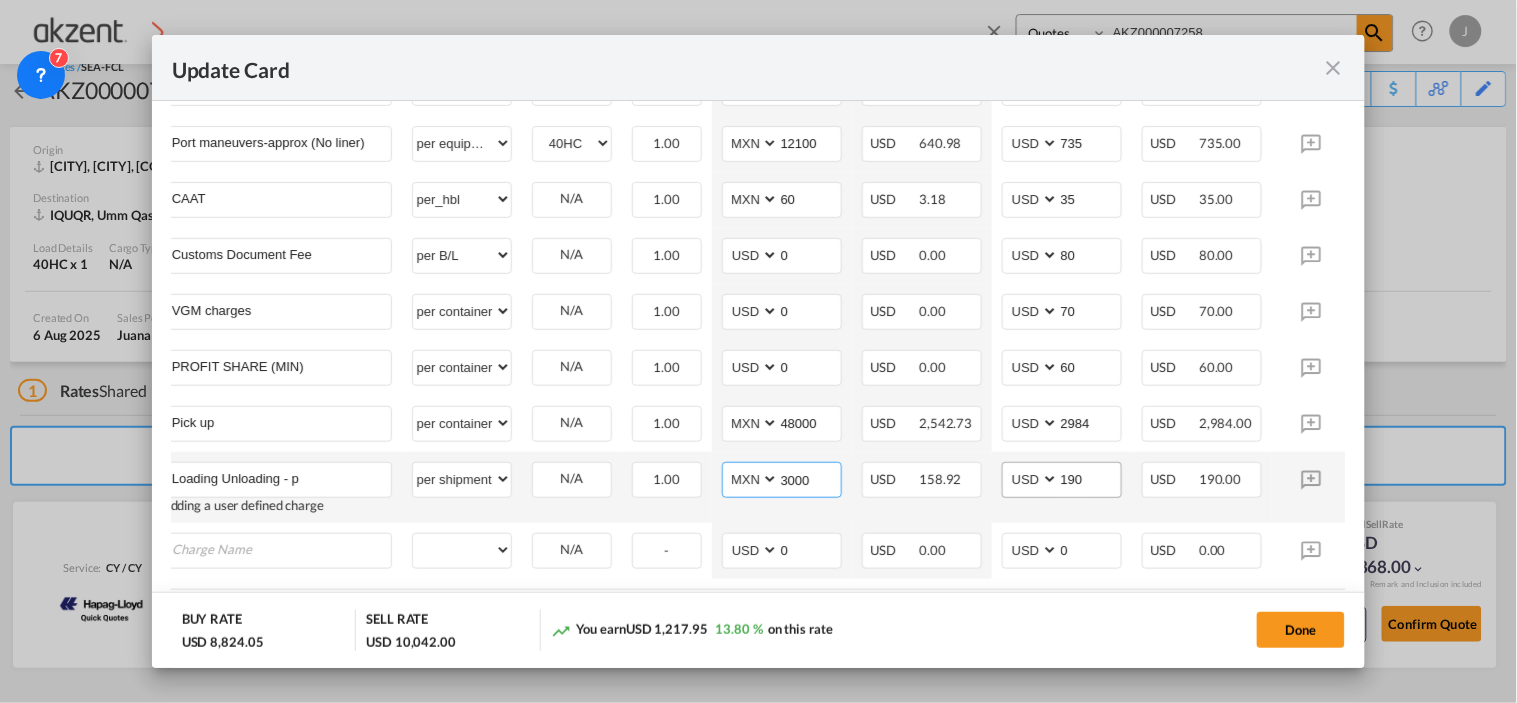type on "3000" 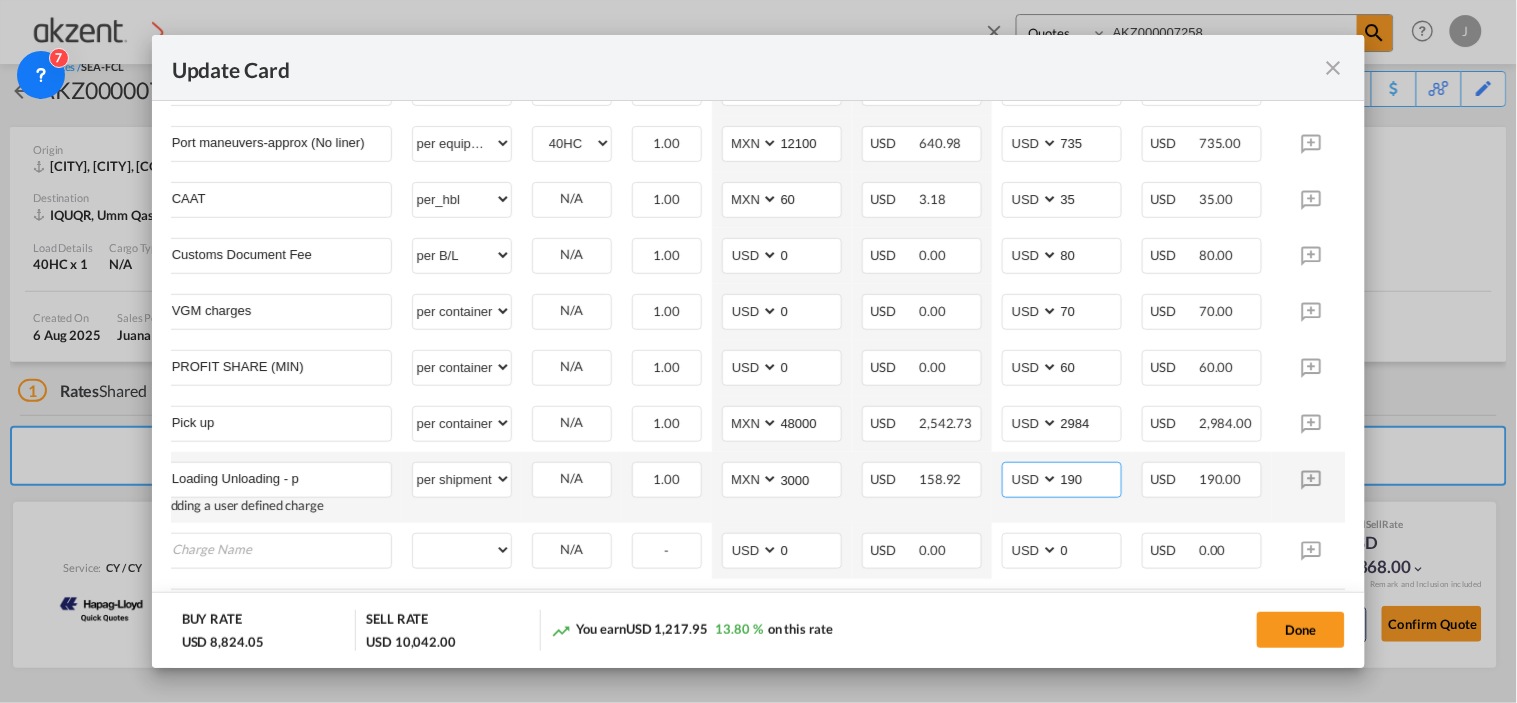 click on "190" at bounding box center (1090, 478) 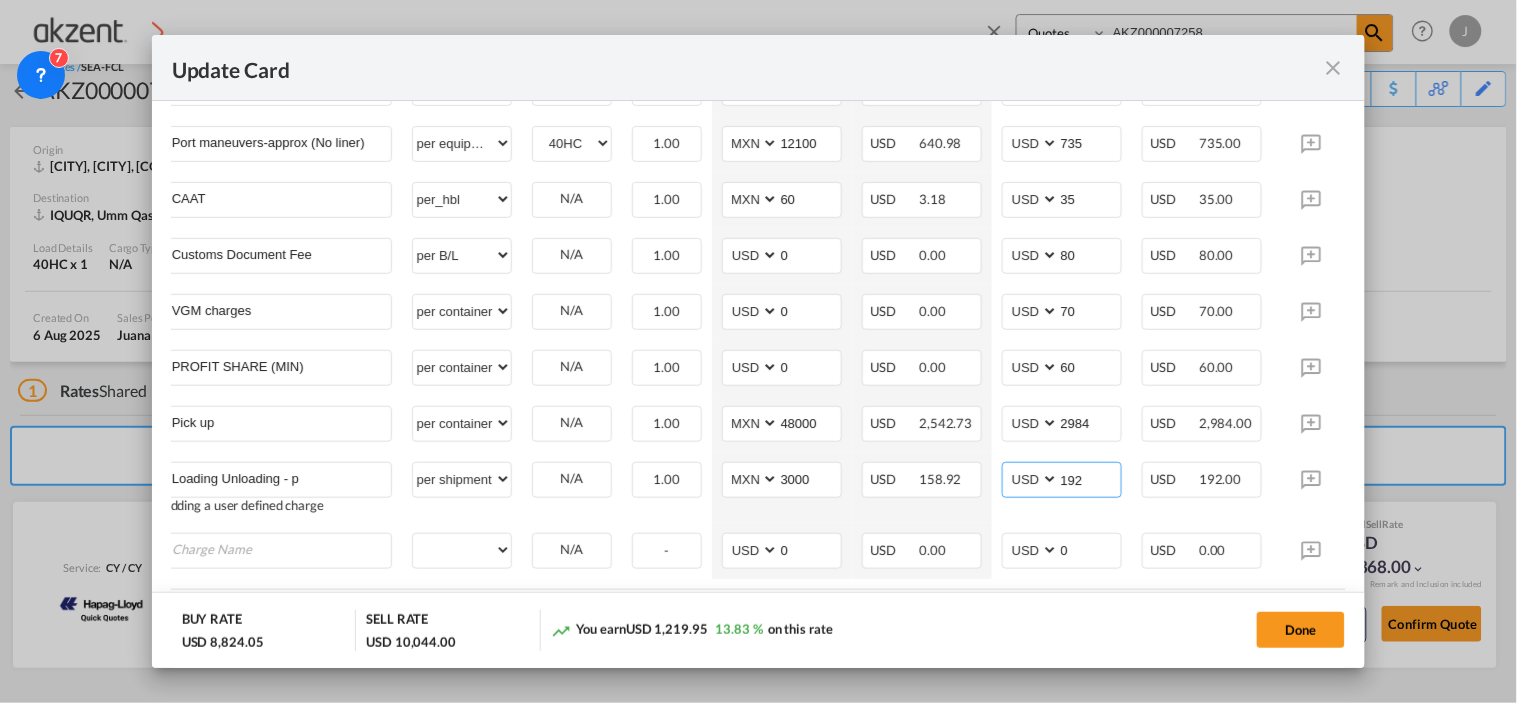 type on "192" 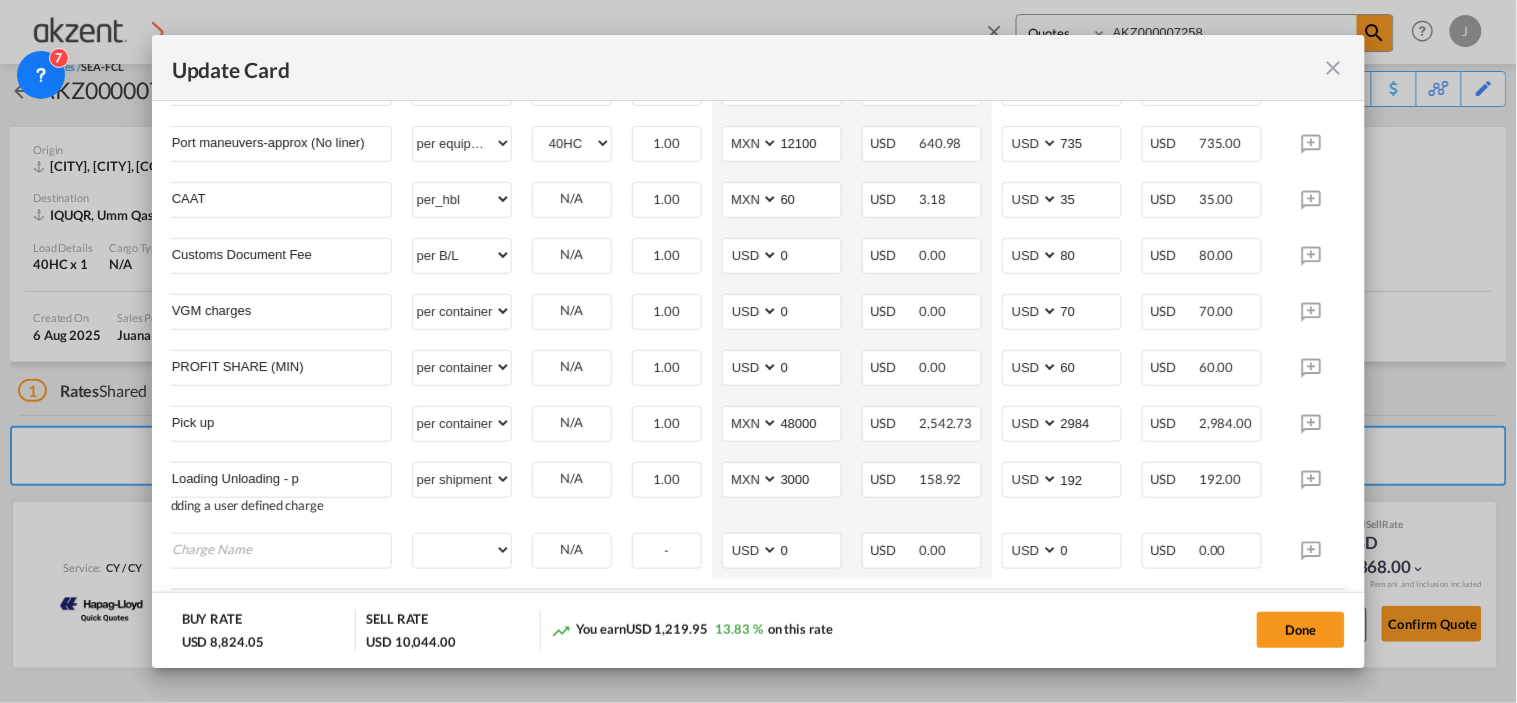 click on "Main Freight                                                     Please enter leg name   Leg Name Already Exists
Delete Leg Sub Total AED AFN ALL AMD ANG AOA ARS AUD AWG AZN BAM BBD BDT BGN BHD BIF BMD BND BOB BRL BSD BTN BWP BYN BZD CAD CDF CHF CLP CNY COP CRC CUC CUP CVE CZK DJF DKK DOP DZD EGP ERN ETB EUR FJD FKP FOK GBP GEL GGP GHS GIP GMD GNF GTQ GYD HKD HNL HRK HTG HUF IDR ILS IMP INR IQD IRR ISK JMD JOD JPY KES KGS KHR KID KMF KRW KWD KYD KZT LAK LBP LKR LRD LSL LYD MAD MDL MGA MKD MMK MNT MOP MRU MUR MVR MWK MXN MYR MZN NAD NGN NIO NOK NPR NZD OMR PAB PEN PGK PHP PKR PLN PYG QAR RON RSD RUB RWF SAR SBD SCR SDG SEK SGD SHP SLL SOS SRD SSP STN SYP SZL THB TJS TMT TND TOP TRY TTD TVD TWD TZS UAH UGX USD UYU UZS VES VND VUV WST XAF XCD XDR XOF XPF YER ZAR ZMW 5,536.00 Charges Basis
Equipment Type Quantity Buy Rates Sell Rates
Comments Action Unit Price Amount Unit Price Amount Basic Ocean Freight 40HC Please Enter
User Defined Charges Cannot Be Published per equipment" at bounding box center [759, -66] 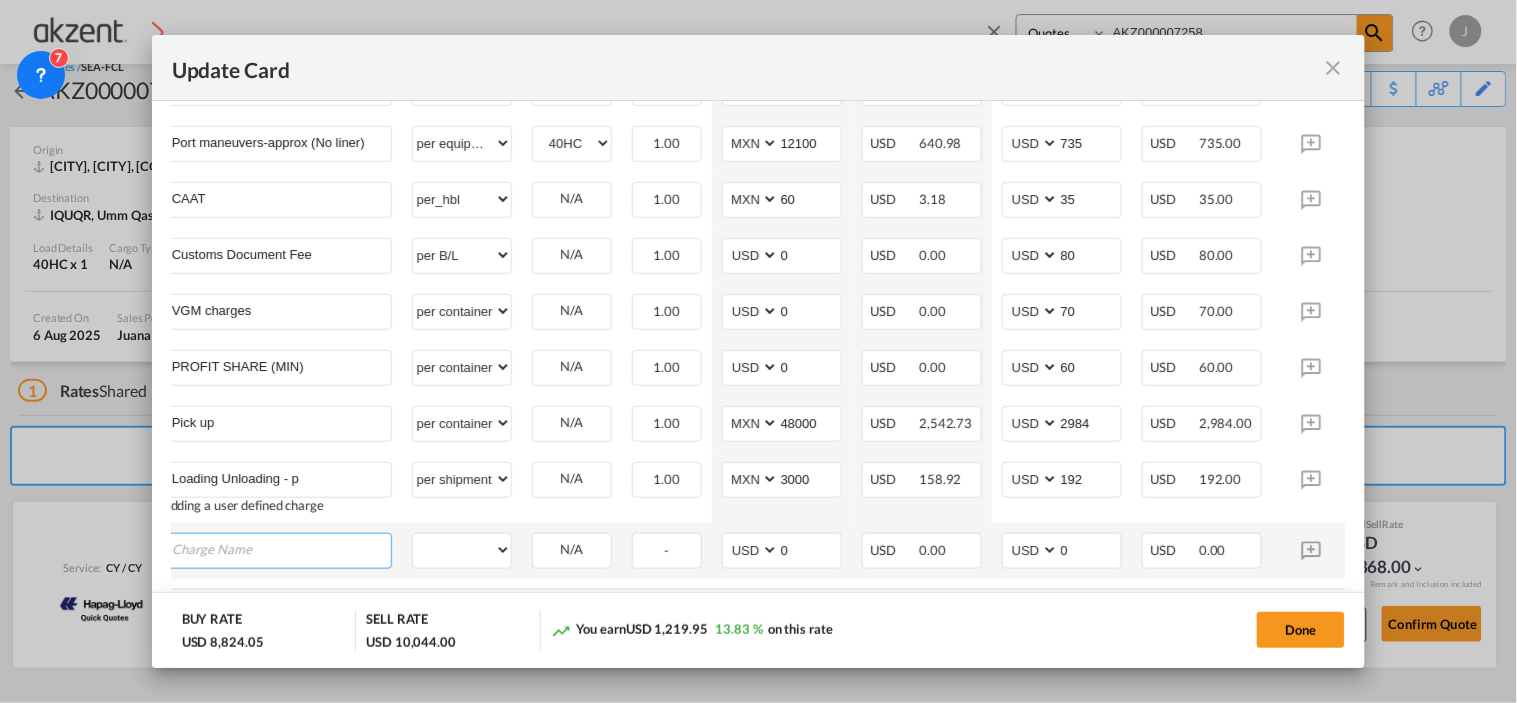 click at bounding box center (281, 549) 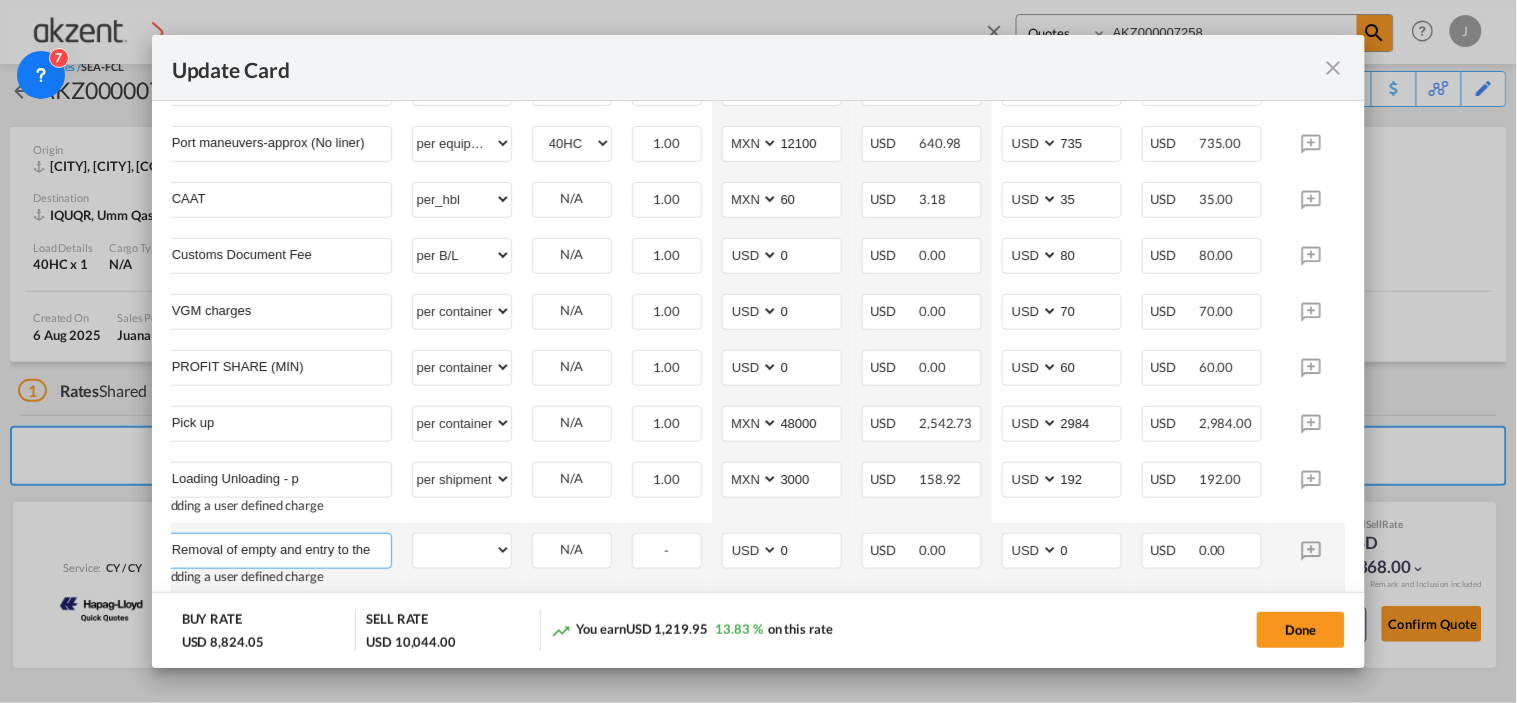 scroll, scrollTop: 0, scrollLeft: 21, axis: horizontal 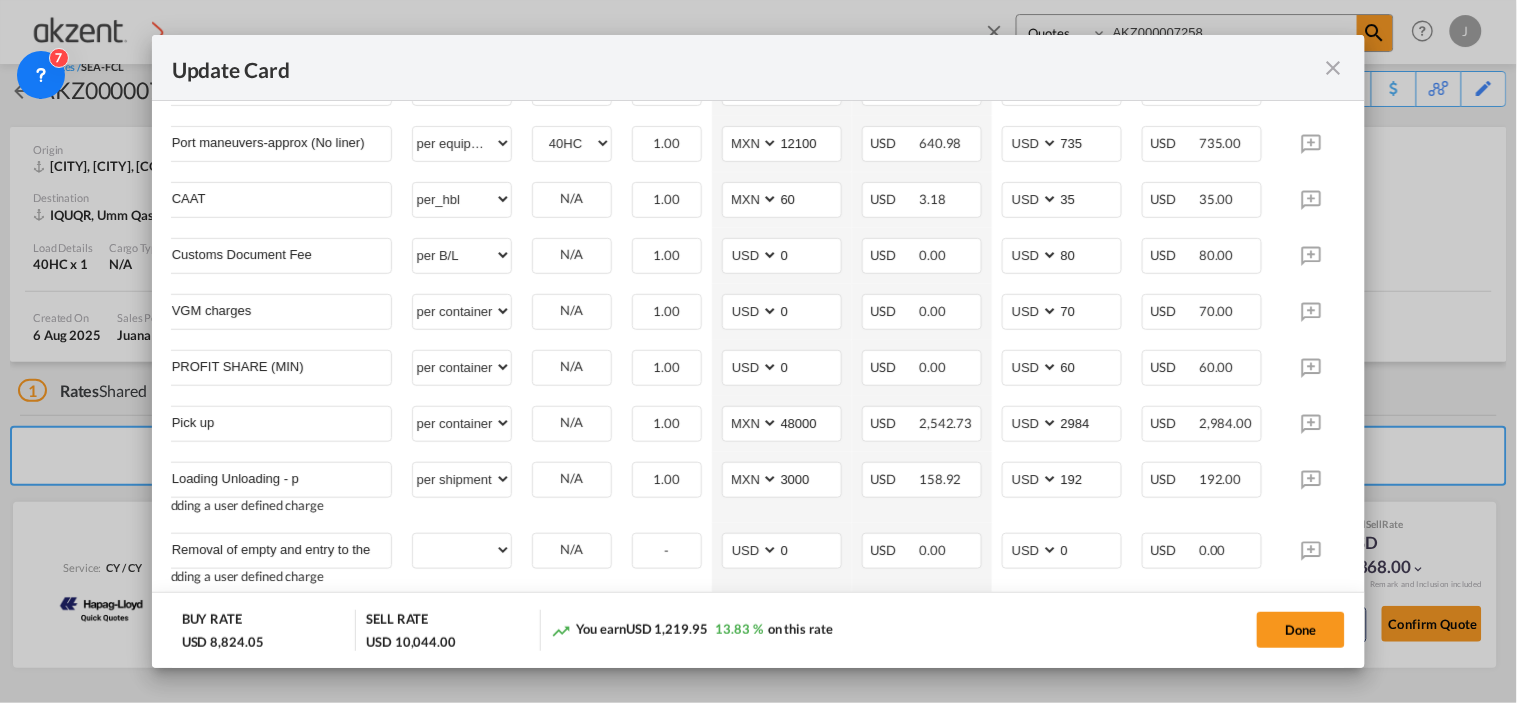 drag, startPoint x: 370, startPoint y: 566, endPoint x: 226, endPoint y: 562, distance: 144.05554 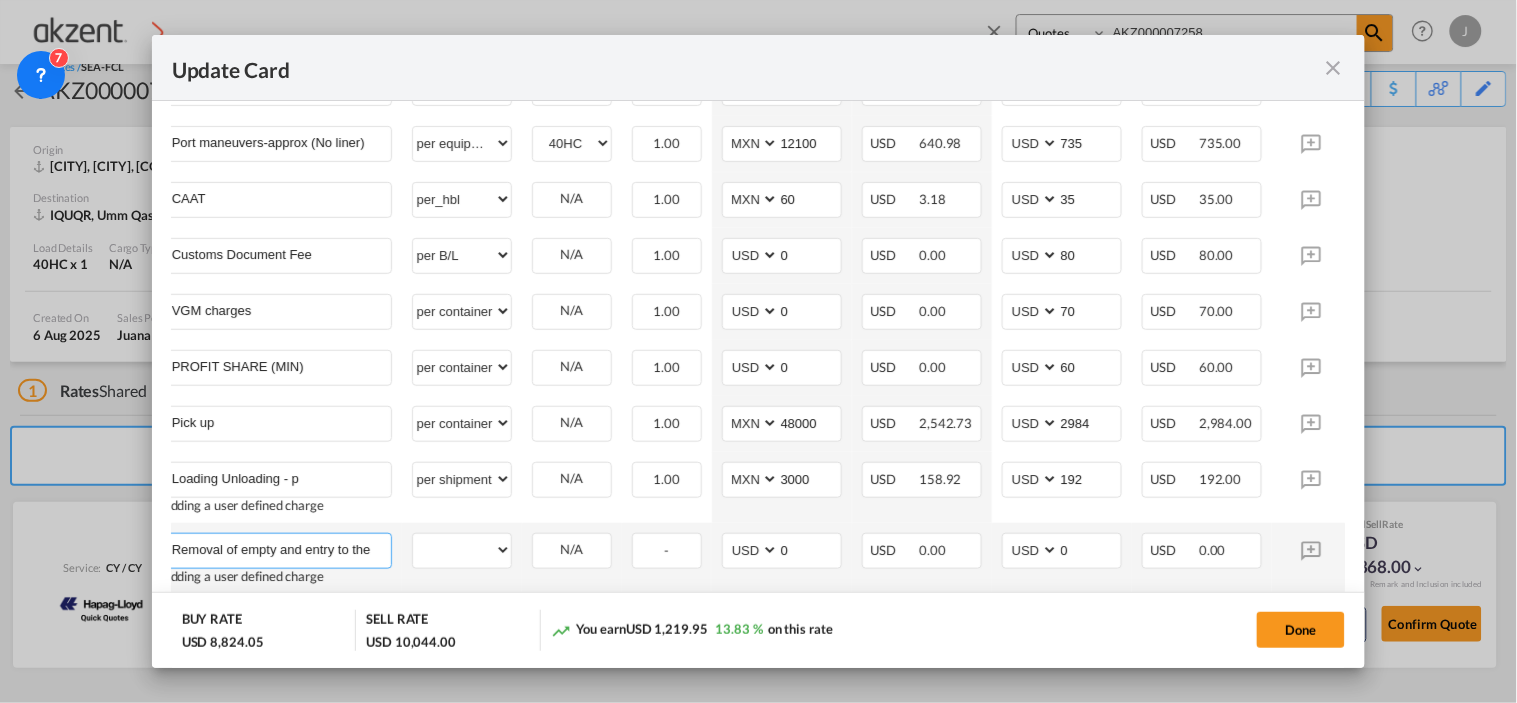 click on "Removal of empty and entry to the por" at bounding box center (281, 549) 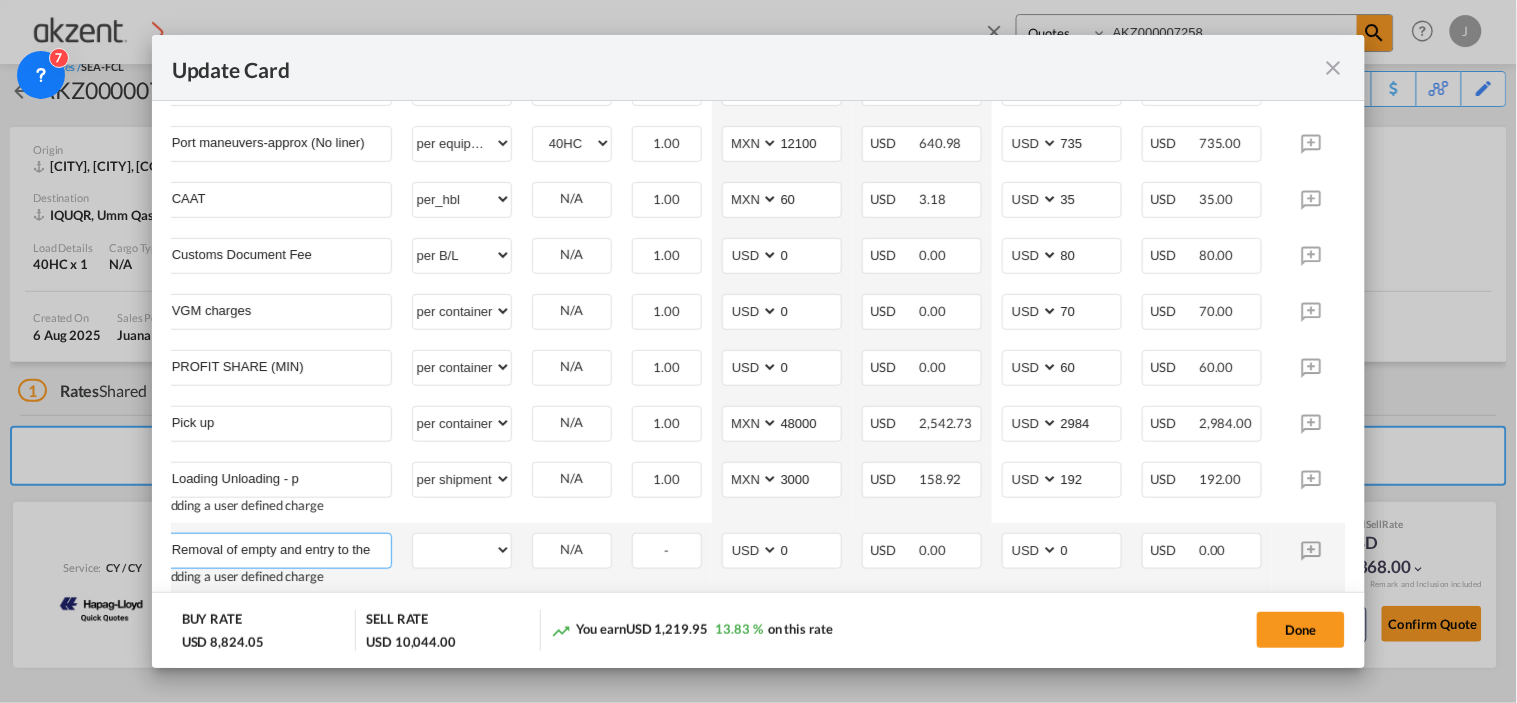 scroll, scrollTop: 0, scrollLeft: 0, axis: both 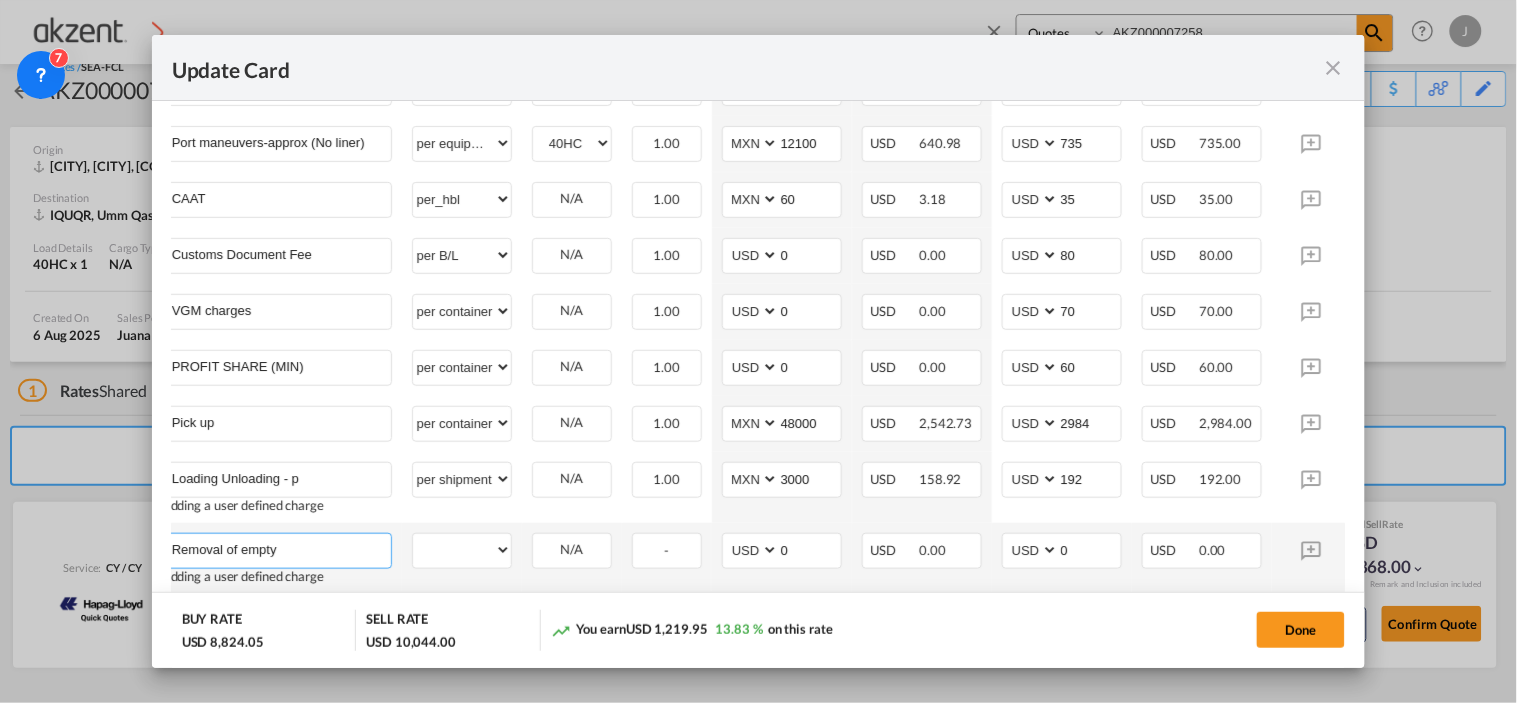 type on "Removal of empty" 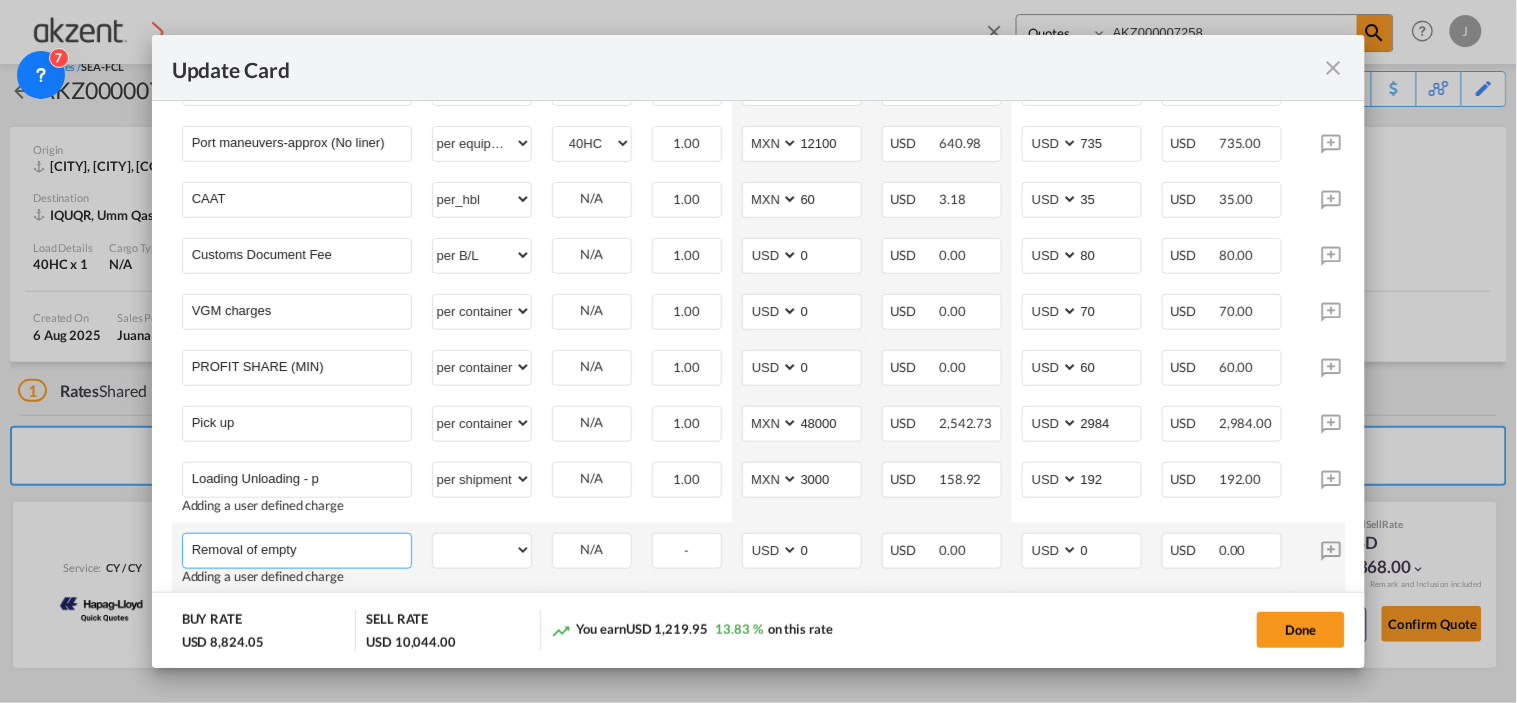 drag, startPoint x: 346, startPoint y: 514, endPoint x: 180, endPoint y: 500, distance: 166.58931 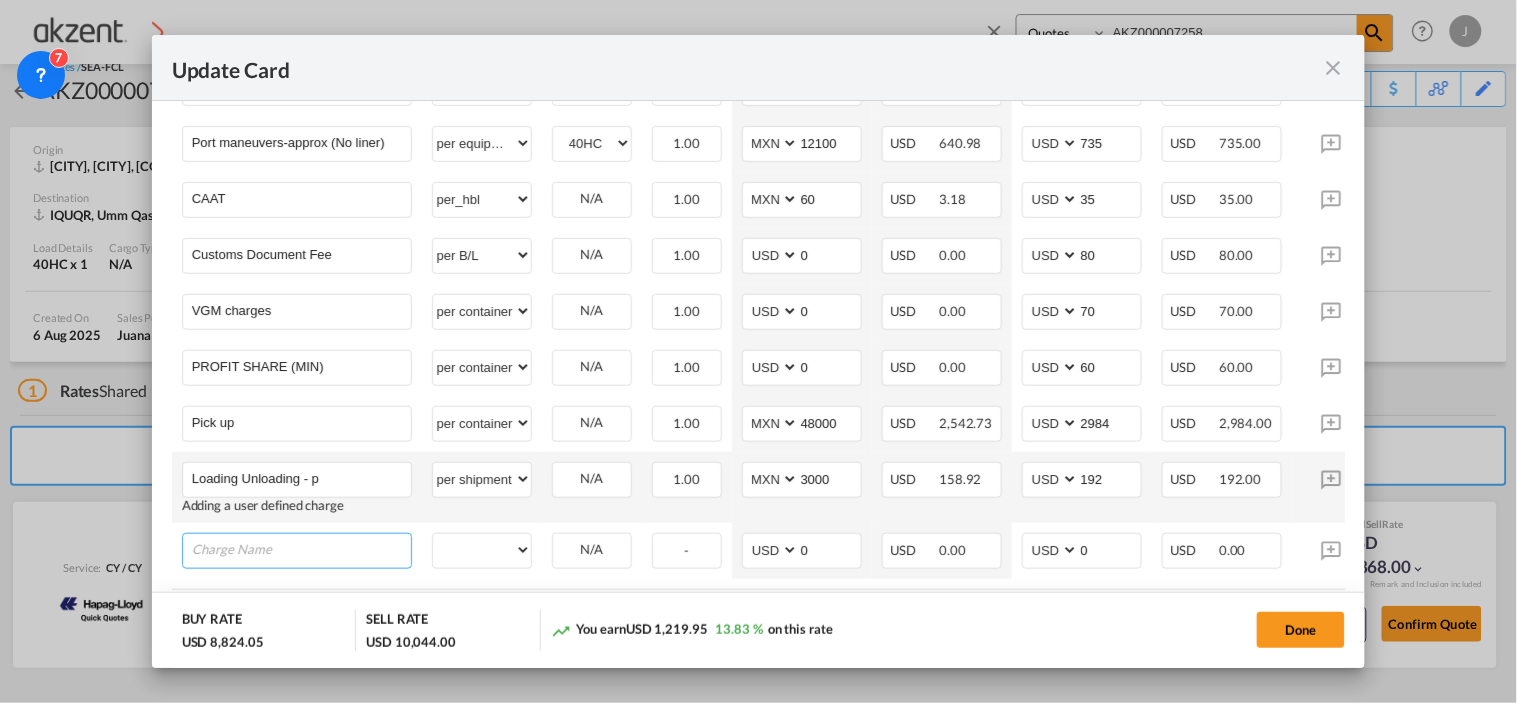 paste on "Removal of empty container and entry to port" 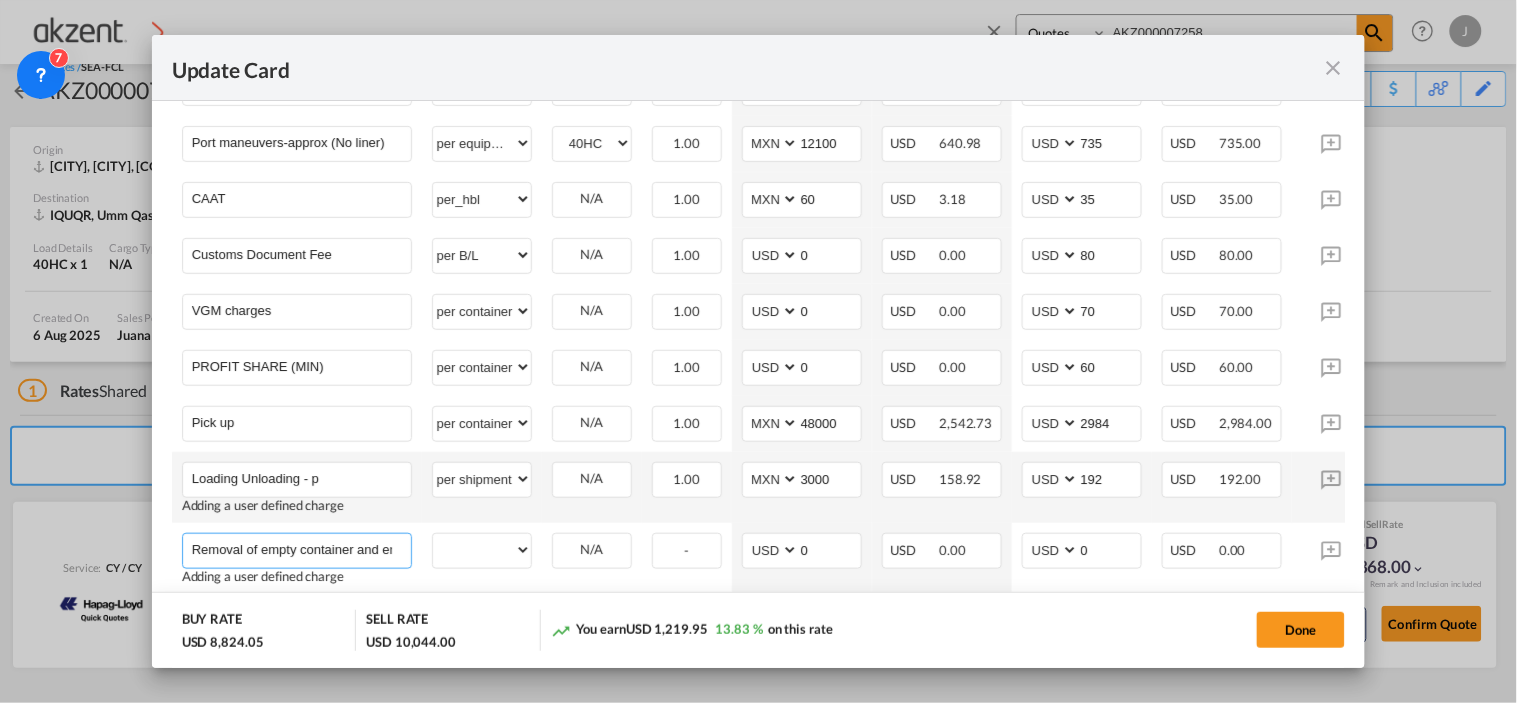 scroll, scrollTop: 0, scrollLeft: 60, axis: horizontal 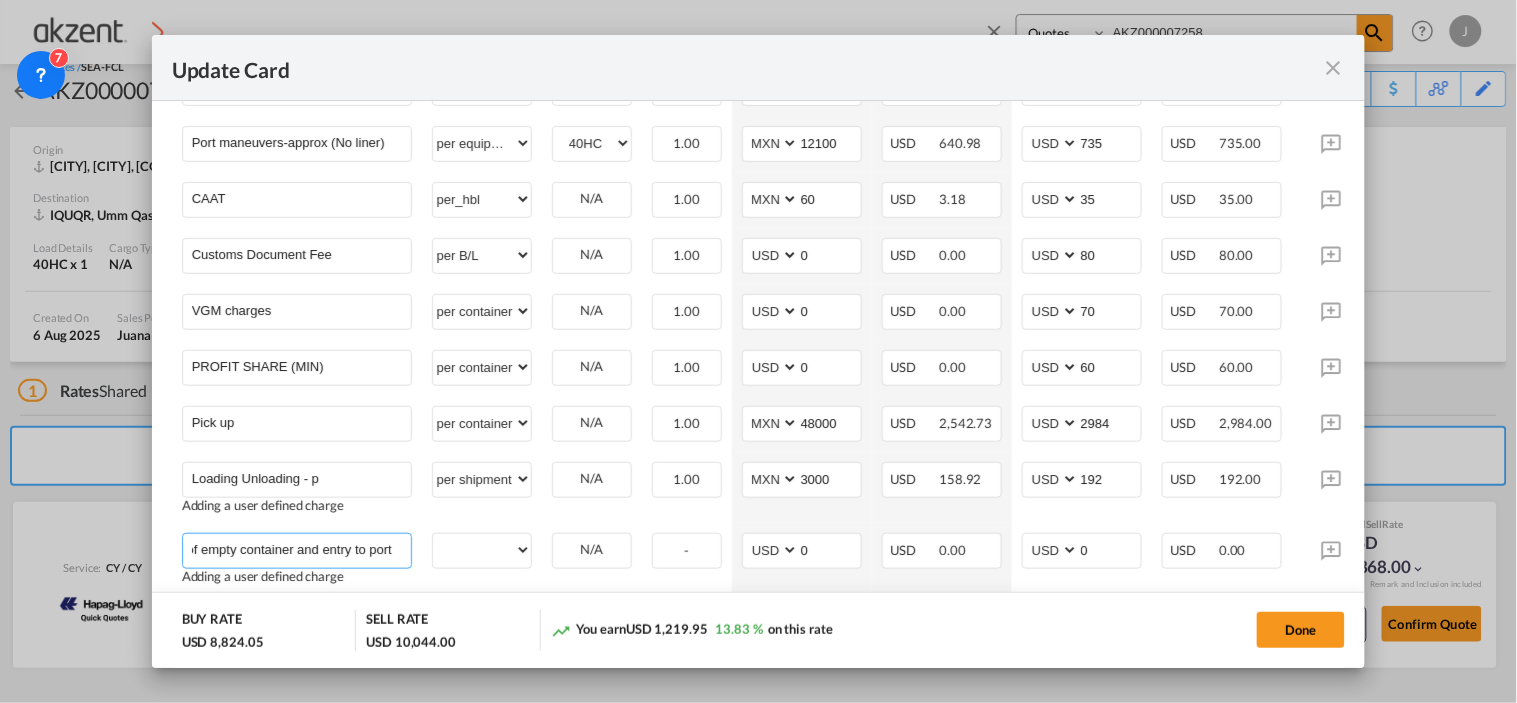 type on "Removal of empty container and entry to port" 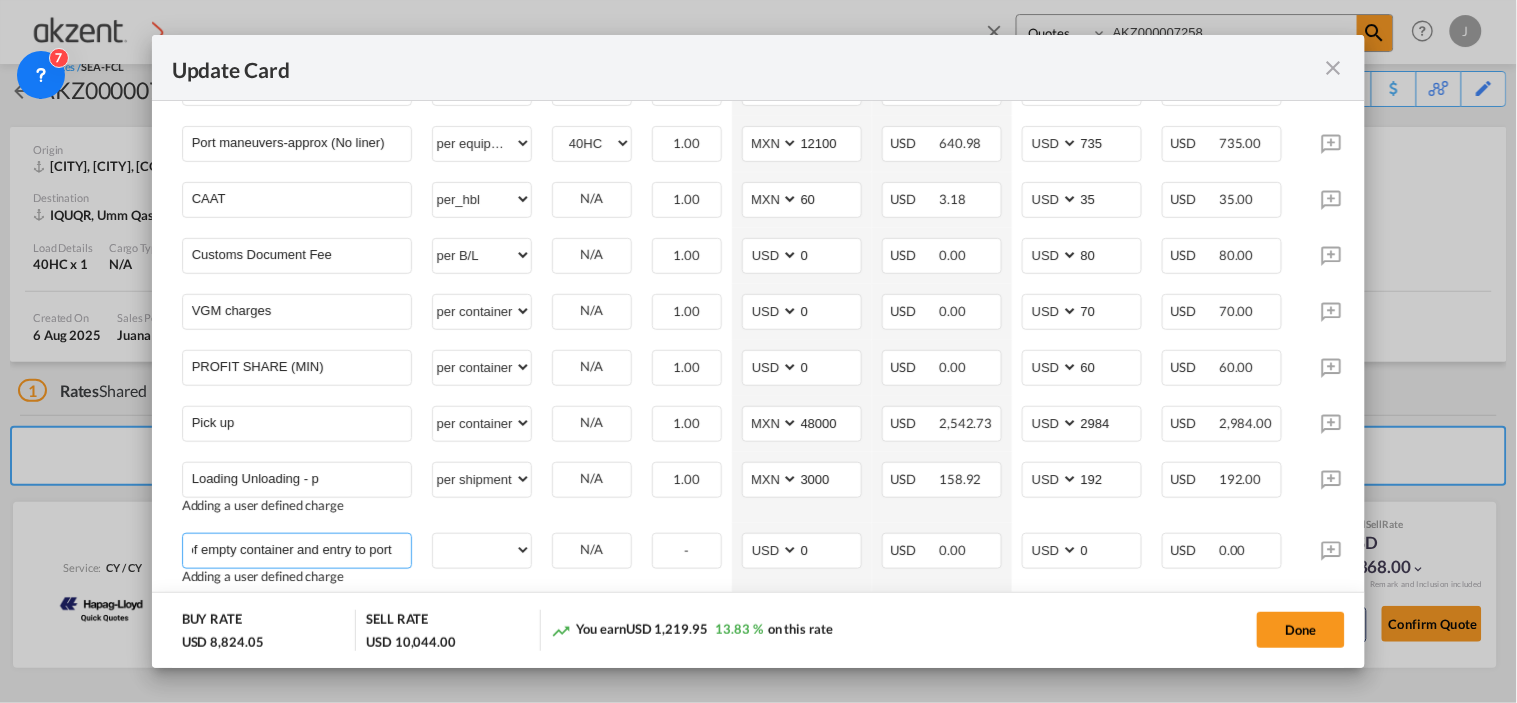 scroll, scrollTop: 0, scrollLeft: 0, axis: both 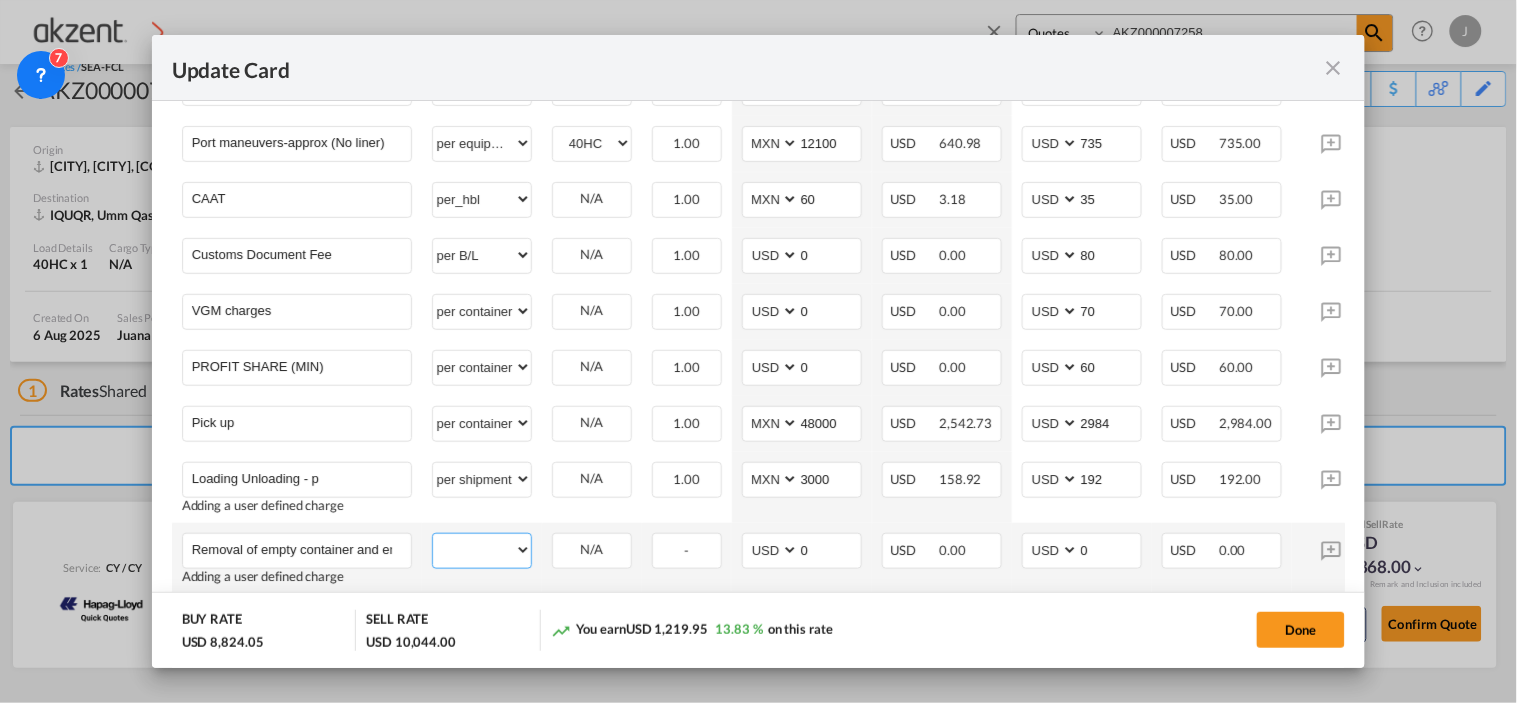 drag, startPoint x: 520, startPoint y: 498, endPoint x: 522, endPoint y: 488, distance: 10.198039 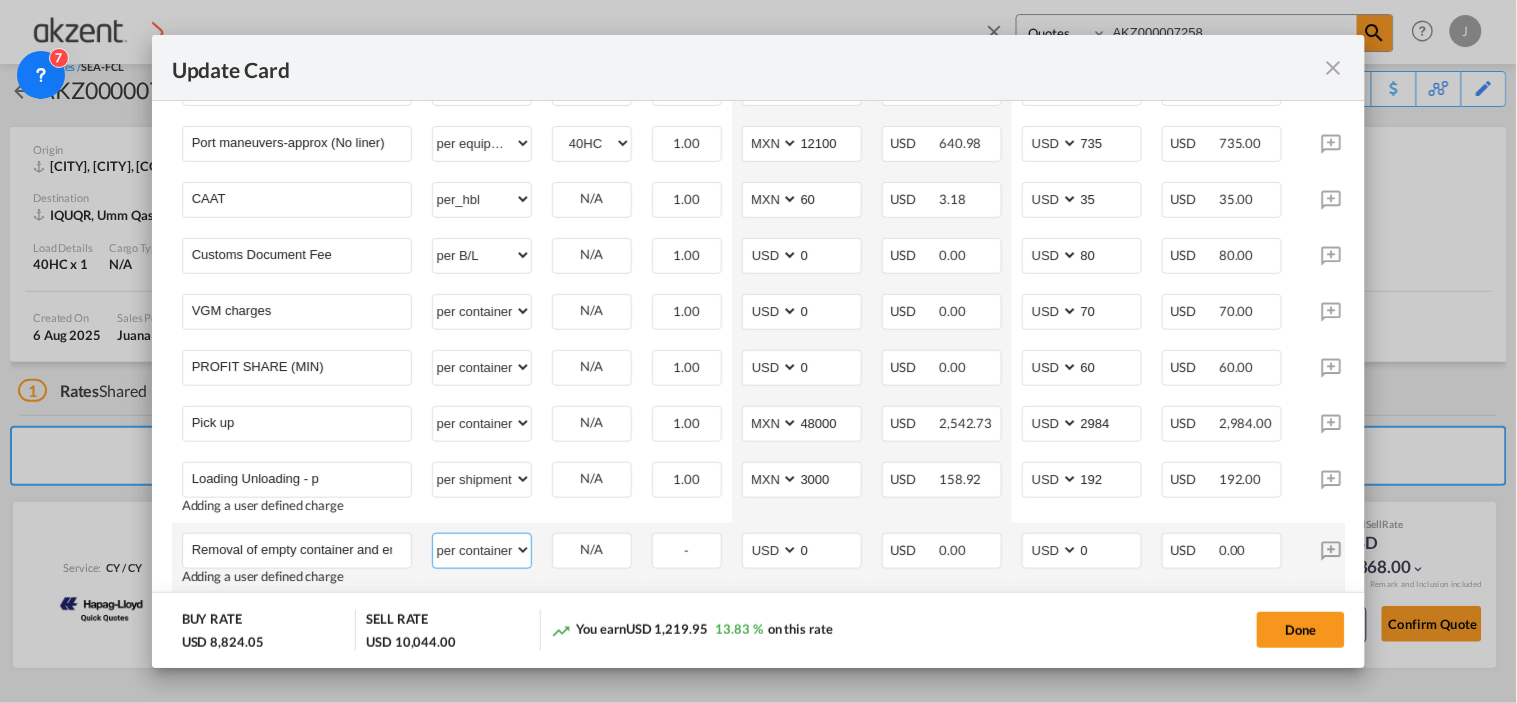 click on "per equipment
per container
per B/L
per shipping bill
per shipment
per pallet
per carton
per vehicle
per shift
per invoice
per package
per day
per revalidation
per teu
per kg
per ton
per hour
flat
per_hbl
per belt
% on freight total
per_declaration
per_document
per chasis split
per clearance" at bounding box center (482, 550) 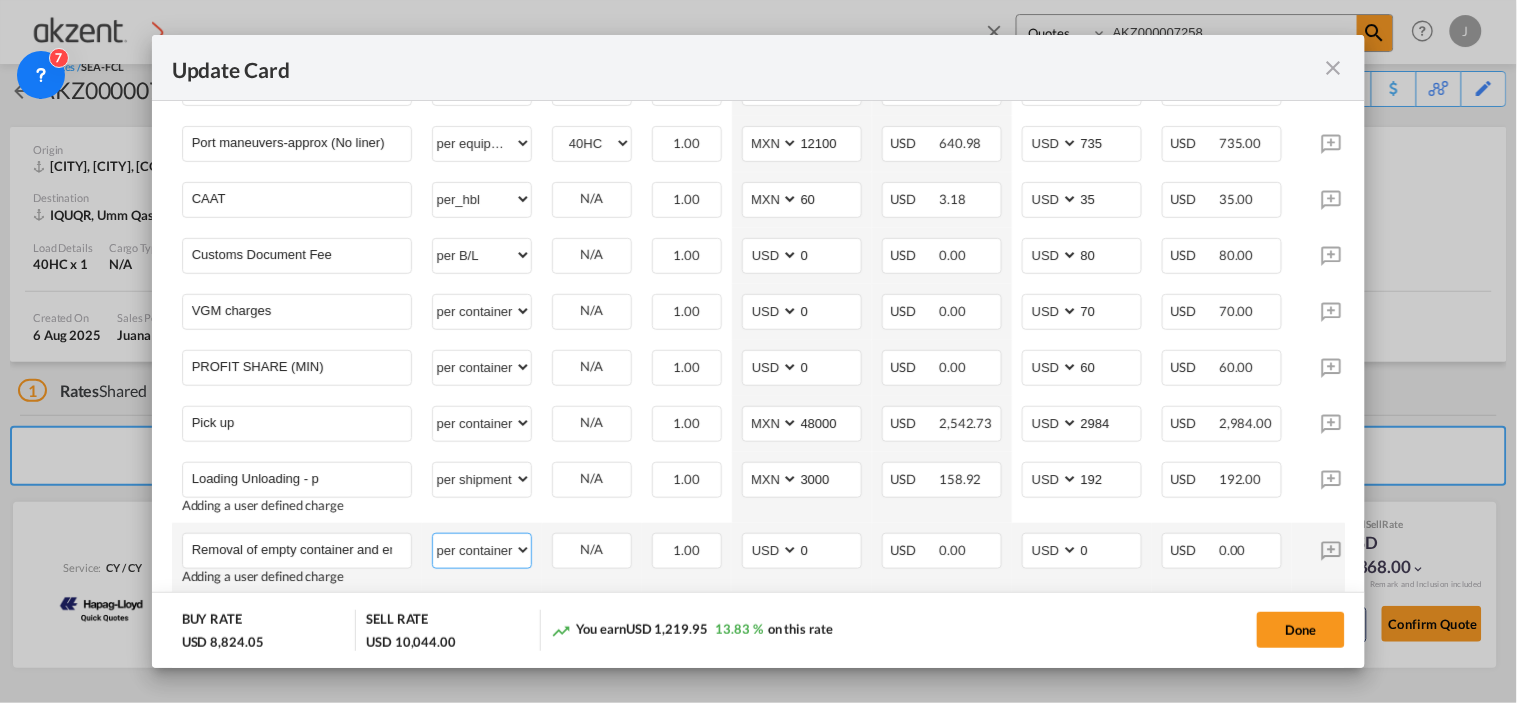 click on "per equipment
per container
per B/L
per shipping bill
per shipment
per pallet
per carton
per vehicle
per shift
per invoice
per package
per day
per revalidation
per teu
per kg
per ton
per hour
flat
per_hbl
per belt
% on freight total
per_declaration
per_document
per chasis split
per clearance" at bounding box center (482, 550) 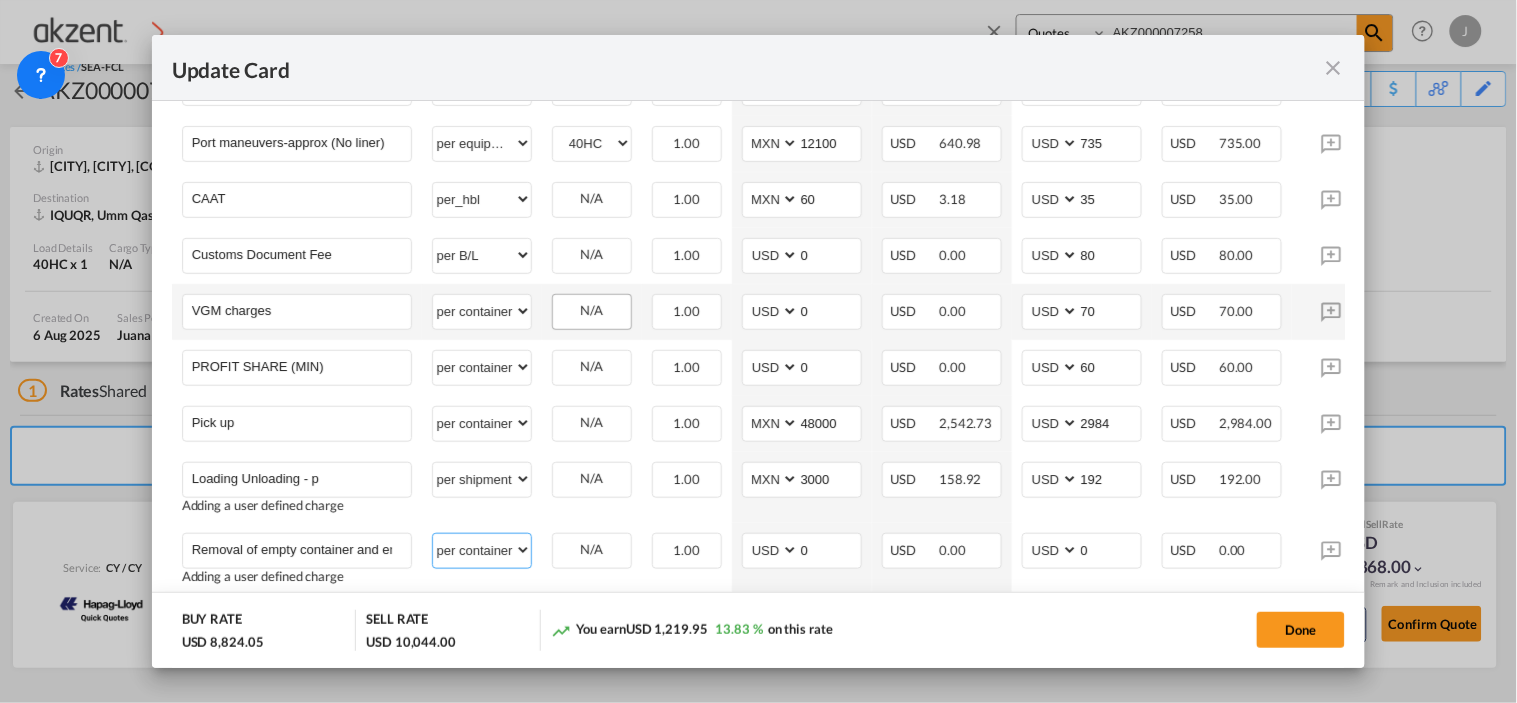 select on "per shipment" 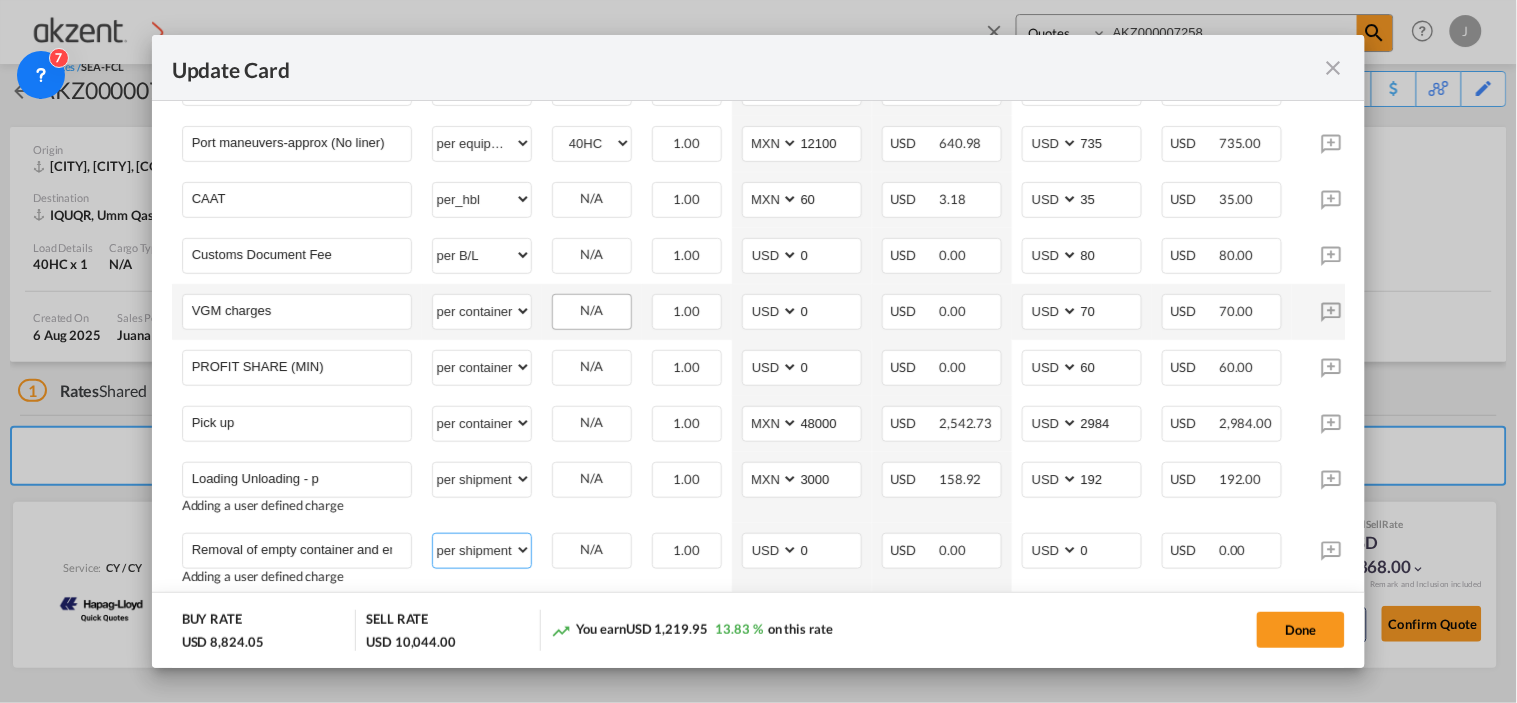click on "per equipment
per container
per B/L
per shipping bill
per shipment
per pallet
per carton
per vehicle
per shift
per invoice
per package
per day
per revalidation
per teu
per kg
per ton
per hour
flat
per_hbl
per belt
% on freight total
per_declaration
per_document
per chasis split
per clearance" at bounding box center (482, 550) 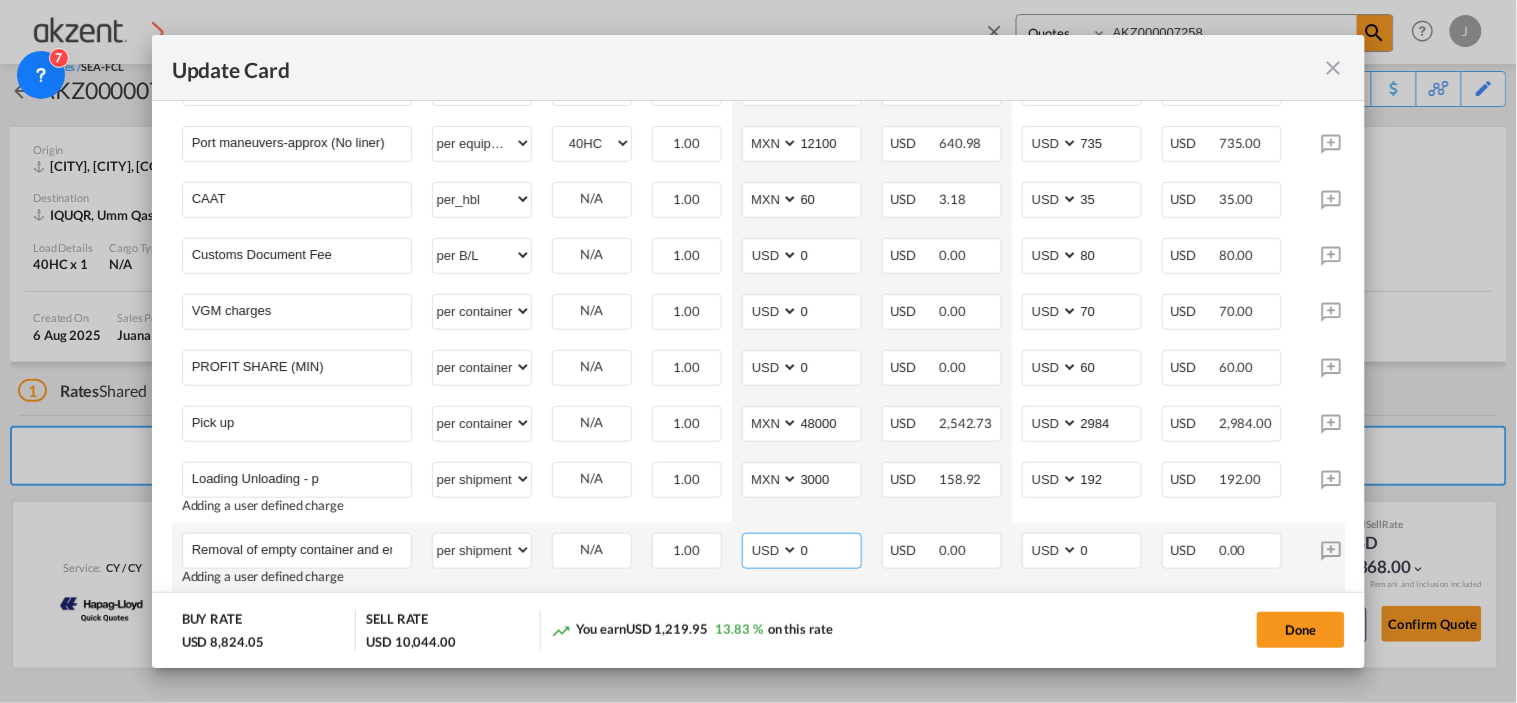 click on "AED AFN ALL AMD ANG AOA ARS AUD AWG AZN BAM BBD BDT BGN BHD BIF BMD BND BOB BRL BSD BTN BWP BYN BZD CAD CDF CHF CLP CNY COP CRC CUC CUP CVE CZK DJF DKK DOP DZD EGP ERN ETB EUR FJD FKP FOK GBP GEL GGP GHS GIP GMD GNF GTQ GYD HKD HNL HRK HTG HUF IDR ILS IMP INR IQD IRR ISK JMD JOD JPY KES KGS KHR KID KMF KRW KWD KYD KZT LAK LBP LKR LRD LSL LYD MAD MDL MGA MKD MMK MNT MOP MRU MUR MVR MWK MXN MYR MZN NAD NGN NIO NOK NPR NZD OMR PAB PEN PGK PHP PKR PLN PYG QAR RON RSD RUB RWF SAR SBD SCR SDG SEK SGD SHP SLL SOS SRD SSP STN SYP SZL THB TJS TMT TND TOP TRY TTD TVD TWD TZS UAH UGX USD UYU UZS VES VND VUV WST XAF XCD XDR XOF XPF YER ZAR ZMW" at bounding box center (772, 550) 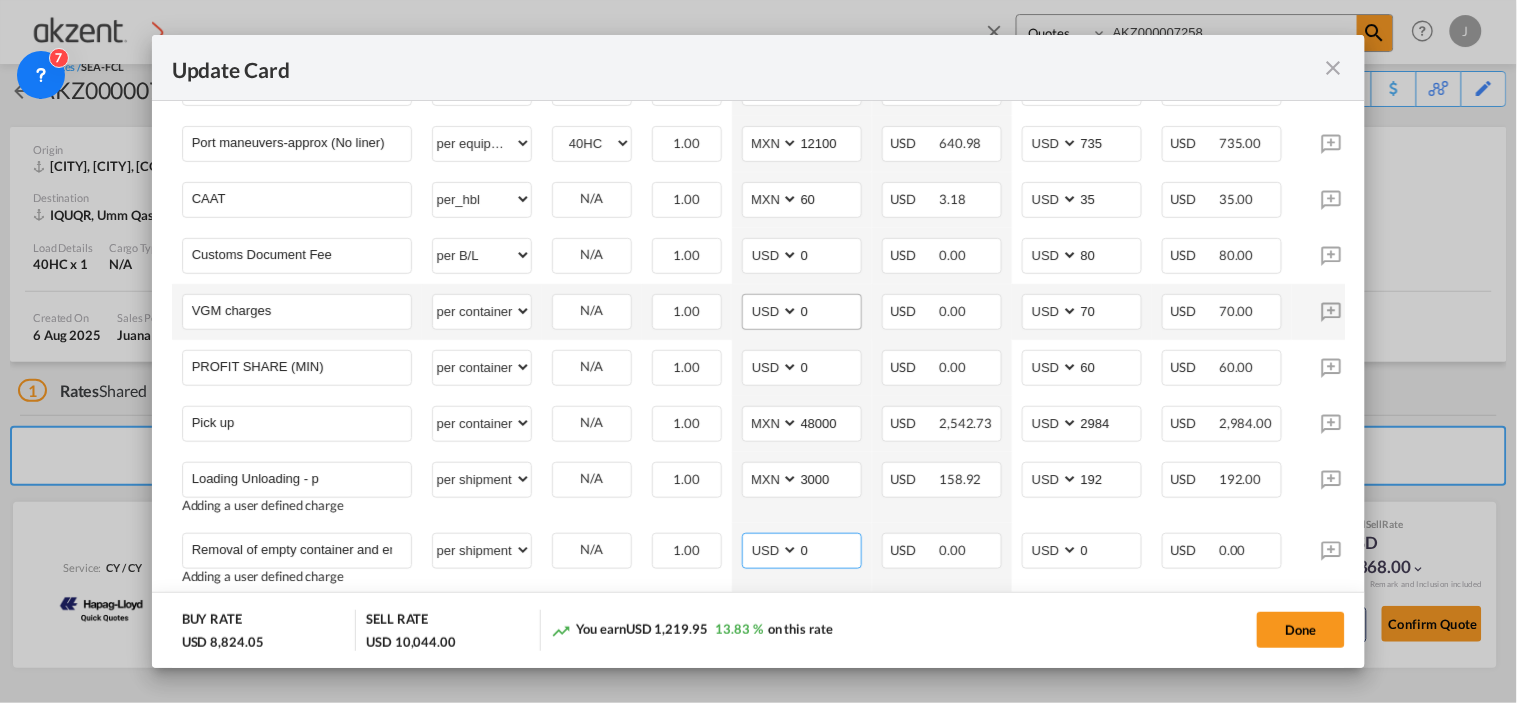 select on "string:MXN" 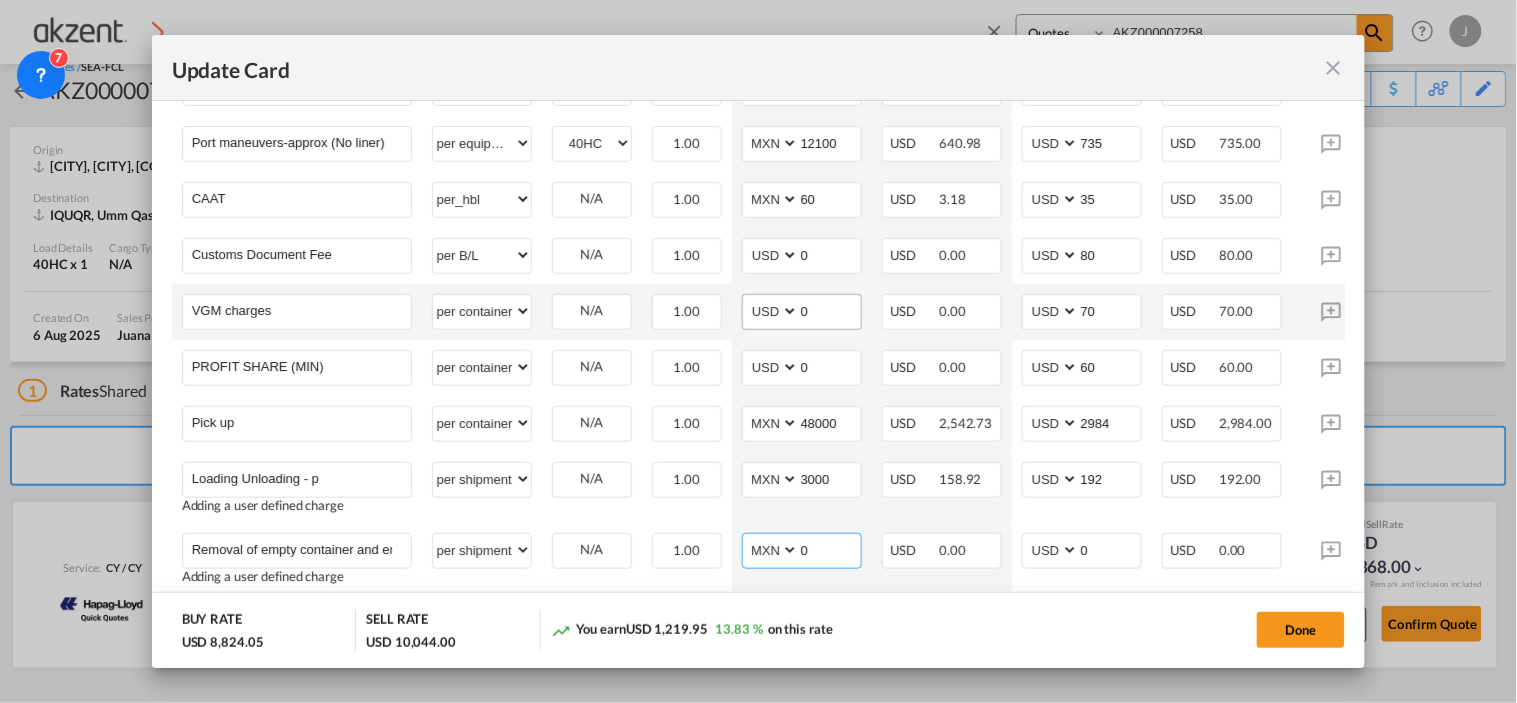 click on "AED AFN ALL AMD ANG AOA ARS AUD AWG AZN BAM BBD BDT BGN BHD BIF BMD BND BOB BRL BSD BTN BWP BYN BZD CAD CDF CHF CLP CNY COP CRC CUC CUP CVE CZK DJF DKK DOP DZD EGP ERN ETB EUR FJD FKP FOK GBP GEL GGP GHS GIP GMD GNF GTQ GYD HKD HNL HRK HTG HUF IDR ILS IMP INR IQD IRR ISK JMD JOD JPY KES KGS KHR KID KMF KRW KWD KYD KZT LAK LBP LKR LRD LSL LYD MAD MDL MGA MKD MMK MNT MOP MRU MUR MVR MWK MXN MYR MZN NAD NGN NIO NOK NPR NZD OMR PAB PEN PGK PHP PKR PLN PYG QAR RON RSD RUB RWF SAR SBD SCR SDG SEK SGD SHP SLL SOS SRD SSP STN SYP SZL THB TJS TMT TND TOP TRY TTD TVD TWD TZS UAH UGX USD UYU UZS VES VND VUV WST XAF XCD XDR XOF XPF YER ZAR ZMW" at bounding box center [772, 550] 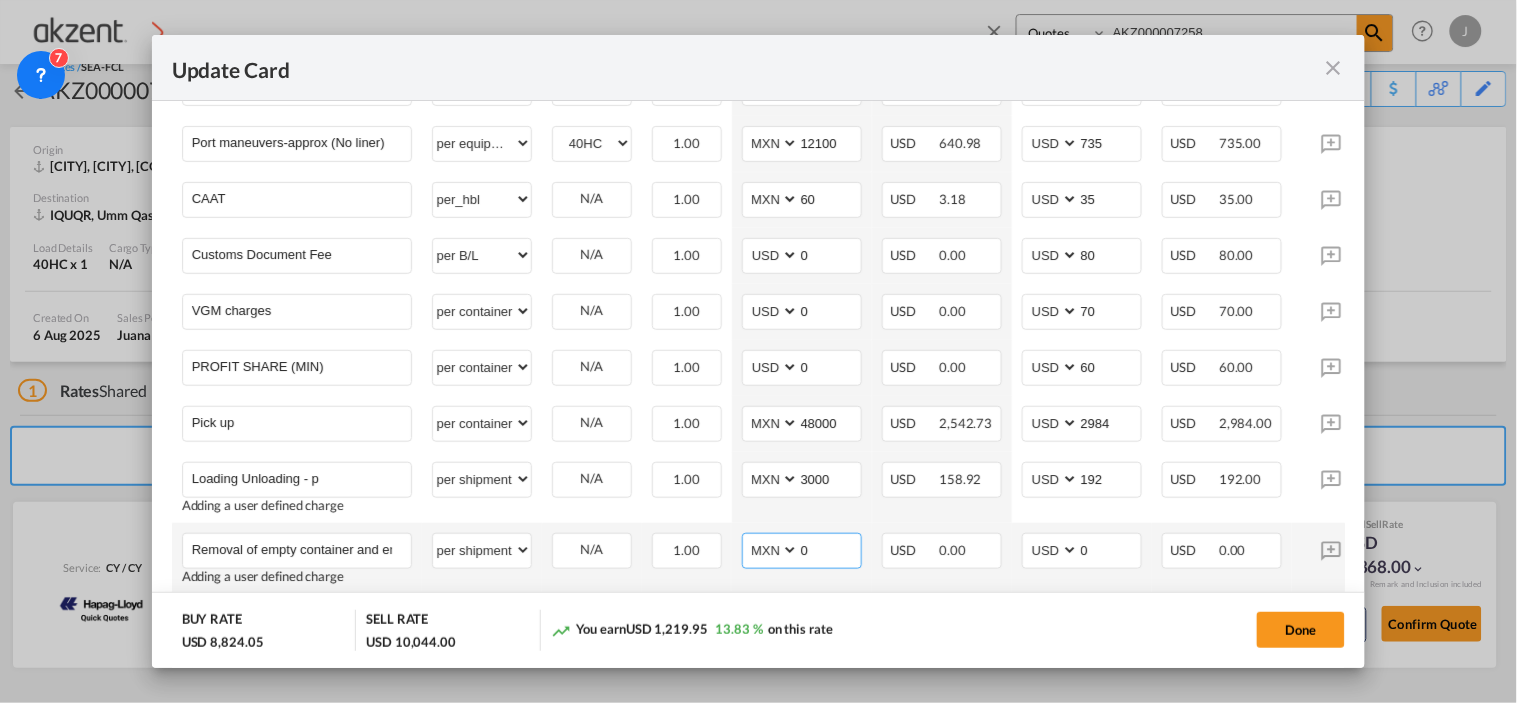click on "0" at bounding box center (830, 549) 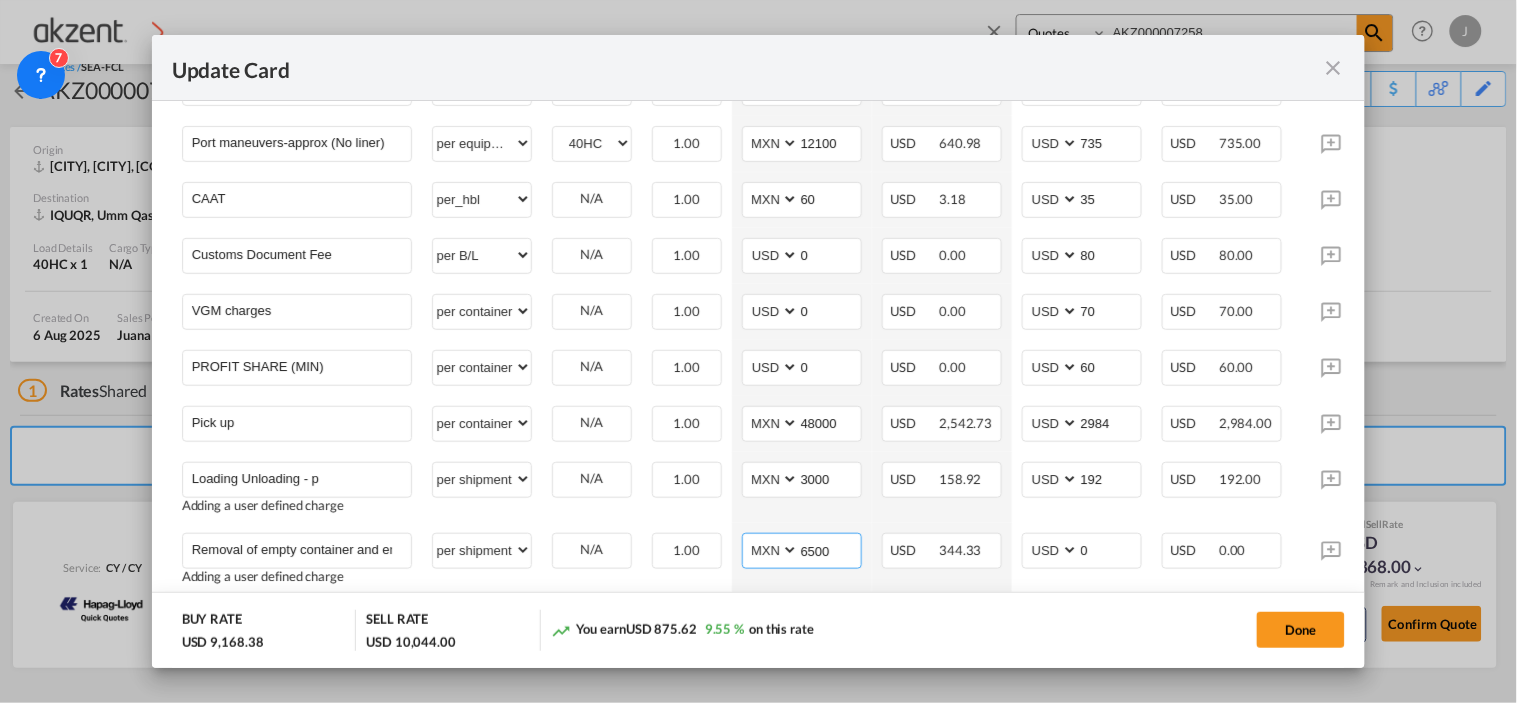 type on "6500" 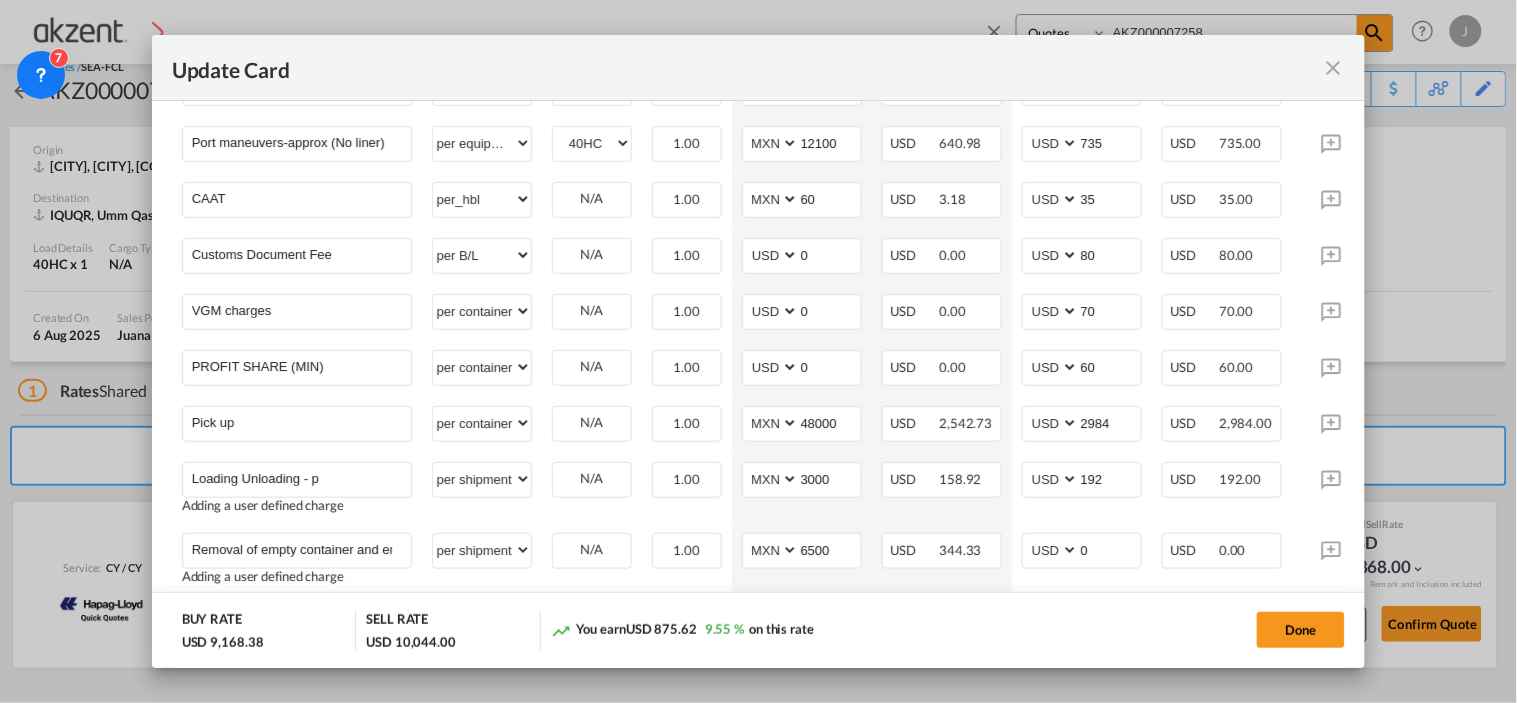 click on "BUY RATE
USD 9,168.38 SELL RATE
USD 10,044.00 You earn
USD 875.62
9.55 %  on this rate Done" 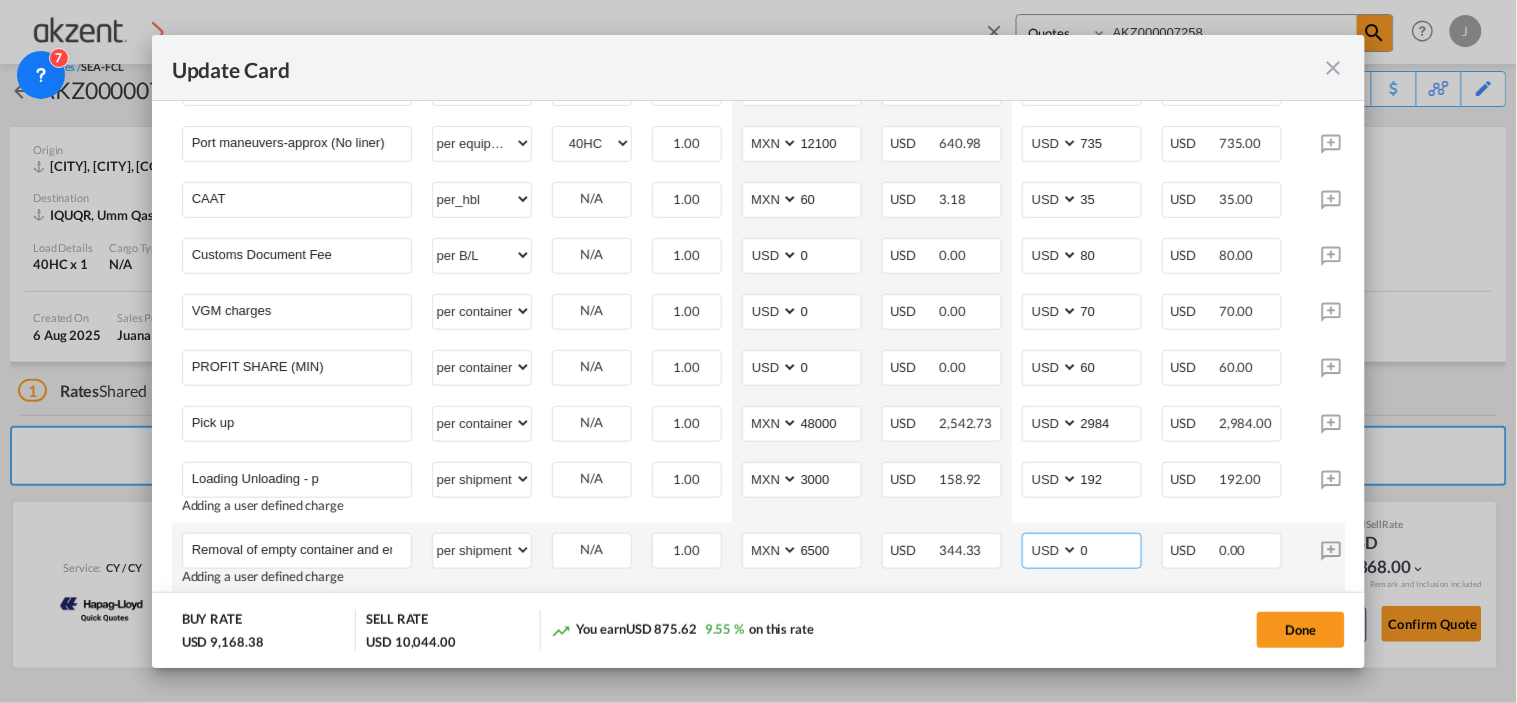 click on "0" at bounding box center [1110, 549] 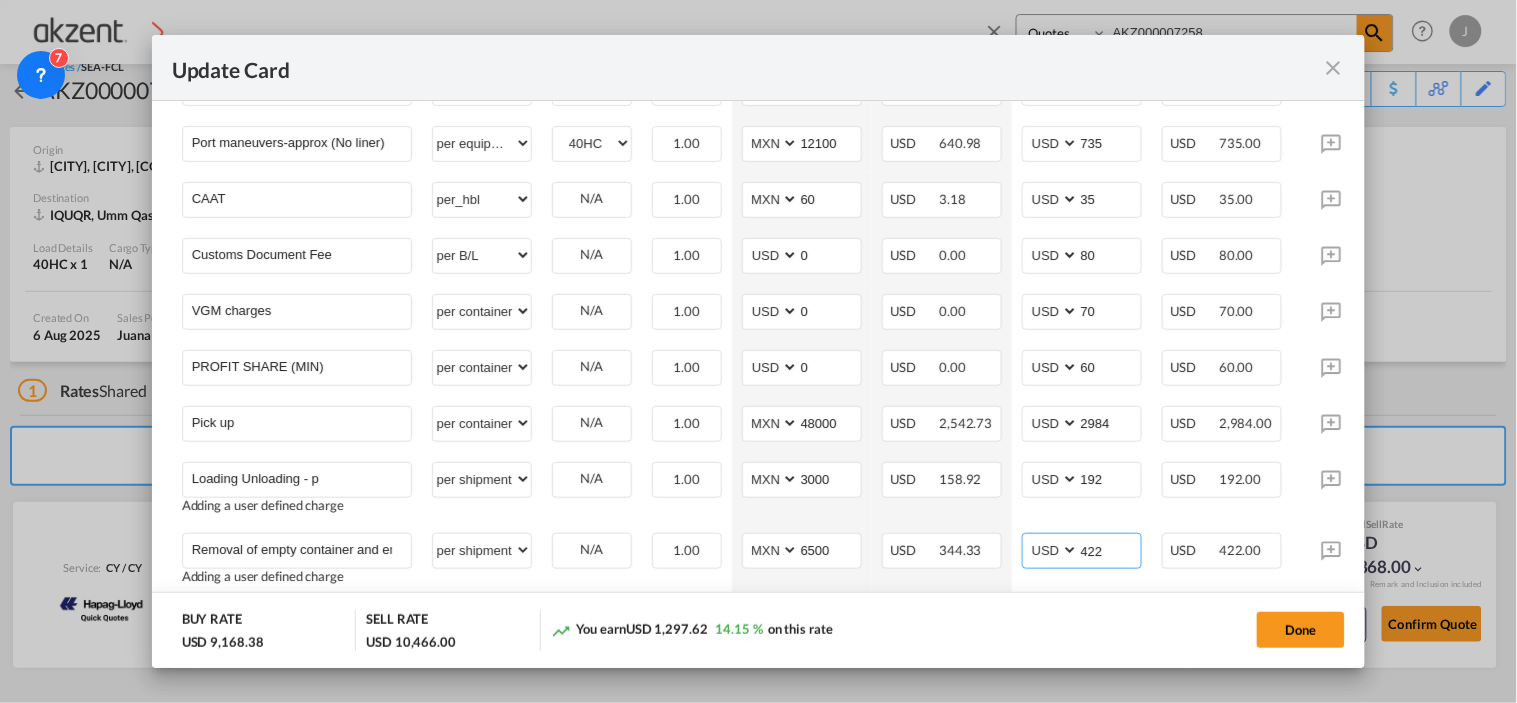 type on "422" 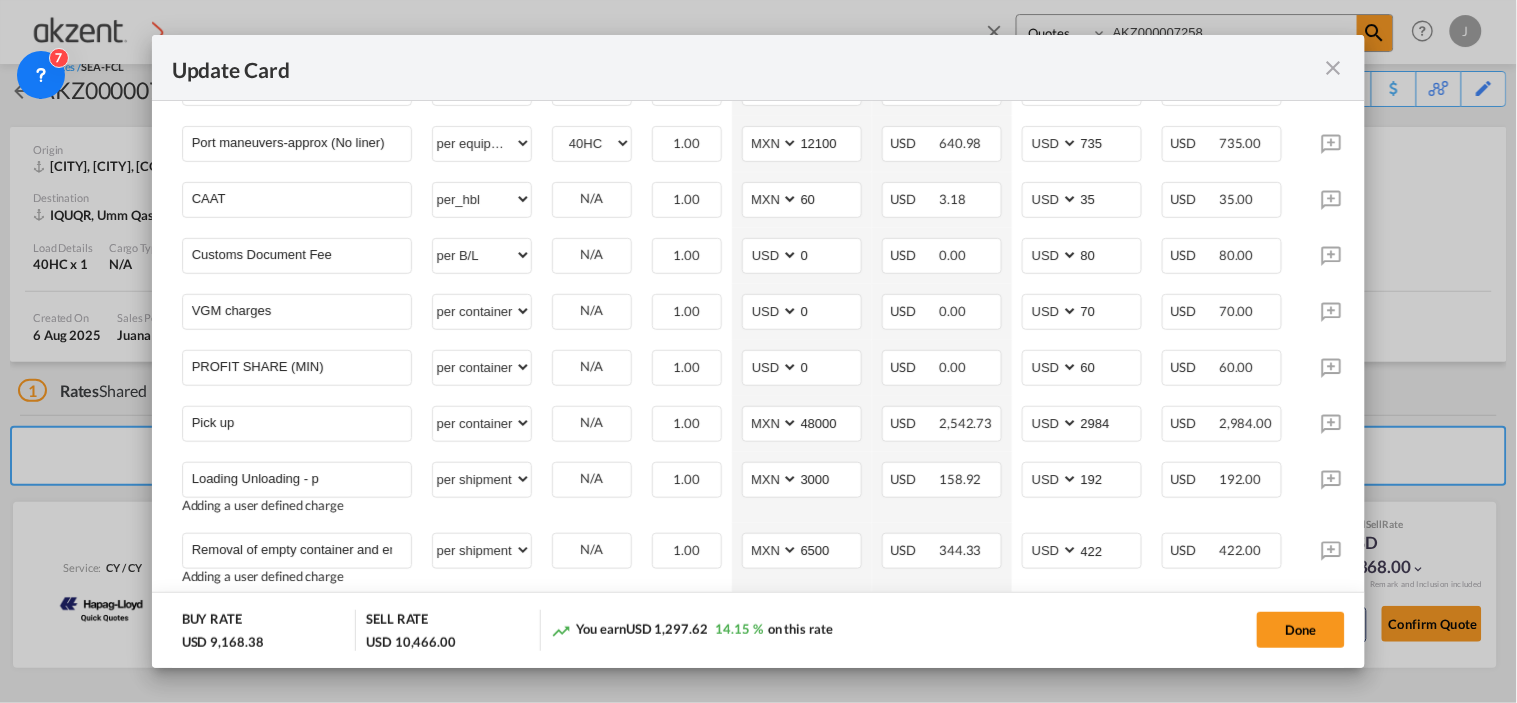click on "BUY RATE
USD 9,168.38 SELL RATE
USD 10,466.00 You earn
USD 1,297.62
14.15 %  on this rate Done" 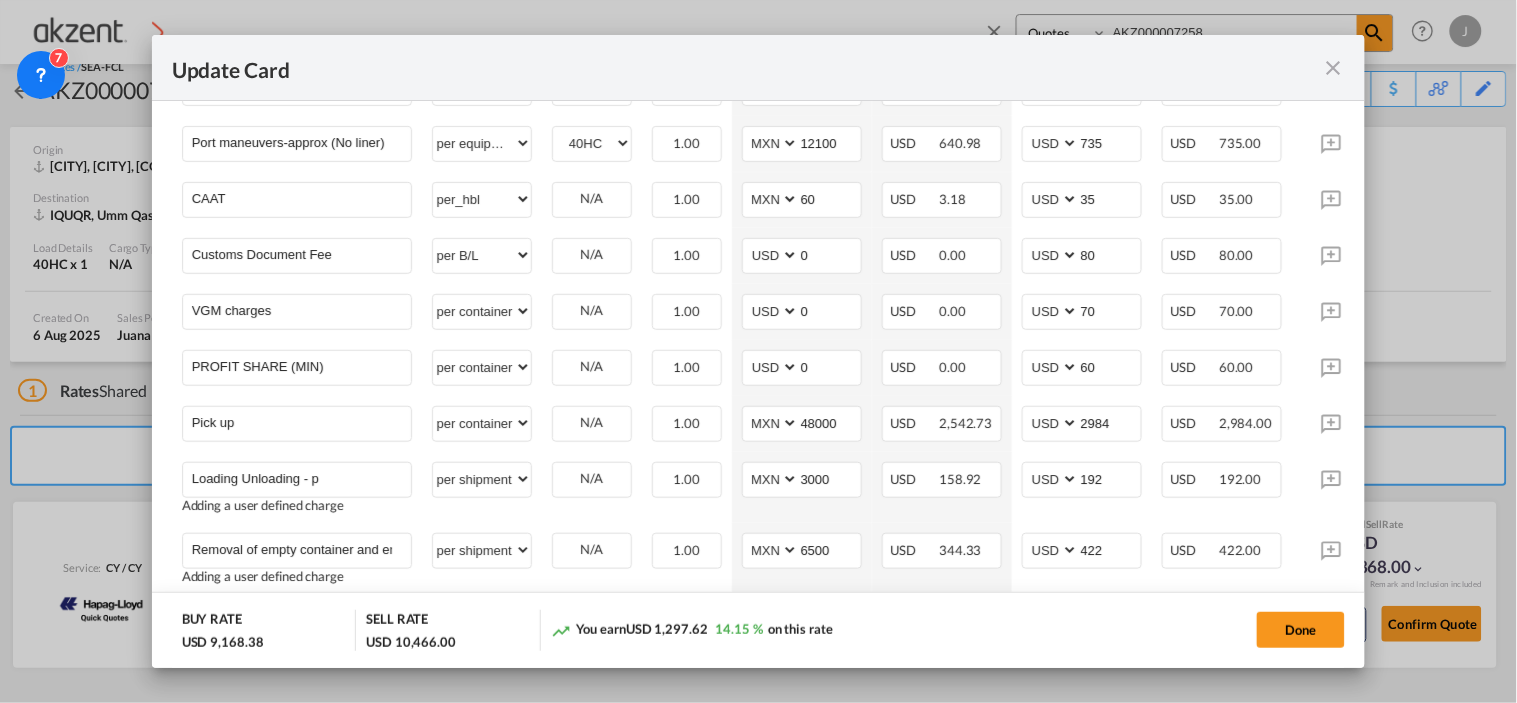 scroll, scrollTop: 0, scrollLeft: 108, axis: horizontal 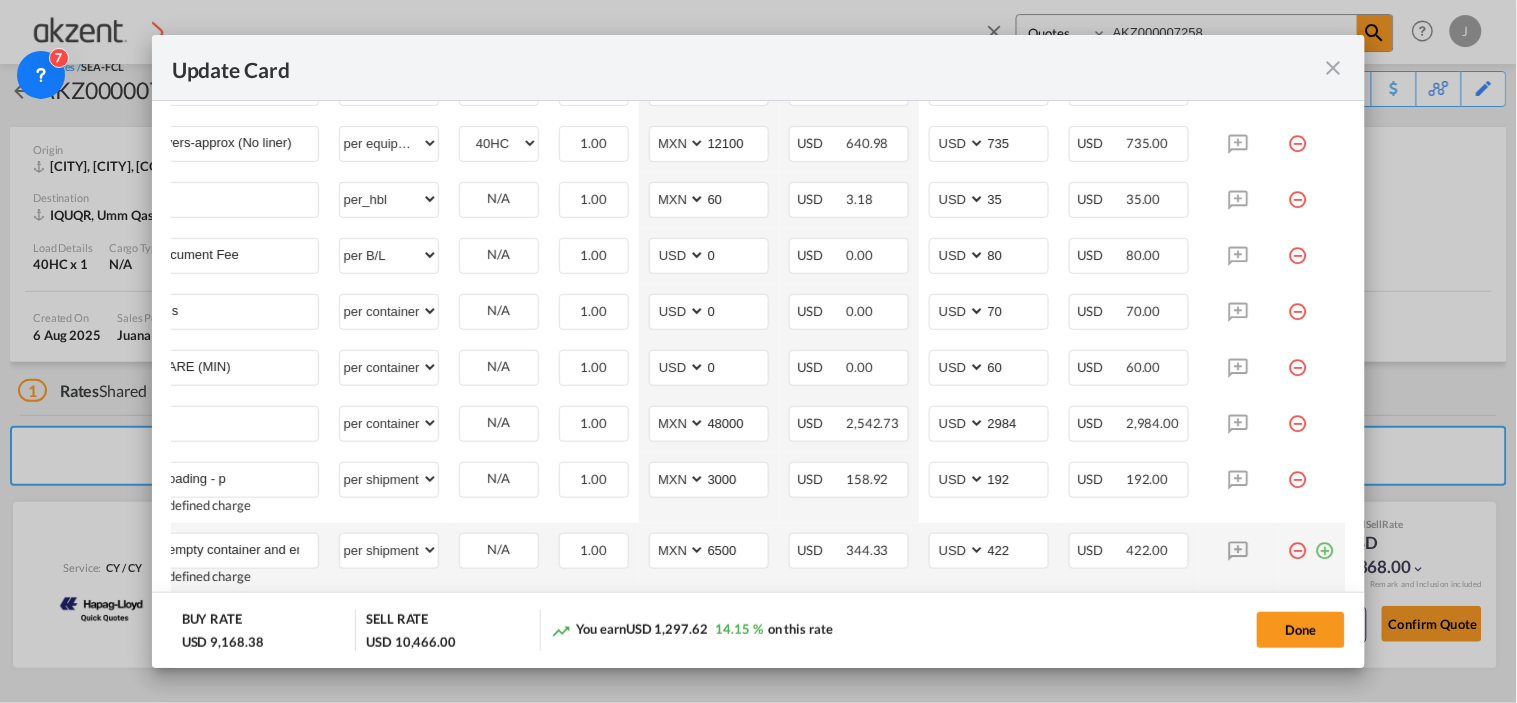 click at bounding box center [1326, 543] 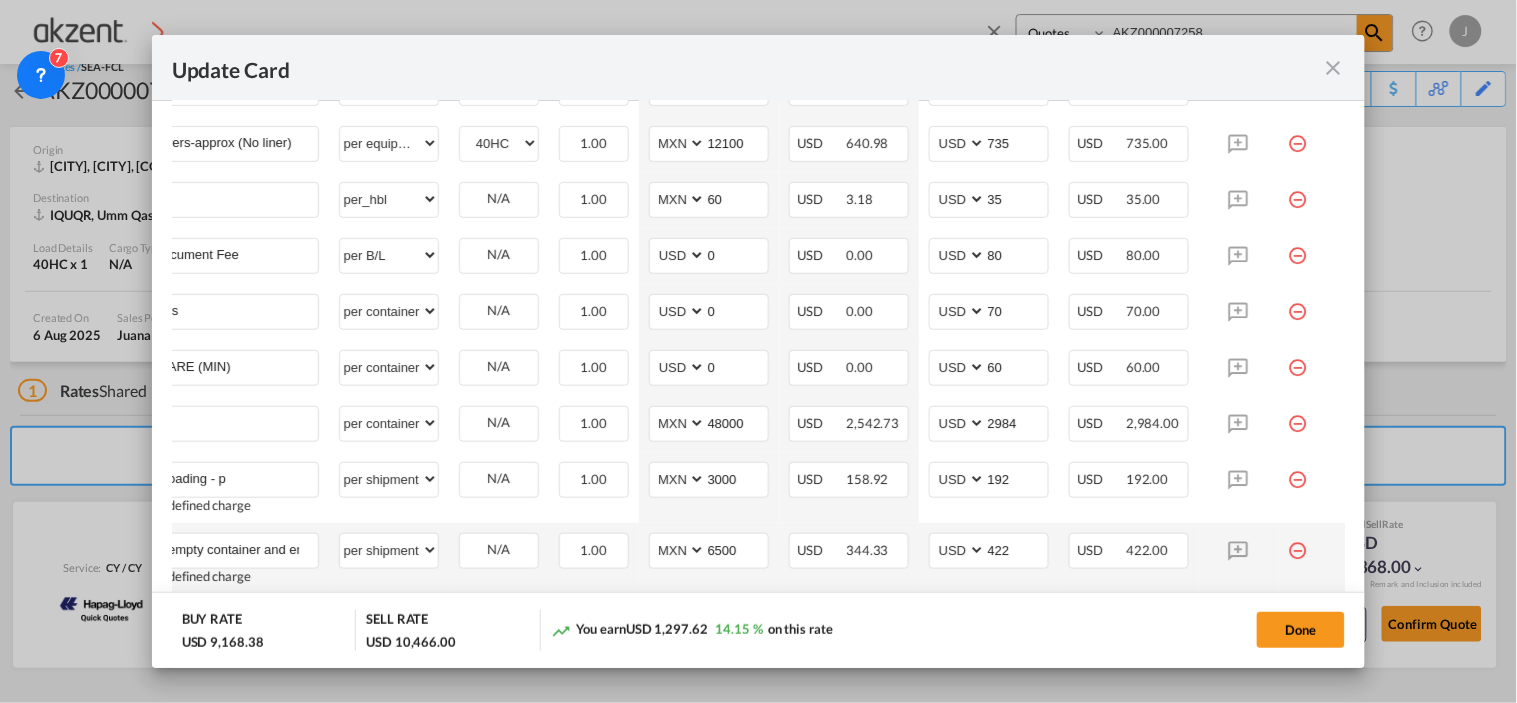 scroll, scrollTop: 0, scrollLeft: 20, axis: horizontal 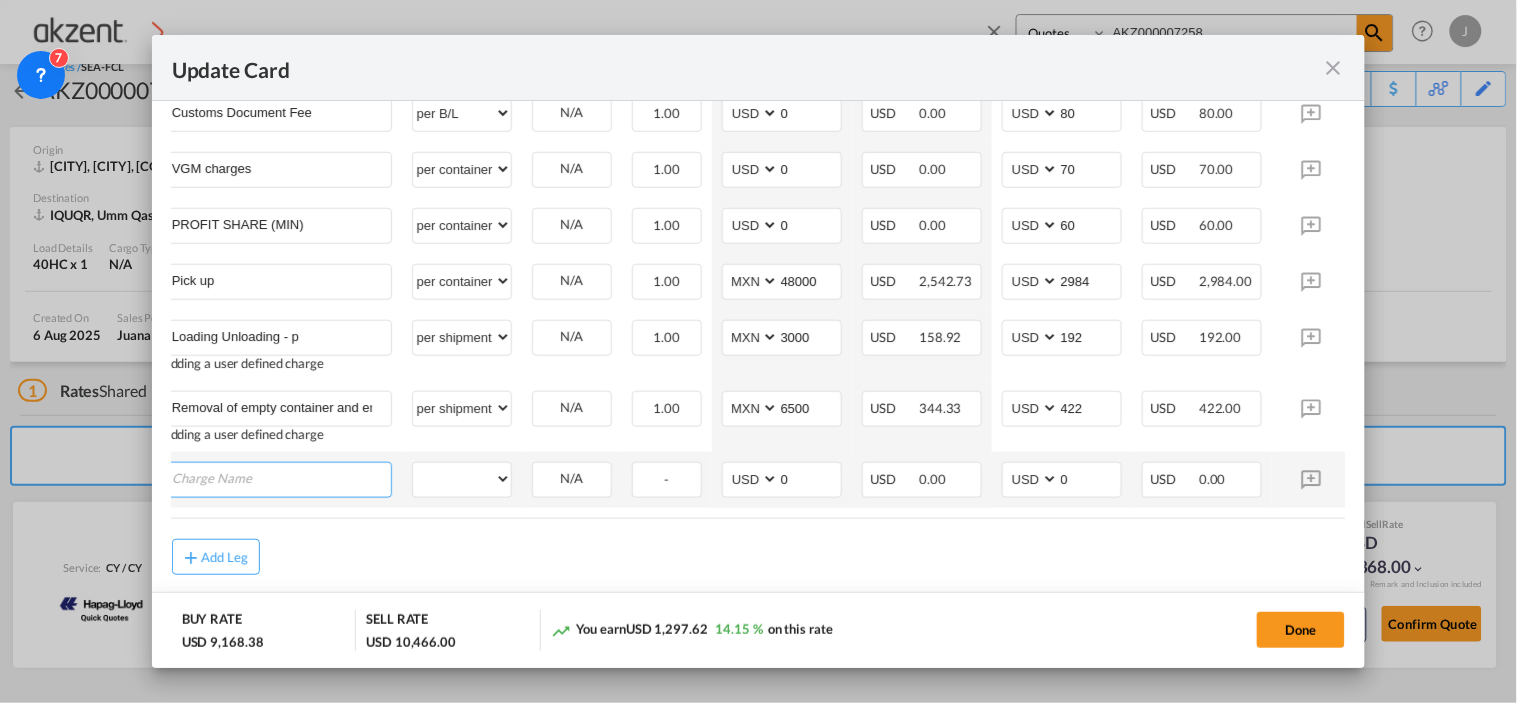 paste on "Removal of empty container and entry to port" 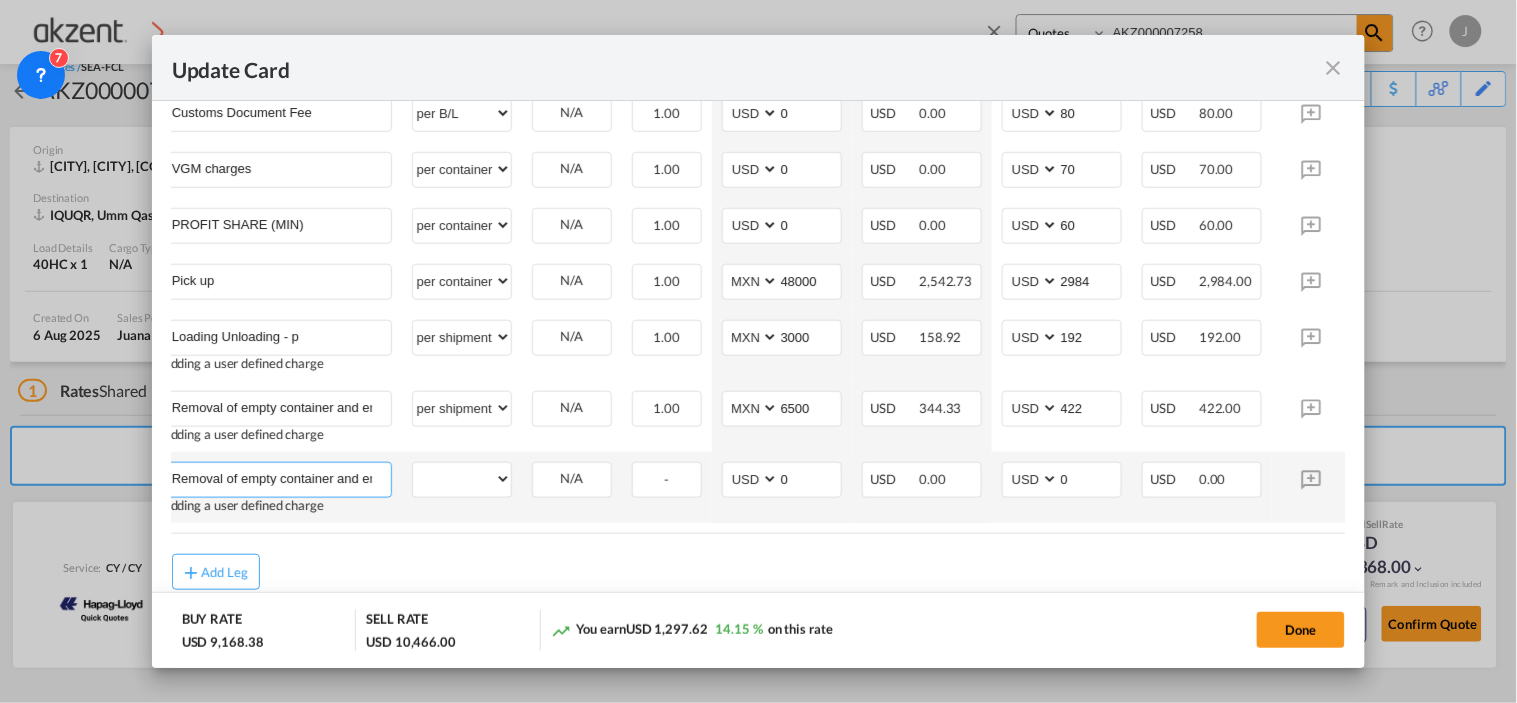 scroll, scrollTop: 0, scrollLeft: 60, axis: horizontal 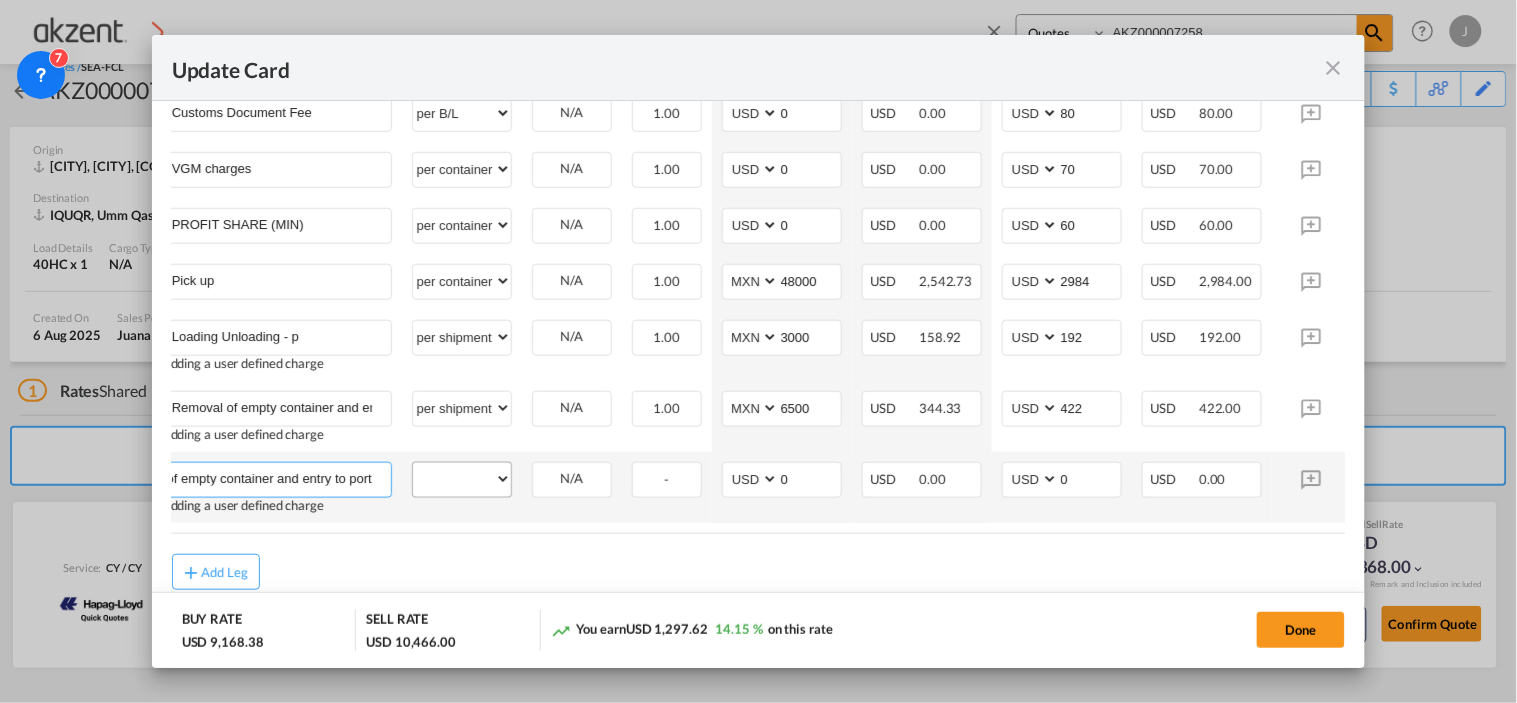 type on "Removal of empty container and entry to port" 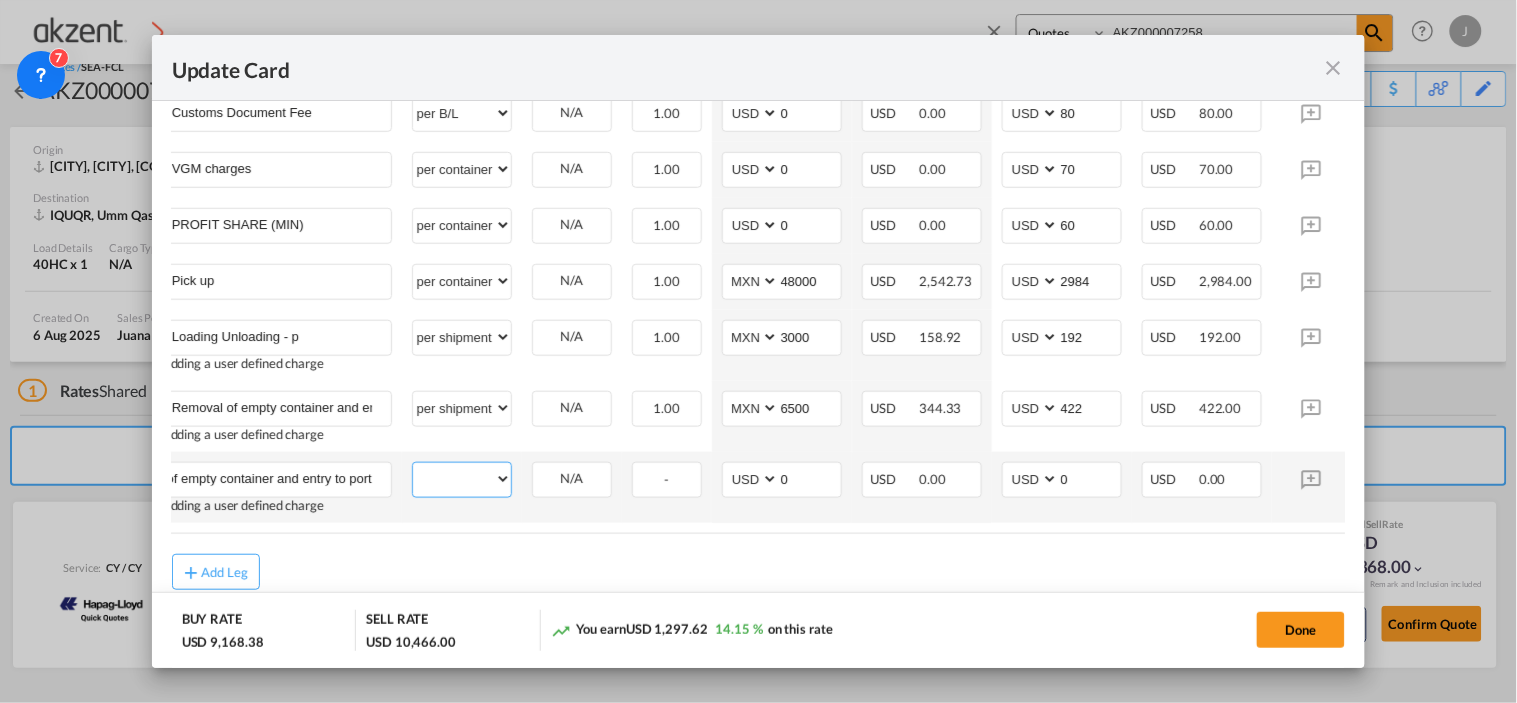 click on "per equipment
per container
per B/L
per shipping bill
per shipment
per pallet
per carton
per vehicle
per shift
per invoice
per package
per day
per revalidation
per teu
per kg
per ton
per hour
flat
per_hbl
per belt
% on freight total
per_declaration
per_document
per chasis split
per clearance" at bounding box center [462, 479] 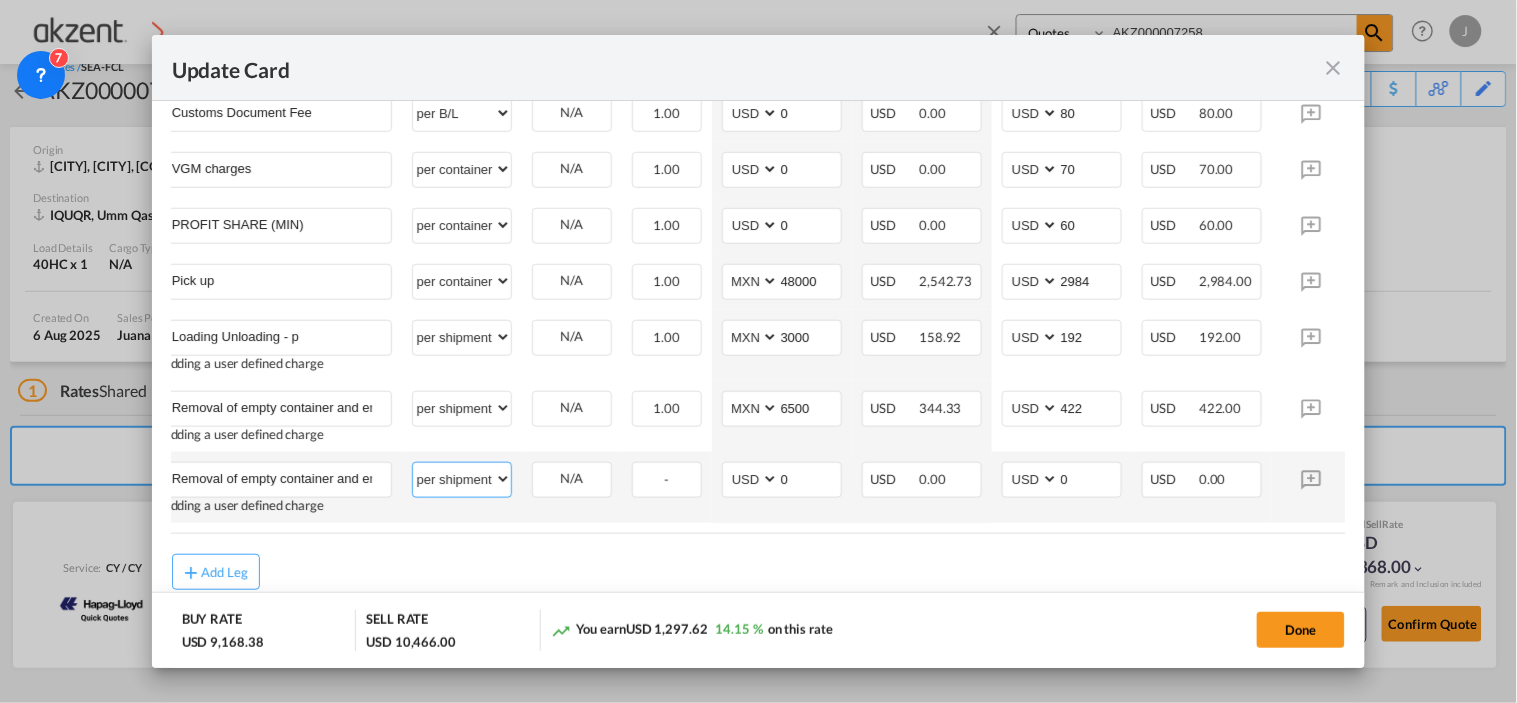 click on "per equipment
per container
per B/L
per shipping bill
per shipment
per pallet
per carton
per vehicle
per shift
per invoice
per package
per day
per revalidation
per teu
per kg
per ton
per hour
flat
per_hbl
per belt
% on freight total
per_declaration
per_document
per chasis split
per clearance" at bounding box center [462, 479] 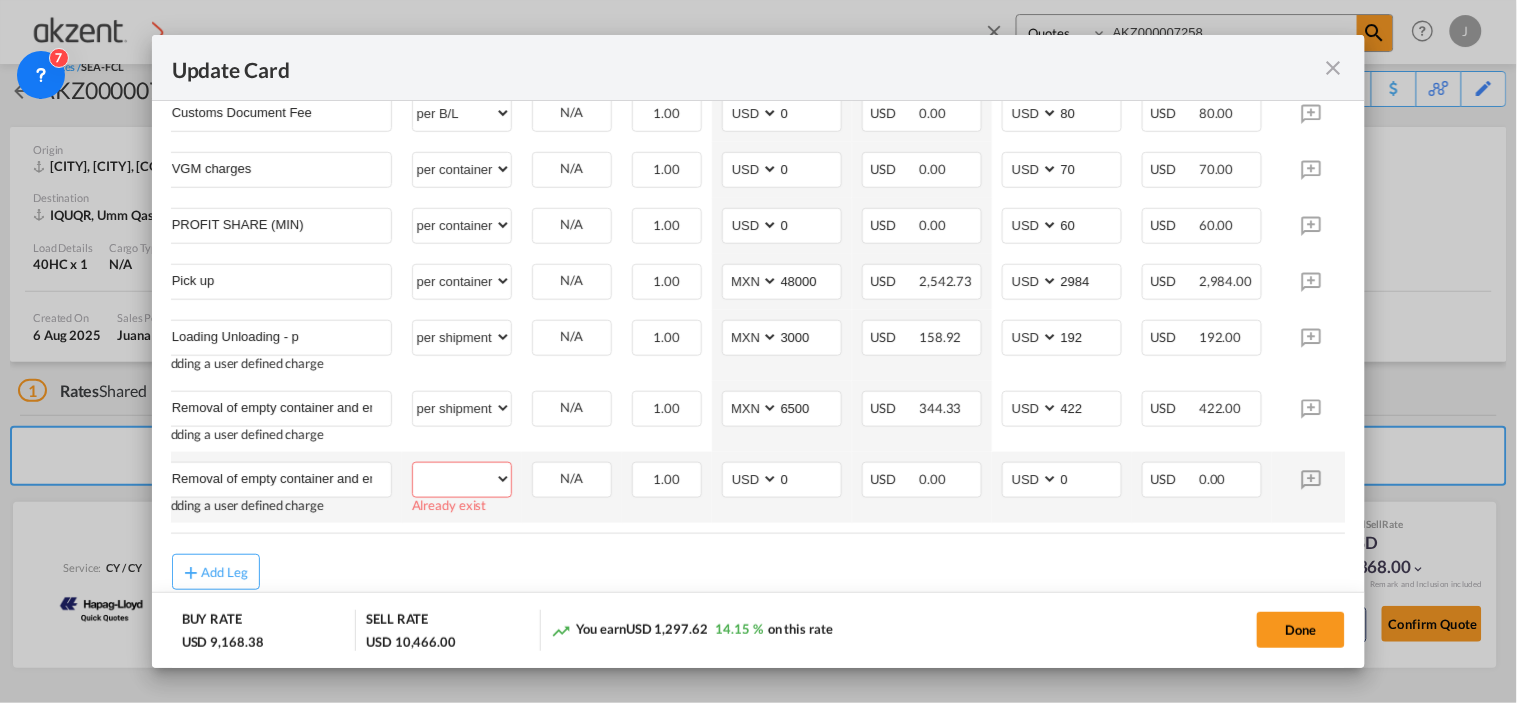 click on "per equipment
per container
per B/L
per shipping bill
per shipment
per pallet
per carton
per vehicle
per shift
per invoice
per package
per day
per revalidation
per teu
per kg
per ton
per hour
flat
per_hbl
per belt
% on freight total
per_declaration
per_document
per chasis split
per clearance" at bounding box center (462, 479) 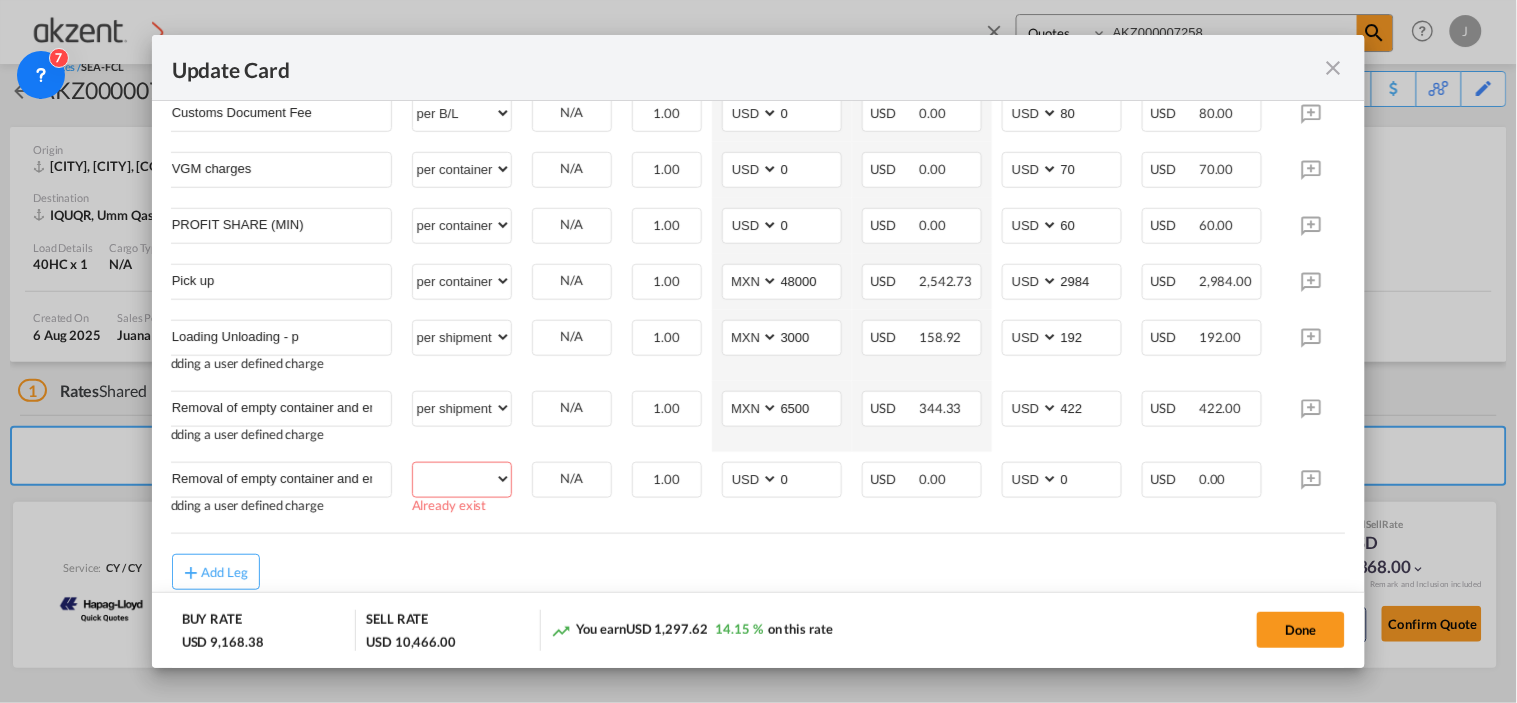 click on "Add Leg" at bounding box center (759, 572) 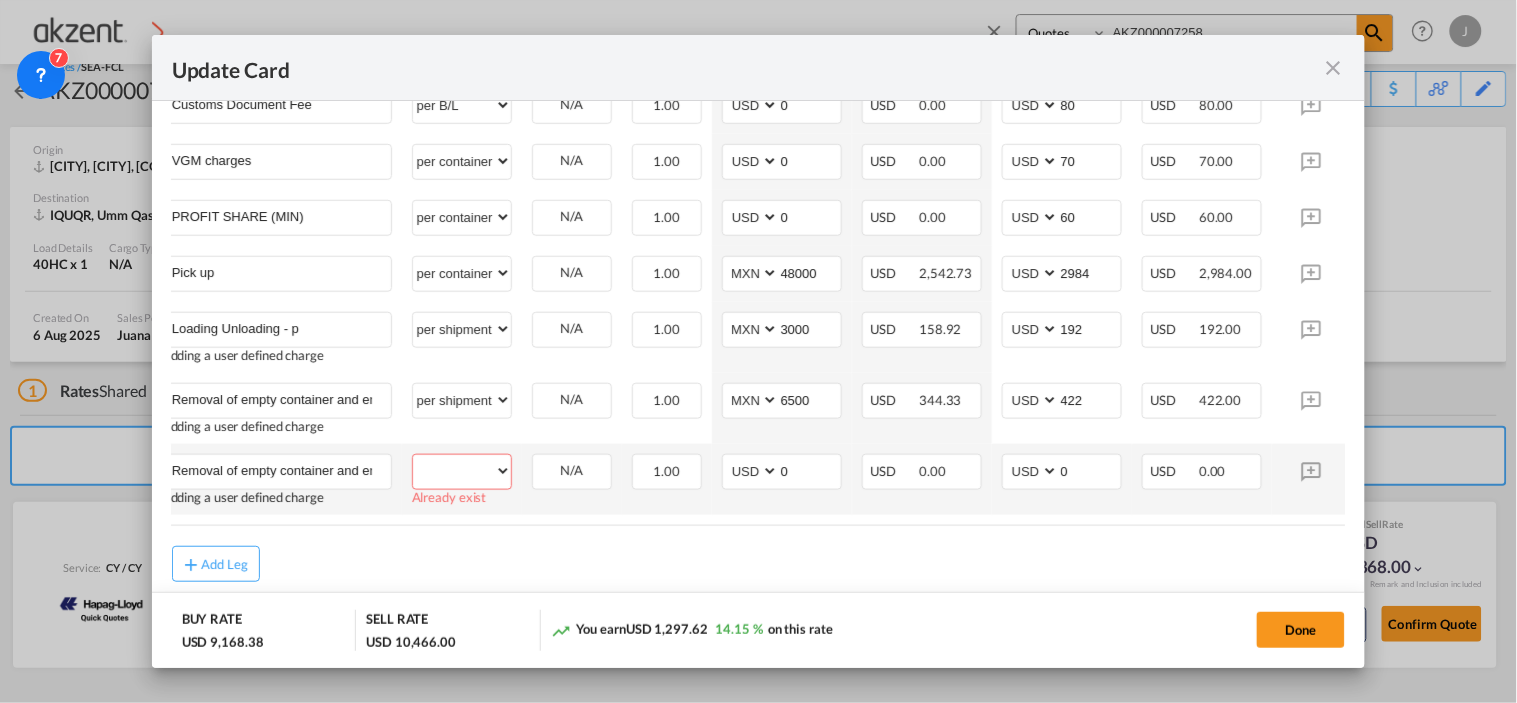 scroll, scrollTop: 1550, scrollLeft: 0, axis: vertical 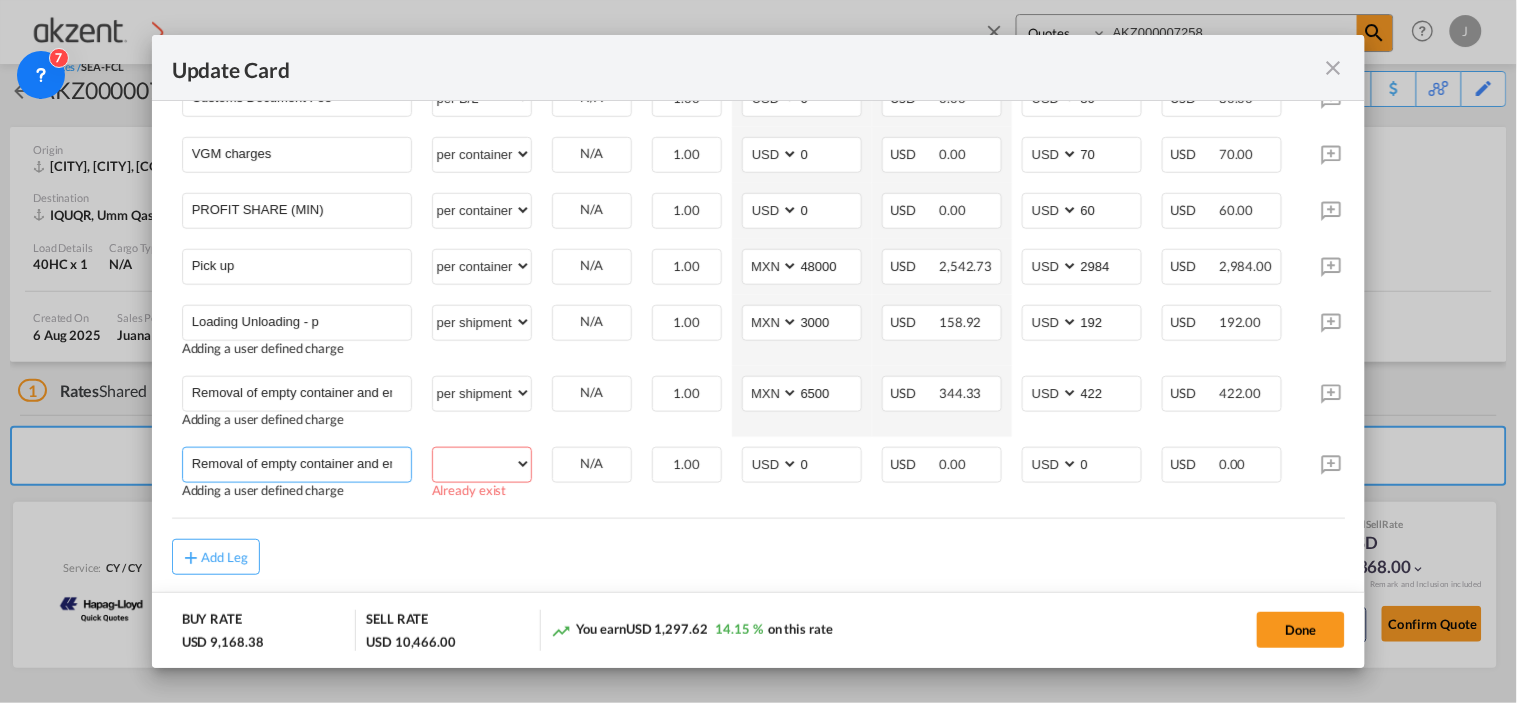 drag, startPoint x: 382, startPoint y: 415, endPoint x: 152, endPoint y: 416, distance: 230.00217 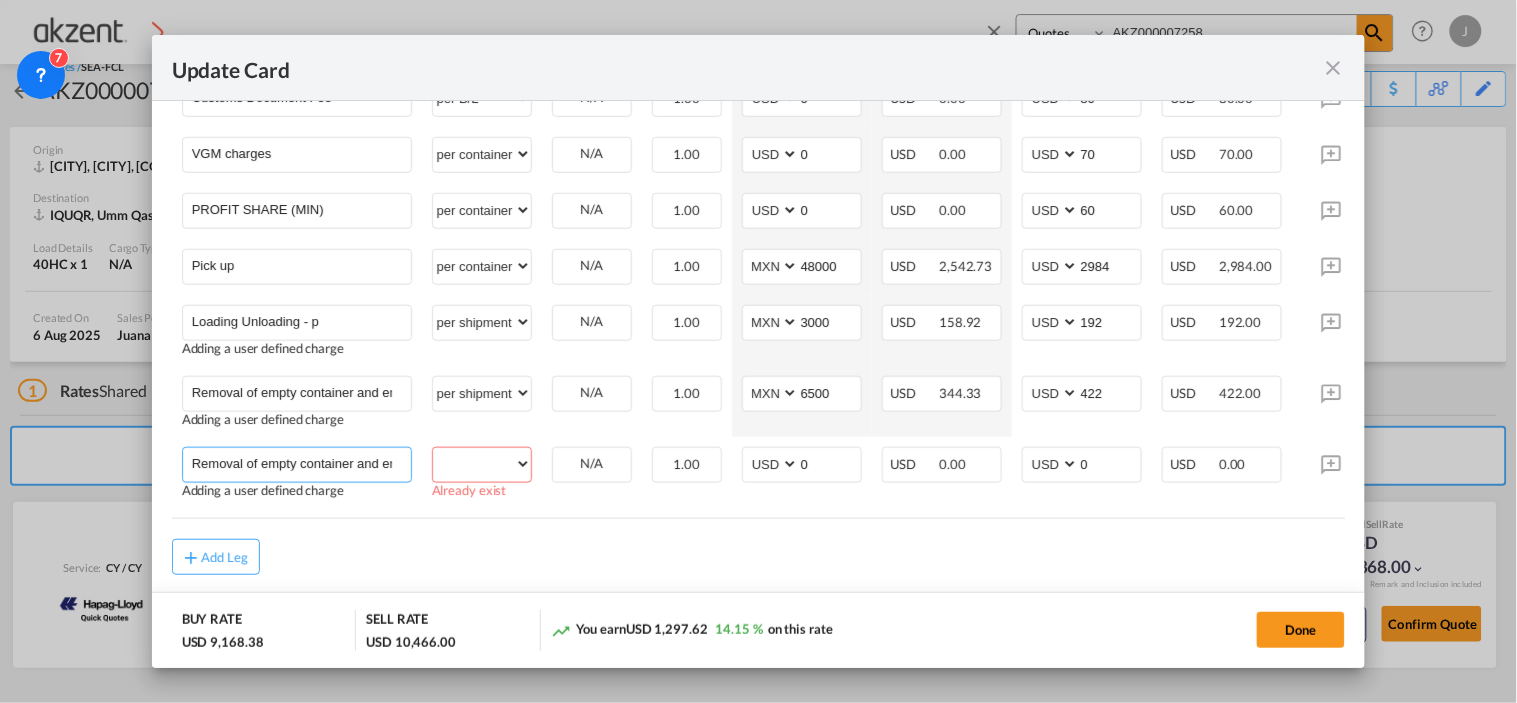 type on "ry to port" 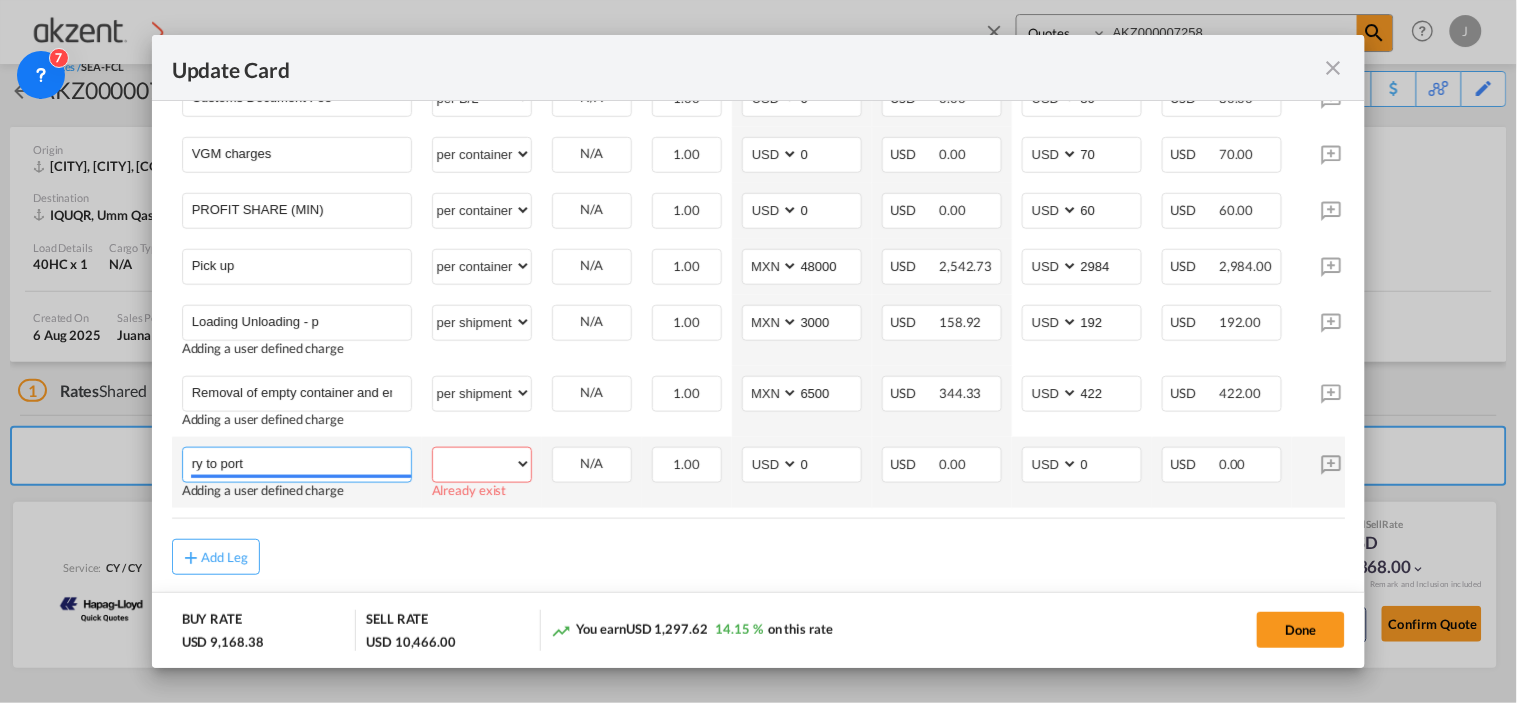 drag, startPoint x: 255, startPoint y: 418, endPoint x: 177, endPoint y: 418, distance: 78 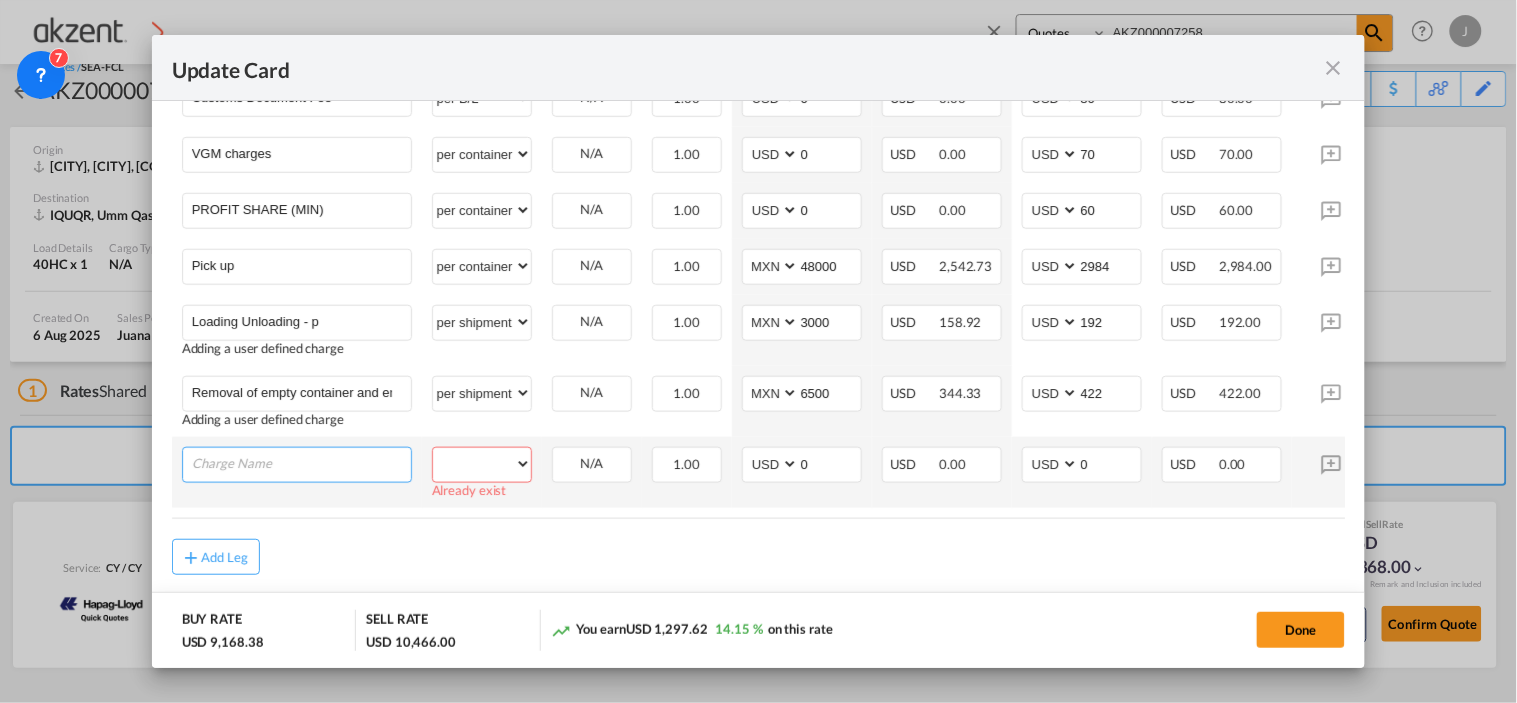 paste on "Consolidate cargo into a container" 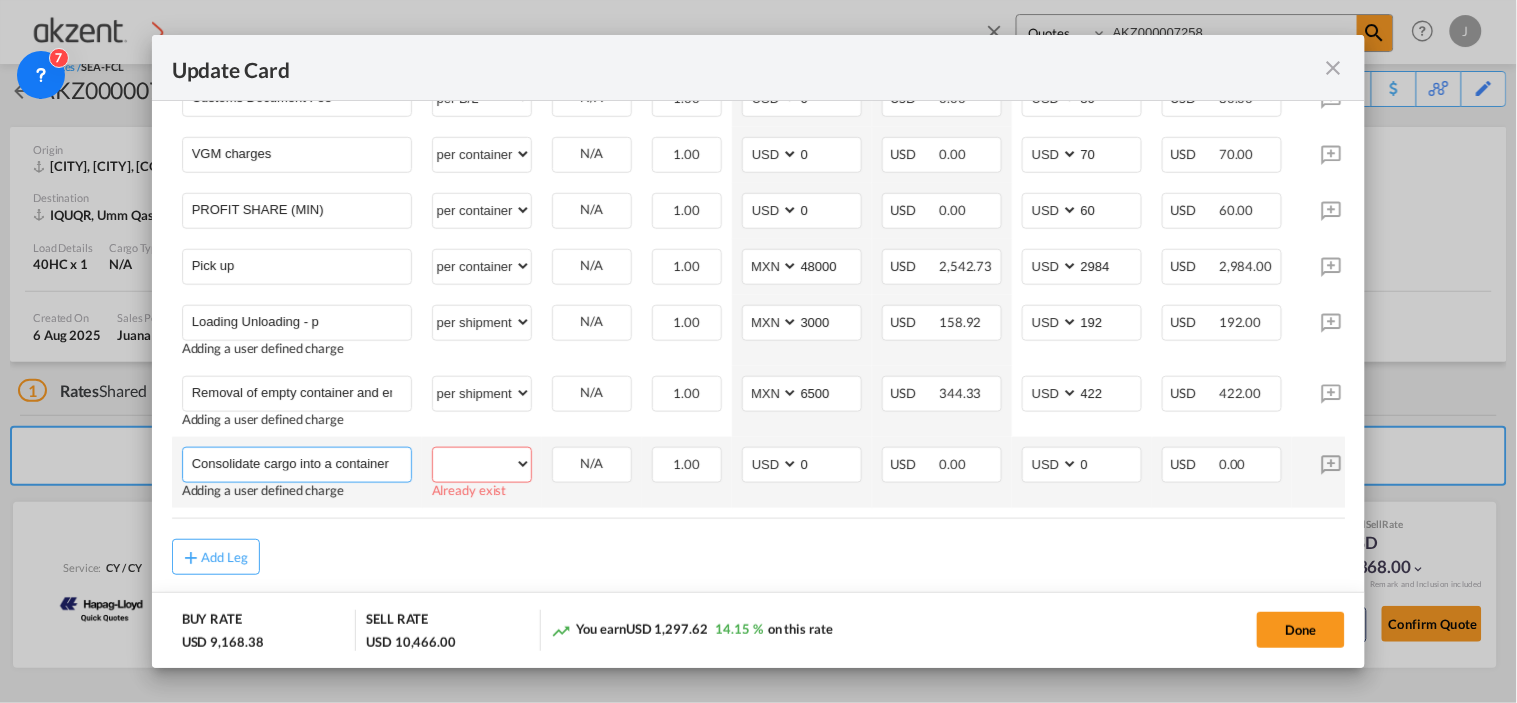 type on "Consolidate cargo into a container" 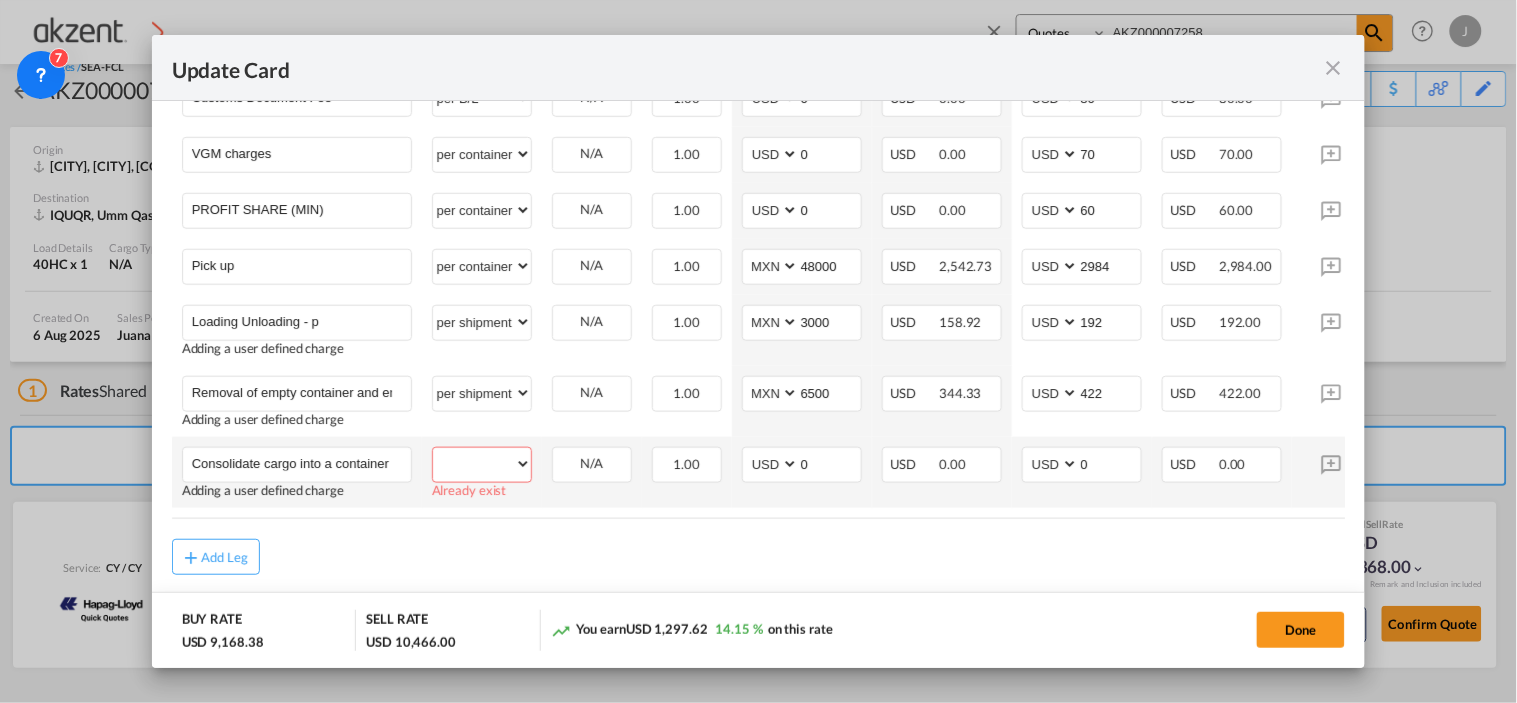 click on "per equipment
per container
per B/L
per shipping bill
per shipment
per pallet
per carton
per vehicle
per shift
per invoice
per package
per day
per revalidation
per teu
per kg
per ton
per hour
flat
per_hbl
per belt
% on freight total
per_declaration
per_document
per chasis split
per clearance" at bounding box center [482, 464] 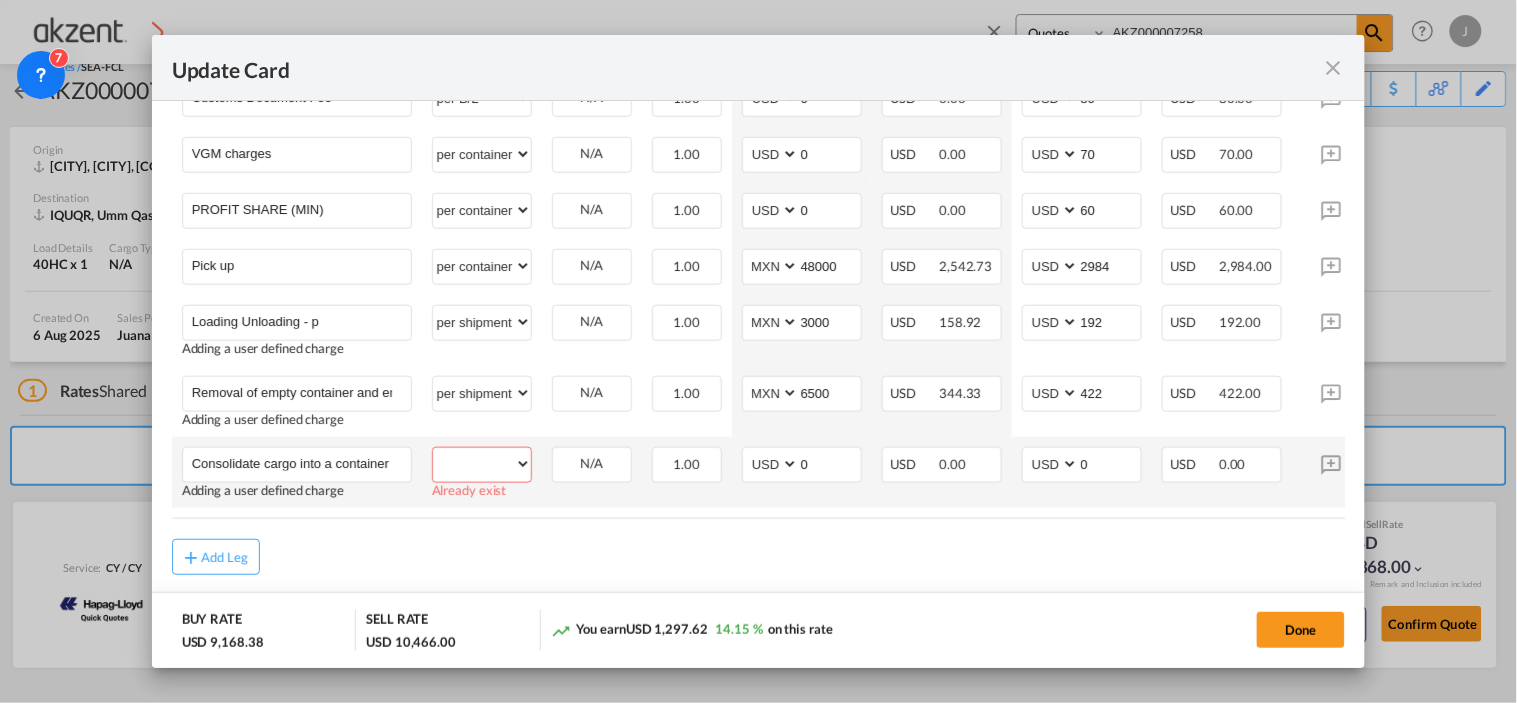 select on "per shipment" 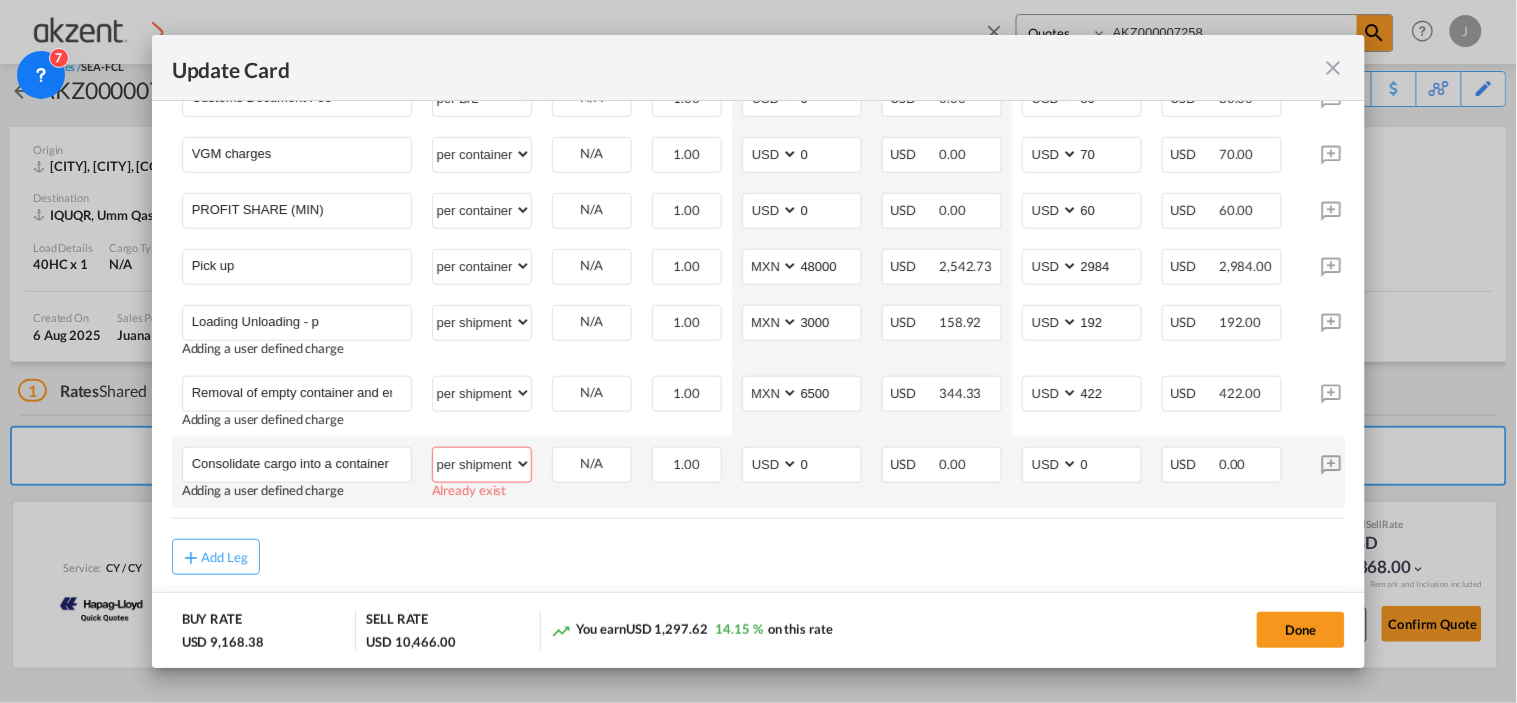 click on "per equipment
per container
per B/L
per shipping bill
per shipment
per pallet
per carton
per vehicle
per shift
per invoice
per package
per day
per revalidation
per teu
per kg
per ton
per hour
flat
per_hbl
per belt
% on freight total
per_declaration
per_document
per chasis split
per clearance" at bounding box center (482, 464) 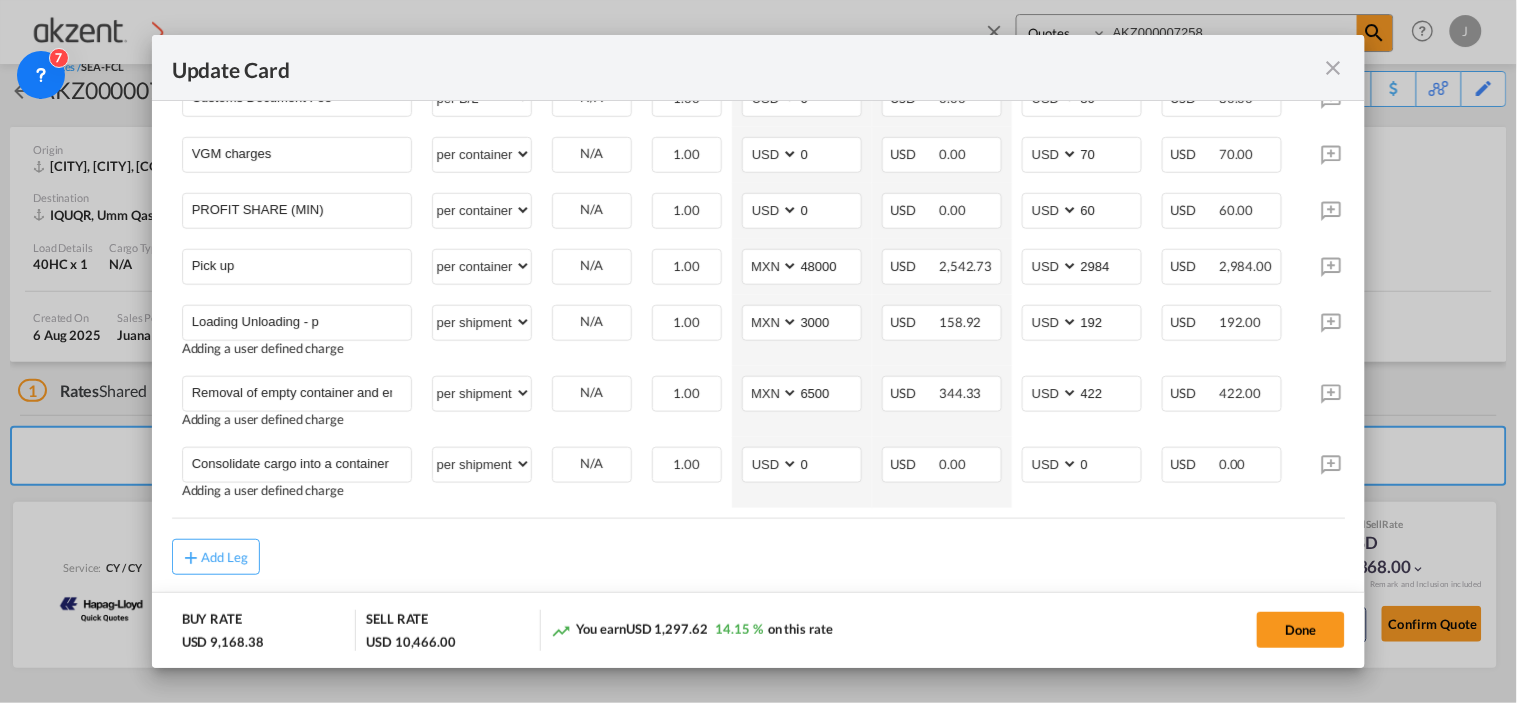 click on "Main Freight                                                     Please enter leg name   Leg Name Already Exists
Delete Leg Sub Total AED AFN ALL AMD ANG AOA ARS AUD AWG AZN BAM BBD BDT BGN BHD BIF BMD BND BOB BRL BSD BTN BWP BYN BZD CAD CDF CHF CLP CNY COP CRC CUC CUP CVE CZK DJF DKK DOP DZD EGP ERN ETB EUR FJD FKP FOK GBP GEL GGP GHS GIP GMD GNF GTQ GYD HKD HNL HRK HTG HUF IDR ILS IMP INR IQD IRR ISK JMD JOD JPY KES KGS KHR KID KMF KRW KWD KYD KZT LAK LBP LKR LRD LSL LYD MAD MDL MGA MKD MMK MNT MOP MRU MUR MVR MWK MXN MYR MZN NAD NGN NIO NOK NPR NZD OMR PAB PEN PGK PHP PKR PLN PYG QAR RON RSD RUB RWF SAR SBD SCR SDG SEK SGD SHP SLL SOS SRD SSP STN SYP SZL THB TJS TMT TND TOP TRY TTD TVD TWD TZS UAH UGX USD UYU UZS VES VND VUV WST XAF XCD XDR XOF XPF YER ZAR ZMW 5,536.00 Charges Basis
Equipment Type Quantity Buy Rates Sell Rates
Comments Action Unit Price Amount Unit Price Amount Basic Ocean Freight 40HC Please Enter
User Defined Charges Cannot Be Published per equipment" at bounding box center (759, -180) 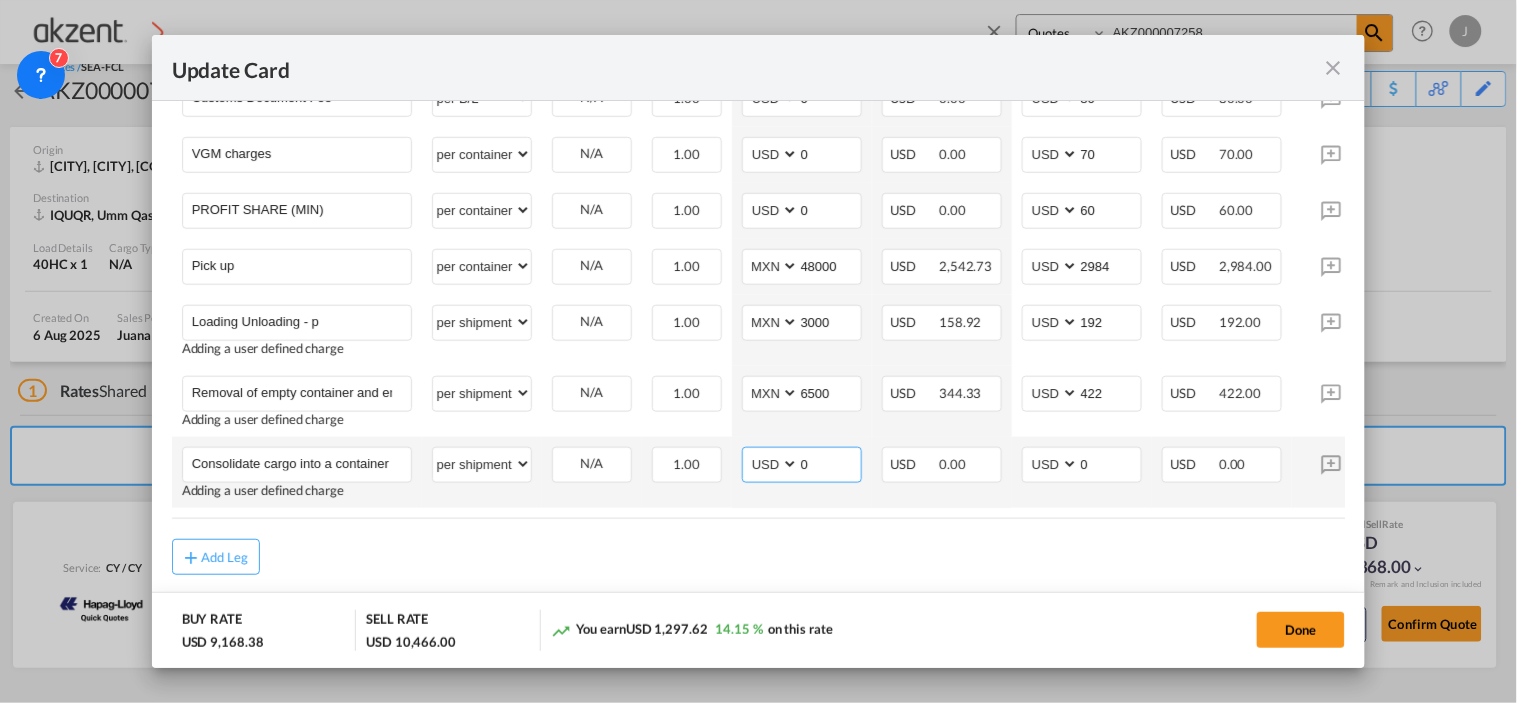 click on "AED AFN ALL AMD ANG AOA ARS AUD AWG AZN BAM BBD BDT BGN BHD BIF BMD BND BOB BRL BSD BTN BWP BYN BZD CAD CDF CHF CLP CNY COP CRC CUC CUP CVE CZK DJF DKK DOP DZD EGP ERN ETB EUR FJD FKP FOK GBP GEL GGP GHS GIP GMD GNF GTQ GYD HKD HNL HRK HTG HUF IDR ILS IMP INR IQD IRR ISK JMD JOD JPY KES KGS KHR KID KMF KRW KWD KYD KZT LAK LBP LKR LRD LSL LYD MAD MDL MGA MKD MMK MNT MOP MRU MUR MVR MWK MXN MYR MZN NAD NGN NIO NOK NPR NZD OMR PAB PEN PGK PHP PKR PLN PYG QAR RON RSD RUB RWF SAR SBD SCR SDG SEK SGD SHP SLL SOS SRD SSP STN SYP SZL THB TJS TMT TND TOP TRY TTD TVD TWD TZS UAH UGX USD UYU UZS VES VND VUV WST XAF XCD XDR XOF XPF YER ZAR ZMW" at bounding box center (772, 464) 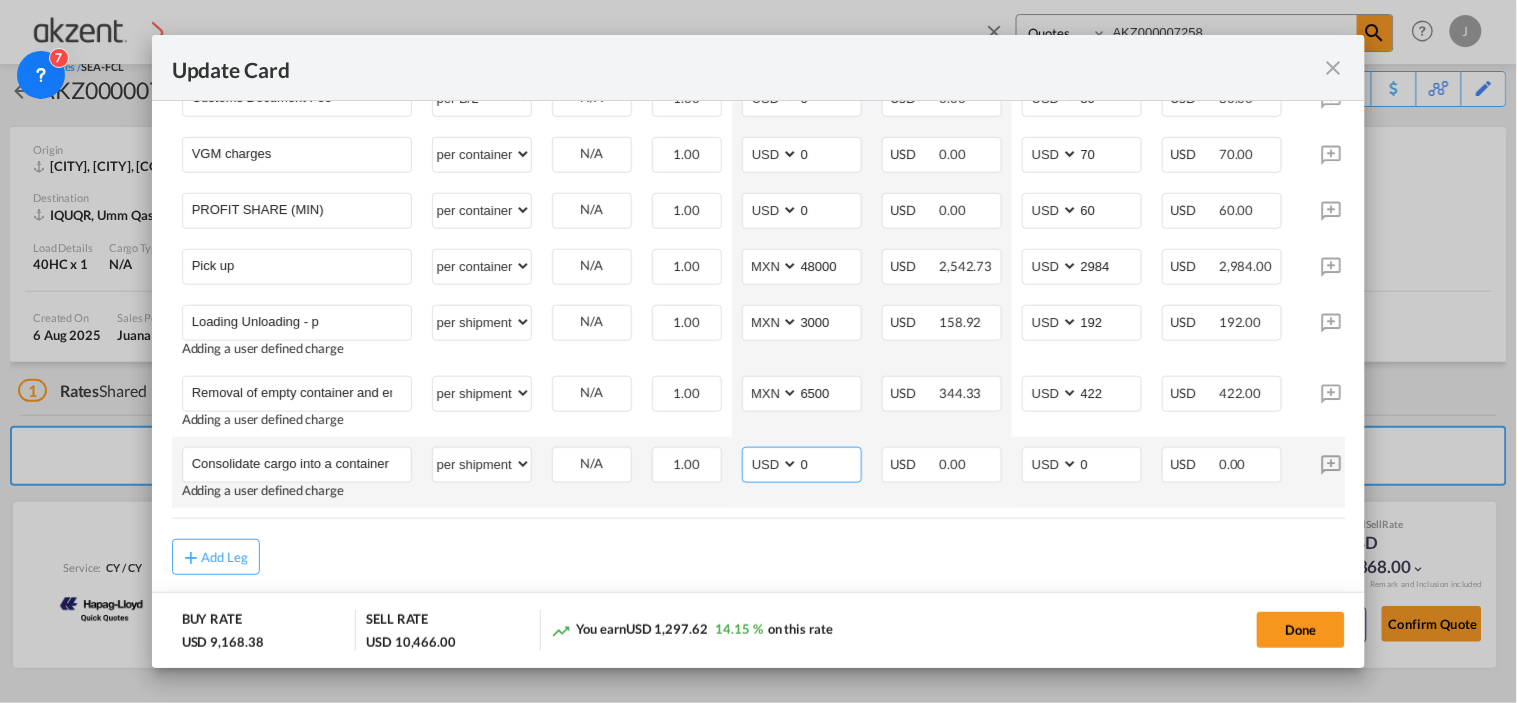select on "string:MXN" 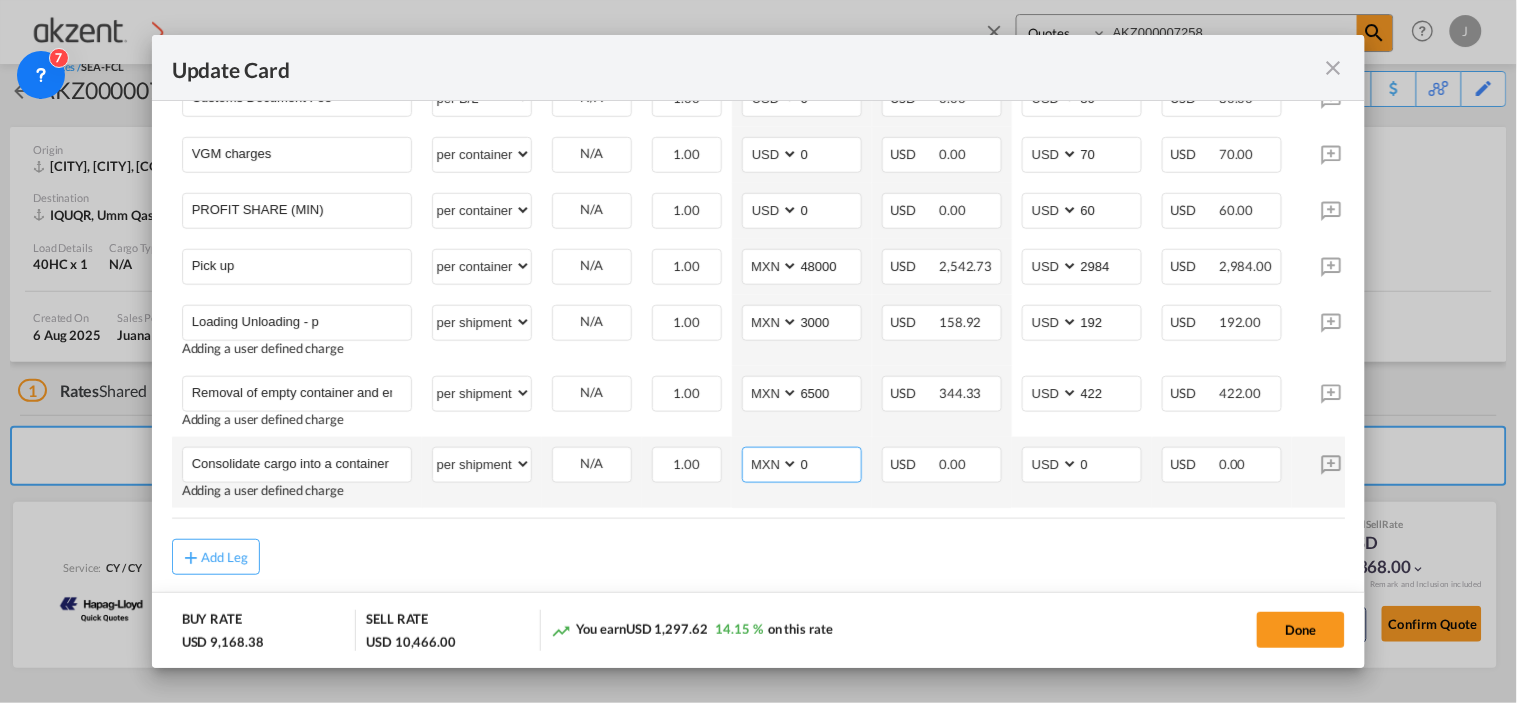 click on "AED AFN ALL AMD ANG AOA ARS AUD AWG AZN BAM BBD BDT BGN BHD BIF BMD BND BOB BRL BSD BTN BWP BYN BZD CAD CDF CHF CLP CNY COP CRC CUC CUP CVE CZK DJF DKK DOP DZD EGP ERN ETB EUR FJD FKP FOK GBP GEL GGP GHS GIP GMD GNF GTQ GYD HKD HNL HRK HTG HUF IDR ILS IMP INR IQD IRR ISK JMD JOD JPY KES KGS KHR KID KMF KRW KWD KYD KZT LAK LBP LKR LRD LSL LYD MAD MDL MGA MKD MMK MNT MOP MRU MUR MVR MWK MXN MYR MZN NAD NGN NIO NOK NPR NZD OMR PAB PEN PGK PHP PKR PLN PYG QAR RON RSD RUB RWF SAR SBD SCR SDG SEK SGD SHP SLL SOS SRD SSP STN SYP SZL THB TJS TMT TND TOP TRY TTD TVD TWD TZS UAH UGX USD UYU UZS VES VND VUV WST XAF XCD XDR XOF XPF YER ZAR ZMW" at bounding box center (772, 464) 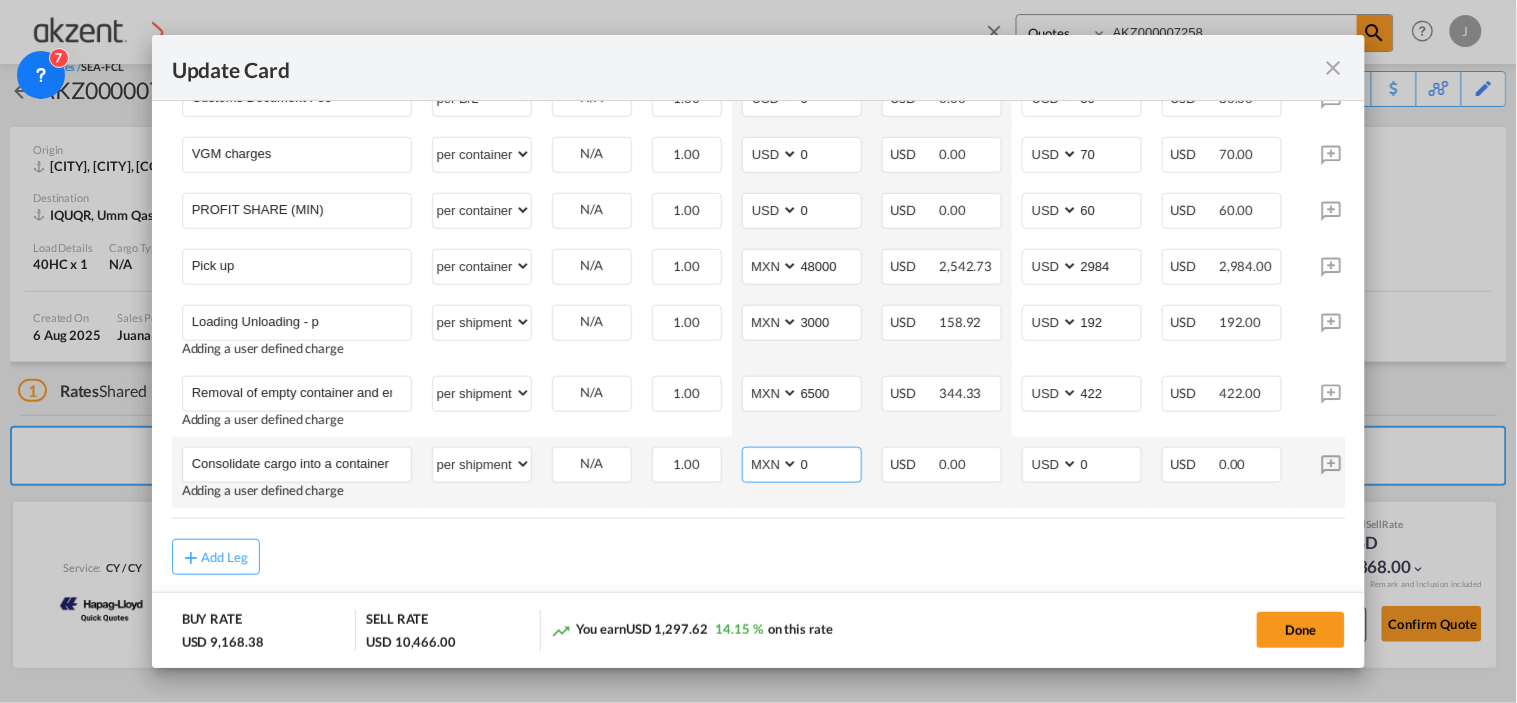 click on "0" at bounding box center [830, 463] 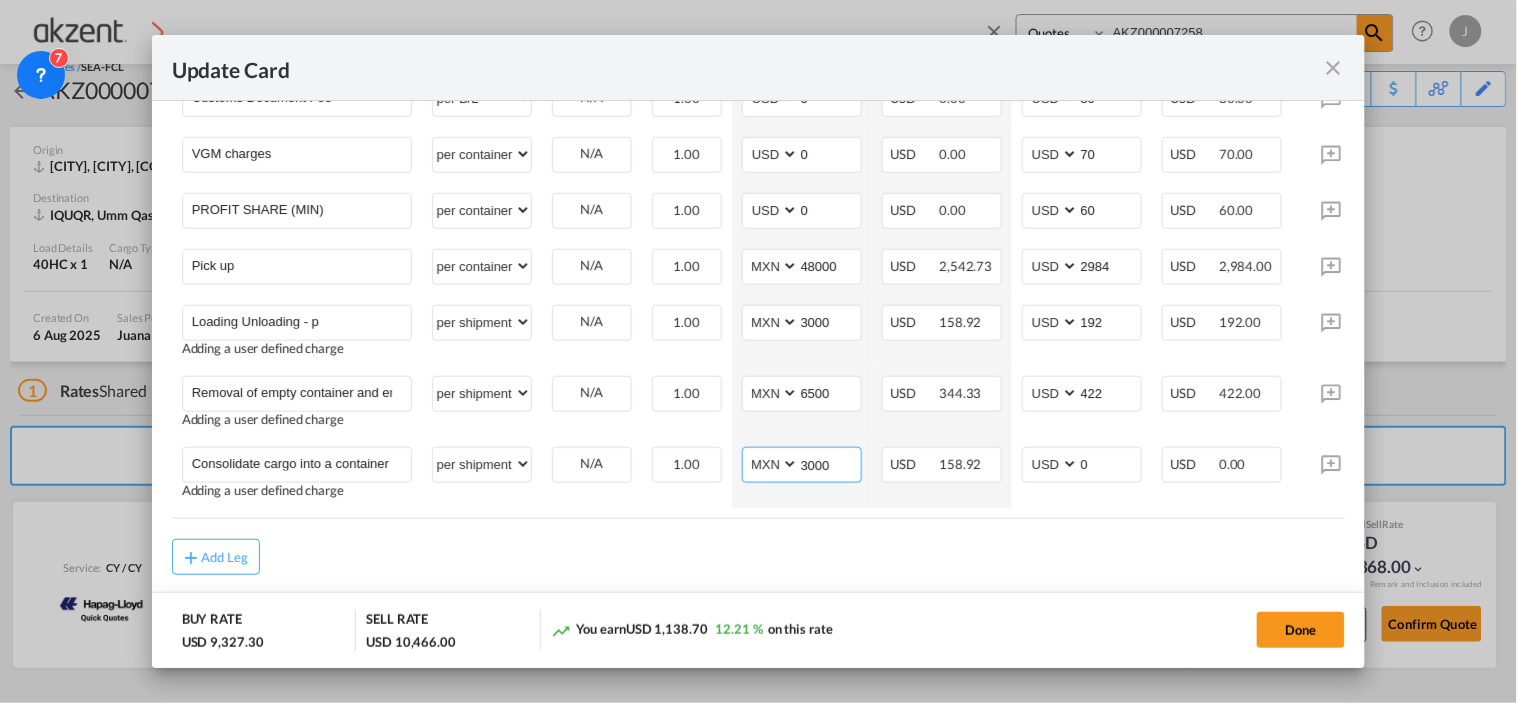 type on "3000" 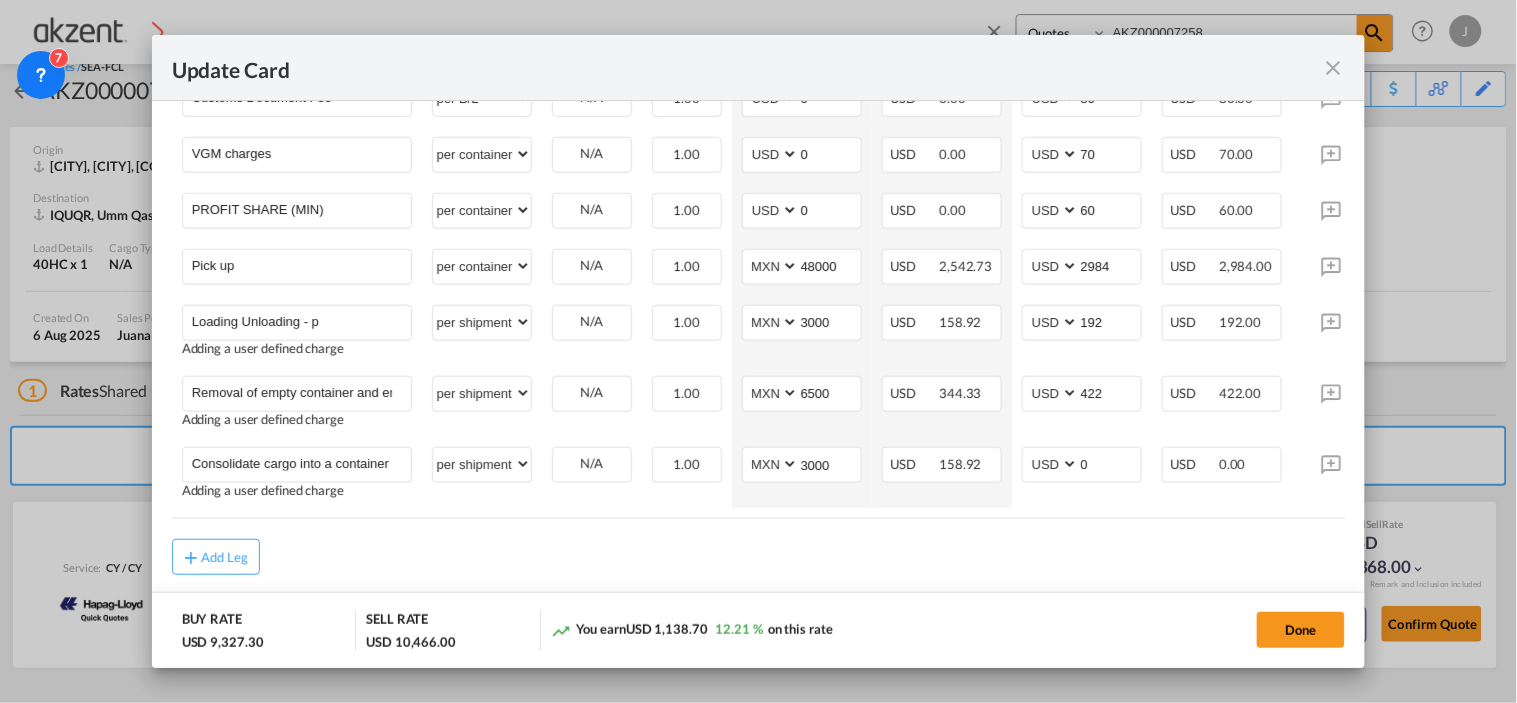 click on "Main Freight                                                     Please enter leg name   Leg Name Already Exists
Delete Leg Sub Total AED AFN ALL AMD ANG AOA ARS AUD AWG AZN BAM BBD BDT BGN BHD BIF BMD BND BOB BRL BSD BTN BWP BYN BZD CAD CDF CHF CLP CNY COP CRC CUC CUP CVE CZK DJF DKK DOP DZD EGP ERN ETB EUR FJD FKP FOK GBP GEL GGP GHS GIP GMD GNF GTQ GYD HKD HNL HRK HTG HUF IDR ILS IMP INR IQD IRR ISK JMD JOD JPY KES KGS KHR KID KMF KRW KWD KYD KZT LAK LBP LKR LRD LSL LYD MAD MDL MGA MKD MMK MNT MOP MRU MUR MVR MWK MXN MYR MZN NAD NGN NIO NOK NPR NZD OMR PAB PEN PGK PHP PKR PLN PYG QAR RON RSD RUB RWF SAR SBD SCR SDG SEK SGD SHP SLL SOS SRD SSP STN SYP SZL THB TJS TMT TND TOP TRY TTD TVD TWD TZS UAH UGX USD UYU UZS VES VND VUV WST XAF XCD XDR XOF XPF YER ZAR ZMW 5,536.00 Charges Basis
Equipment Type Quantity Buy Rates Sell Rates
Comments Action Unit Price Amount Unit Price Amount Basic Ocean Freight 40HC Please Enter
User Defined Charges Cannot Be Published per equipment" at bounding box center [759, -139] 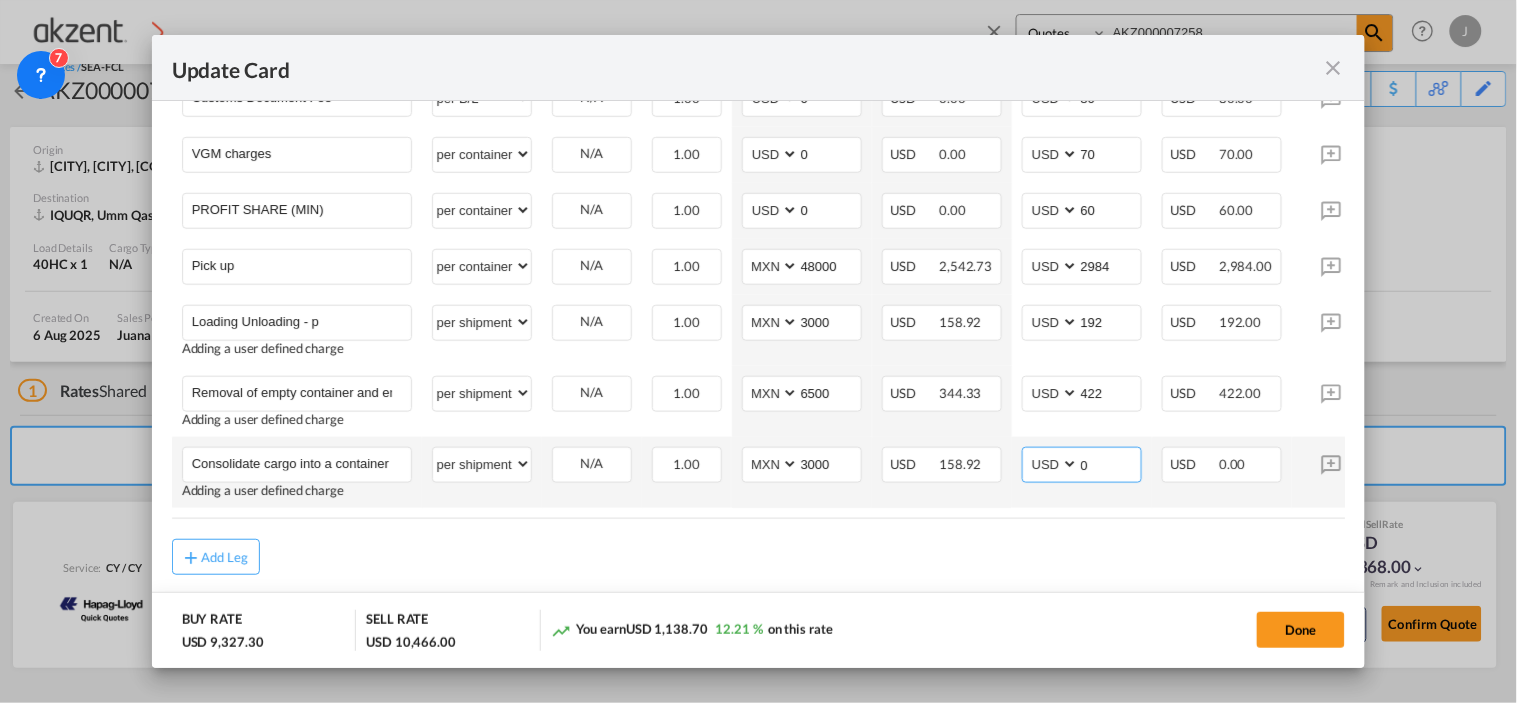 click on "0" at bounding box center (1110, 463) 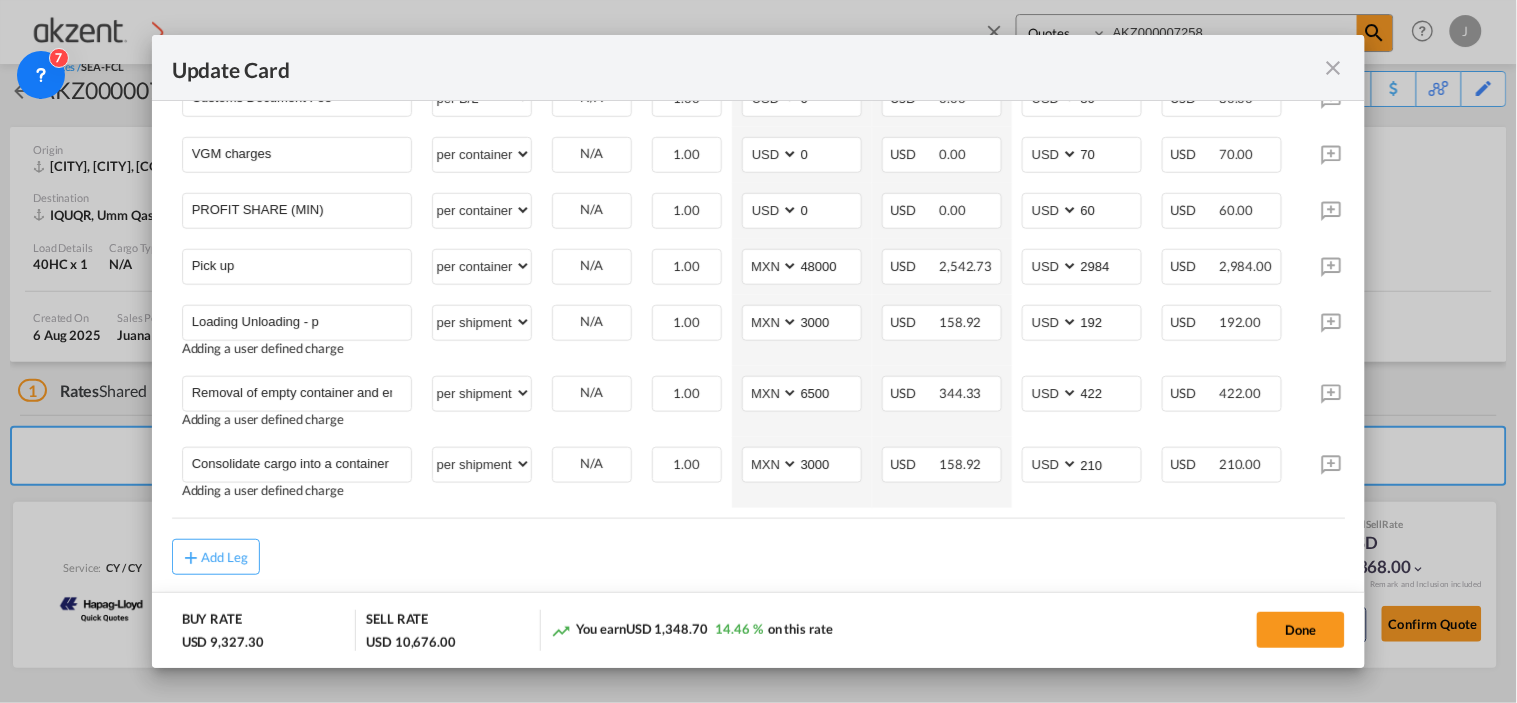 click on "Add Leg" at bounding box center [759, 557] 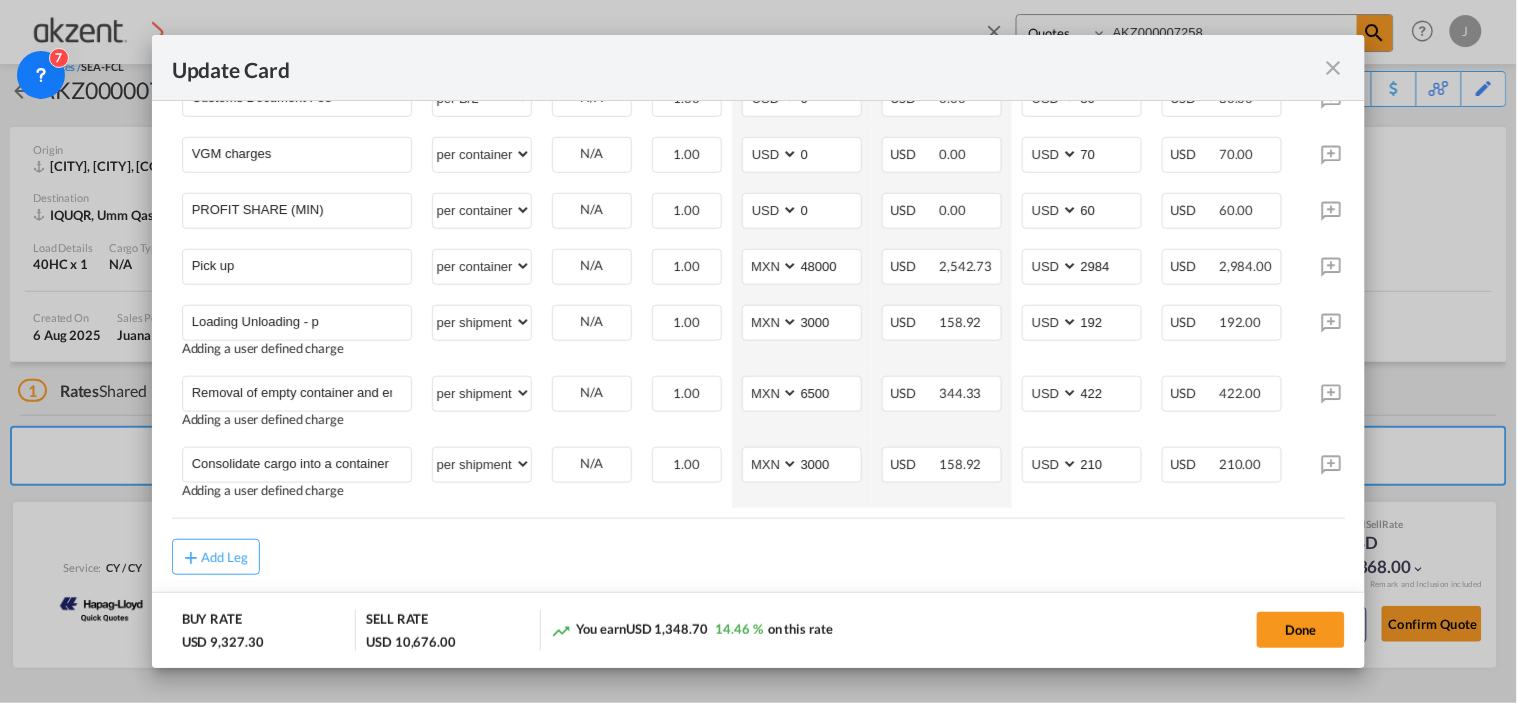 scroll, scrollTop: 0, scrollLeft: 88, axis: horizontal 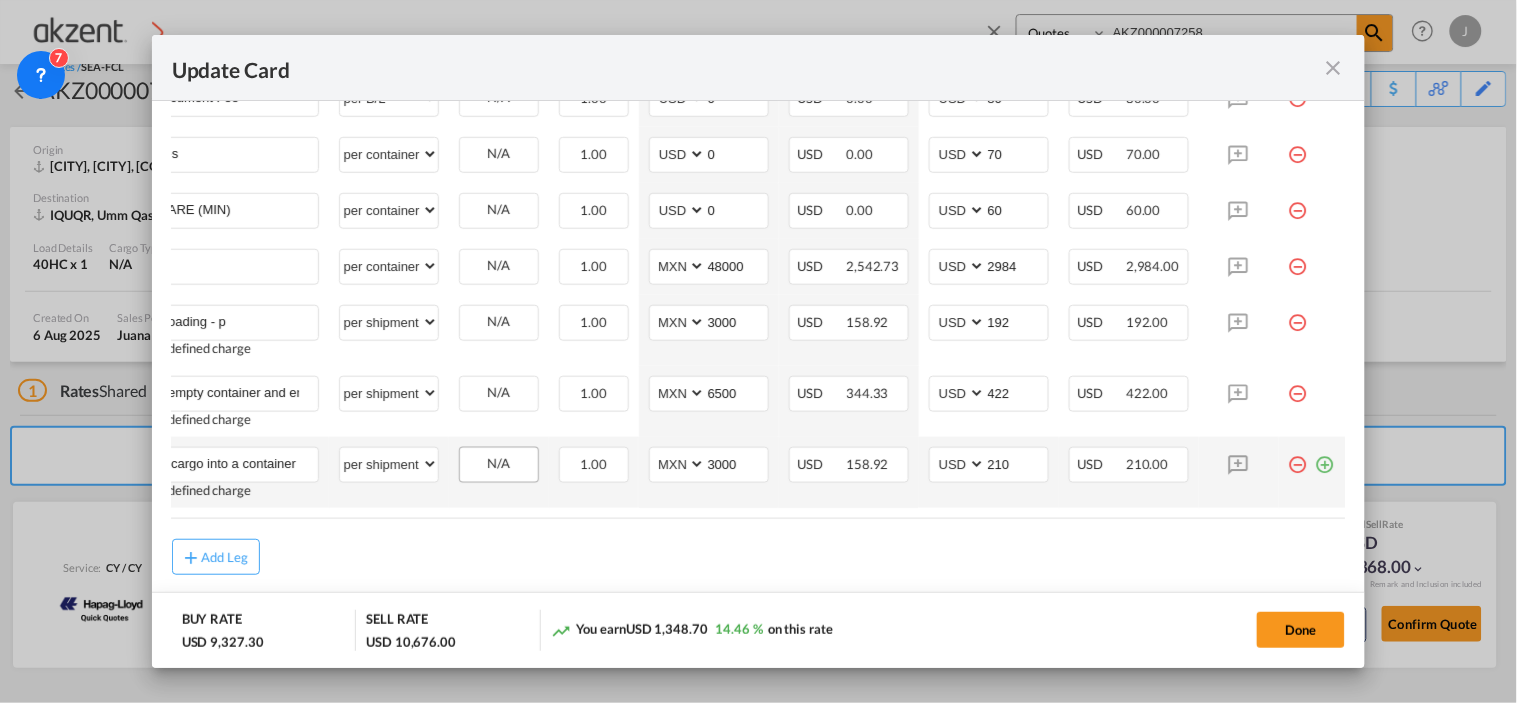 drag, startPoint x: 1316, startPoint y: 424, endPoint x: 547, endPoint y: 426, distance: 769.0026 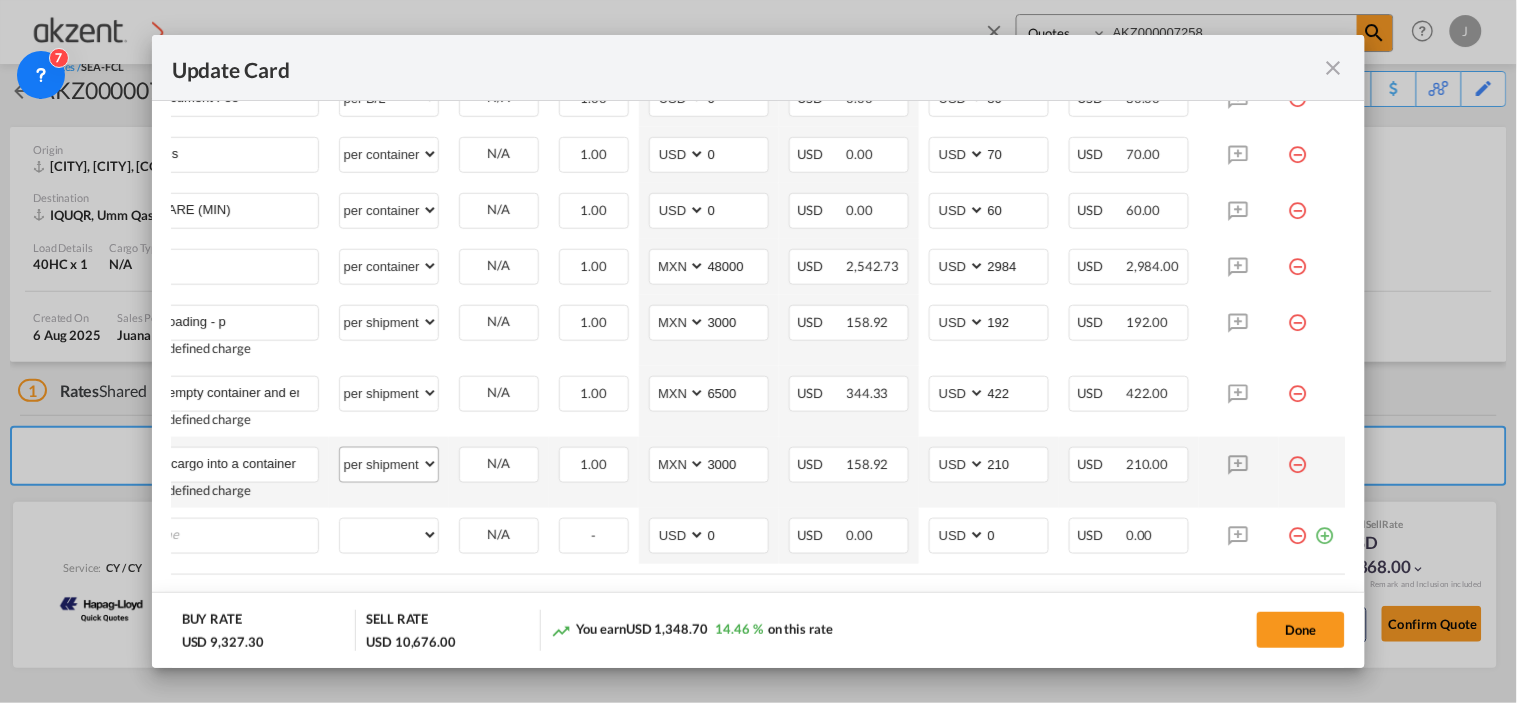 scroll, scrollTop: 0, scrollLeft: 20, axis: horizontal 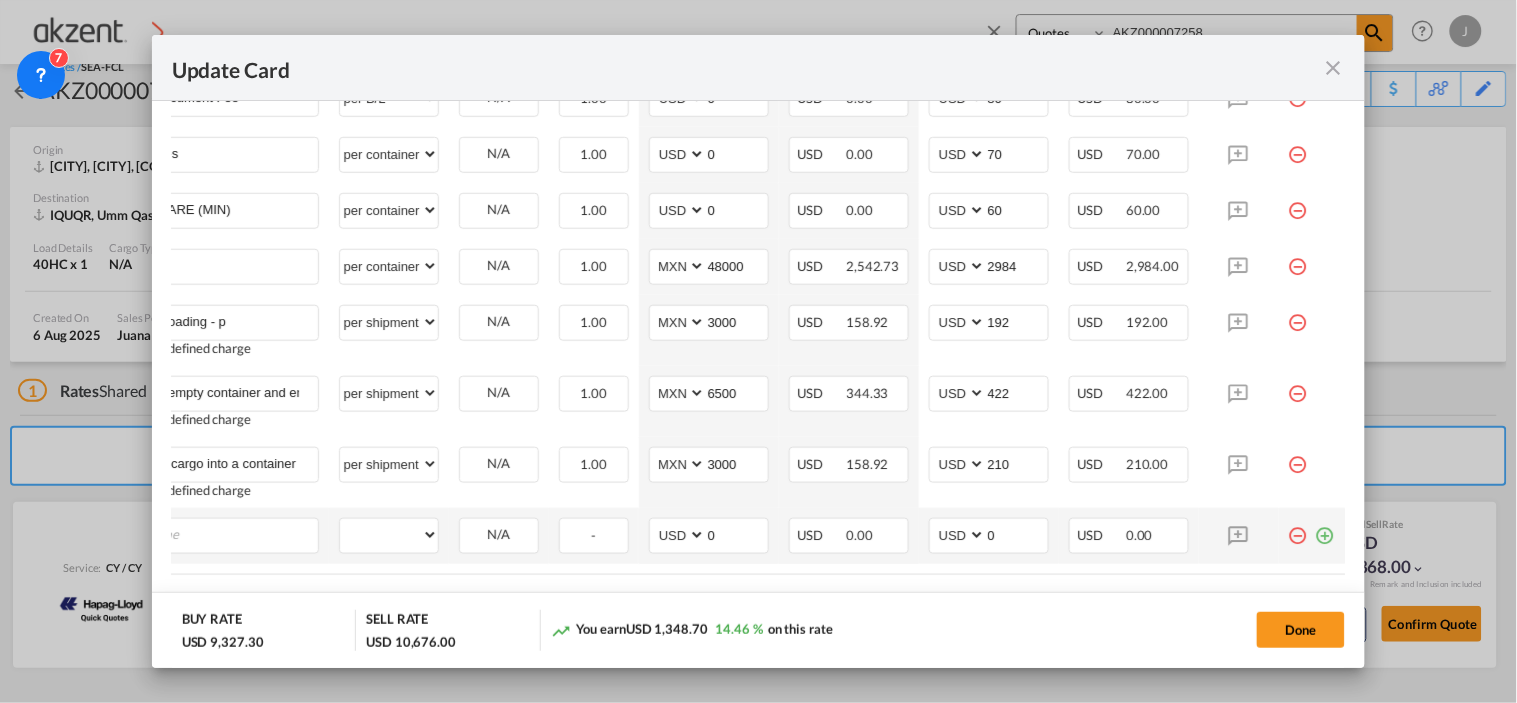 click at bounding box center (1299, 528) 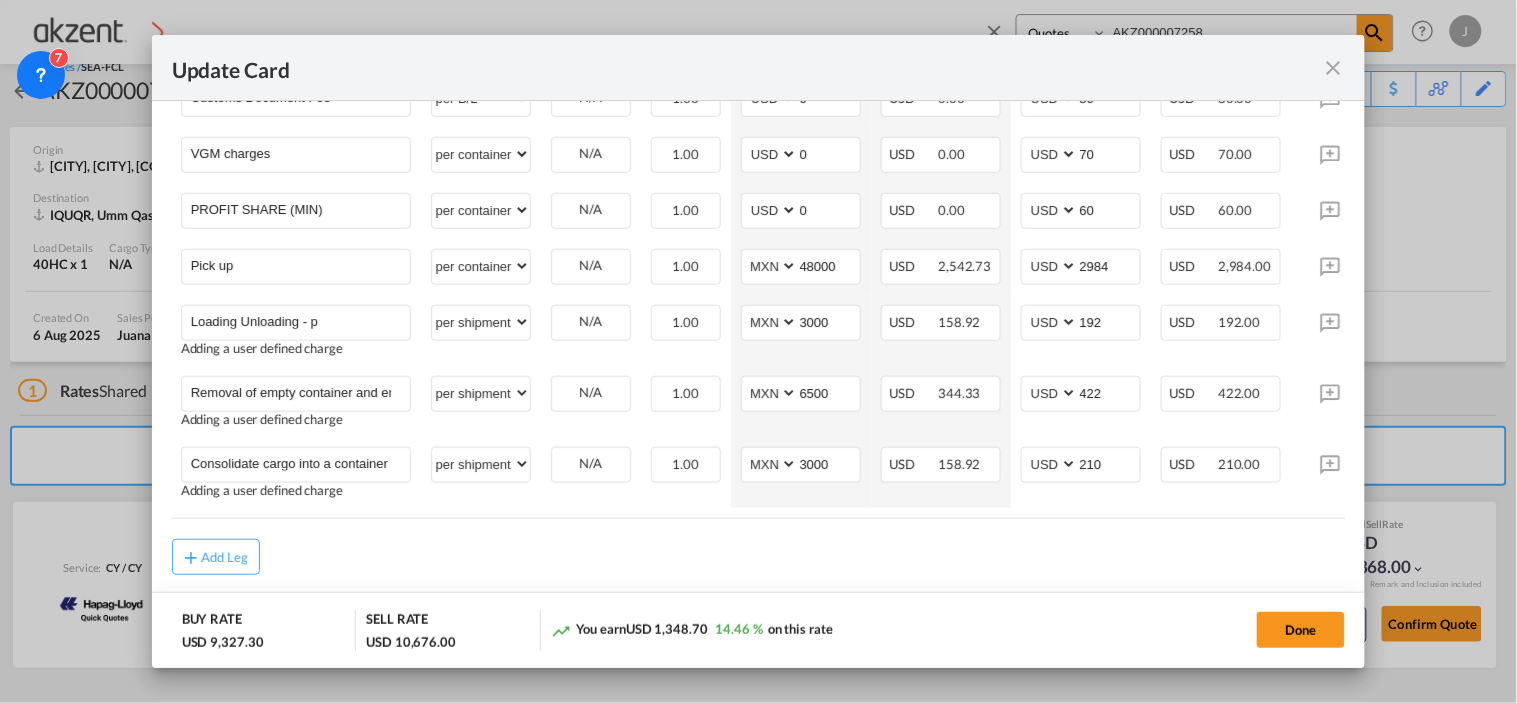 scroll, scrollTop: 0, scrollLeft: 0, axis: both 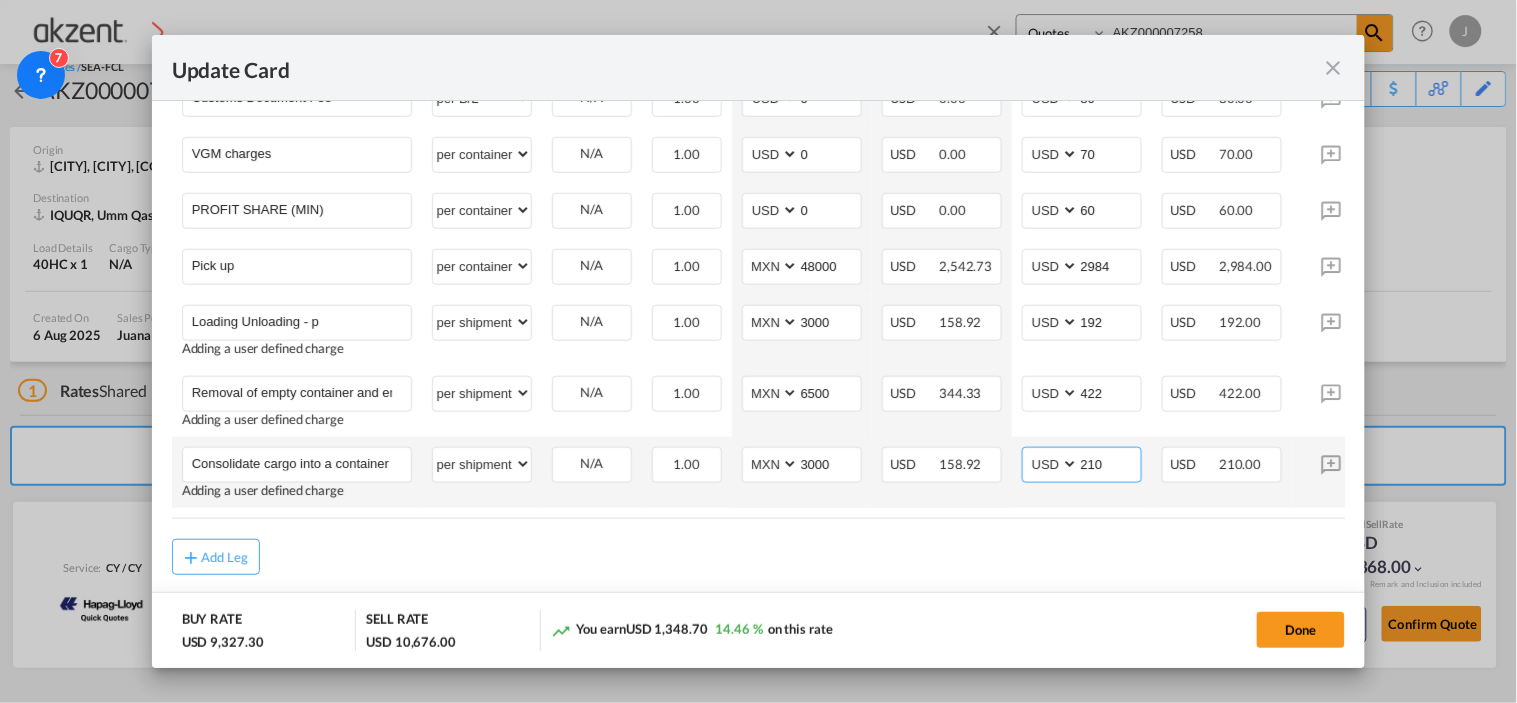 click on "210" at bounding box center (1110, 463) 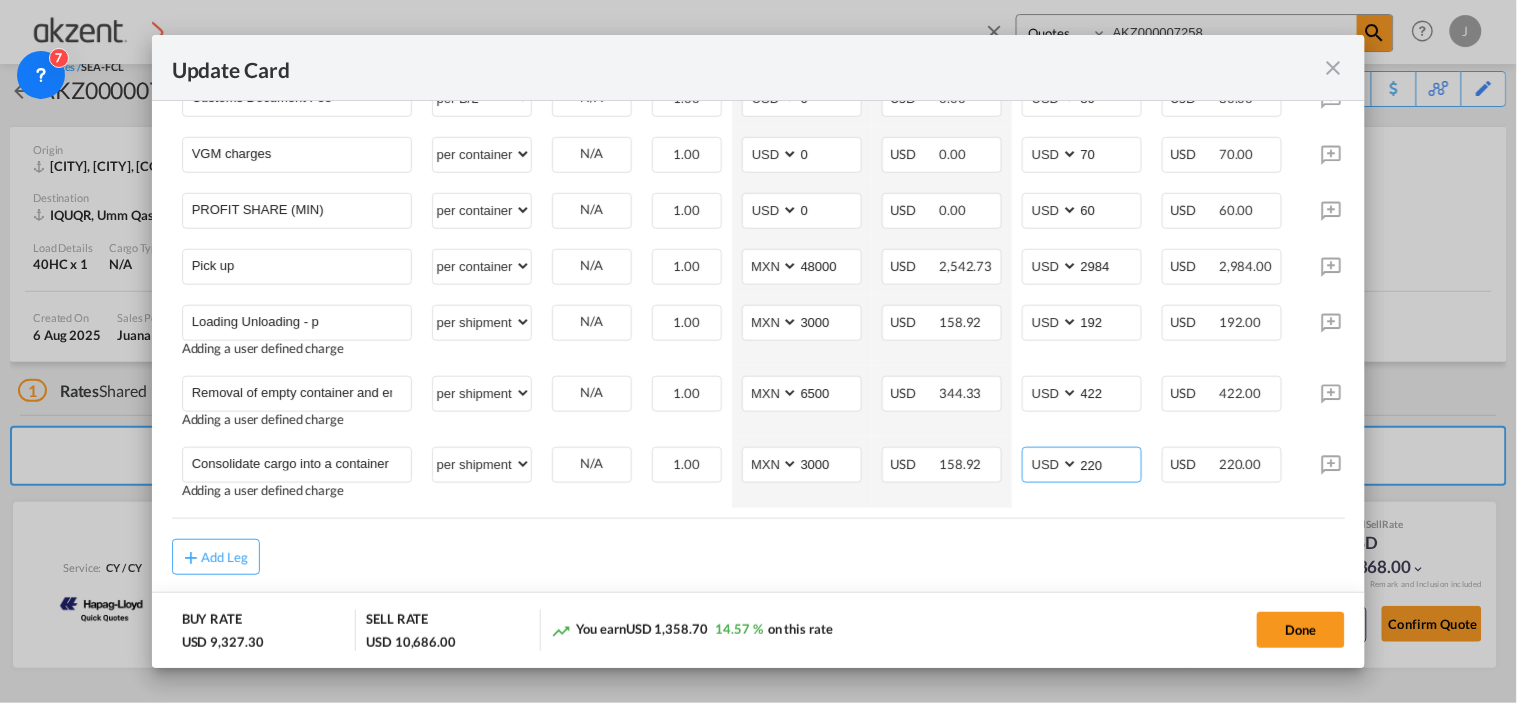 type on "220" 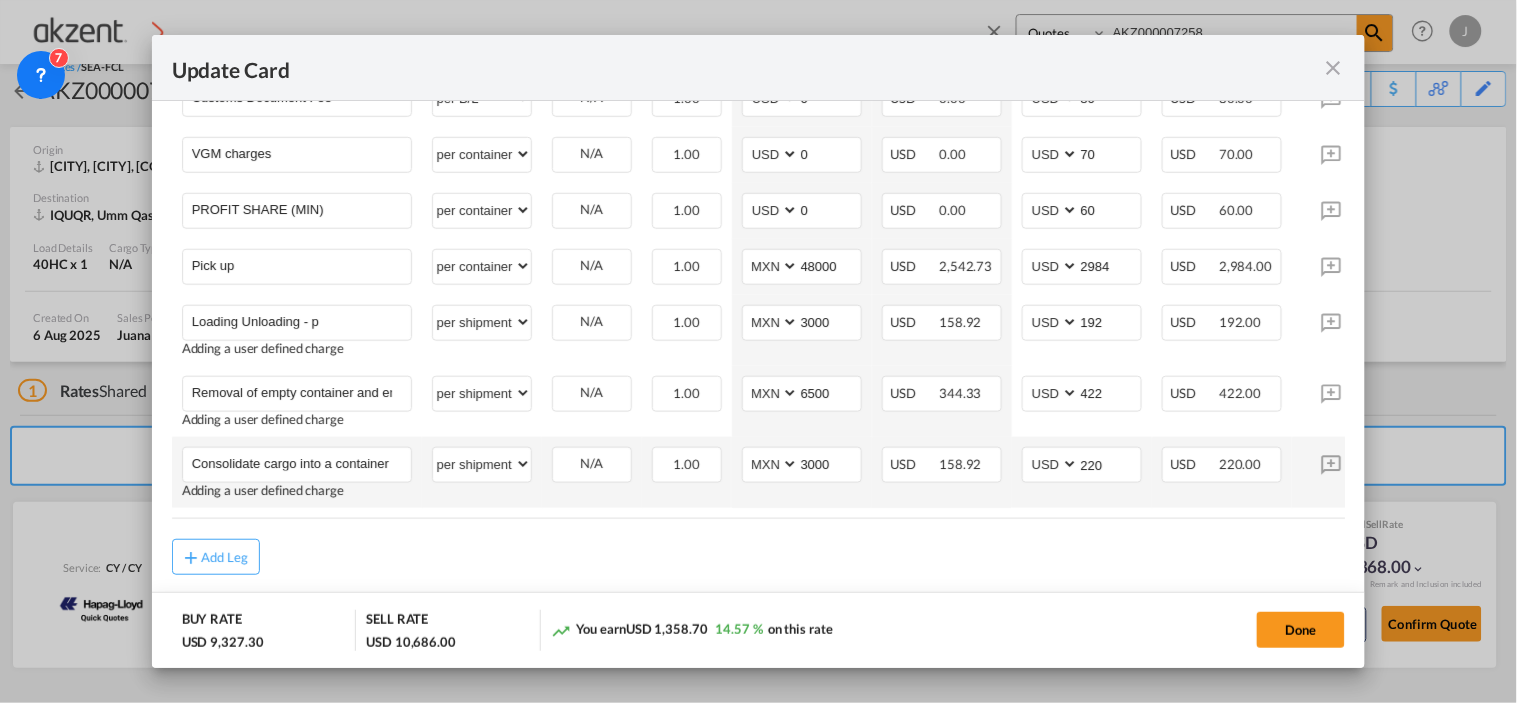 drag, startPoint x: 972, startPoint y: 468, endPoint x: 1018, endPoint y: 435, distance: 56.61272 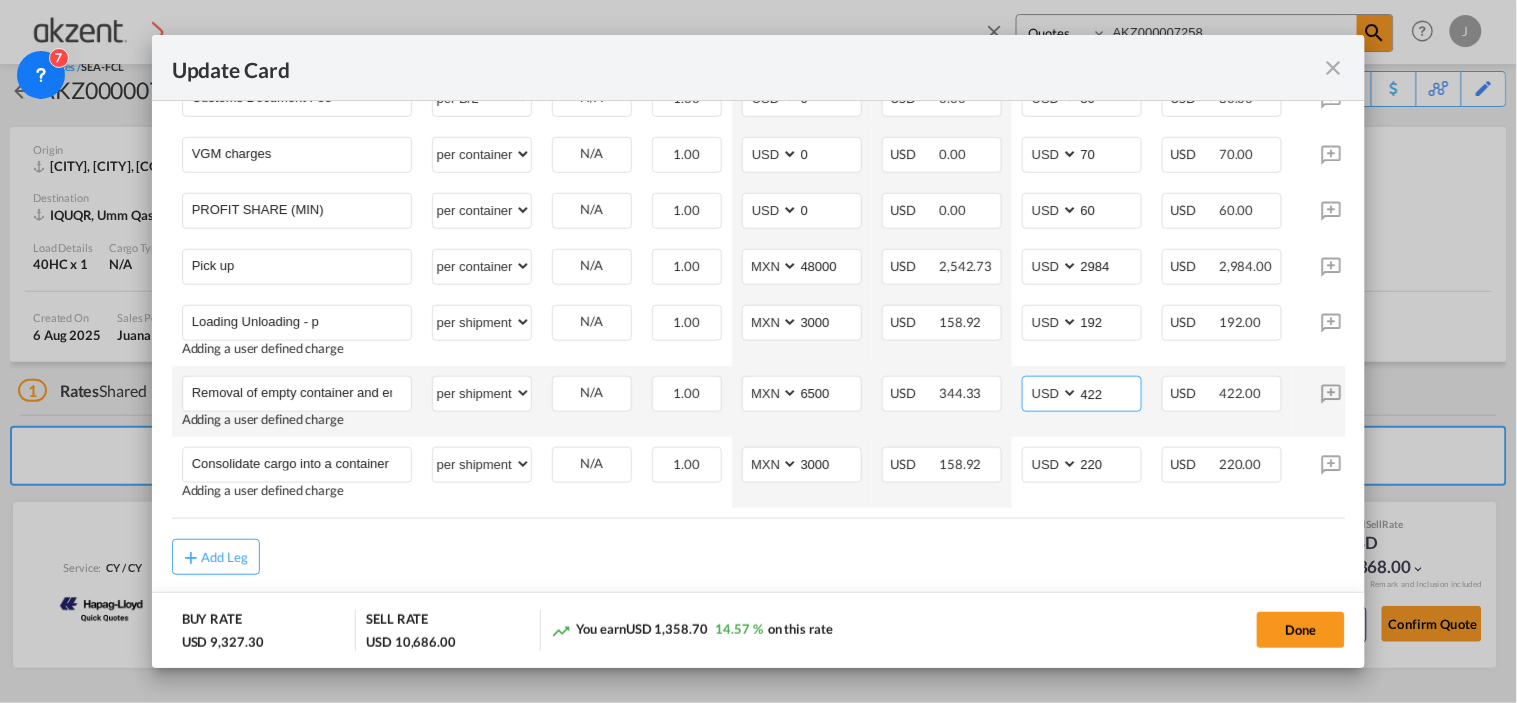 click on "422" at bounding box center (1110, 392) 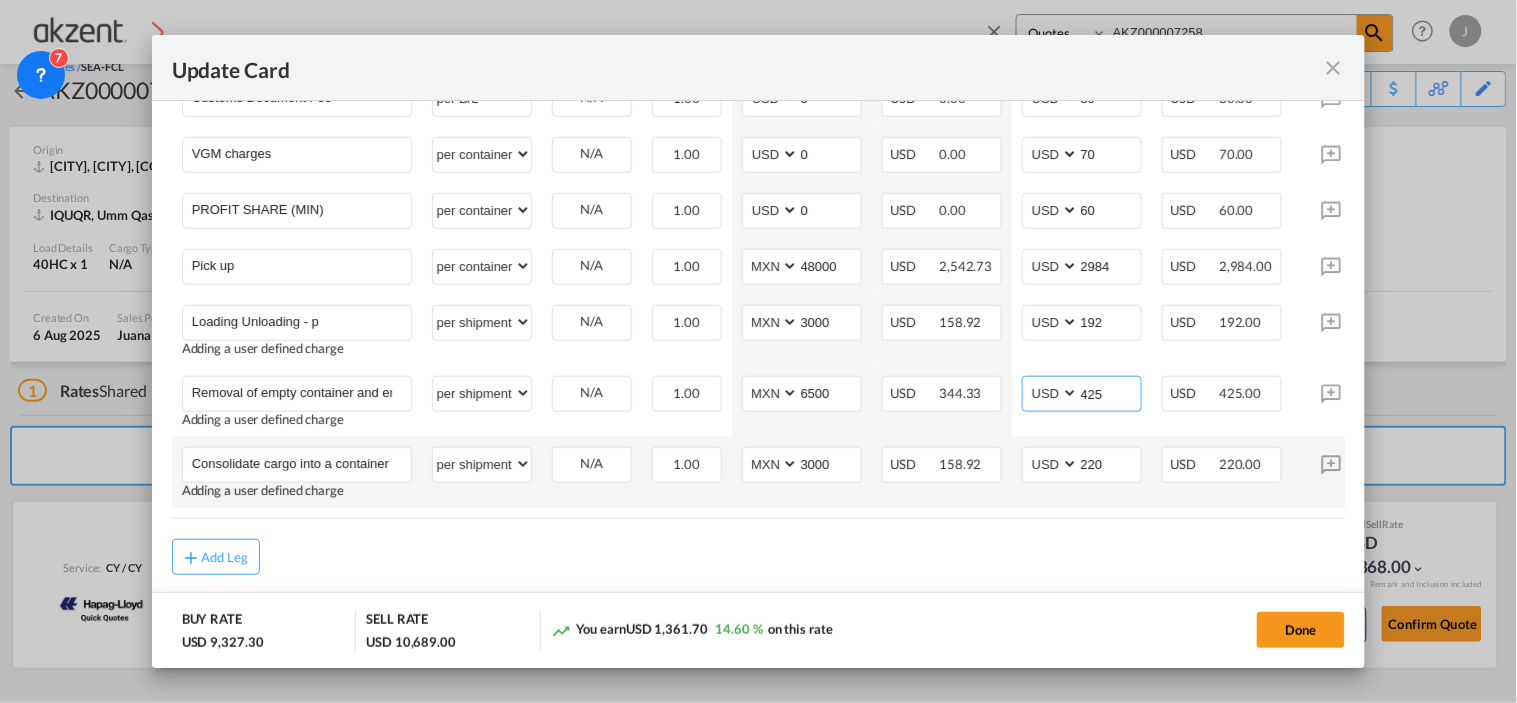 type on "425" 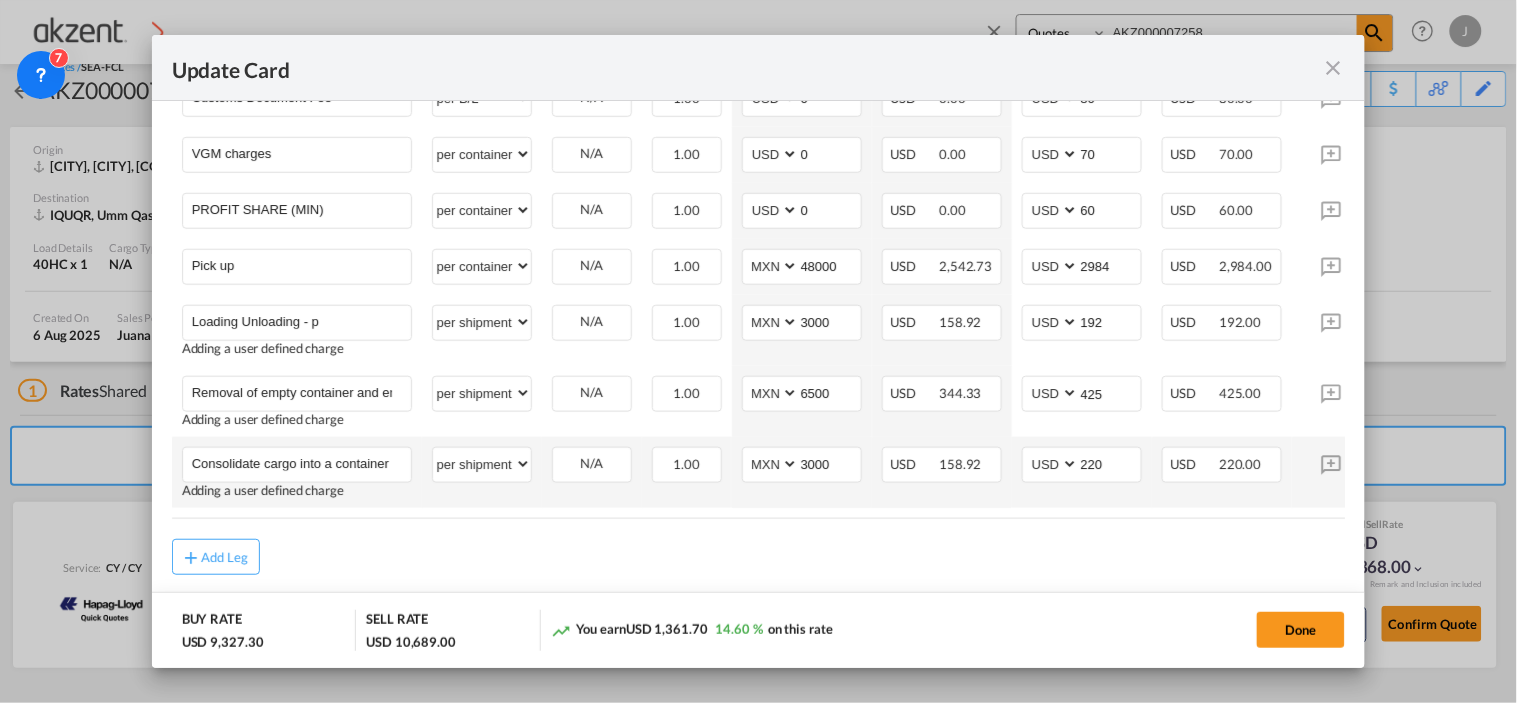 click on "AED AFN ALL AMD ANG AOA ARS AUD AWG AZN BAM BBD BDT BGN BHD BIF BMD BND BOB BRL BSD BTN BWP BYN BZD CAD CDF CHF CLP CNY COP CRC CUC CUP CVE CZK DJF DKK DOP DZD EGP ERN ETB EUR FJD FKP FOK GBP GEL GGP GHS GIP GMD GNF GTQ GYD HKD HNL HRK HTG HUF IDR ILS IMP INR IQD IRR ISK JMD JOD JPY KES KGS KHR KID KMF KRW KWD KYD KZT LAK LBP LKR LRD LSL LYD MAD MDL MGA MKD MMK MNT MOP MRU MUR MVR MWK MXN MYR MZN NAD NGN NIO NOK NPR NZD OMR PAB PEN PGK PHP PKR PLN PYG QAR RON RSD RUB RWF SAR SBD SCR SDG SEK SGD SHP SLL SOS SRD SSP STN SYP SZL THB TJS TMT TND TOP TRY TTD TVD TWD TZS UAH UGX USD UYU UZS VES VND VUV WST XAF XCD XDR XOF XPF YER ZAR ZMW 220
Please Enter   Invalid Input" at bounding box center [1082, 472] 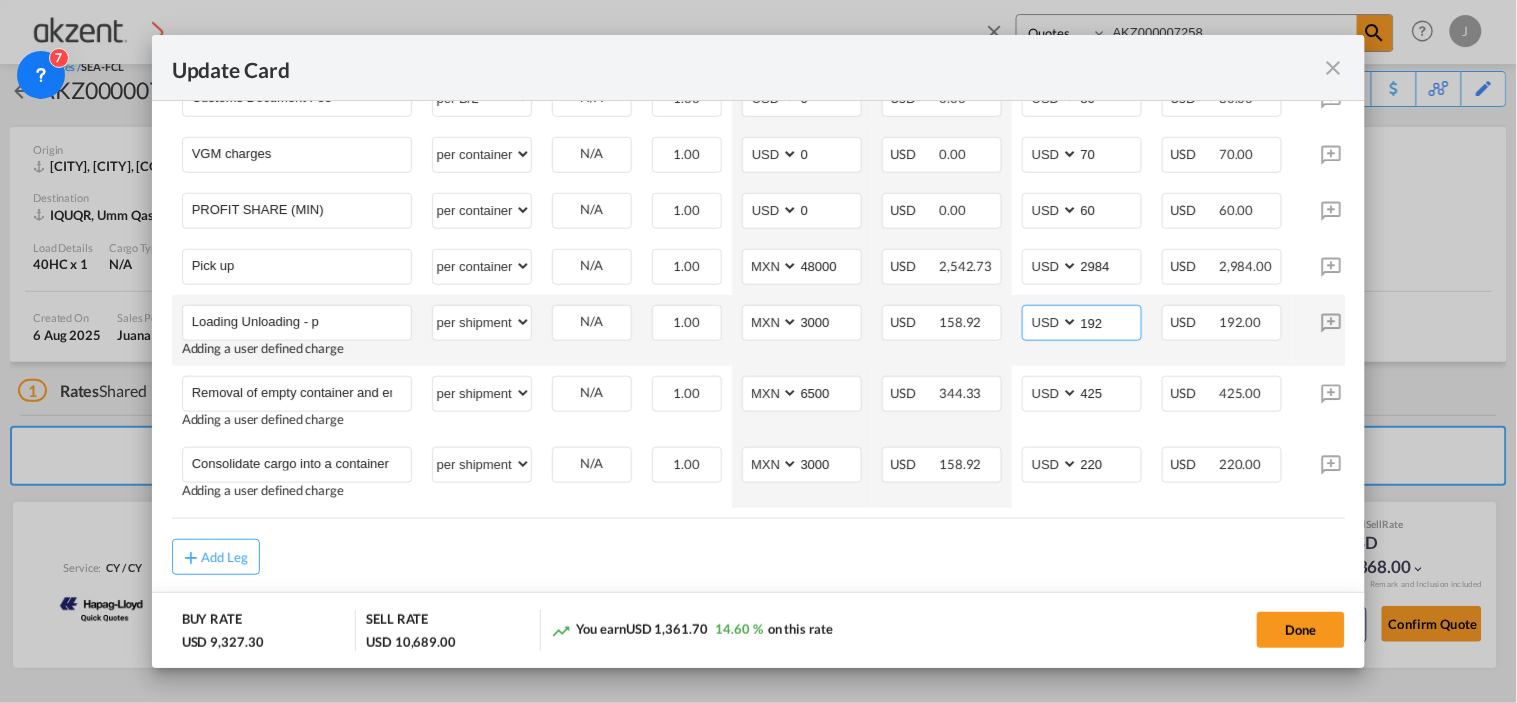 click on "192" at bounding box center [1110, 321] 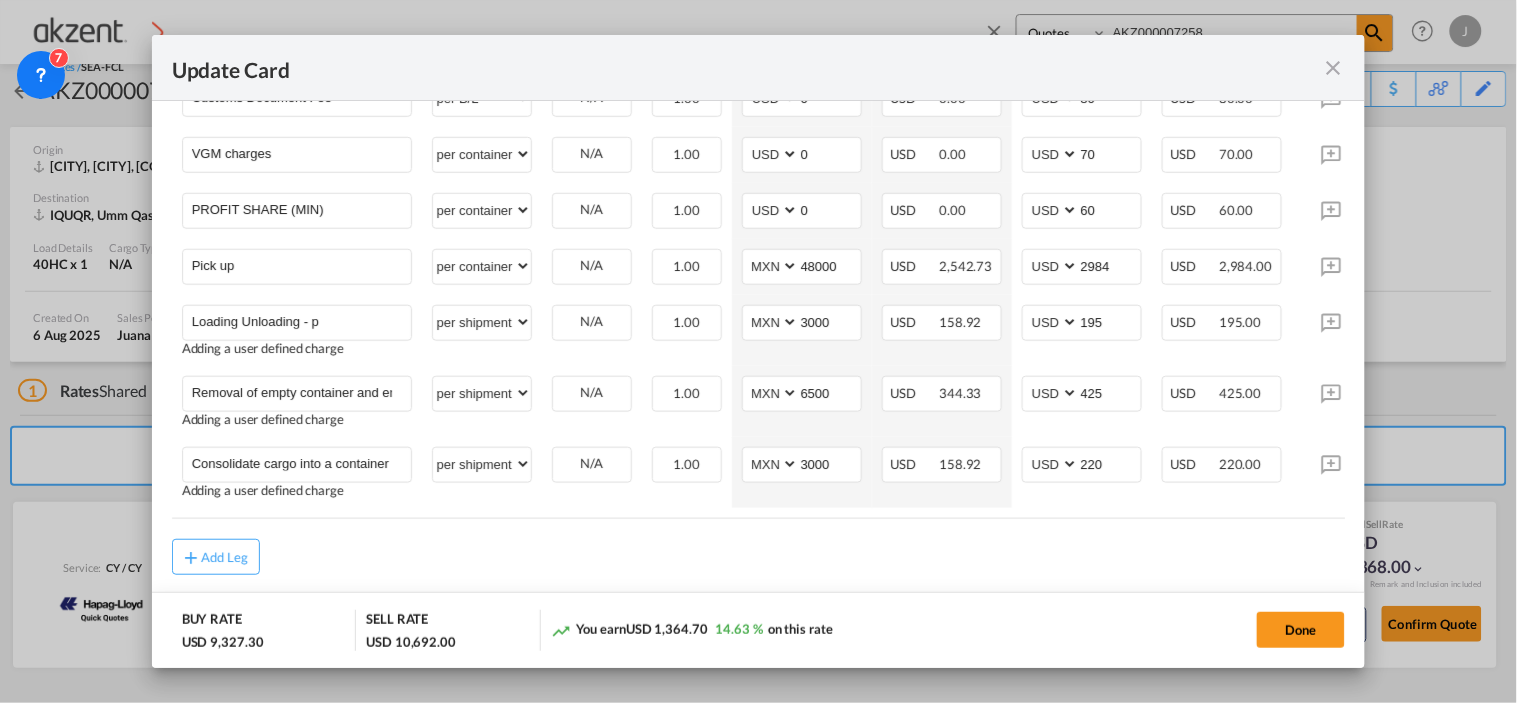 click on "Add Leg" at bounding box center (759, 557) 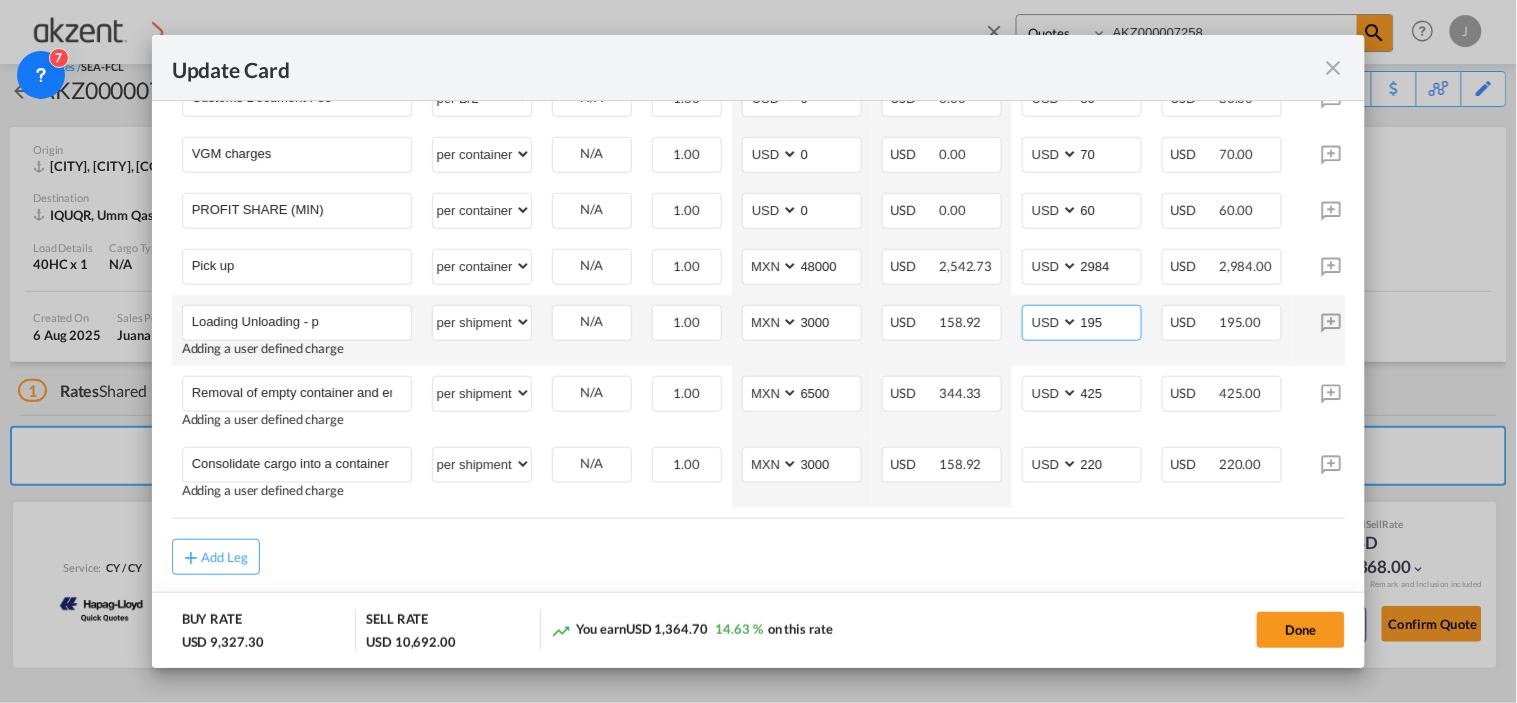 click on "195" at bounding box center [1110, 321] 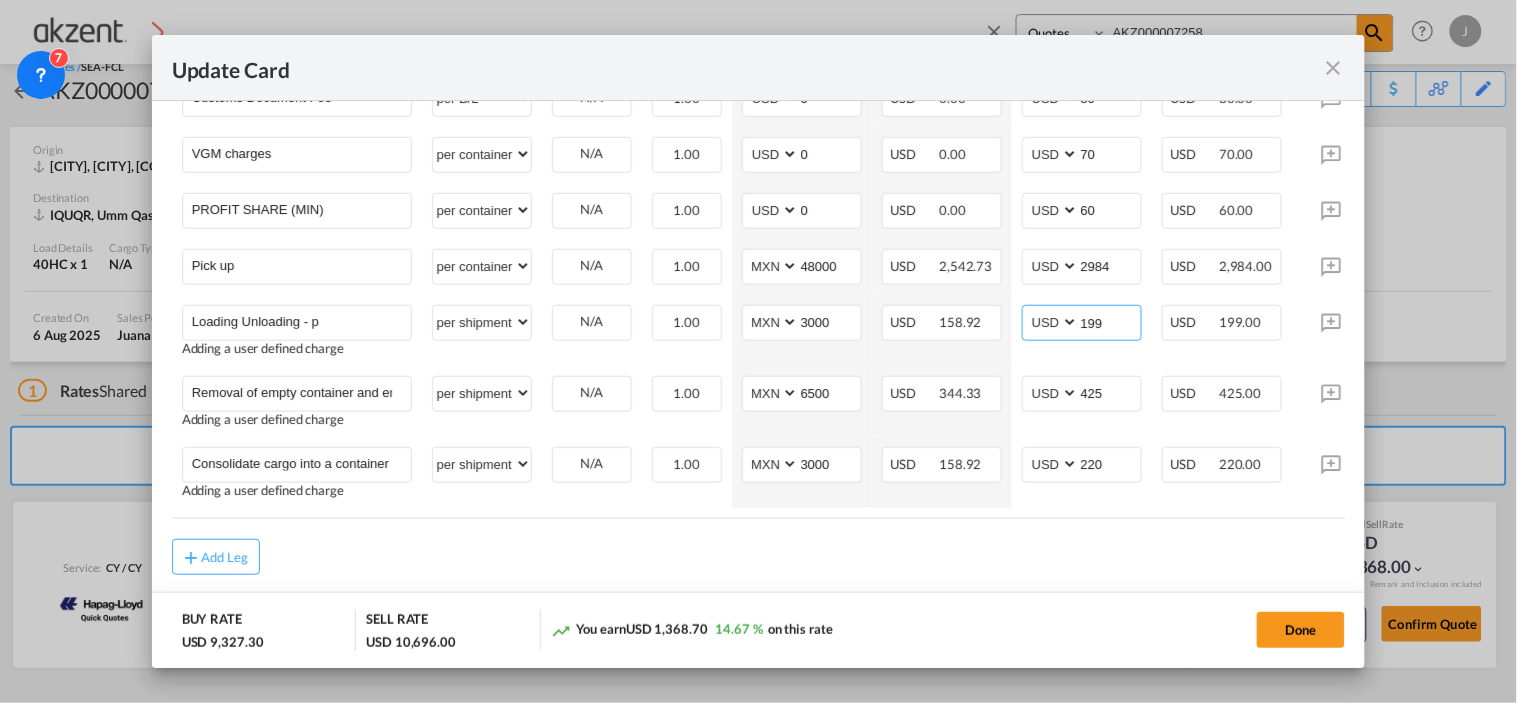 type on "199" 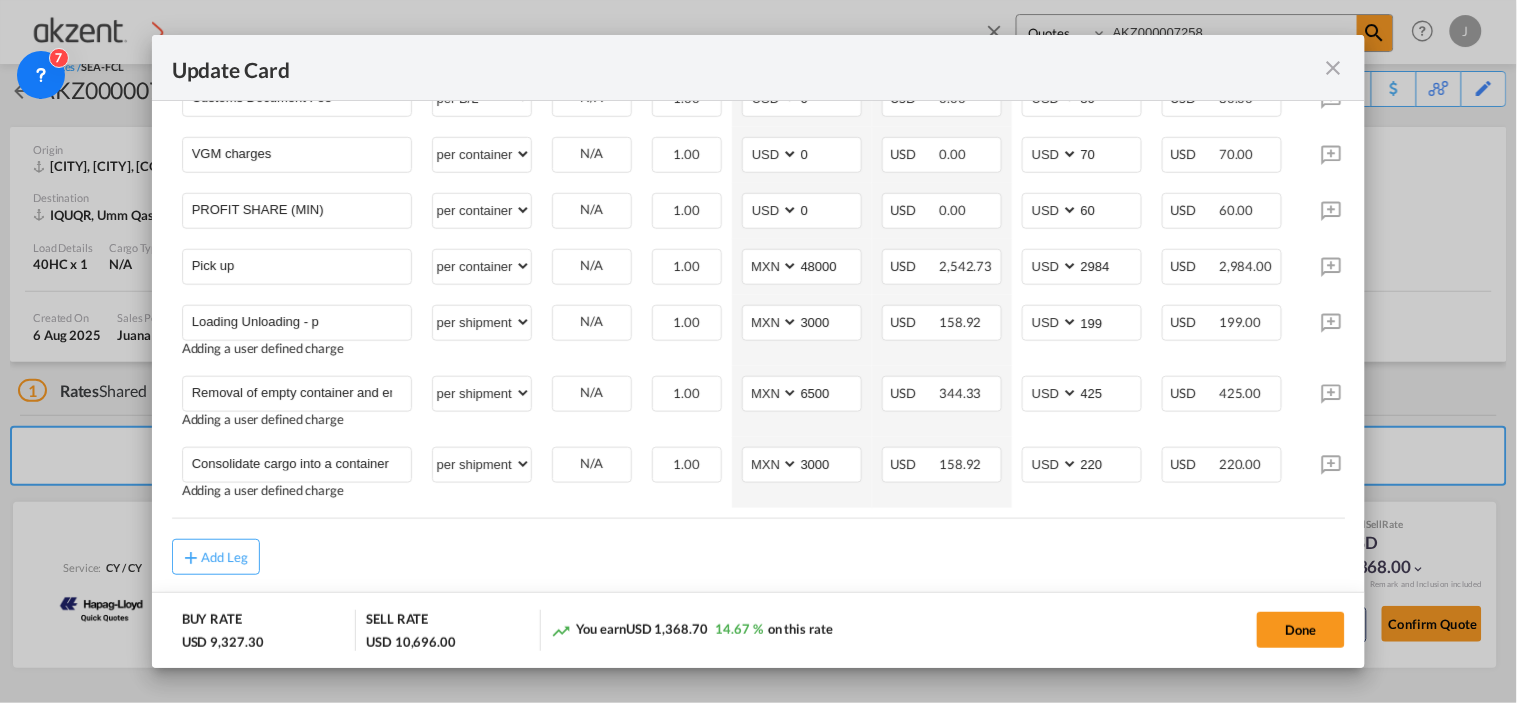 click on "Add Leg" at bounding box center [759, 557] 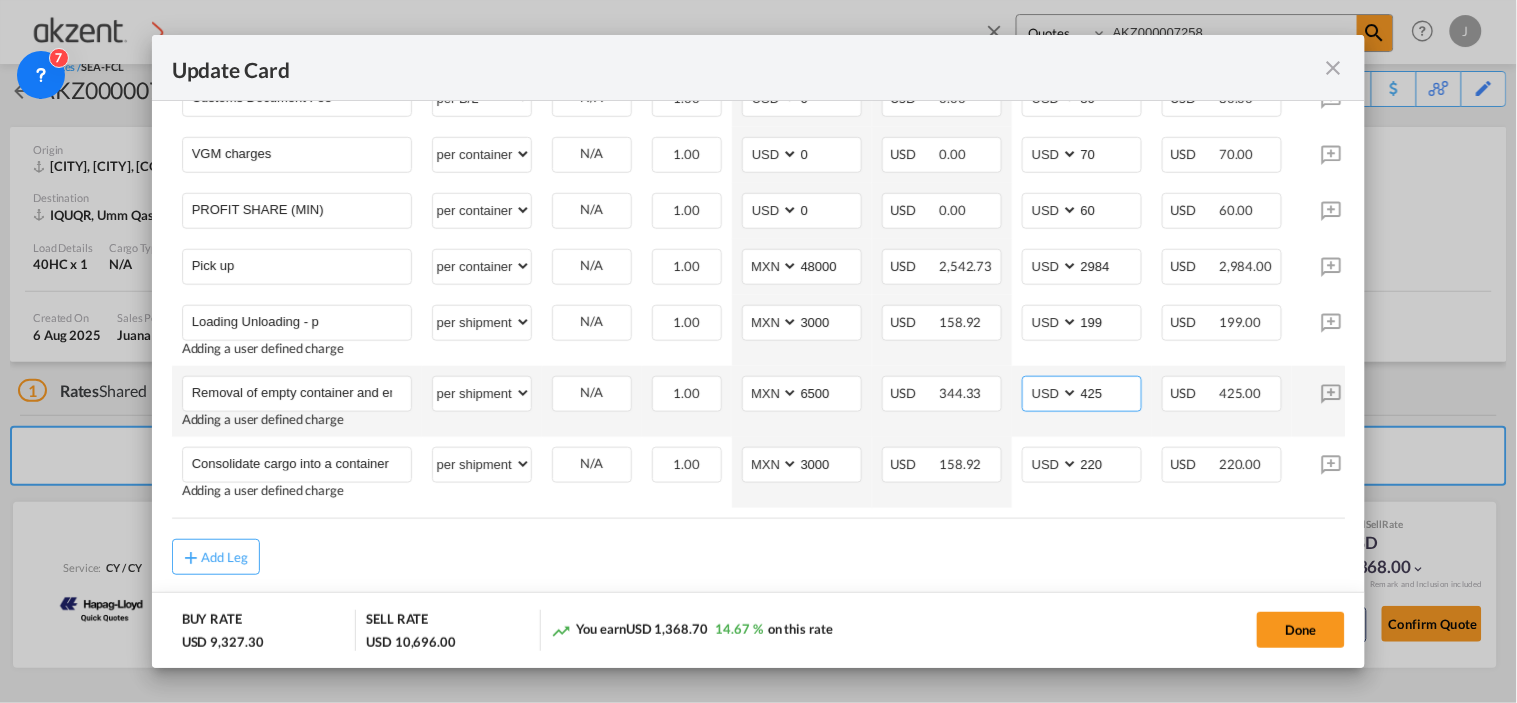 click on "425" at bounding box center (1110, 392) 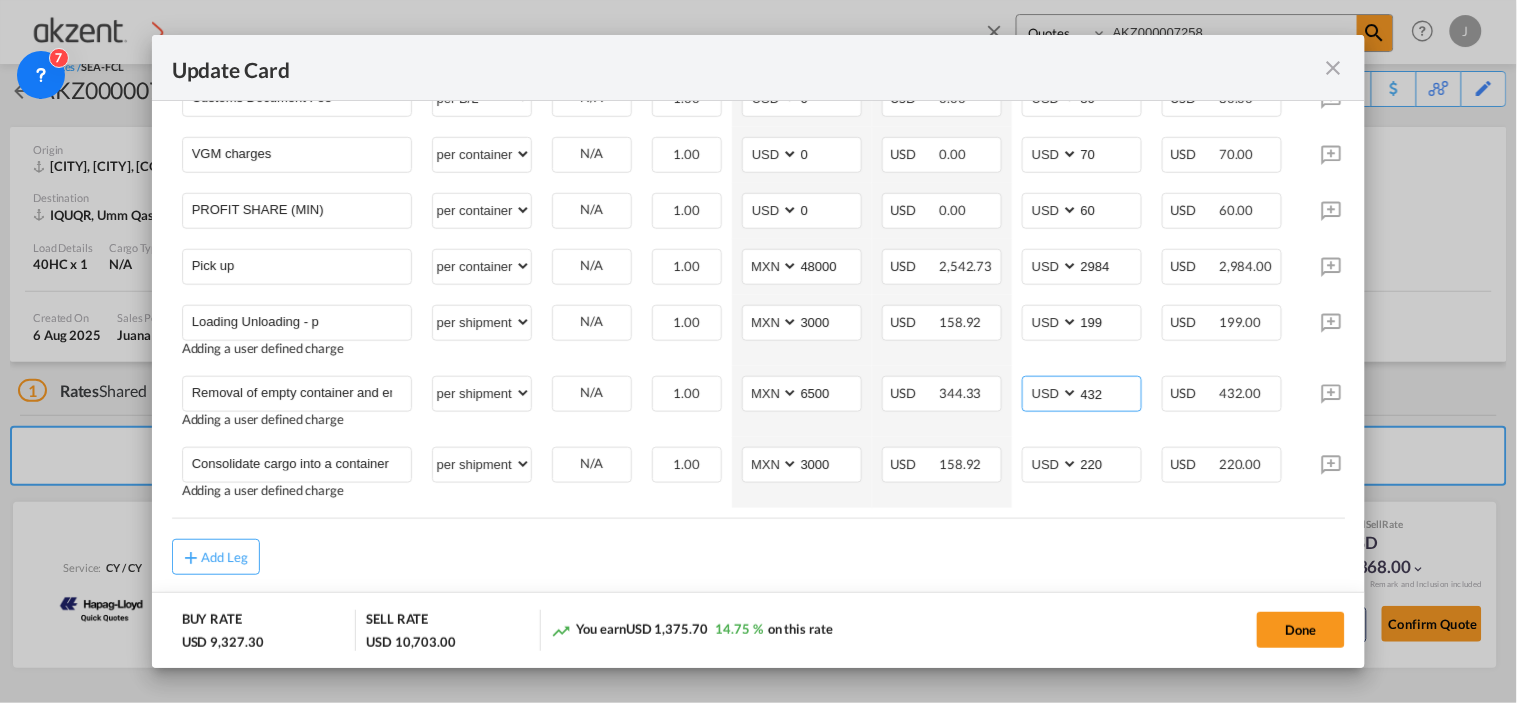 type on "432" 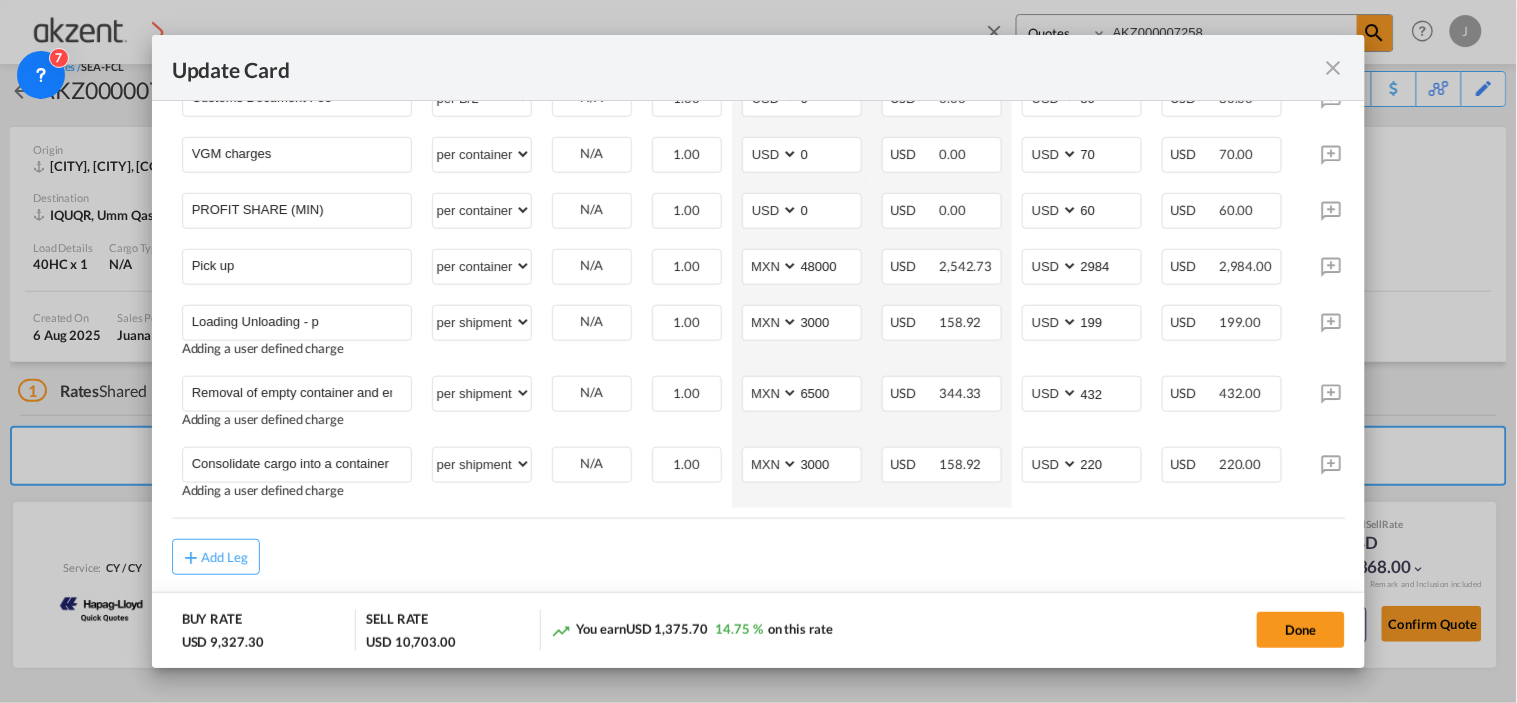 click on "Main Freight                                                     Please enter leg name   Leg Name Already Exists
Delete Leg Sub Total AED AFN ALL AMD ANG AOA ARS AUD AWG AZN BAM BBD BDT BGN BHD BIF BMD BND BOB BRL BSD BTN BWP BYN BZD CAD CDF CHF CLP CNY COP CRC CUC CUP CVE CZK DJF DKK DOP DZD EGP ERN ETB EUR FJD FKP FOK GBP GEL GGP GHS GIP GMD GNF GTQ GYD HKD HNL HRK HTG HUF IDR ILS IMP INR IQD IRR ISK JMD JOD JPY KES KGS KHR KID KMF KRW KWD KYD KZT LAK LBP LKR LRD LSL LYD MAD MDL MGA MKD MMK MNT MOP MRU MUR MVR MWK MXN MYR MZN NAD NGN NIO NOK NPR NZD OMR PAB PEN PGK PHP PKR PLN PYG QAR RON RSD RUB RWF SAR SBD SCR SDG SEK SGD SHP SLL SOS SRD SSP STN SYP SZL THB TJS TMT TND TOP TRY TTD TVD TWD TZS UAH UGX USD UYU UZS VES VND VUV WST XAF XCD XDR XOF XPF YER ZAR ZMW 5,536.00 Charges Basis
Equipment Type Quantity Buy Rates Sell Rates
Comments Action Unit Price Amount Unit Price Amount Basic Ocean Freight 40HC Please Enter
User Defined Charges Cannot Be Published per equipment" at bounding box center (759, -139) 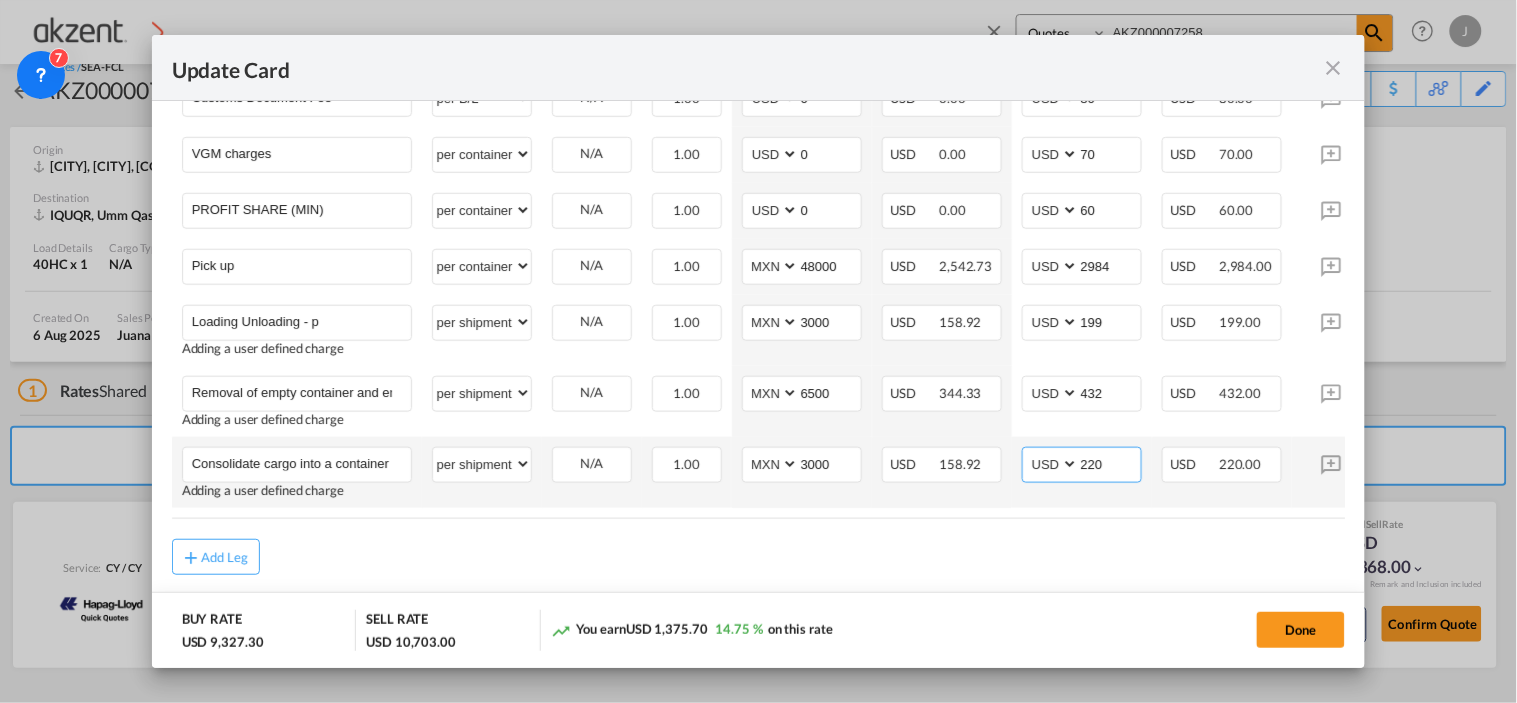 click on "220" at bounding box center [1110, 463] 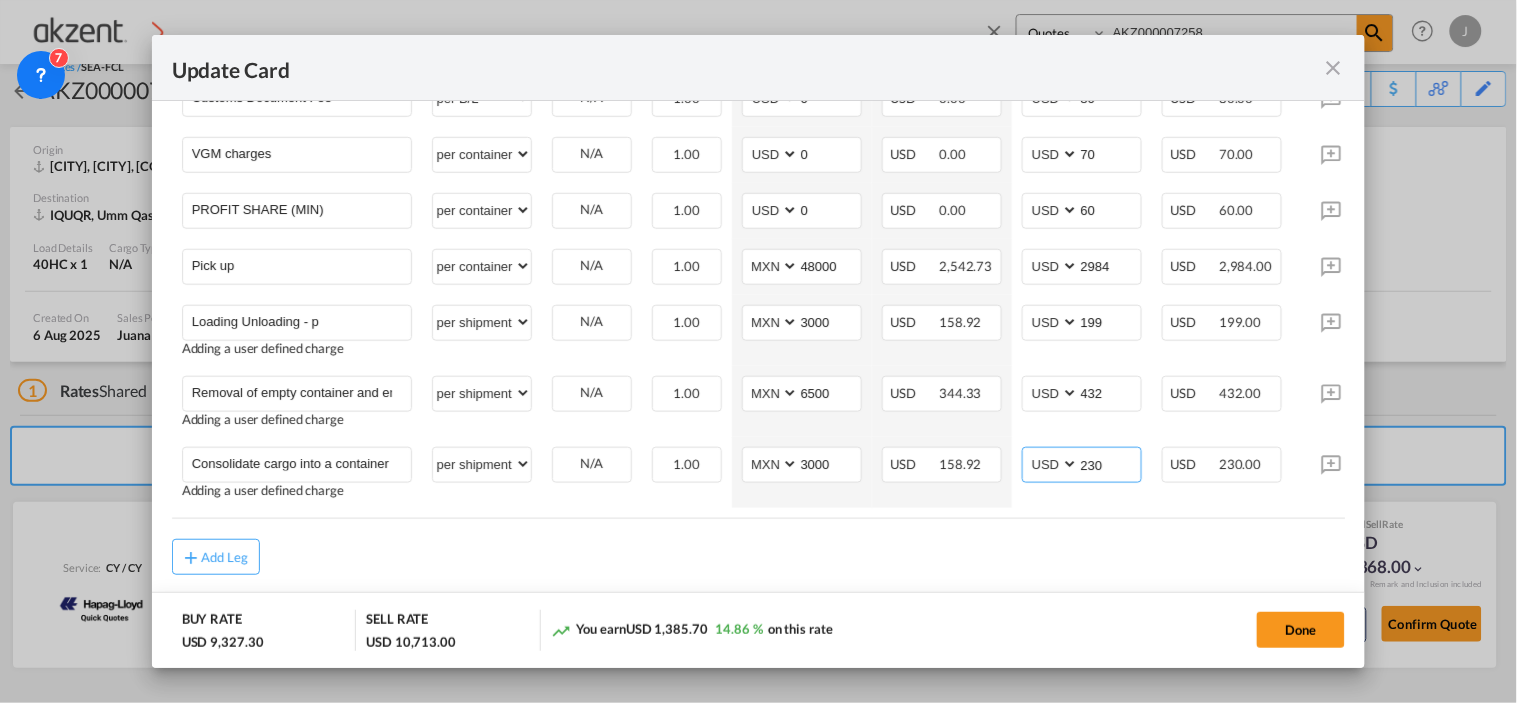 type on "230" 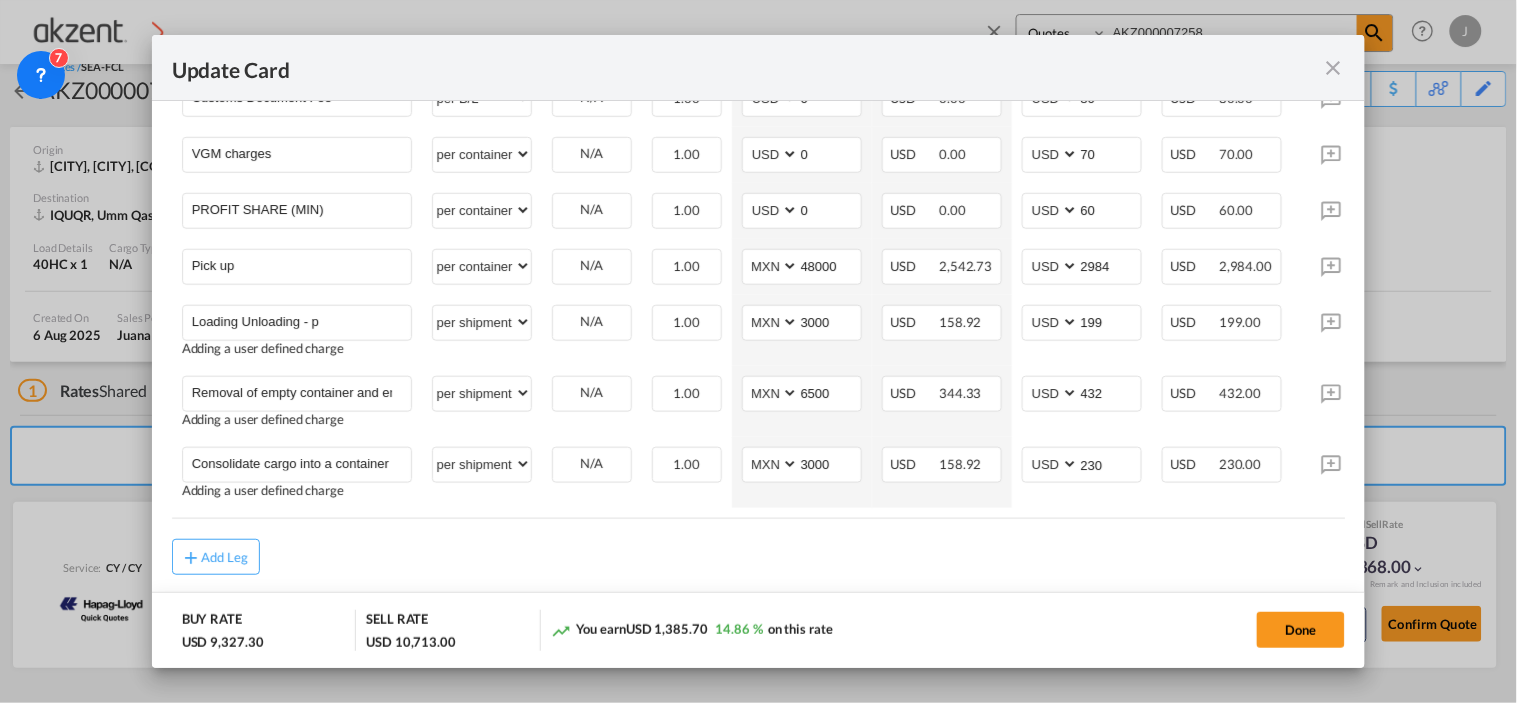 click on "Add Leg" at bounding box center (759, 557) 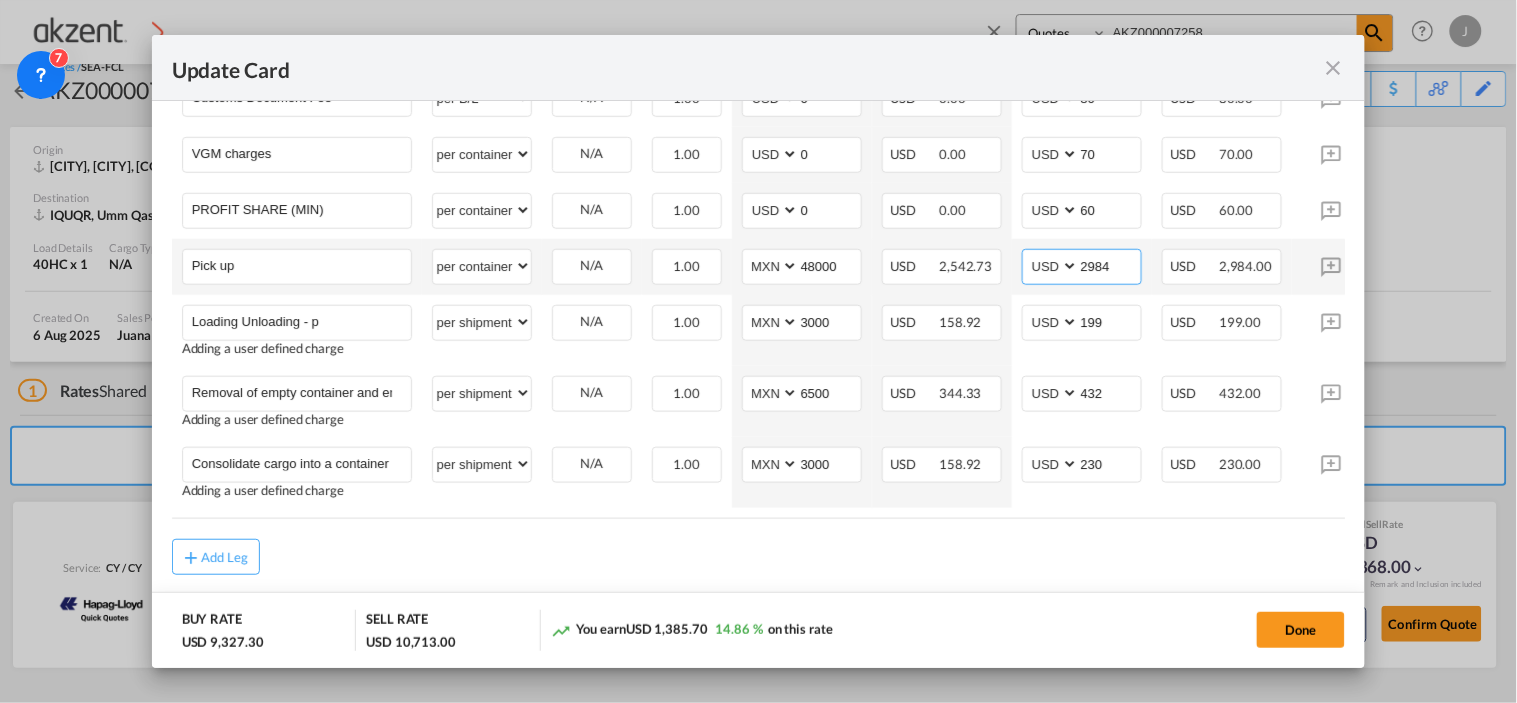 click on "2984" at bounding box center (1110, 265) 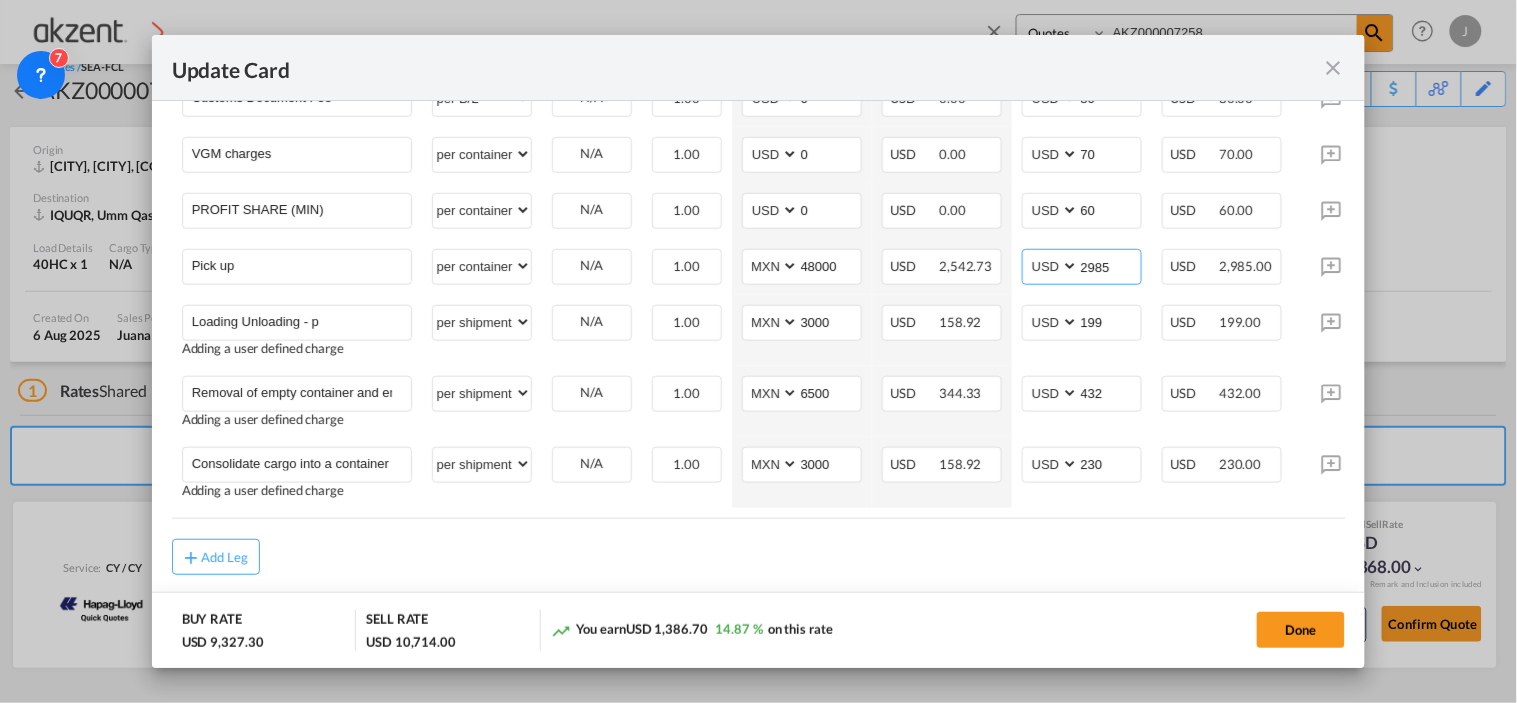 type on "2985" 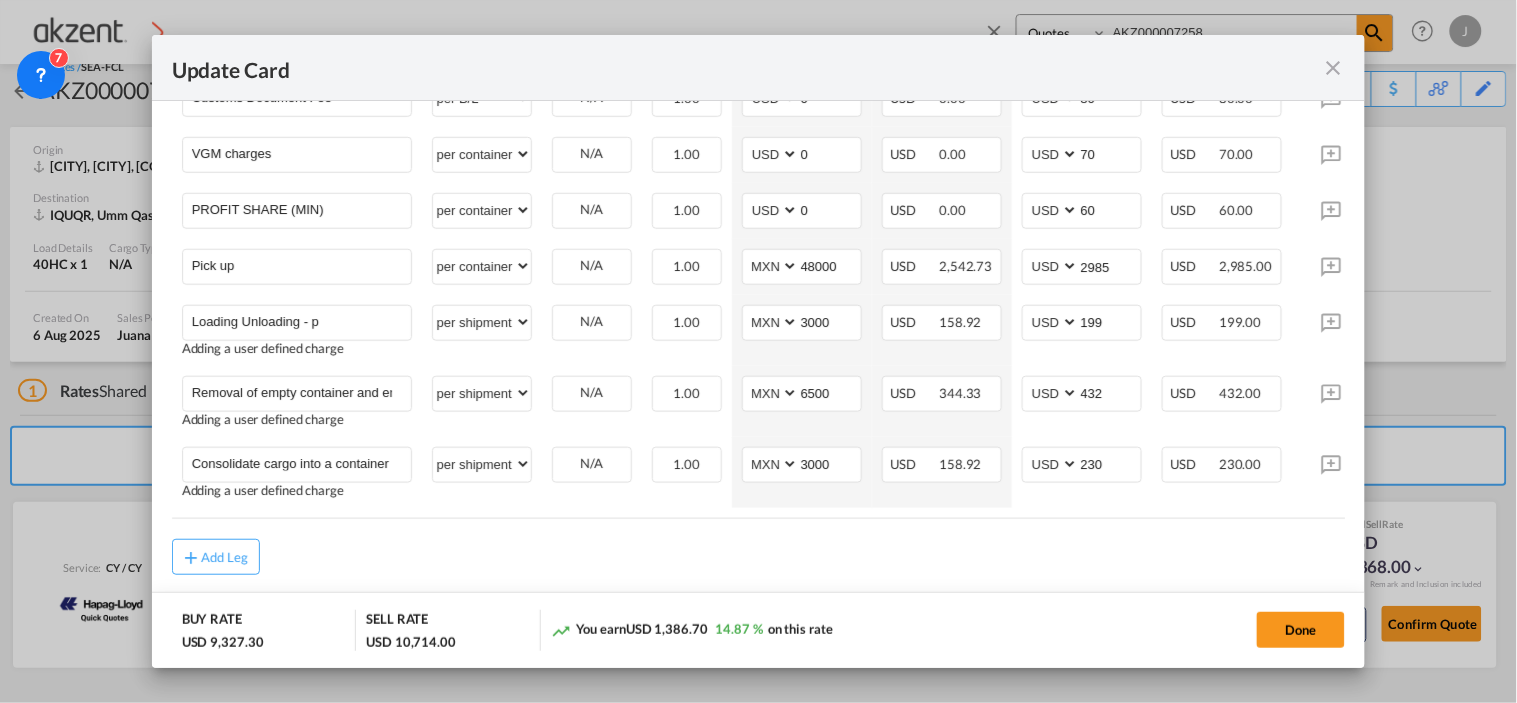 click on "Main Freight                                                     Please enter leg name   Leg Name Already Exists
Delete Leg Sub Total AED AFN ALL AMD ANG AOA ARS AUD AWG AZN BAM BBD BDT BGN BHD BIF BMD BND BOB BRL BSD BTN BWP BYN BZD CAD CDF CHF CLP CNY COP CRC CUC CUP CVE CZK DJF DKK DOP DZD EGP ERN ETB EUR FJD FKP FOK GBP GEL GGP GHS GIP GMD GNF GTQ GYD HKD HNL HRK HTG HUF IDR ILS IMP INR IQD IRR ISK JMD JOD JPY KES KGS KHR KID KMF KRW KWD KYD KZT LAK LBP LKR LRD LSL LYD MAD MDL MGA MKD MMK MNT MOP MRU MUR MVR MWK MXN MYR MZN NAD NGN NIO NOK NPR NZD OMR PAB PEN PGK PHP PKR PLN PYG QAR RON RSD RUB RWF SAR SBD SCR SDG SEK SGD SHP SLL SOS SRD SSP STN SYP SZL THB TJS TMT TND TOP TRY TTD TVD TWD TZS UAH UGX USD UYU UZS VES VND VUV WST XAF XCD XDR XOF XPF YER ZAR ZMW 5,536.00 Charges Basis
Equipment Type Quantity Buy Rates Sell Rates
Comments Action Unit Price Amount Unit Price Amount Basic Ocean Freight 40HC Please Enter
User Defined Charges Cannot Be Published per equipment" at bounding box center [759, -139] 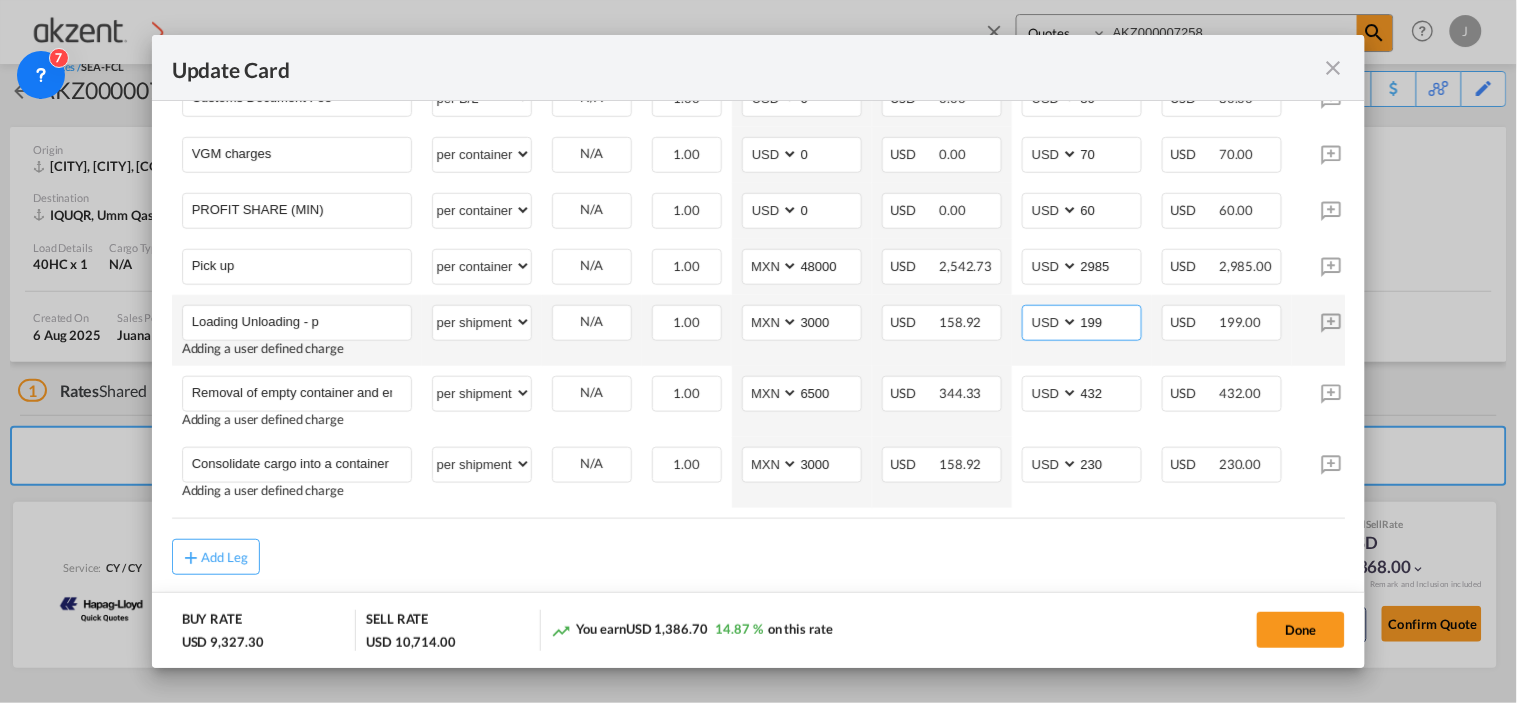 click on "199" at bounding box center [1110, 321] 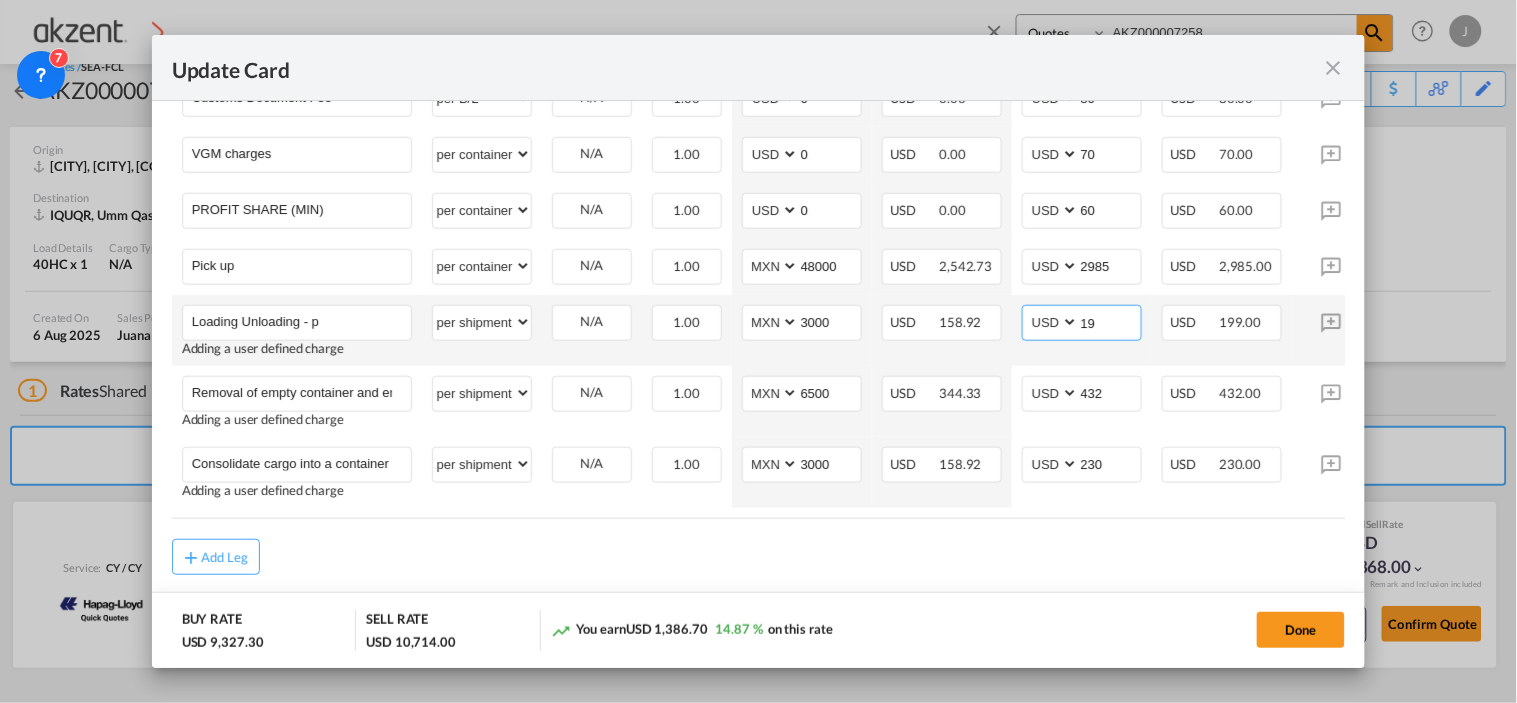 type on "1" 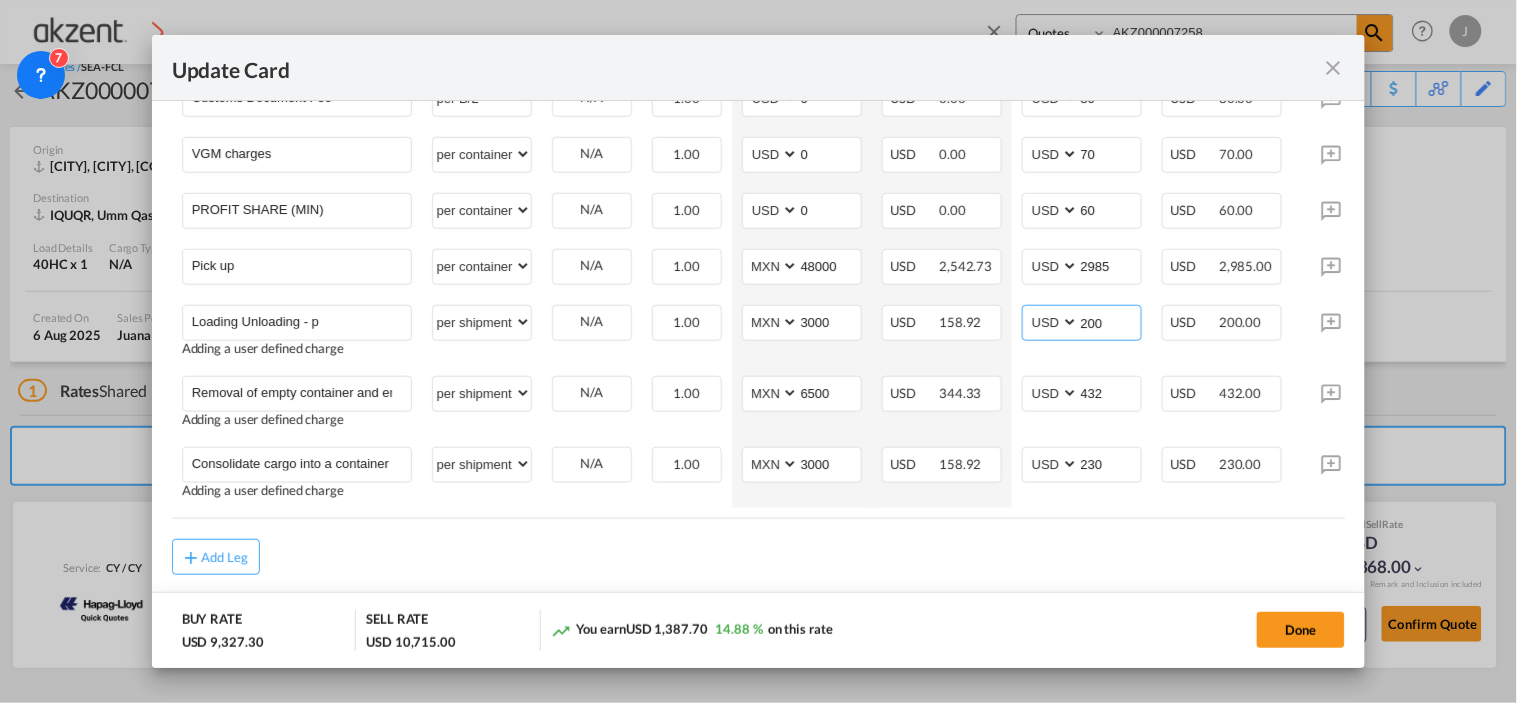 type on "200" 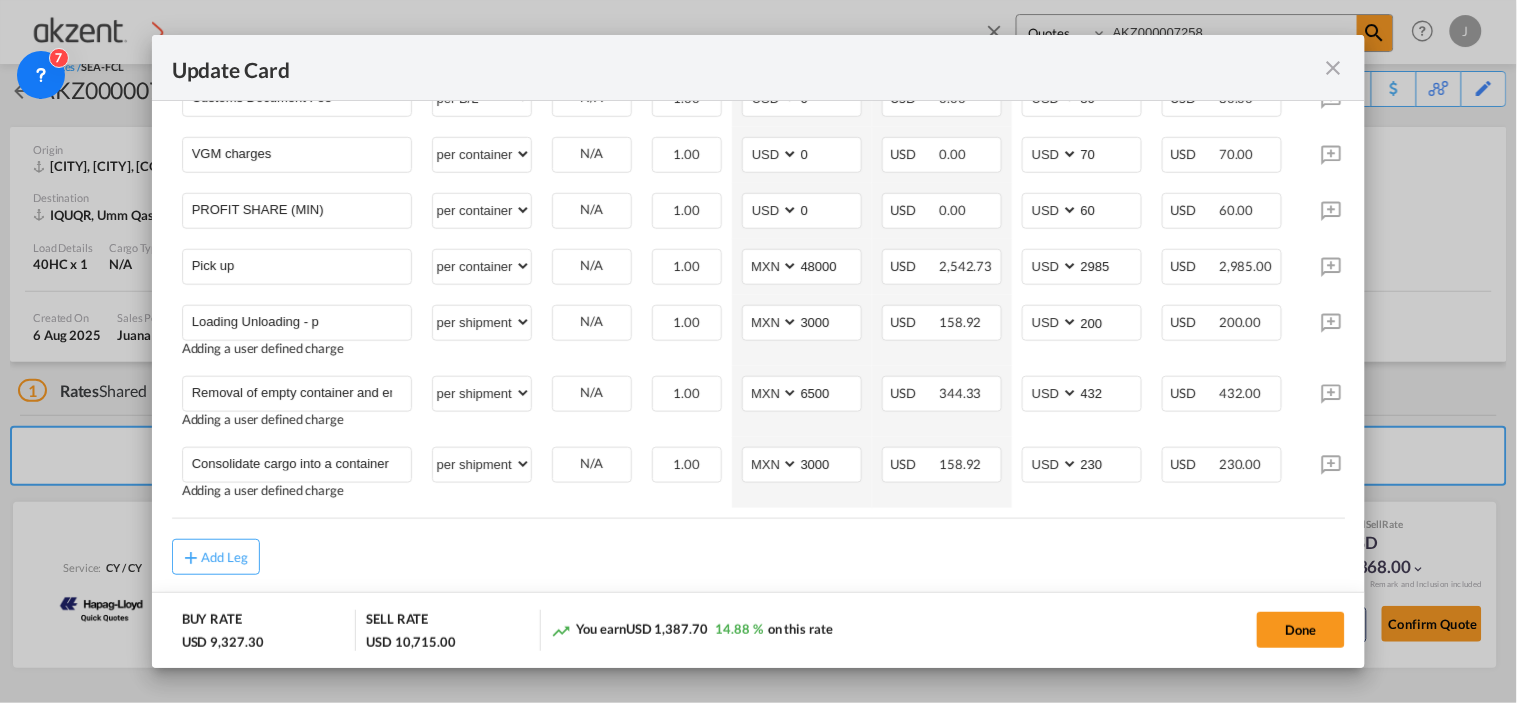 click on "Main Freight                                                     Please enter leg name   Leg Name Already Exists
Delete Leg Sub Total AED AFN ALL AMD ANG AOA ARS AUD AWG AZN BAM BBD BDT BGN BHD BIF BMD BND BOB BRL BSD BTN BWP BYN BZD CAD CDF CHF CLP CNY COP CRC CUC CUP CVE CZK DJF DKK DOP DZD EGP ERN ETB EUR FJD FKP FOK GBP GEL GGP GHS GIP GMD GNF GTQ GYD HKD HNL HRK HTG HUF IDR ILS IMP INR IQD IRR ISK JMD JOD JPY KES KGS KHR KID KMF KRW KWD KYD KZT LAK LBP LKR LRD LSL LYD MAD MDL MGA MKD MMK MNT MOP MRU MUR MVR MWK MXN MYR MZN NAD NGN NIO NOK NPR NZD OMR PAB PEN PGK PHP PKR PLN PYG QAR RON RSD RUB RWF SAR SBD SCR SDG SEK SGD SHP SLL SOS SRD SSP STN SYP SZL THB TJS TMT TND TOP TRY TTD TVD TWD TZS UAH UGX USD UYU UZS VES VND VUV WST XAF XCD XDR XOF XPF YER ZAR ZMW 5,536.00 Charges Basis
Equipment Type Quantity Buy Rates Sell Rates
Comments Action Unit Price Amount Unit Price Amount Basic Ocean Freight 40HC Please Enter
User Defined Charges Cannot Be Published per equipment" at bounding box center (759, -139) 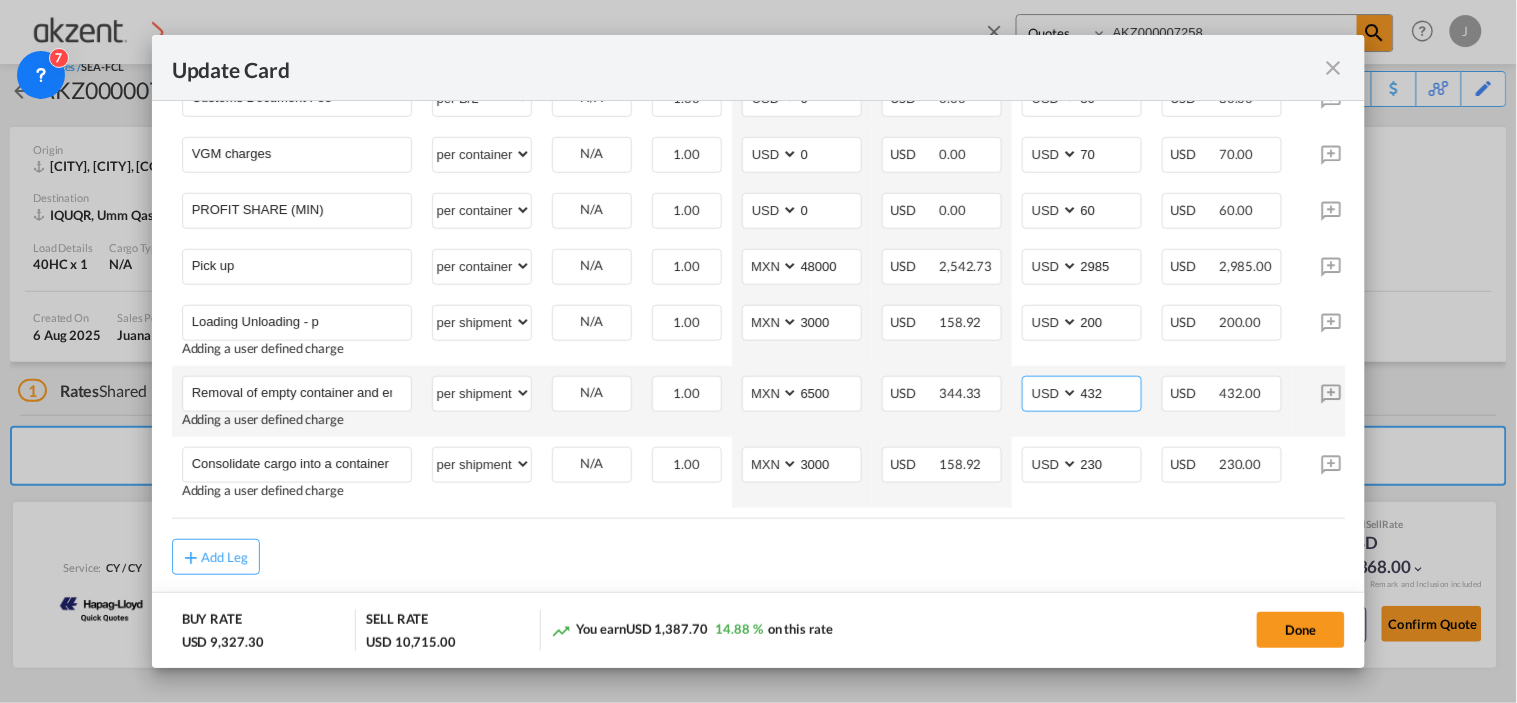 click on "432" at bounding box center [1110, 392] 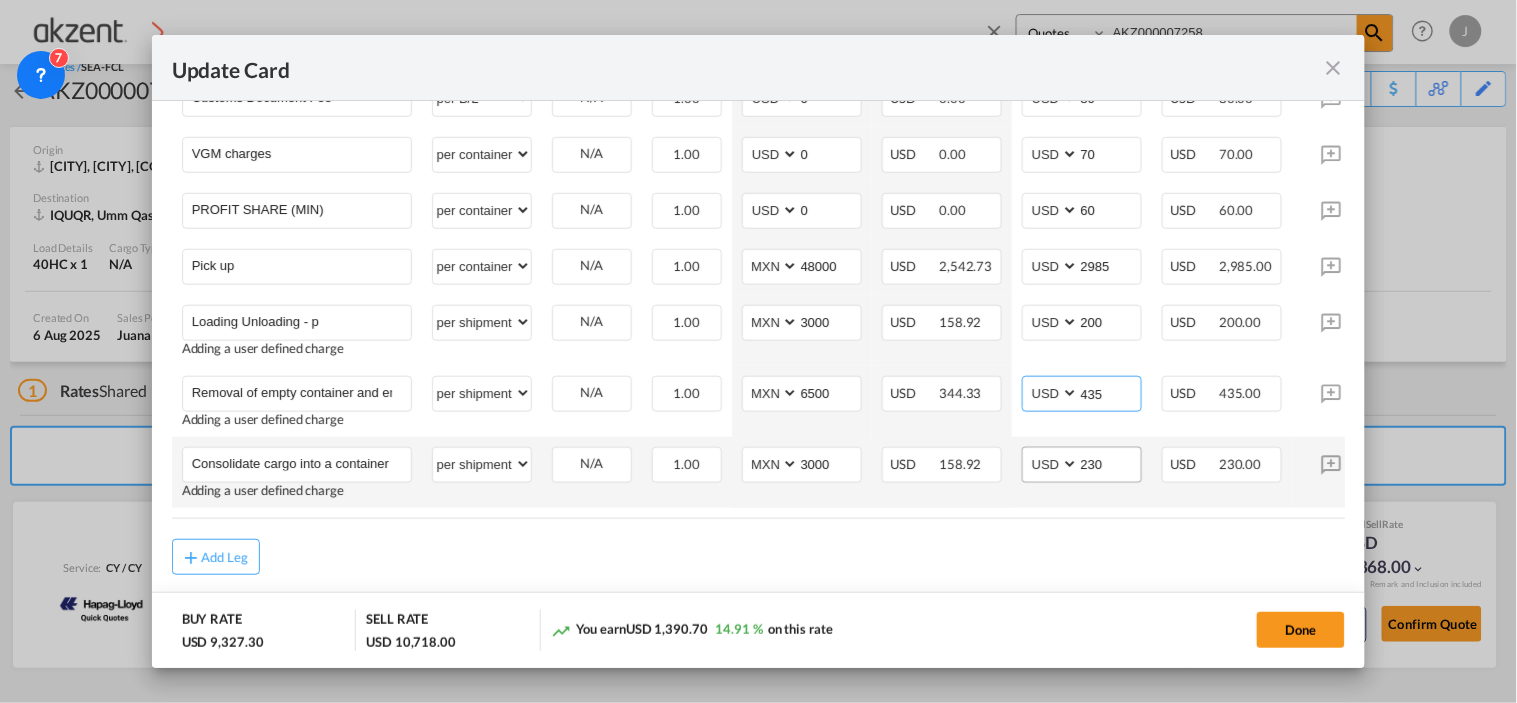 type on "435" 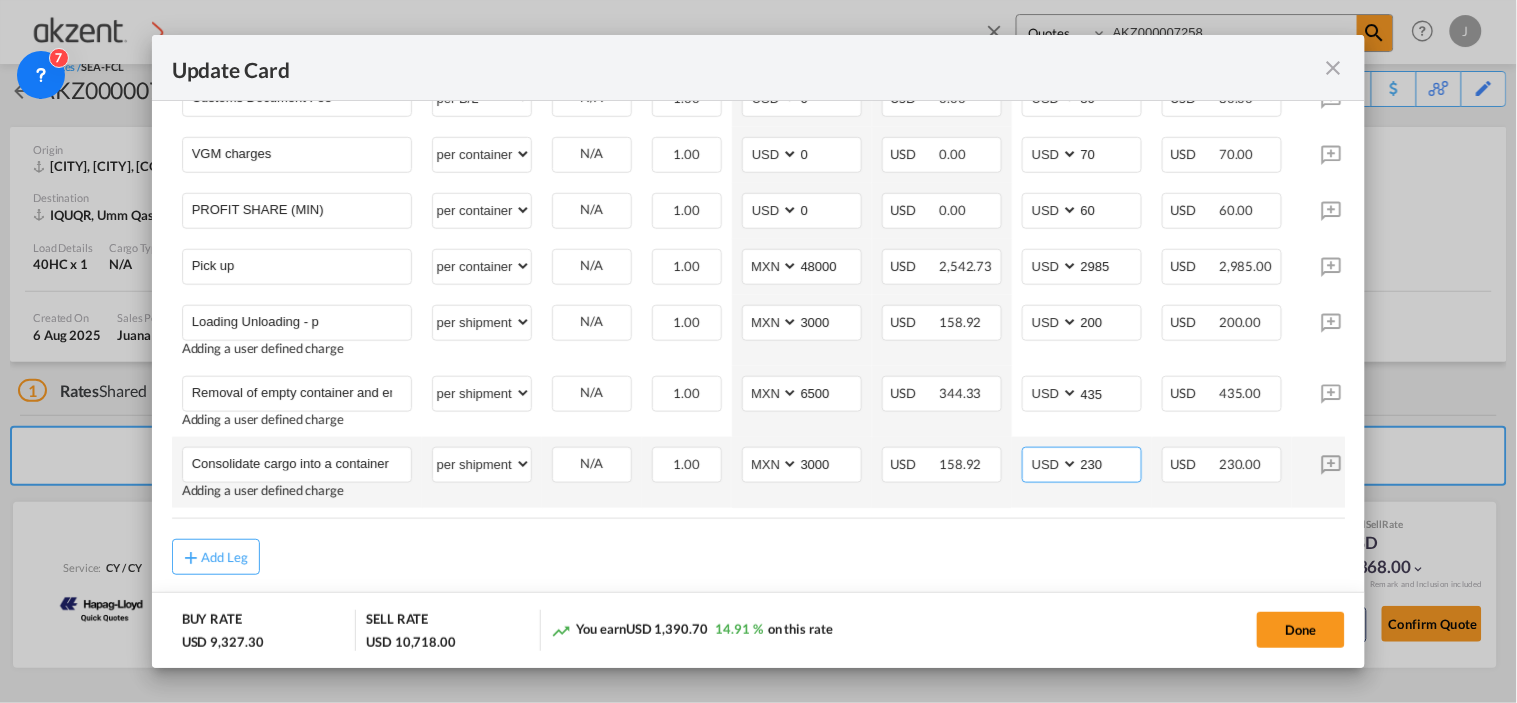click on "230" at bounding box center (1110, 463) 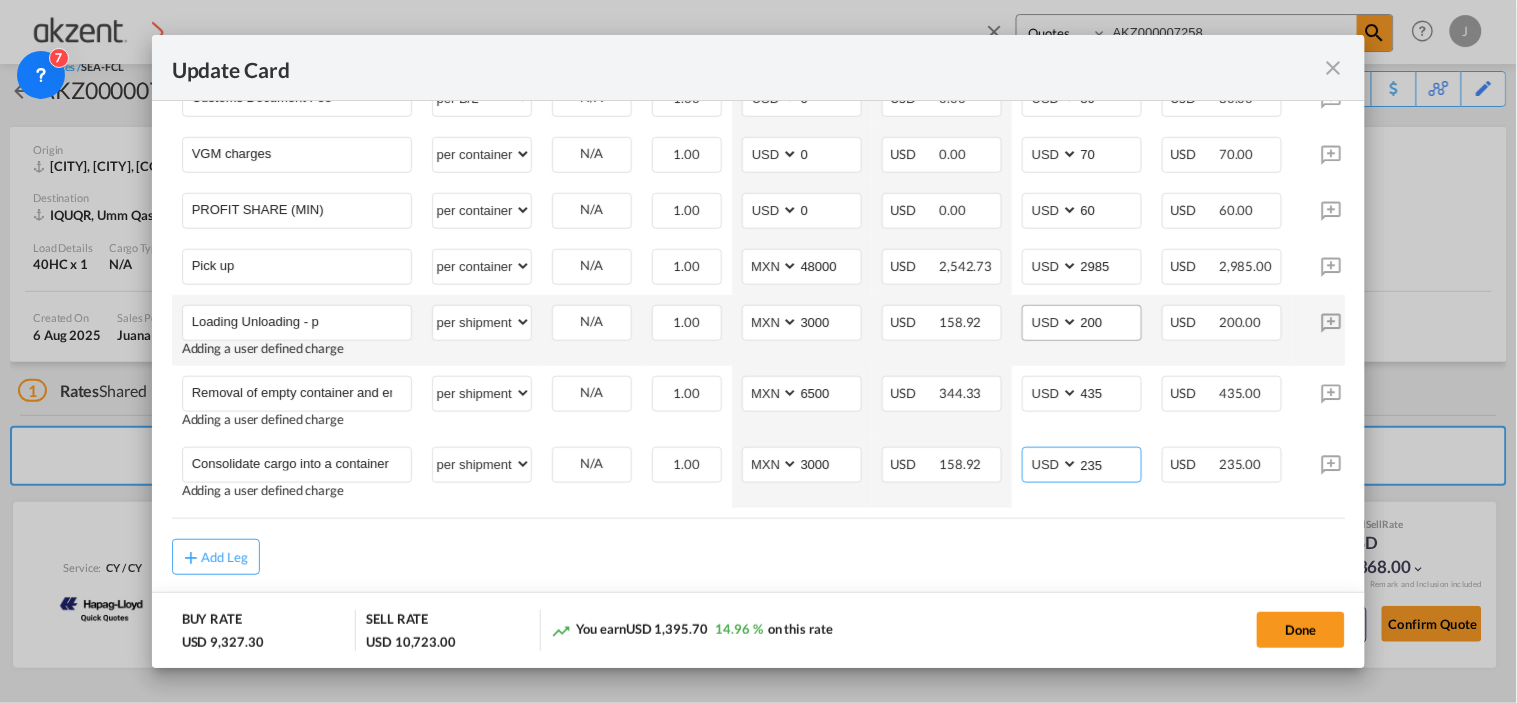 type on "235" 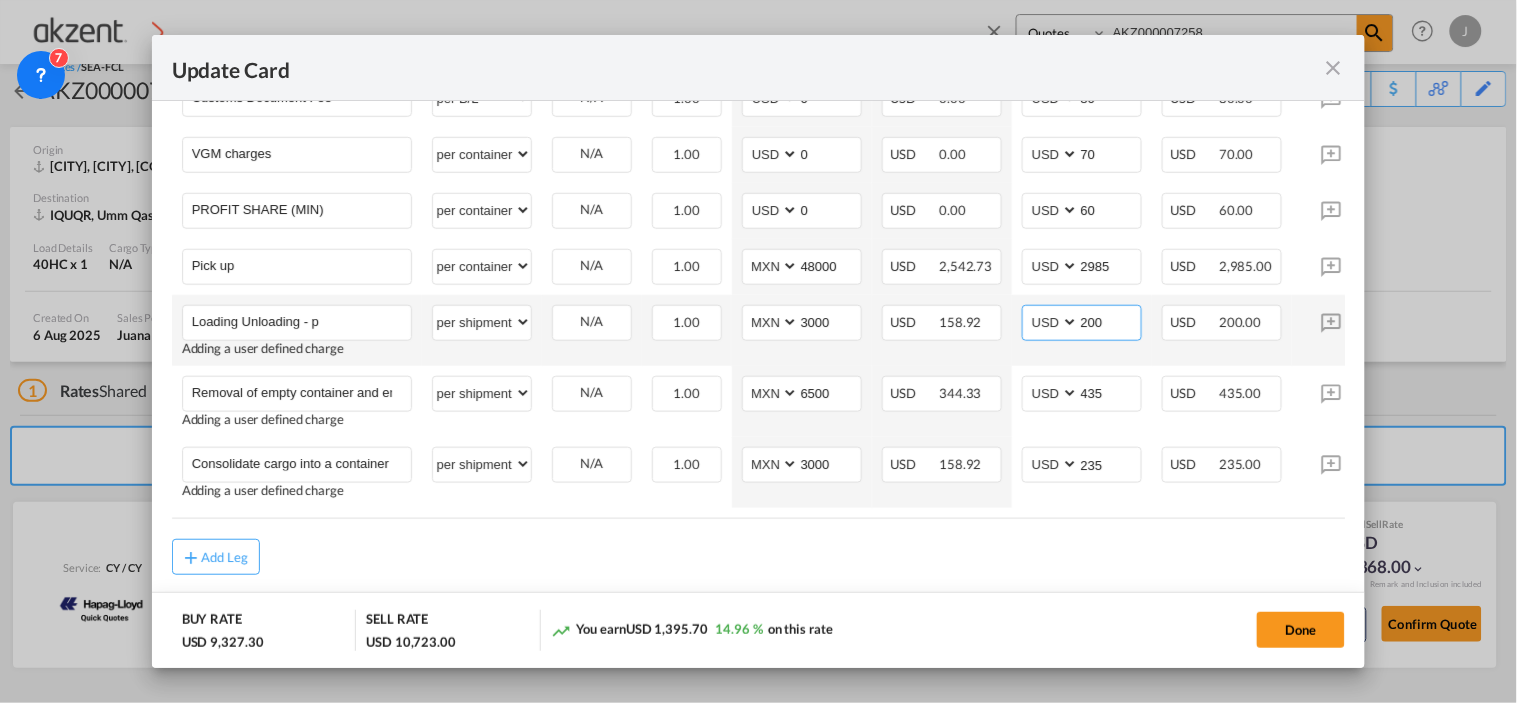 click on "200" at bounding box center [1110, 321] 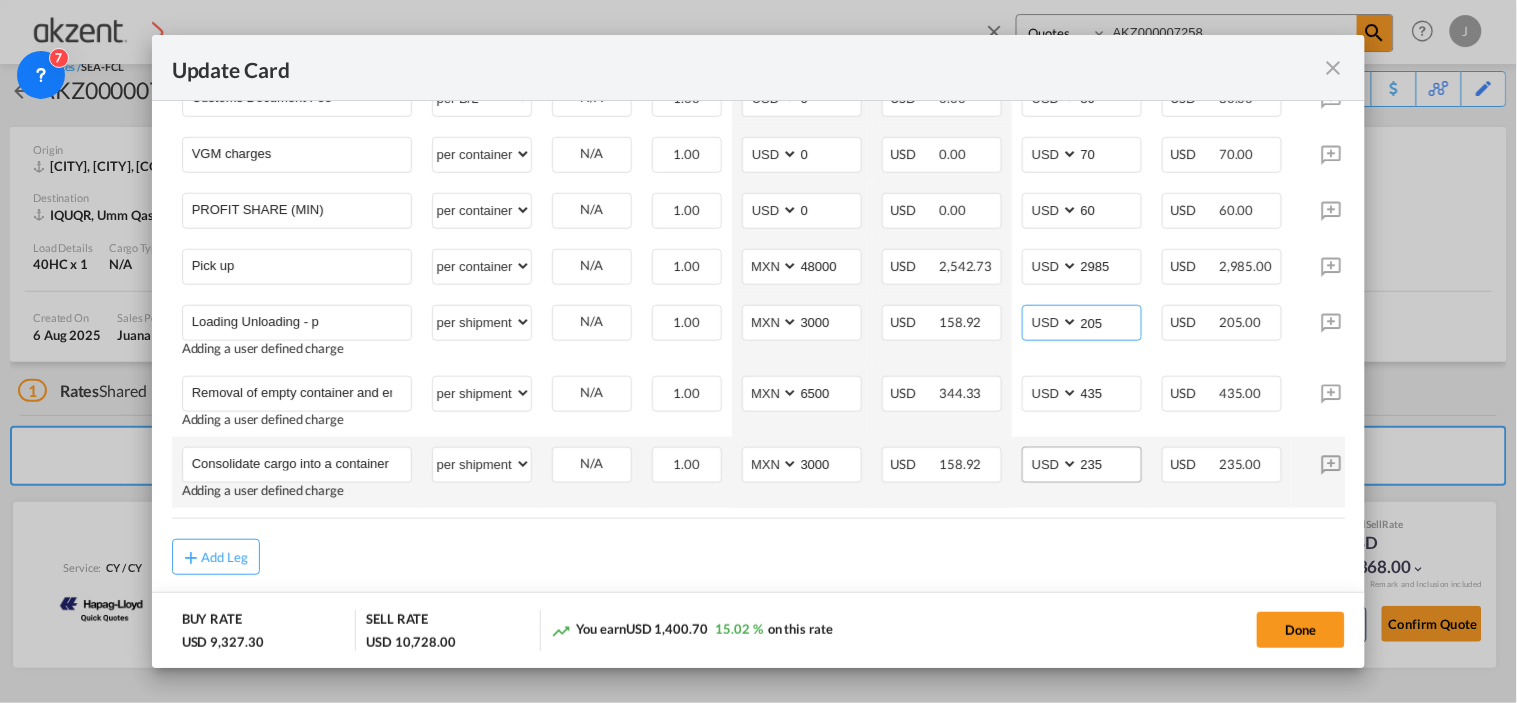 type on "205" 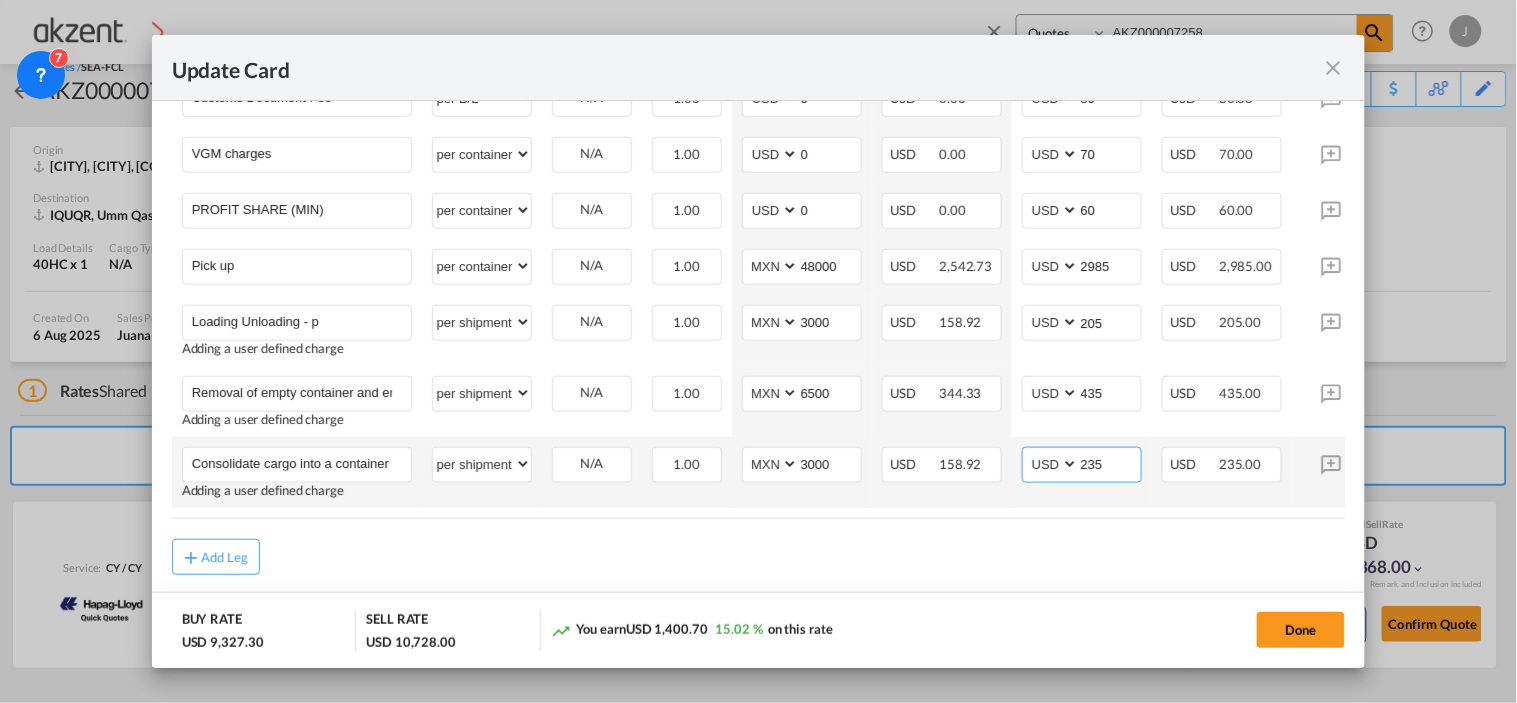 click on "235" at bounding box center [1110, 463] 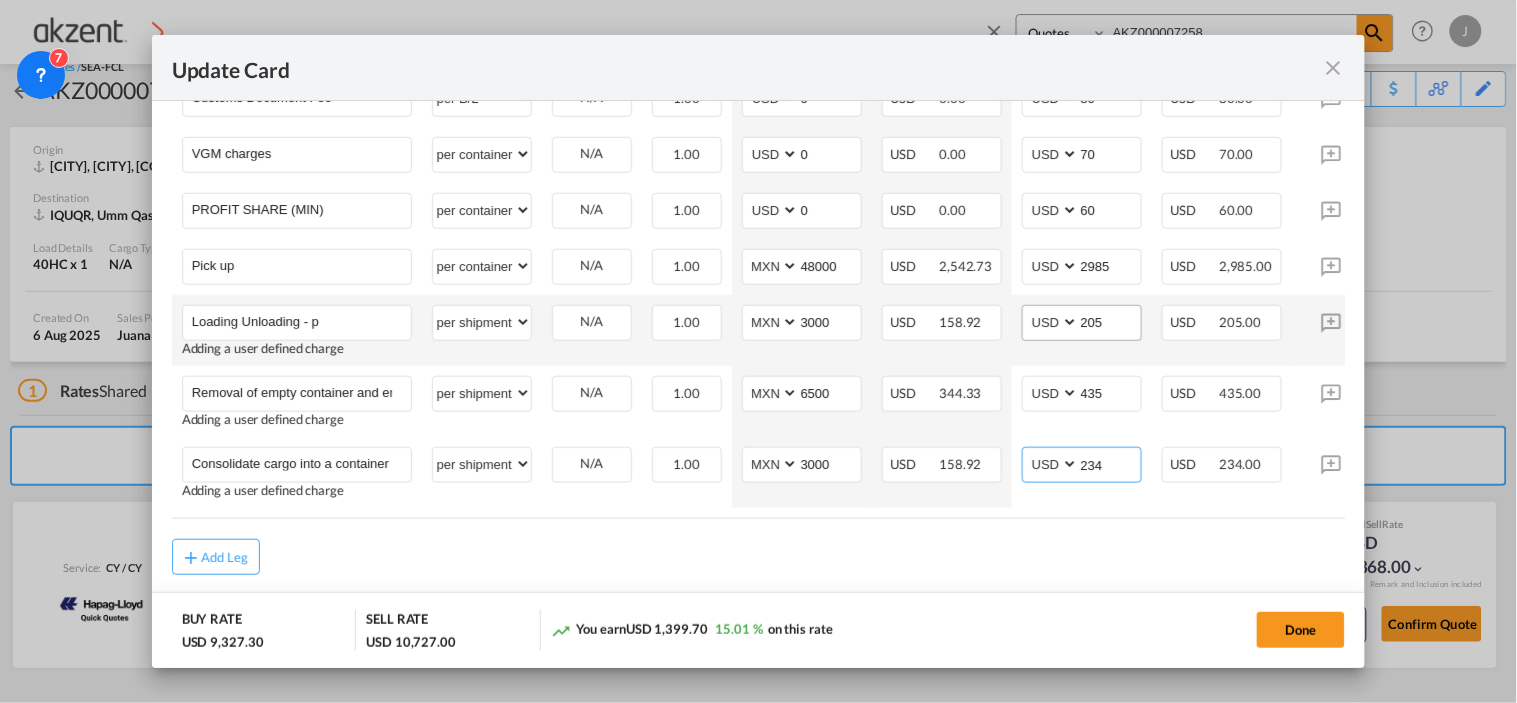 type on "234" 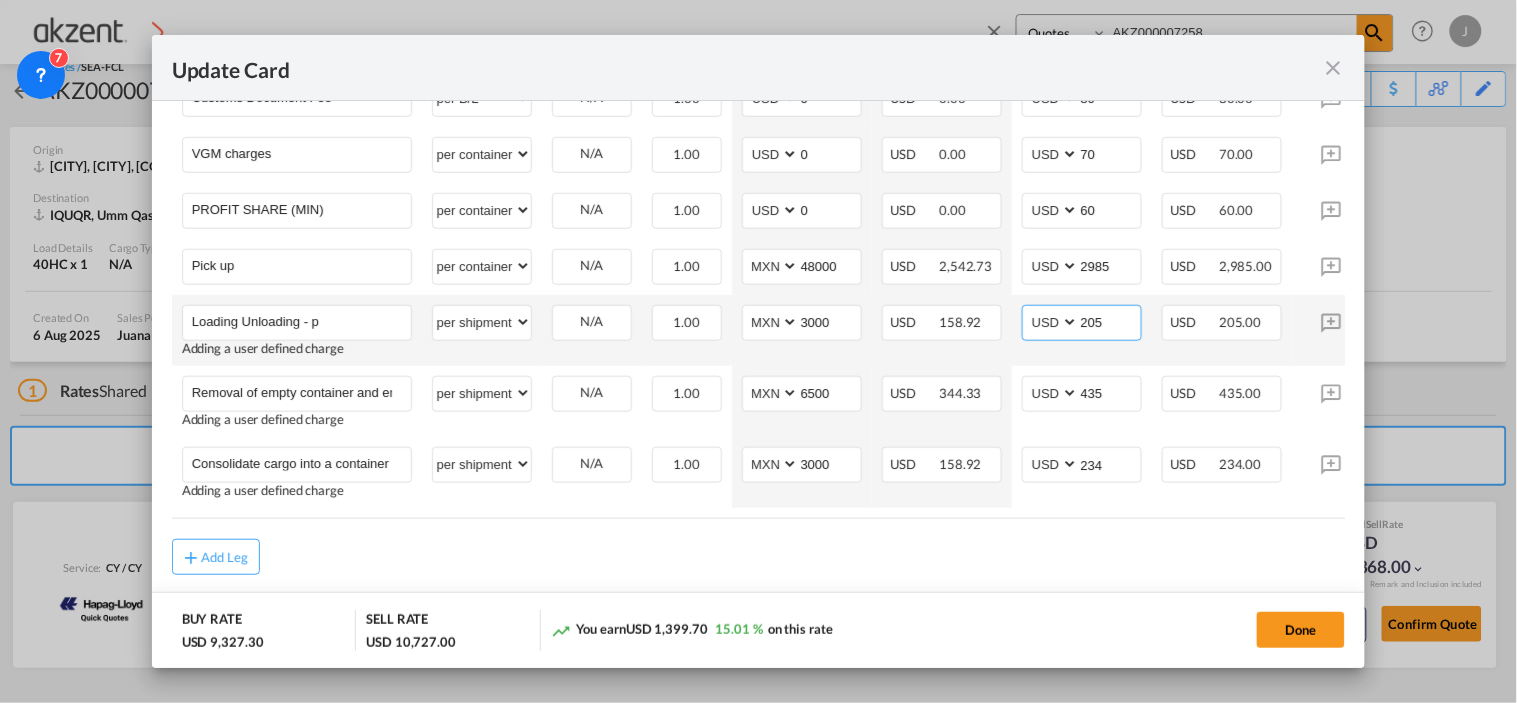 click on "205" at bounding box center [1110, 321] 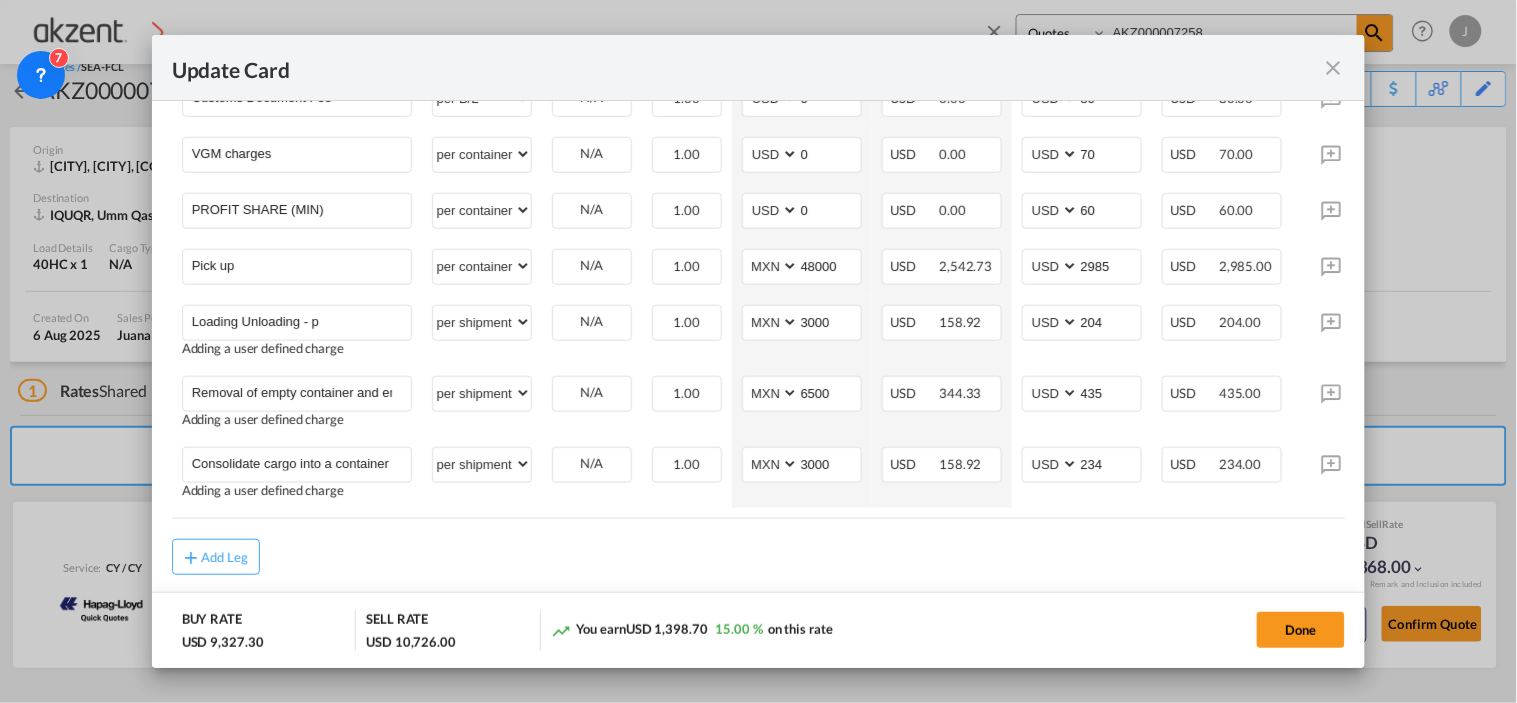 drag, startPoint x: 1146, startPoint y: 467, endPoint x: 1154, endPoint y: 486, distance: 20.615528 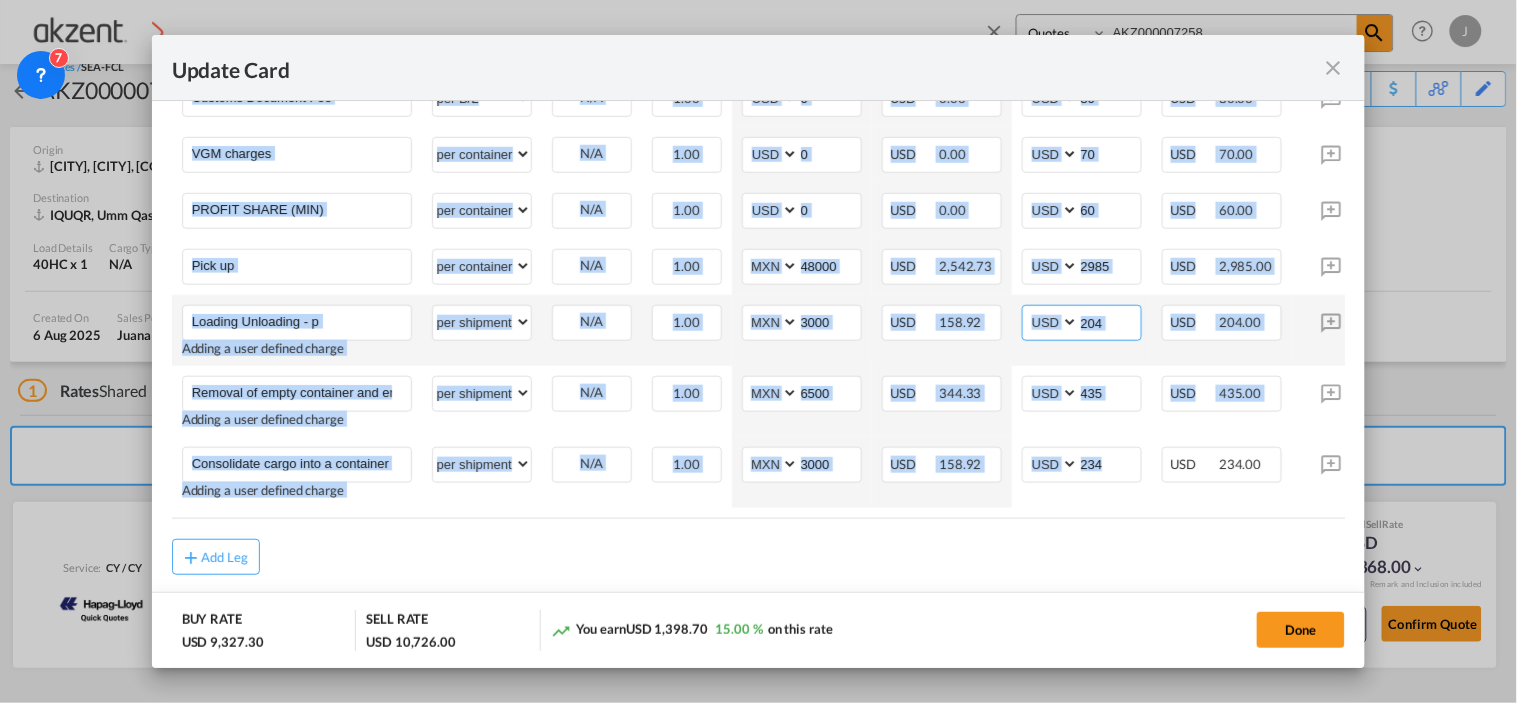 click on "204" at bounding box center [1110, 321] 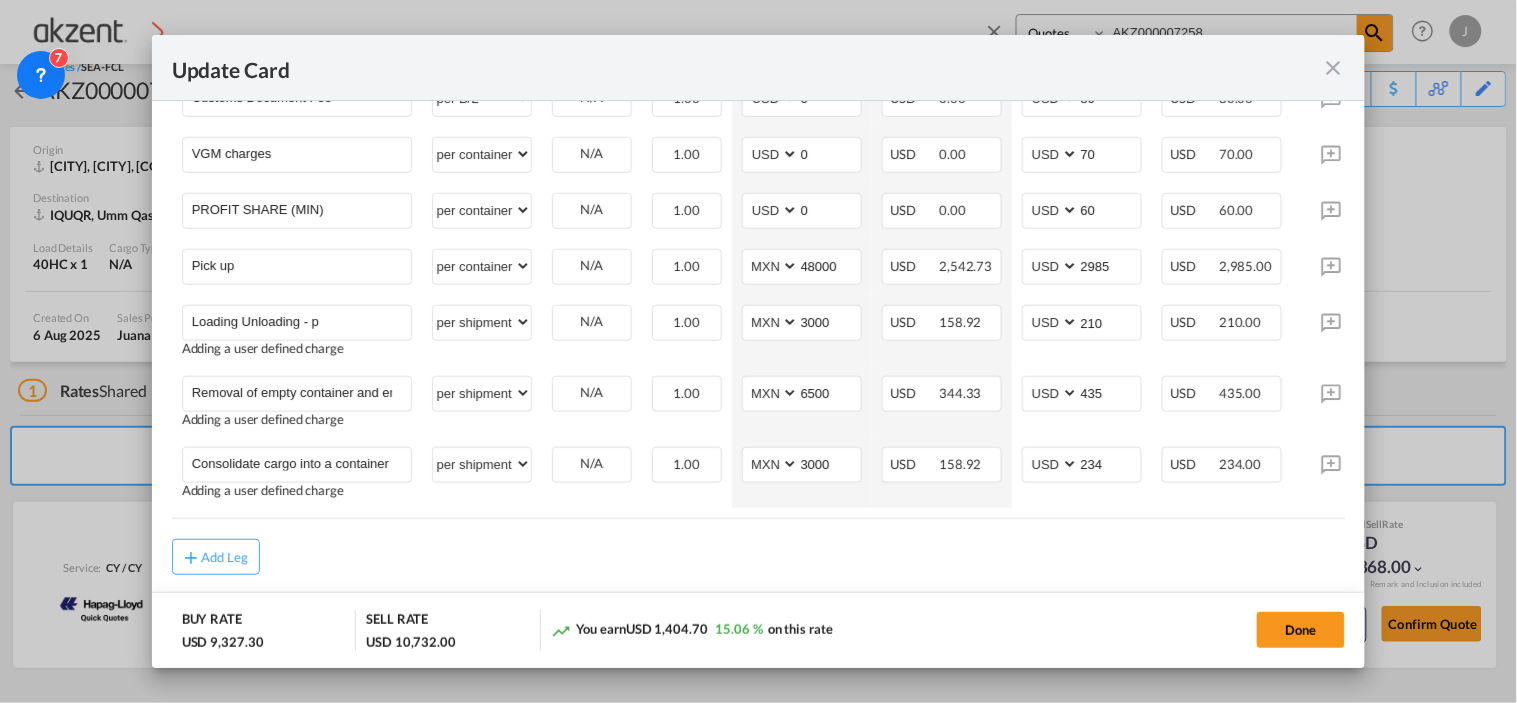 click on "Main Freight                                                     Please enter leg name   Leg Name Already Exists
Delete Leg Sub Total AED AFN ALL AMD ANG AOA ARS AUD AWG AZN BAM BBD BDT BGN BHD BIF BMD BND BOB BRL BSD BTN BWP BYN BZD CAD CDF CHF CLP CNY COP CRC CUC CUP CVE CZK DJF DKK DOP DZD EGP ERN ETB EUR FJD FKP FOK GBP GEL GGP GHS GIP GMD GNF GTQ GYD HKD HNL HRK HTG HUF IDR ILS IMP INR IQD IRR ISK JMD JOD JPY KES KGS KHR KID KMF KRW KWD KYD KZT LAK LBP LKR LRD LSL LYD MAD MDL MGA MKD MMK MNT MOP MRU MUR MVR MWK MXN MYR MZN NAD NGN NIO NOK NPR NZD OMR PAB PEN PGK PHP PKR PLN PYG QAR RON RSD RUB RWF SAR SBD SCR SDG SEK SGD SHP SLL SOS SRD SSP STN SYP SZL THB TJS TMT TND TOP TRY TTD TVD TWD TZS UAH UGX USD UYU UZS VES VND VUV WST XAF XCD XDR XOF XPF YER ZAR ZMW 5,536.00 Charges Basis
Equipment Type Quantity Buy Rates Sell Rates
Comments Action Unit Price Amount Unit Price Amount Basic Ocean Freight 40HC Please Enter
User Defined Charges Cannot Be Published per equipment" at bounding box center (759, -180) 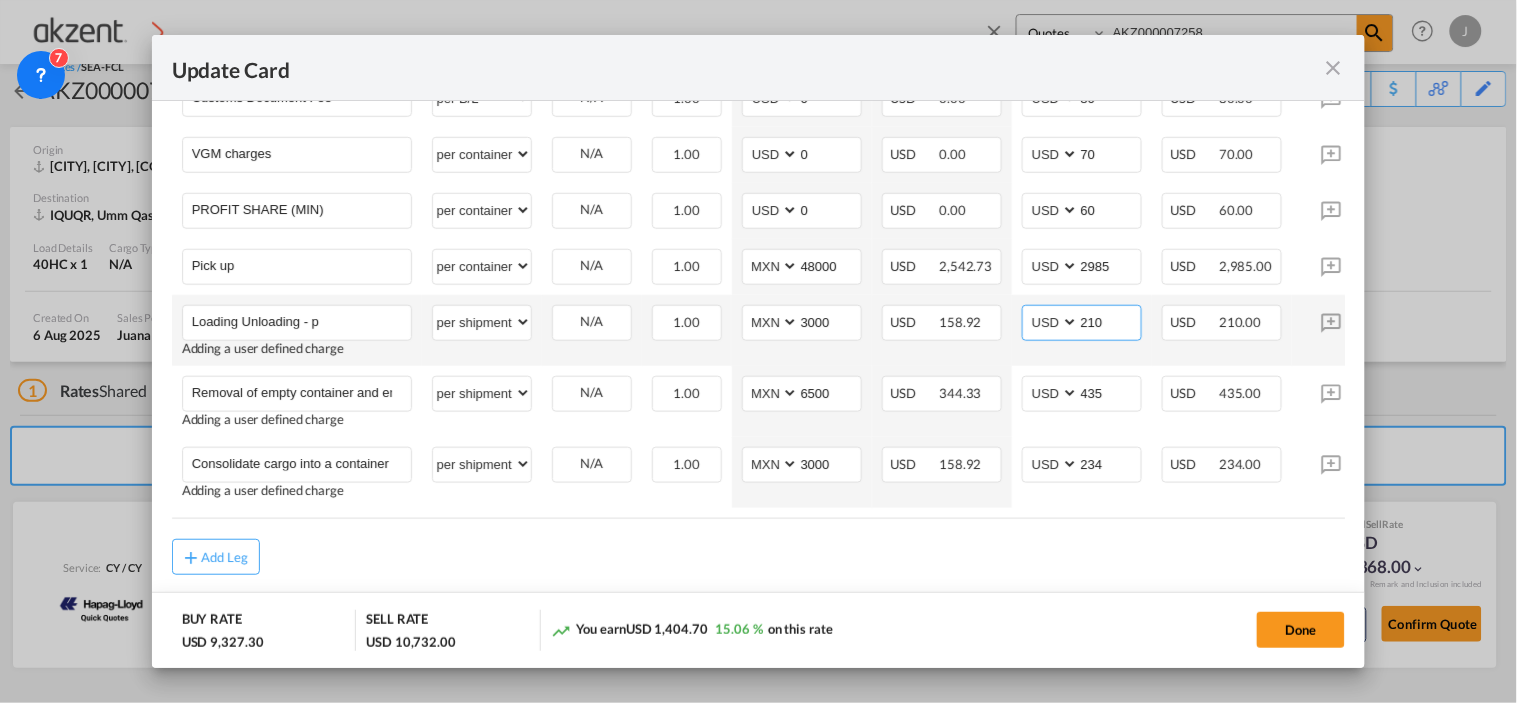 click on "210" at bounding box center (1110, 321) 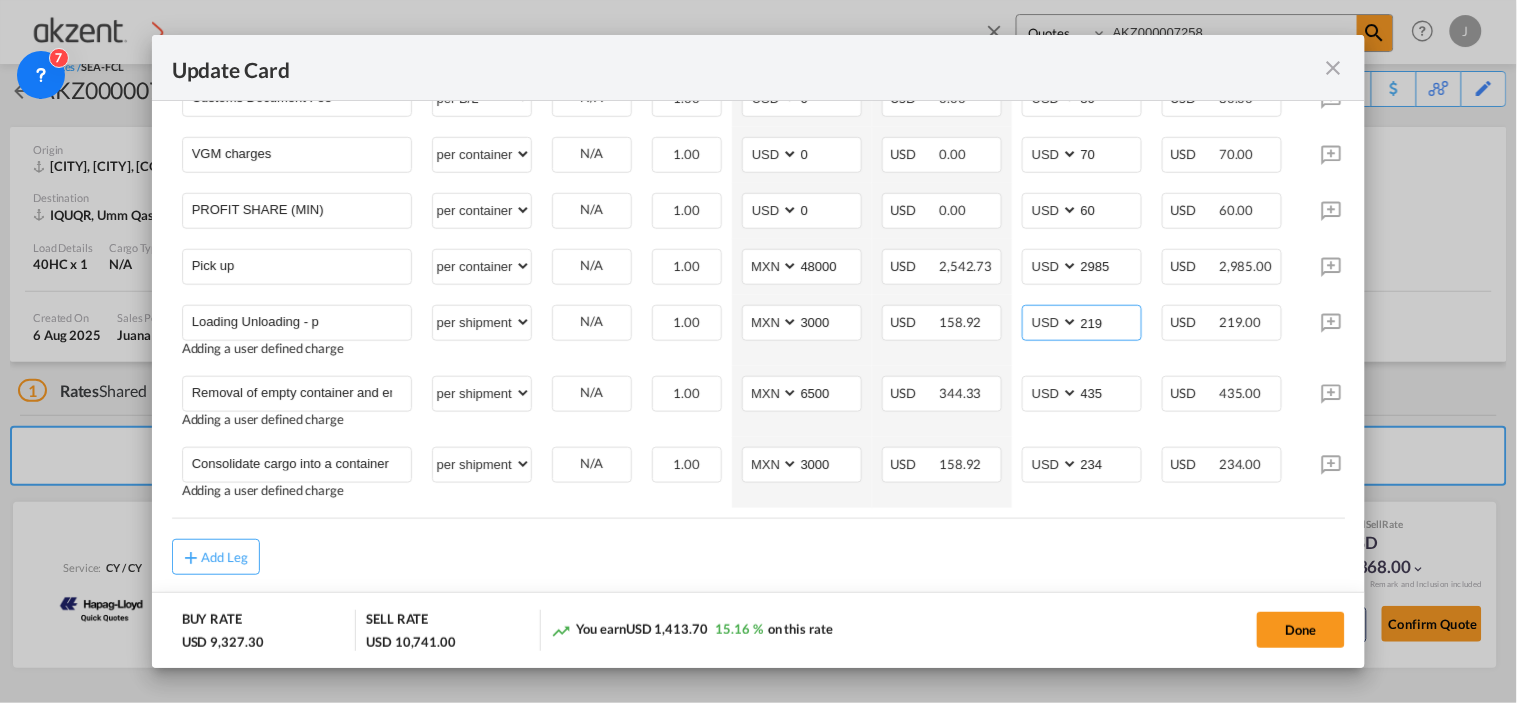 type on "219" 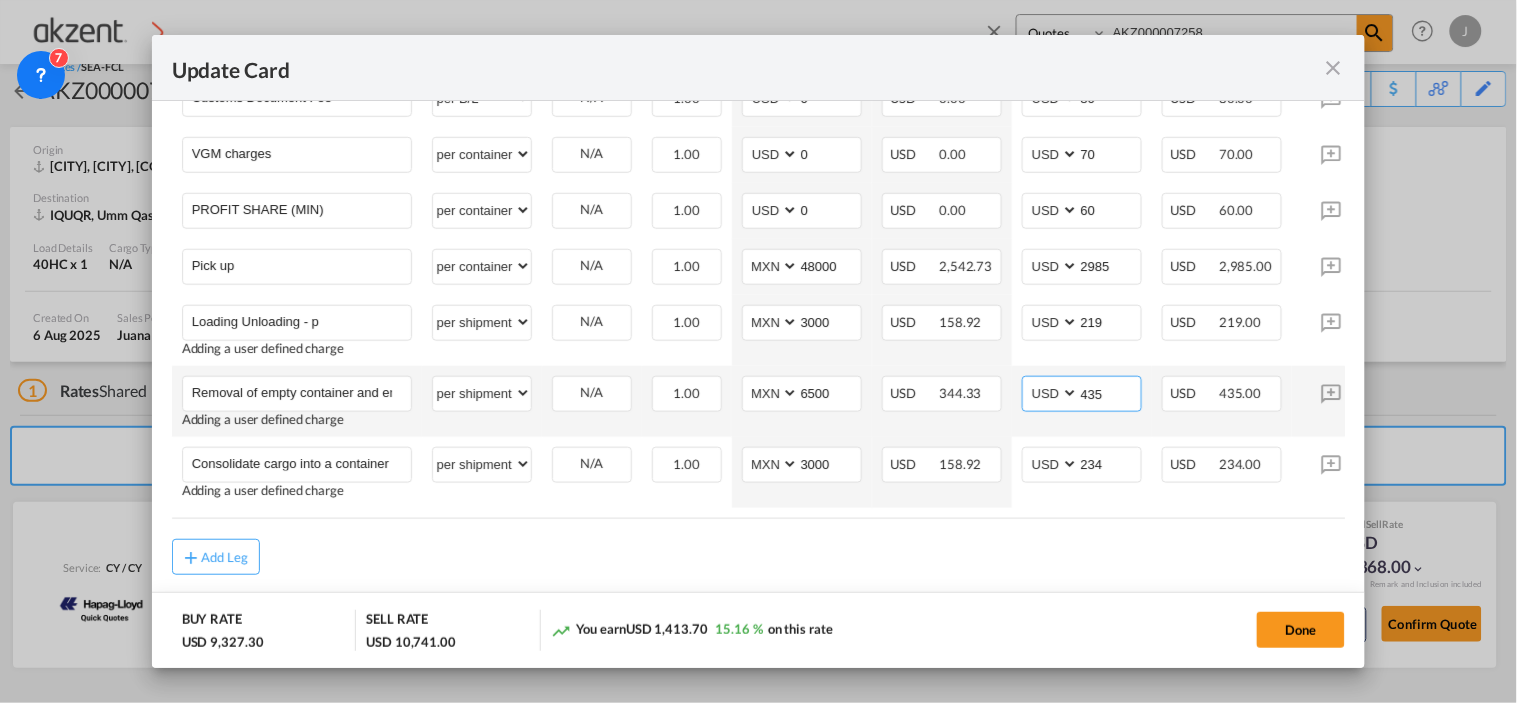 click on "435" at bounding box center (1110, 392) 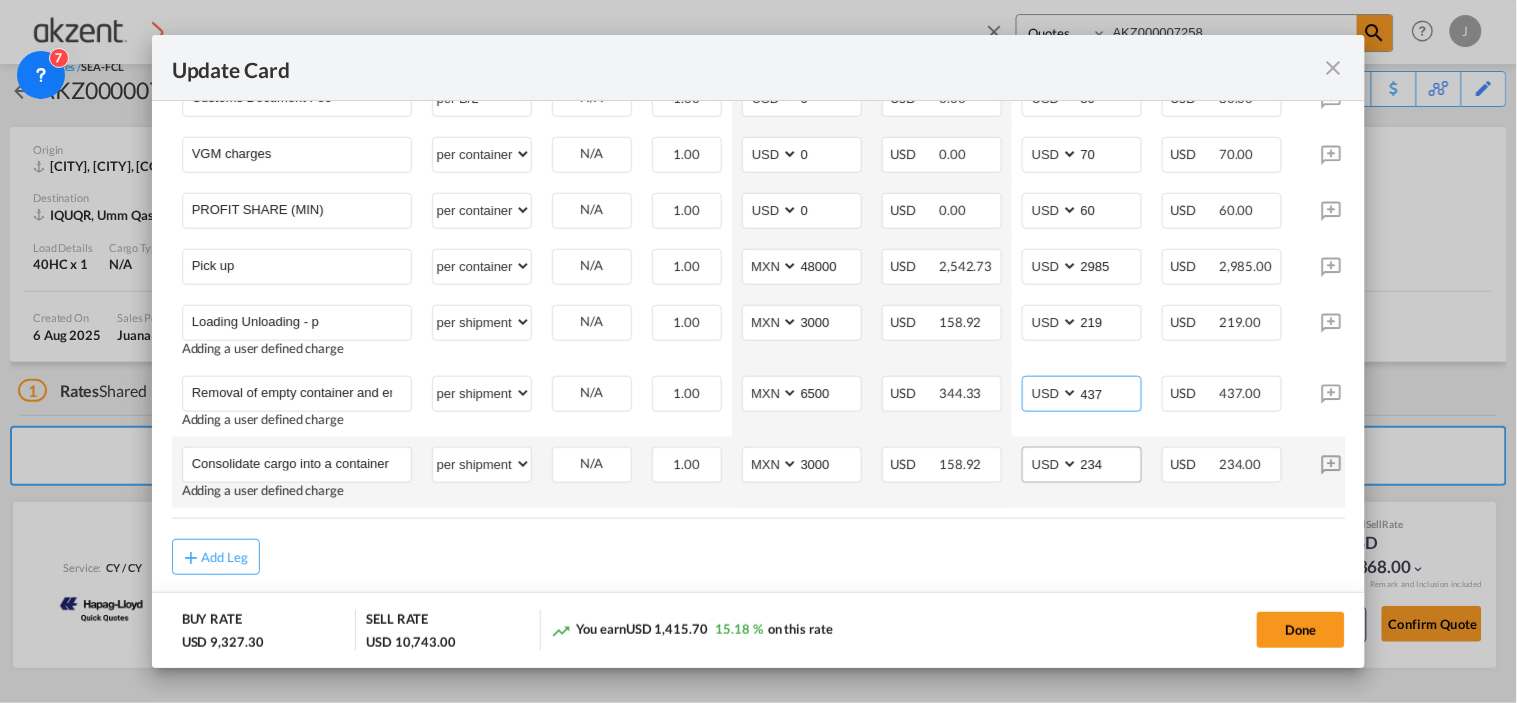 type on "437" 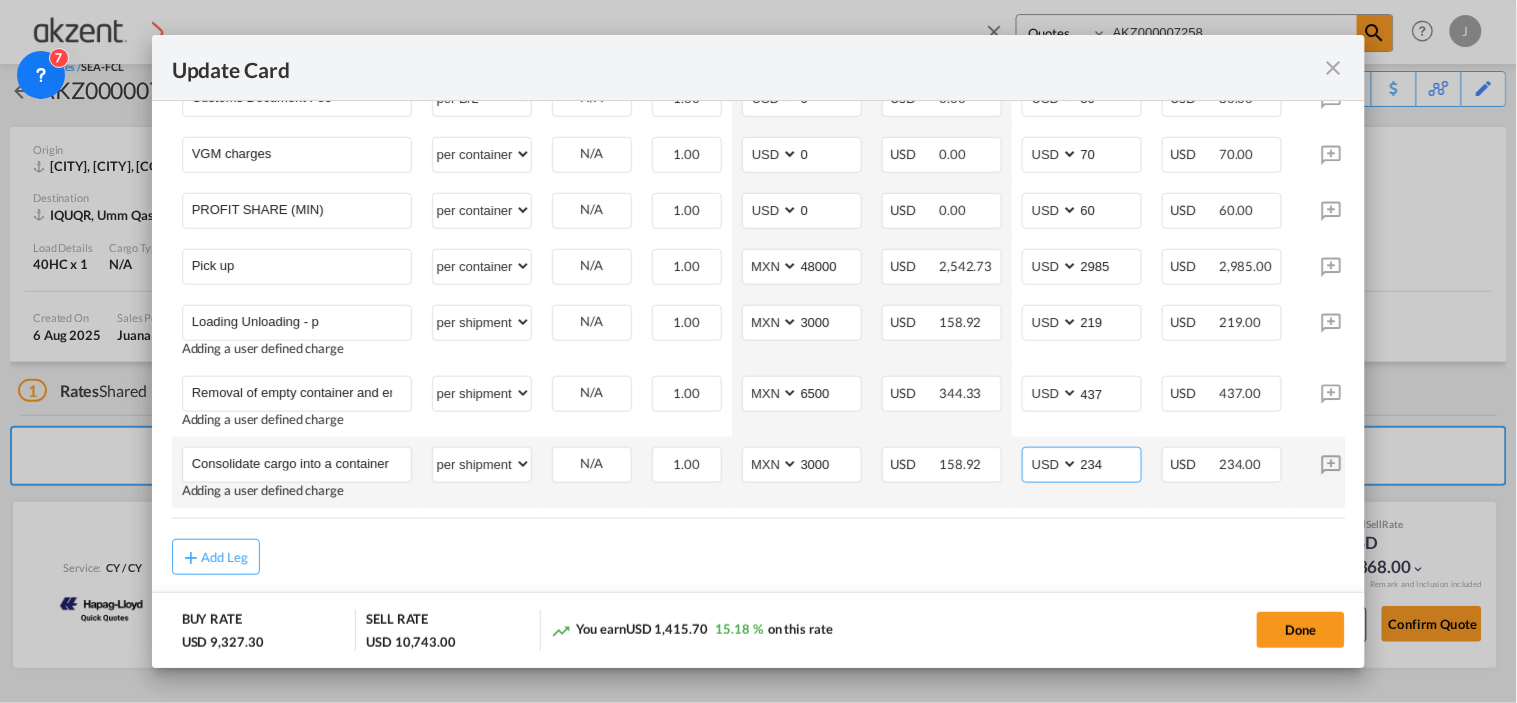 click on "234" at bounding box center (1110, 463) 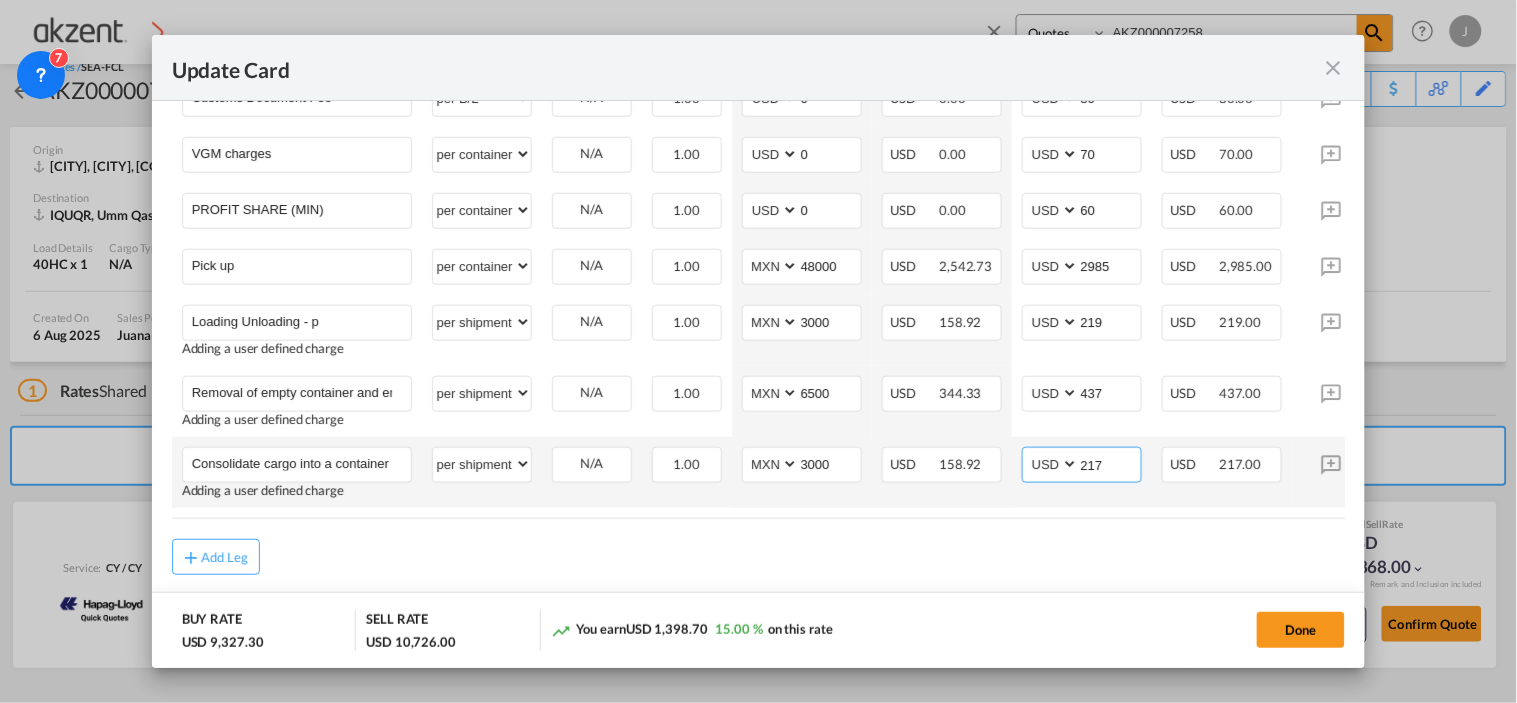 type on "217" 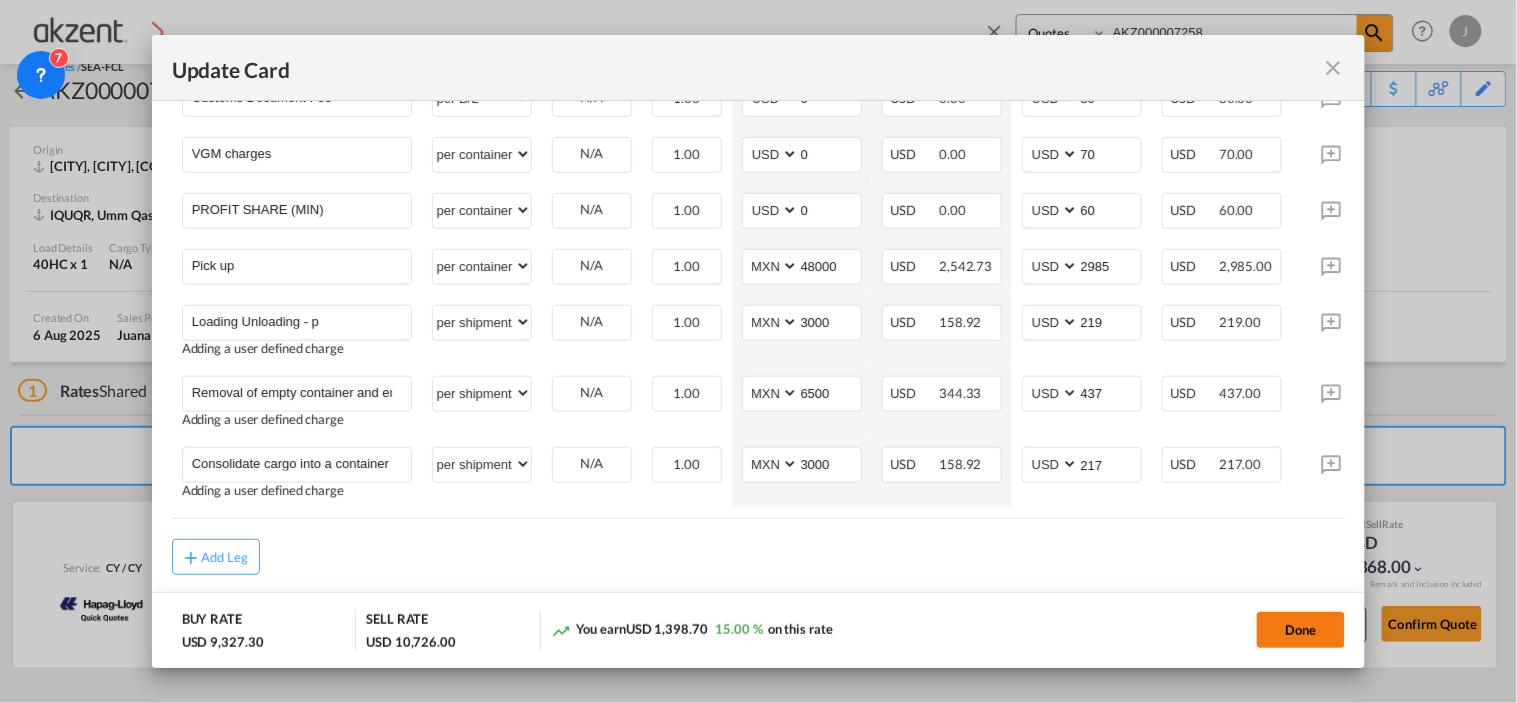 click on "Done" 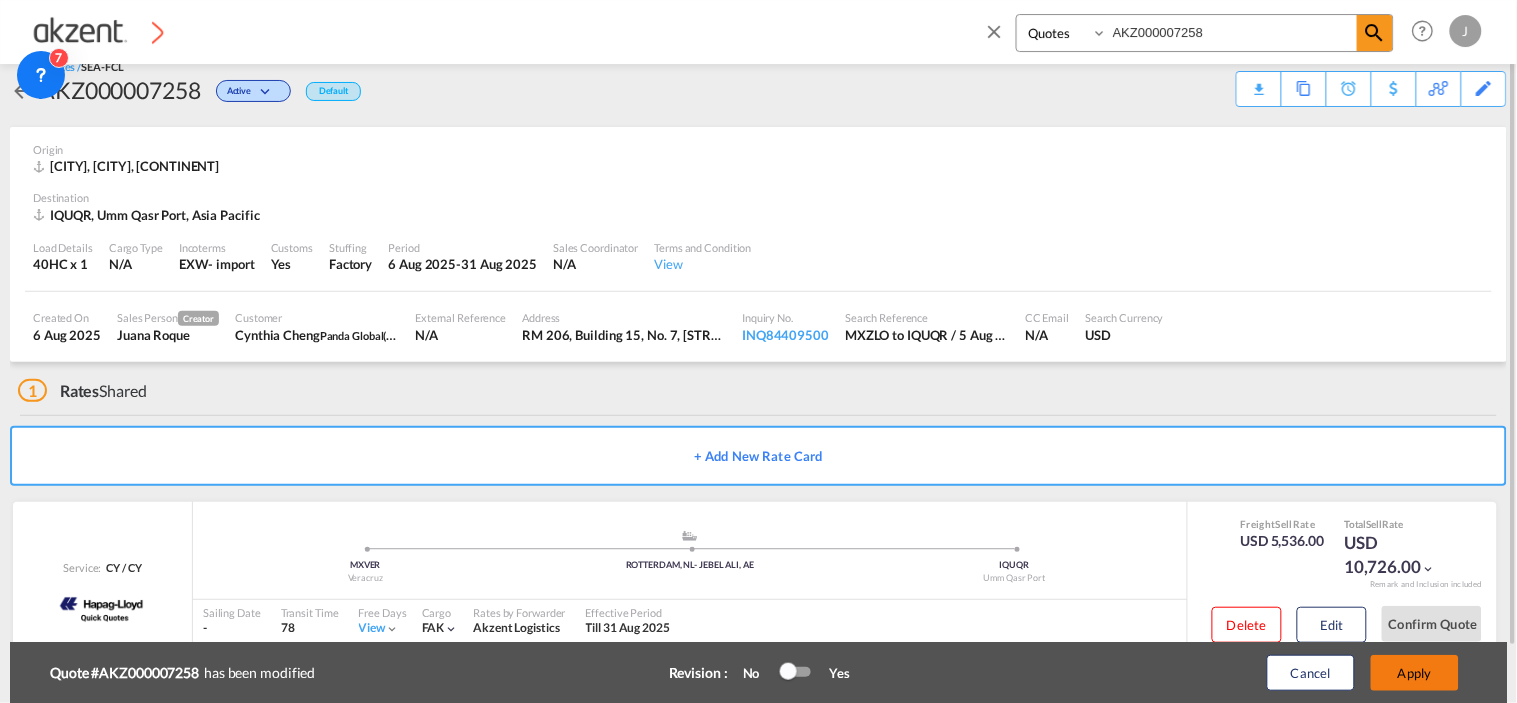 click on "Apply" at bounding box center (1415, 673) 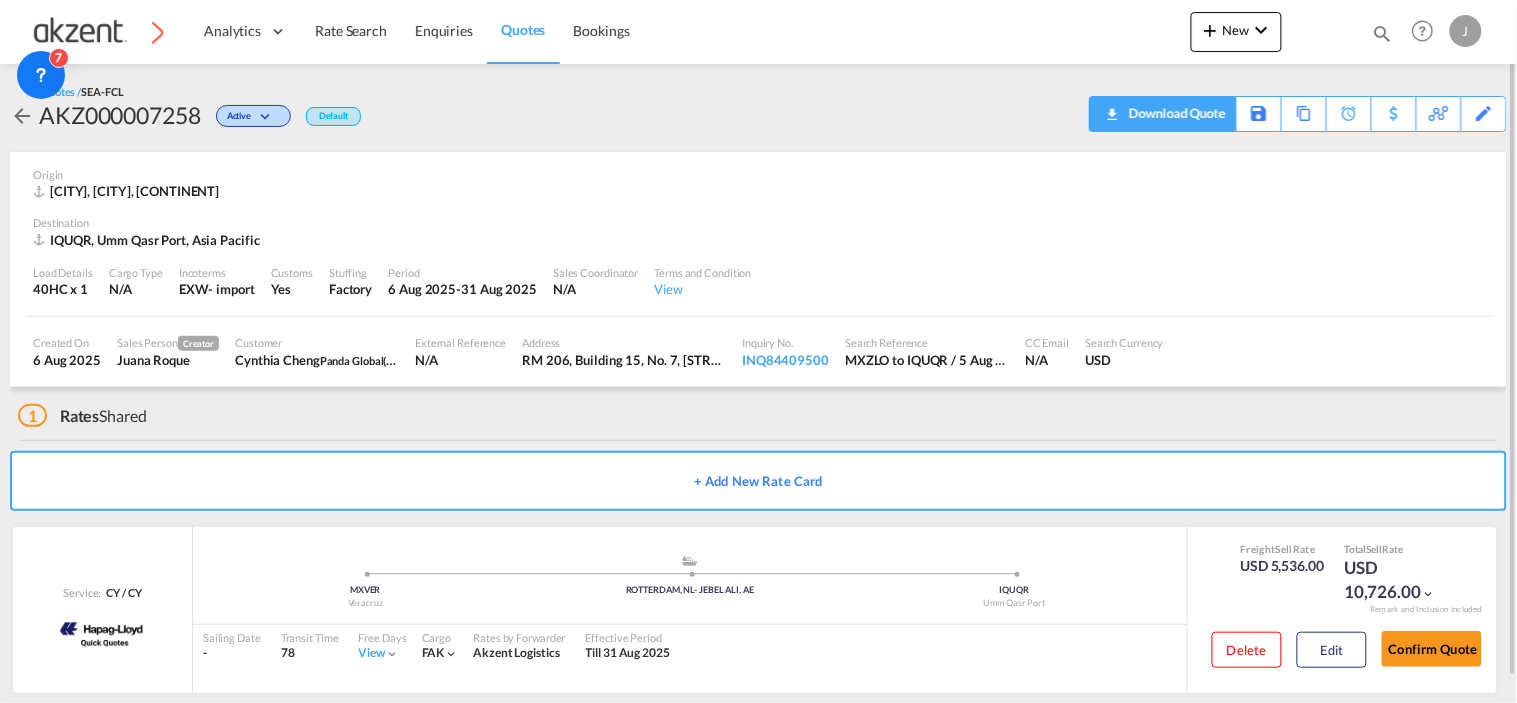 click on "Download Quote" at bounding box center (1175, 113) 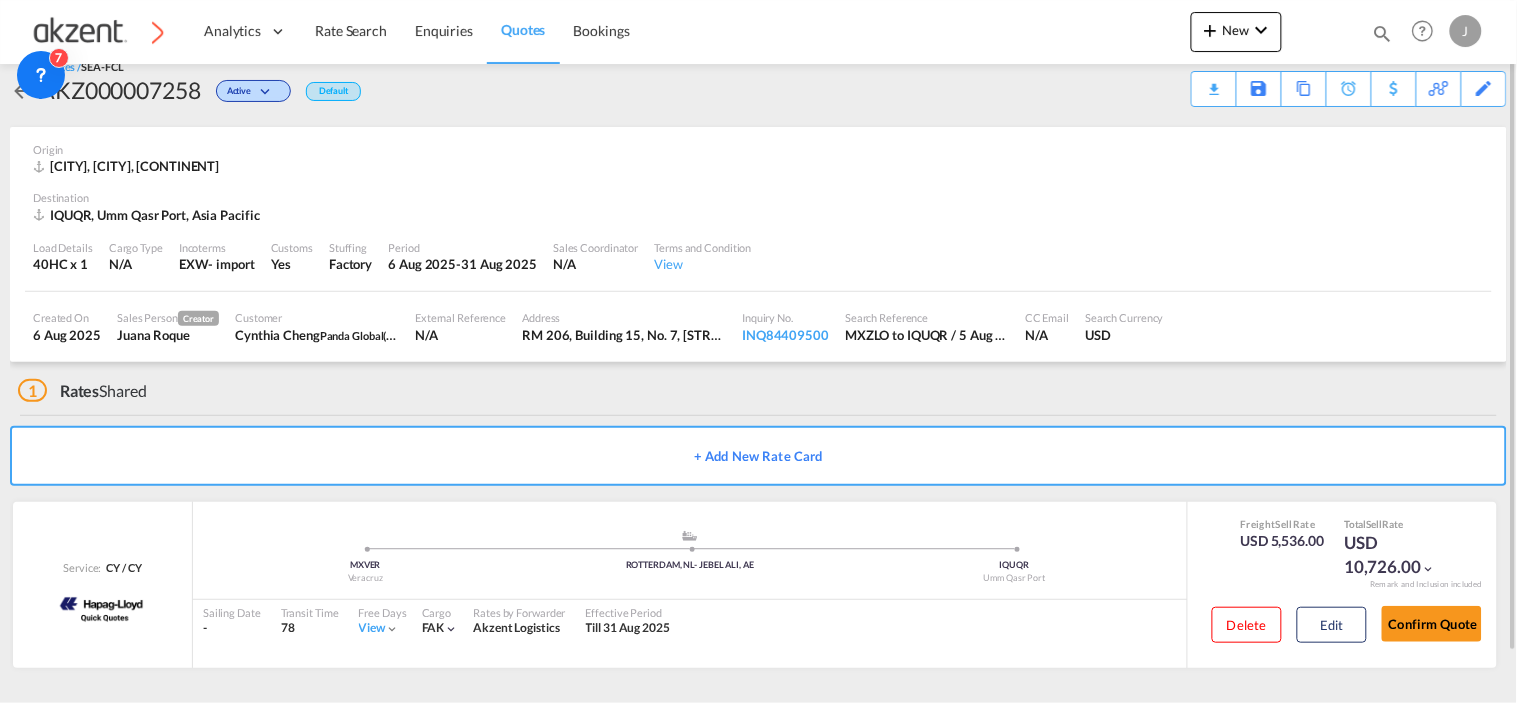 scroll, scrollTop: 0, scrollLeft: 0, axis: both 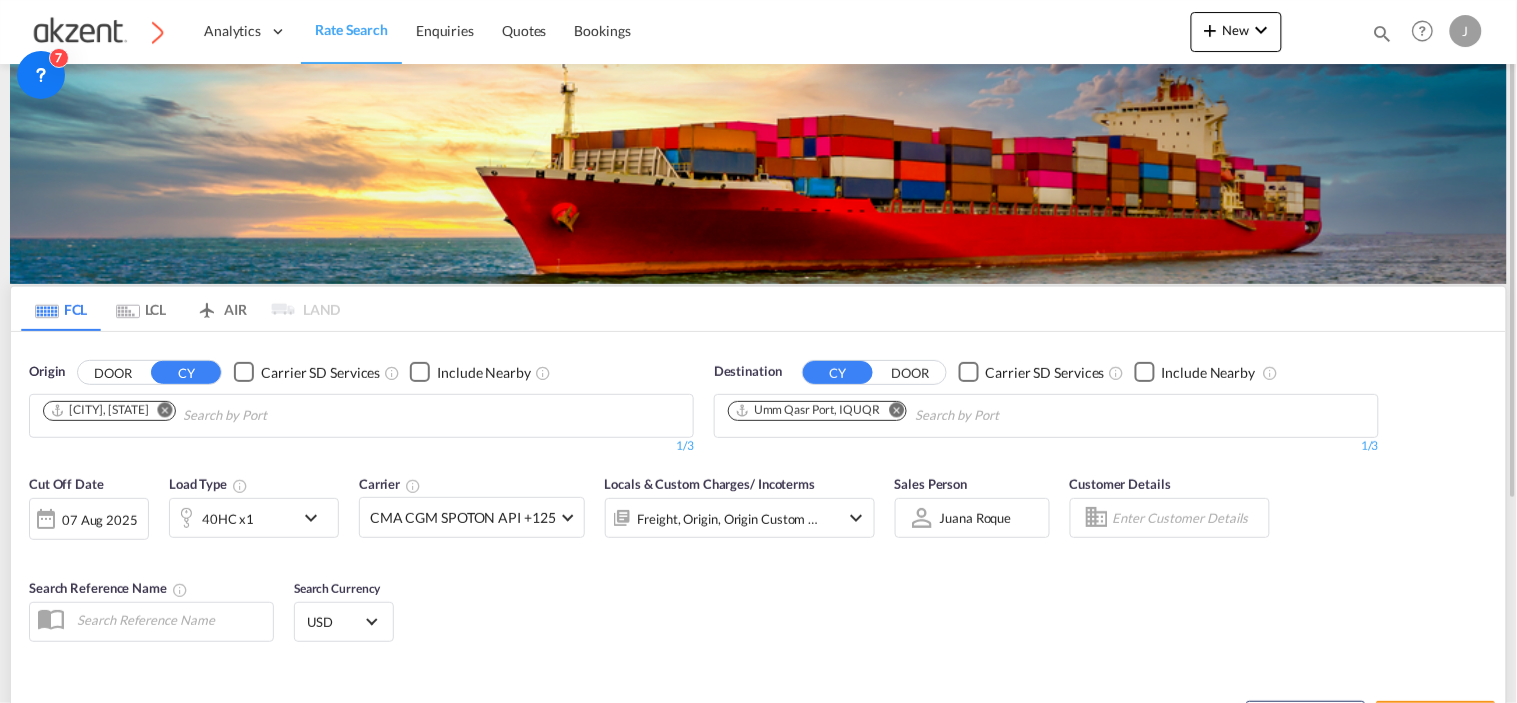 drag, startPoint x: 224, startPoint y: 303, endPoint x: 427, endPoint y: 405, distance: 227.18495 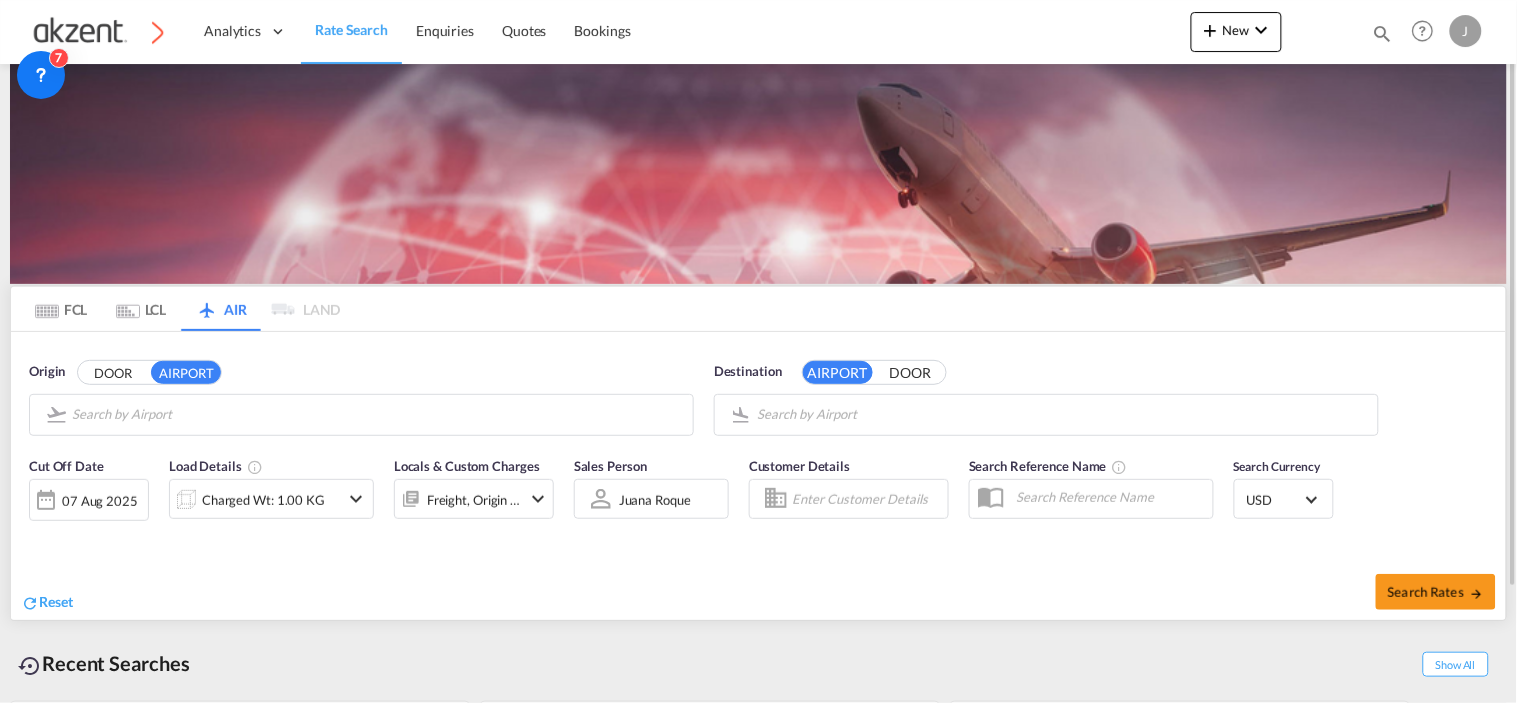 type on "[NAME] [SURNAME] International, [CITY], [STATE]" 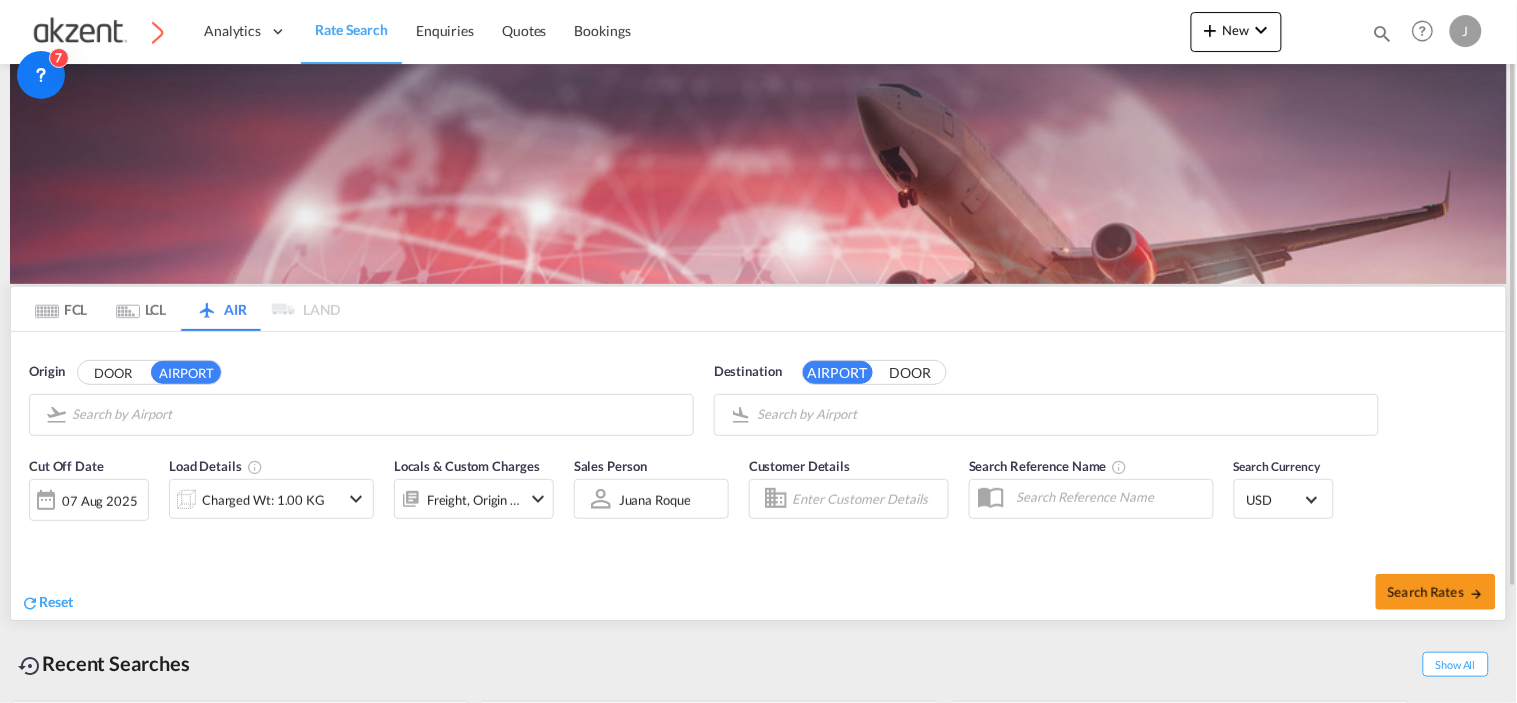 type on "[NAME] Nyerere International, [CITY], [CODE]" 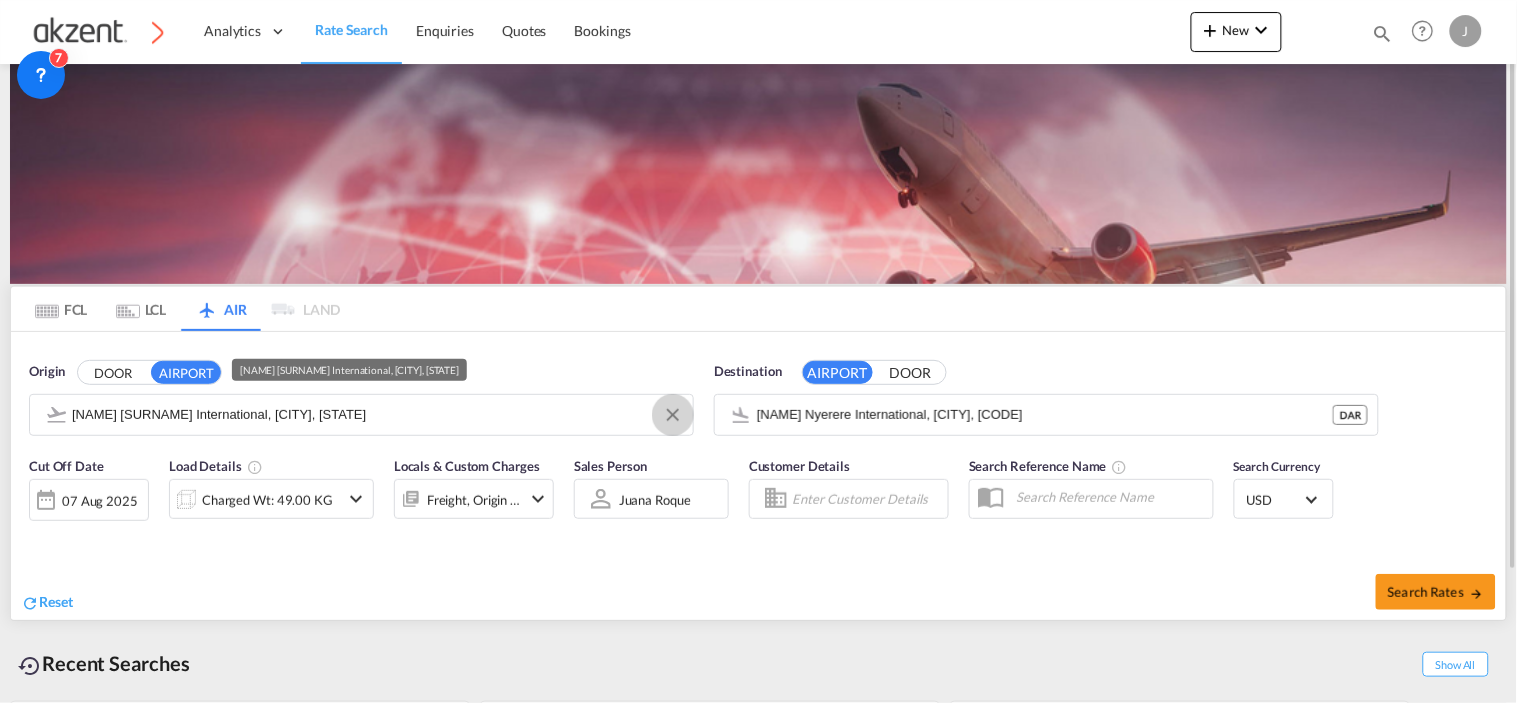 click at bounding box center [673, 415] 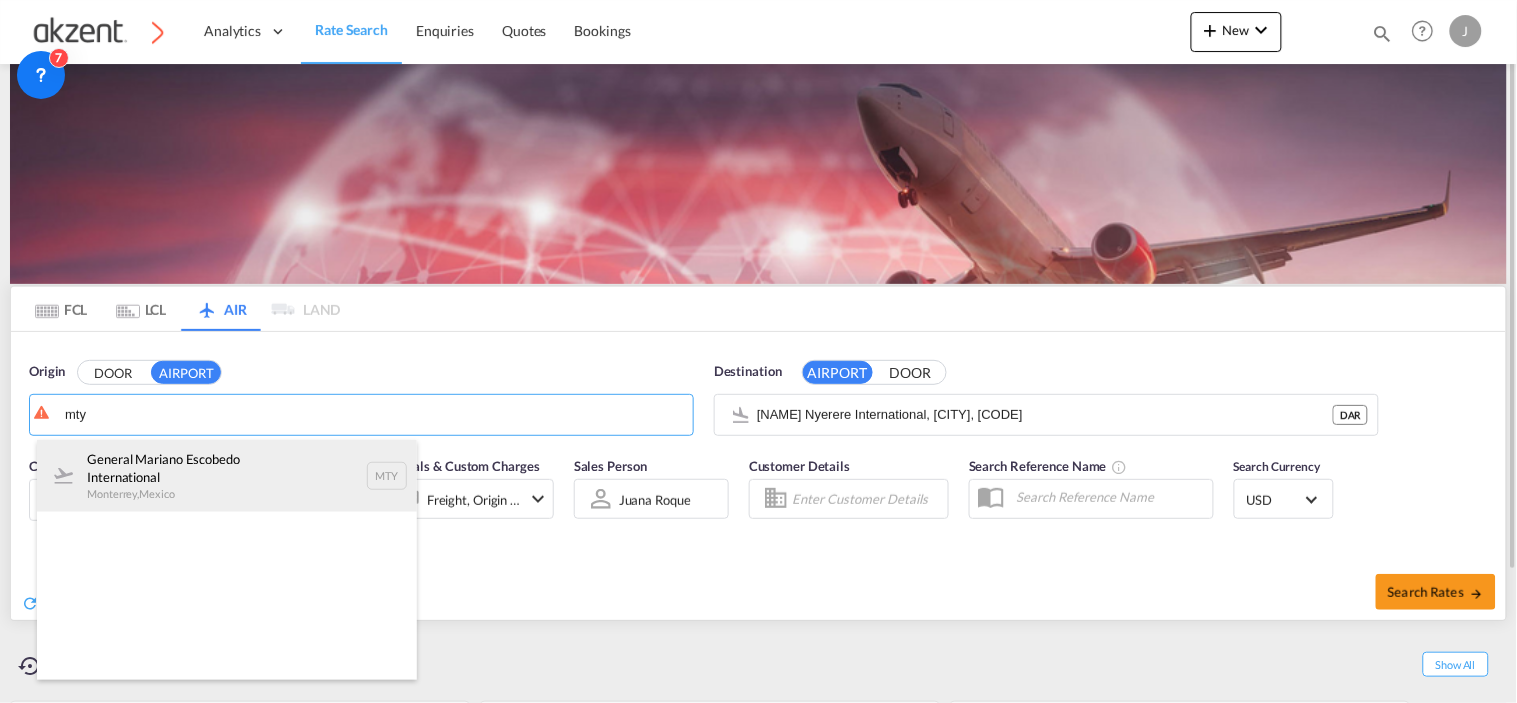 click on "[CITY] [AIRPORT_NAME] [CITY] ,  [COUNTRY]
[STATE]" at bounding box center [227, 476] 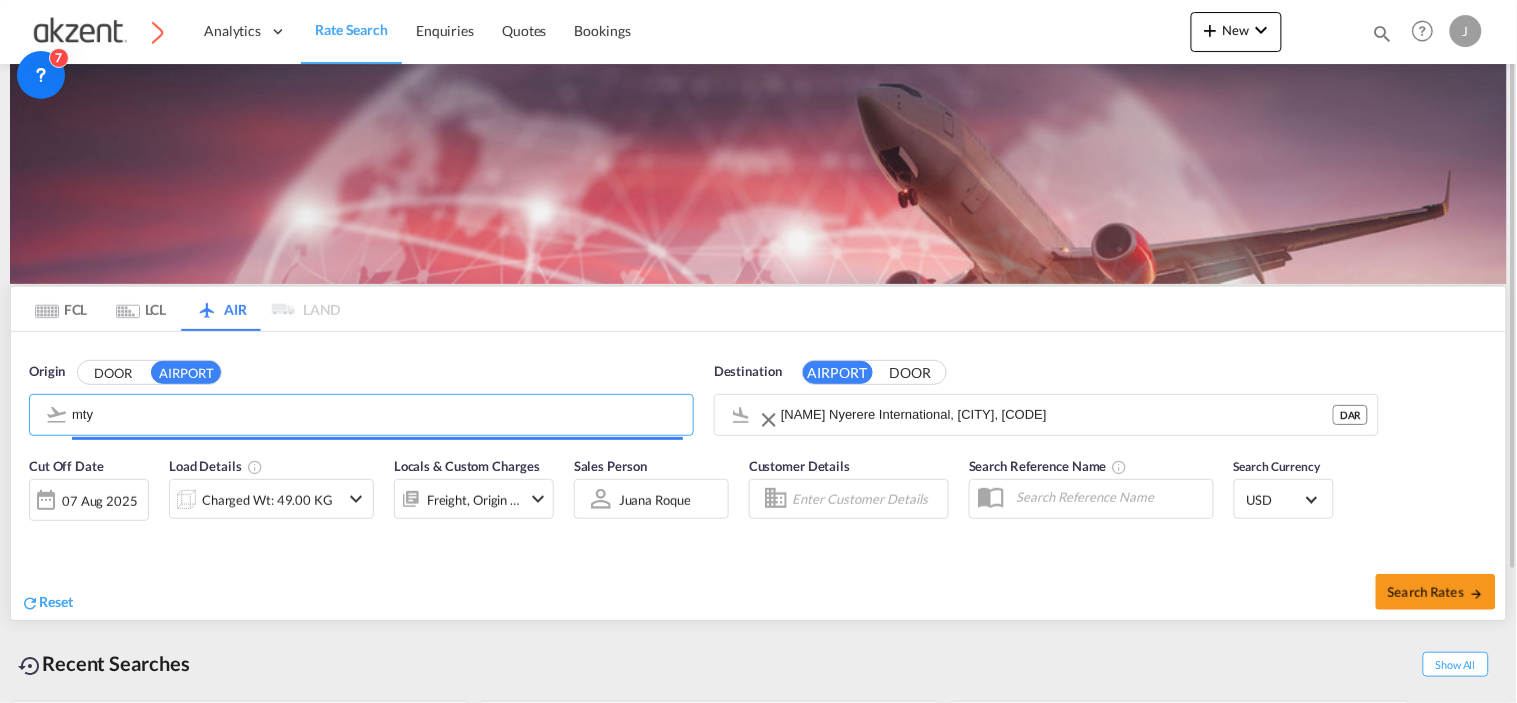 type on "[NAME] Mariano Escobedo International, [CITY], [CODE]" 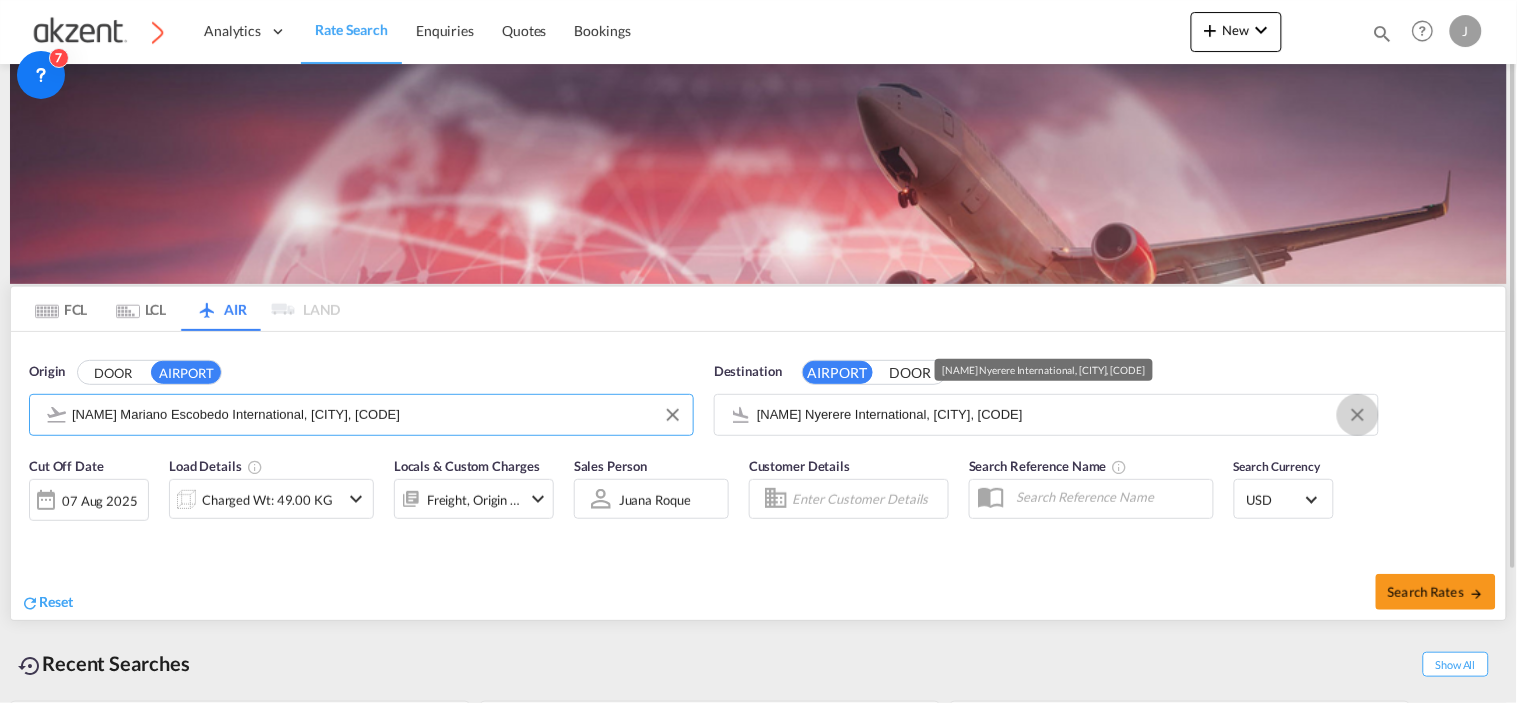 click at bounding box center (1358, 415) 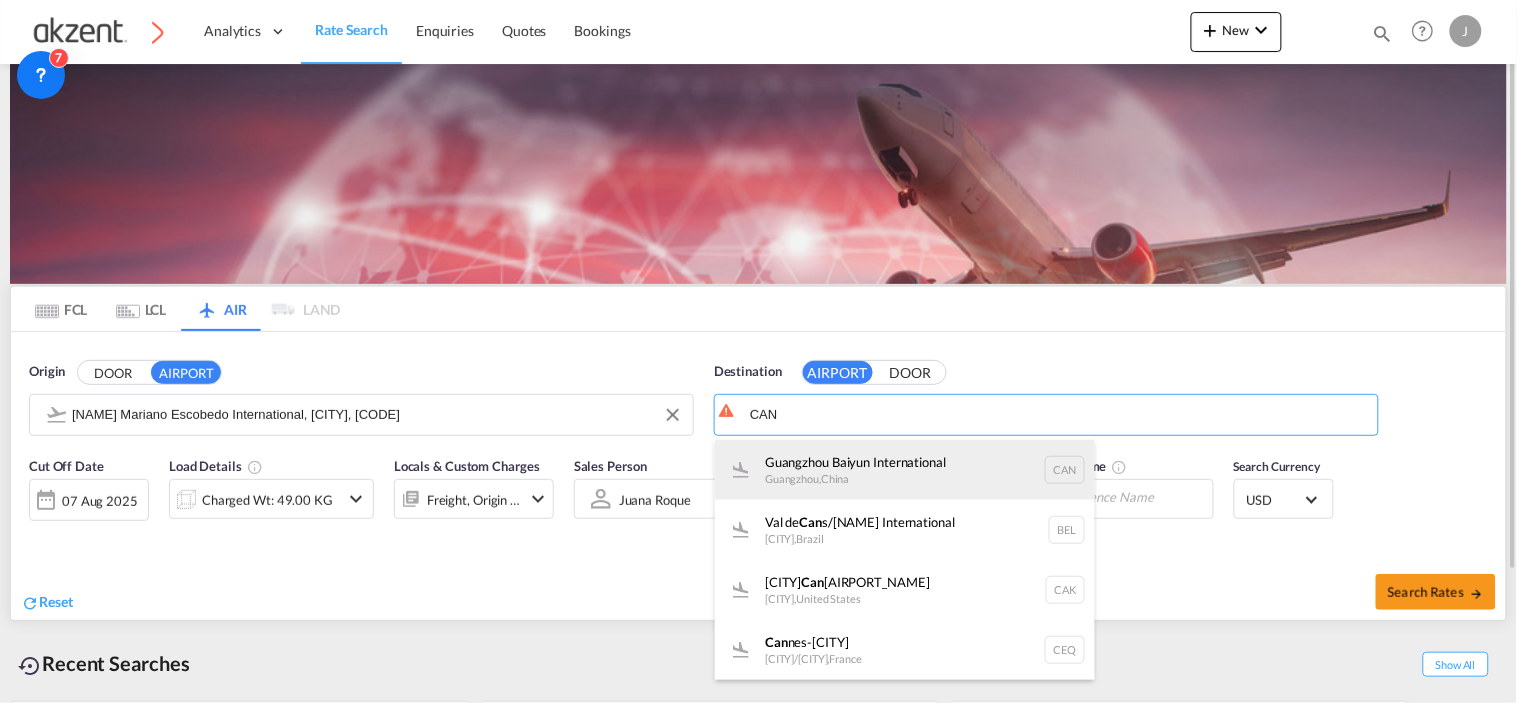 click on "[CITY] Baiyun International
[CITY] ,  [COUNTRY]
[CODE]" at bounding box center [905, 470] 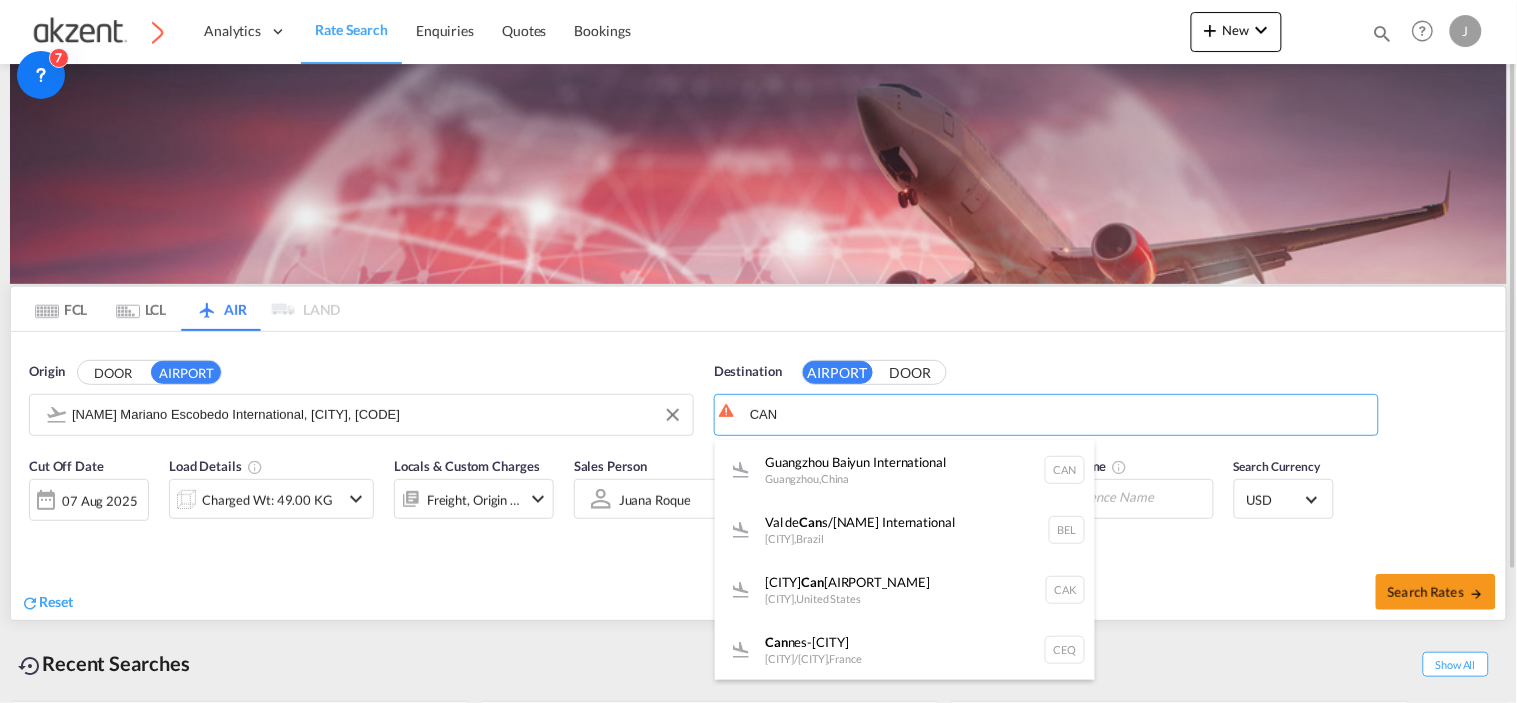 type on "[CITY] Baiyun International, [CITY], [CODE]" 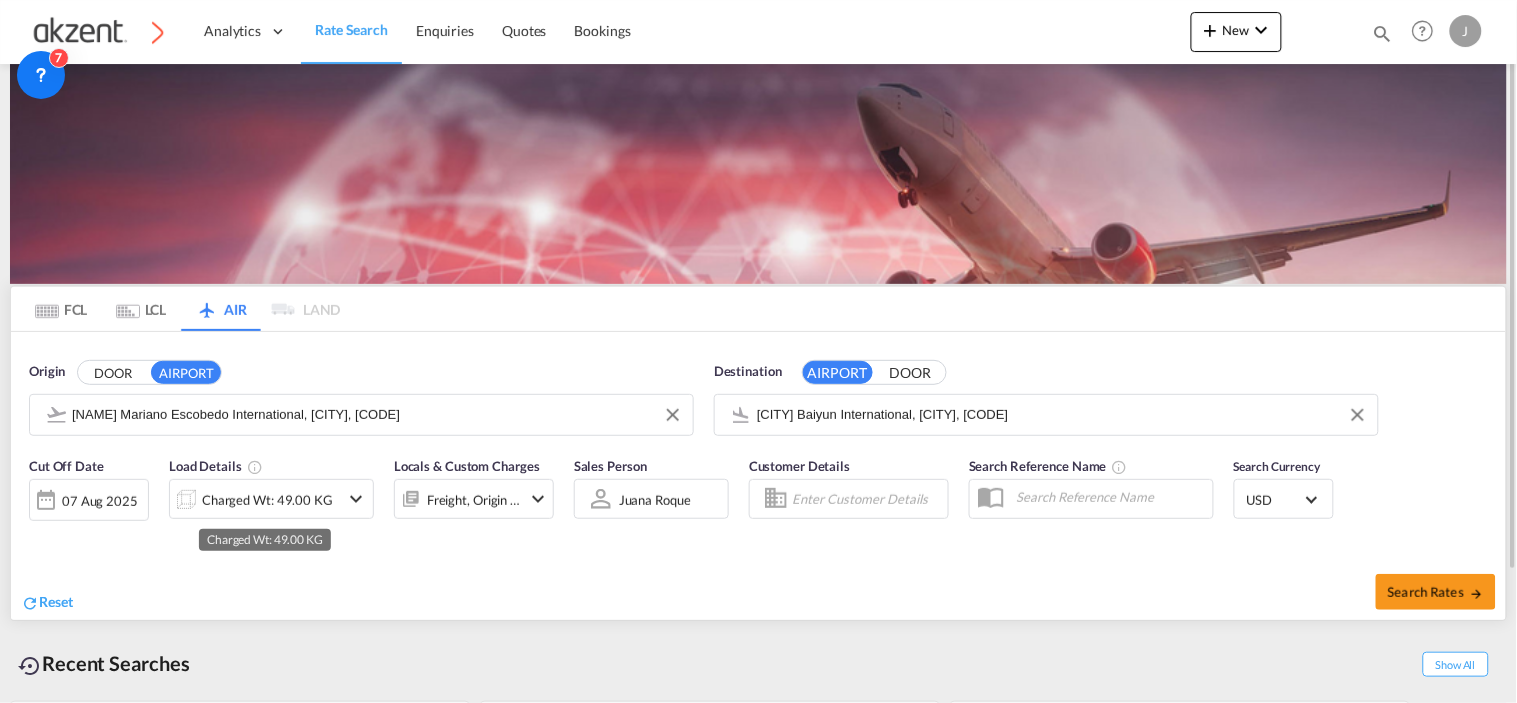 click on "Charged Wt: 49.00 KG" at bounding box center [267, 500] 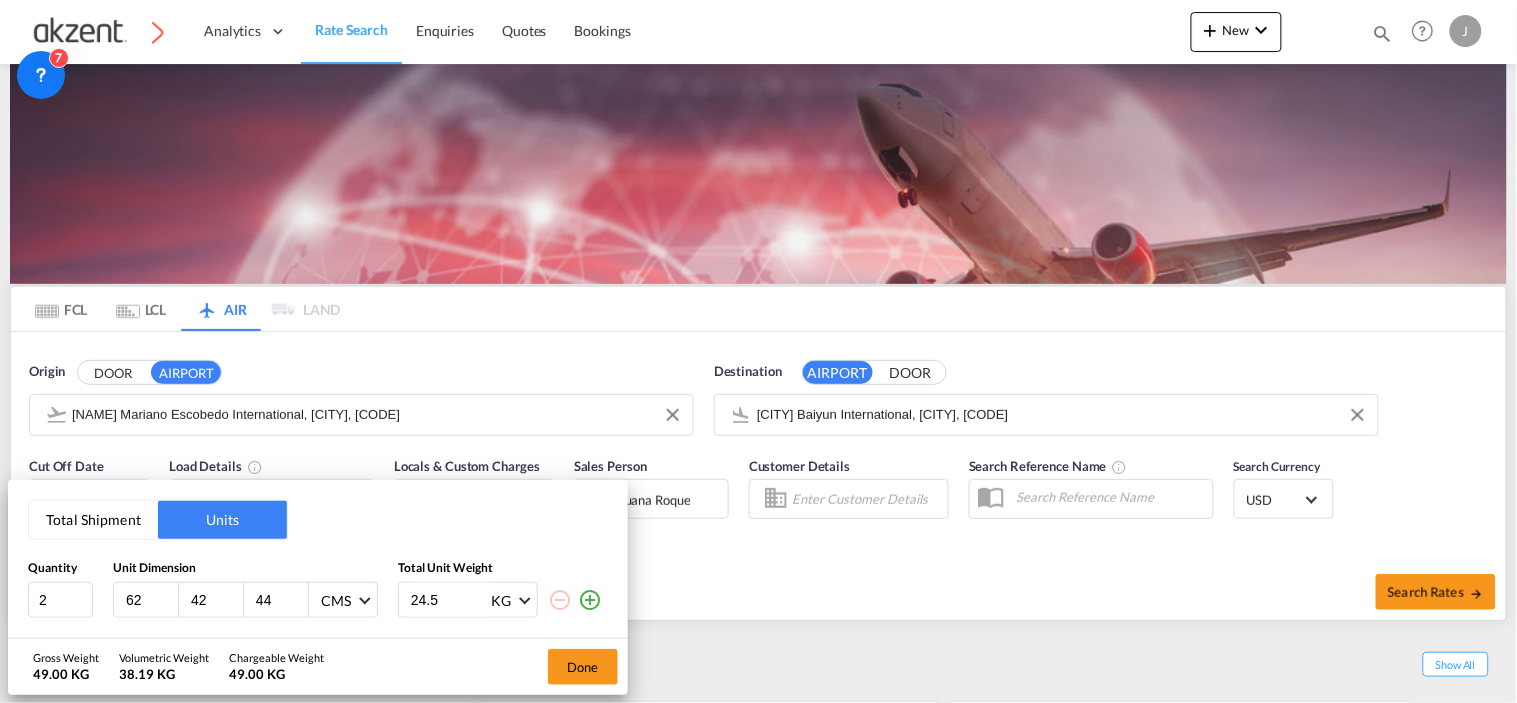 click on "62" at bounding box center (151, 600) 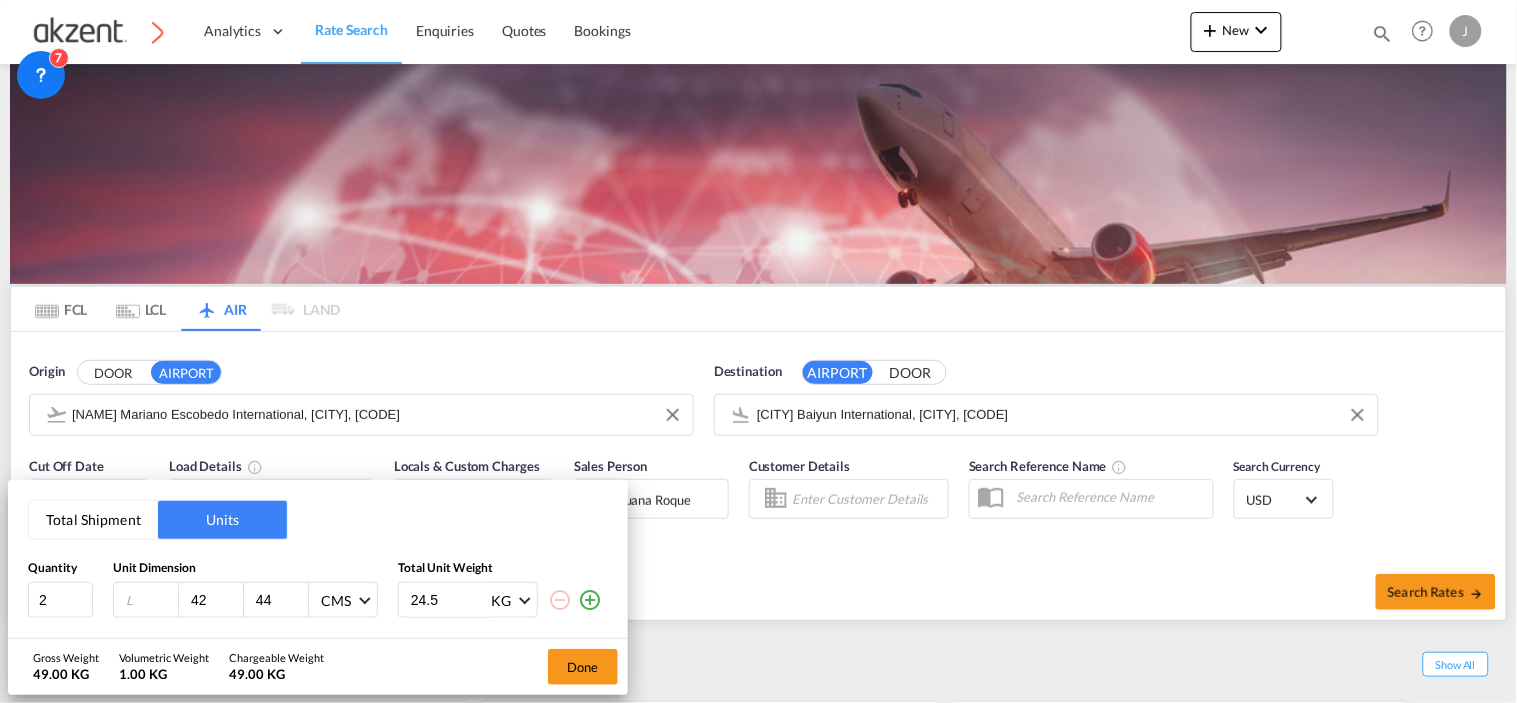 type 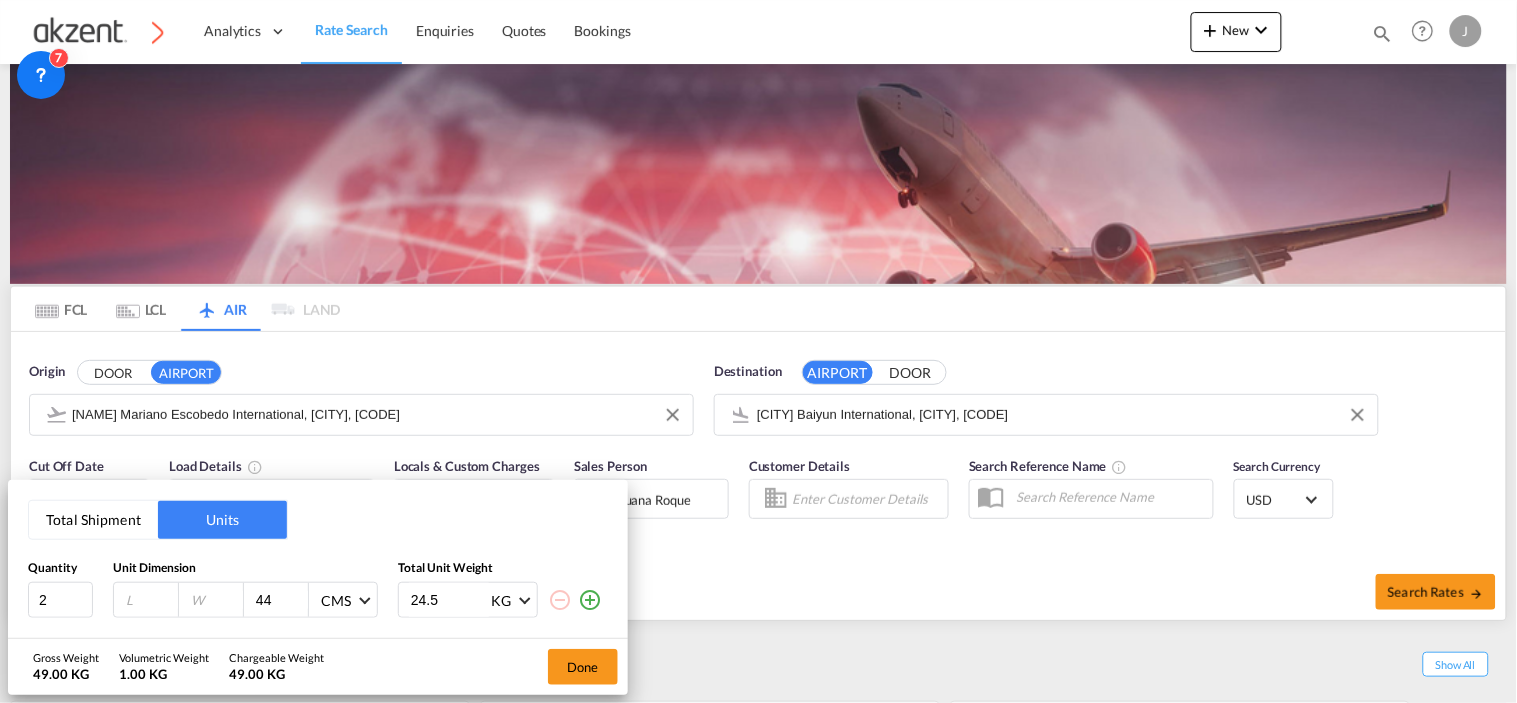 type 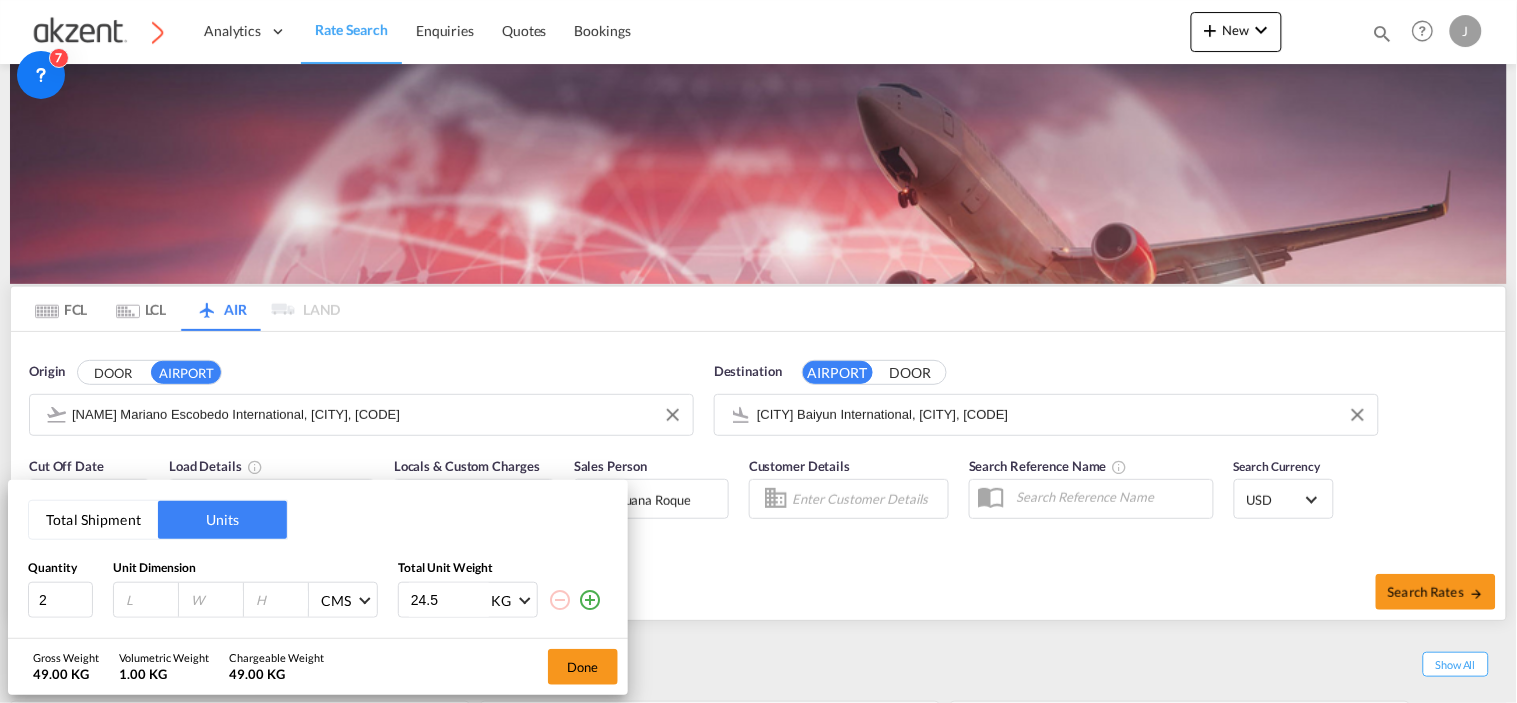 type 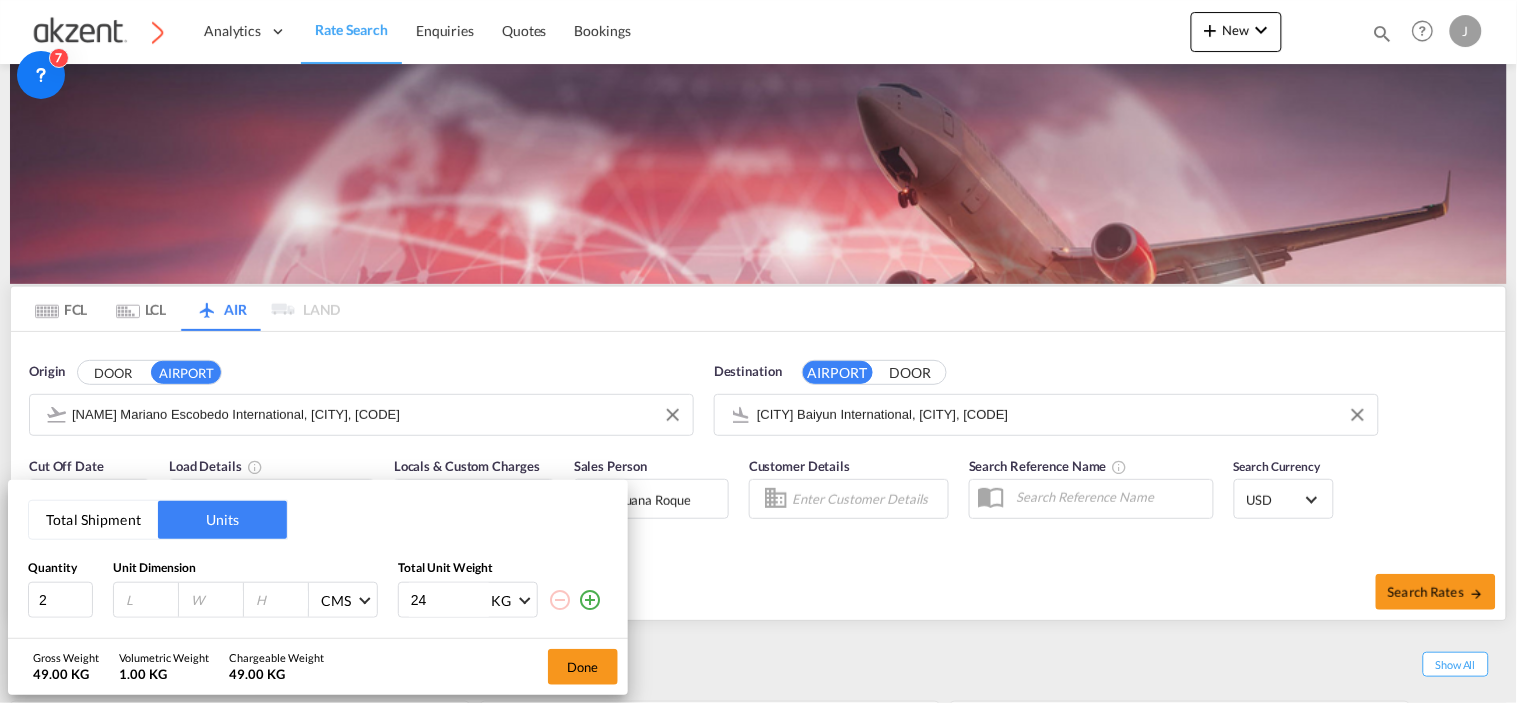 type on "2" 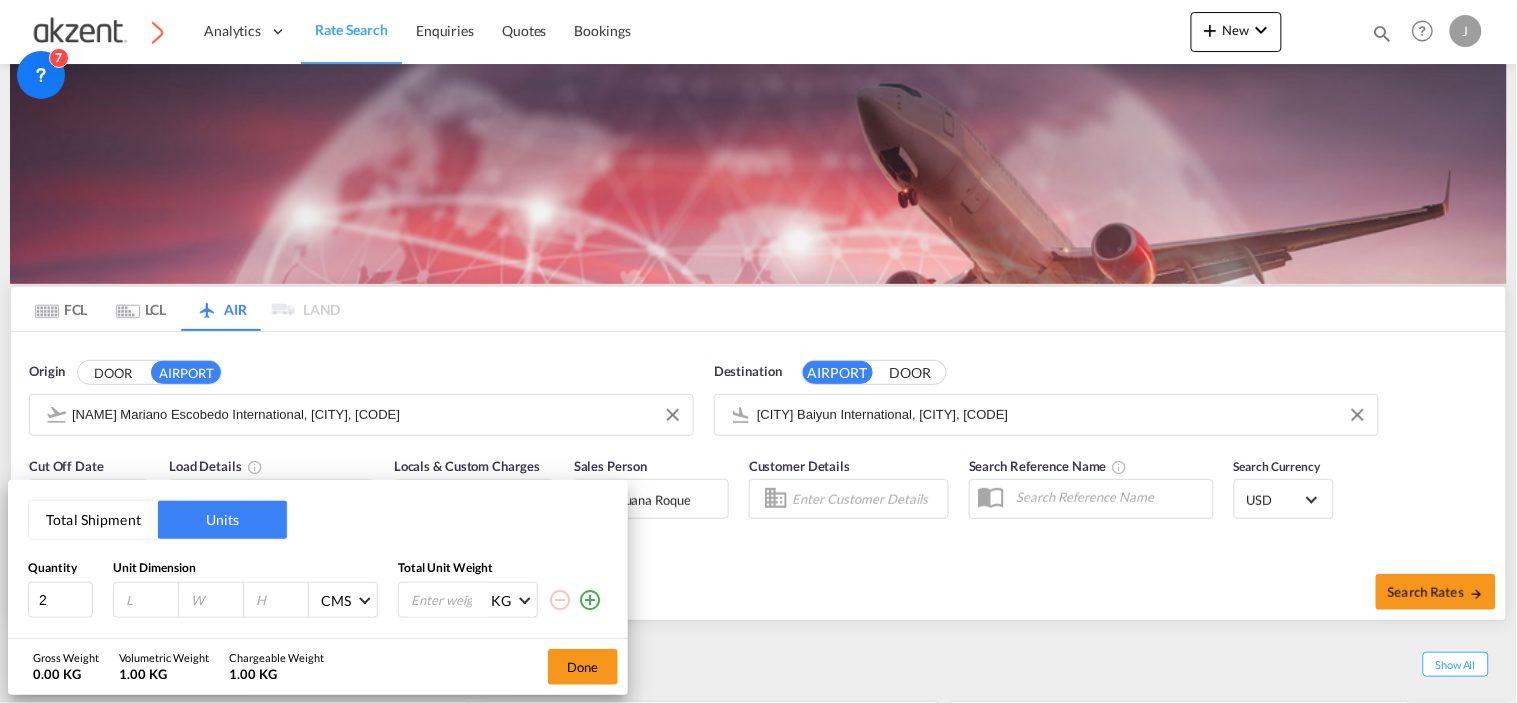 type 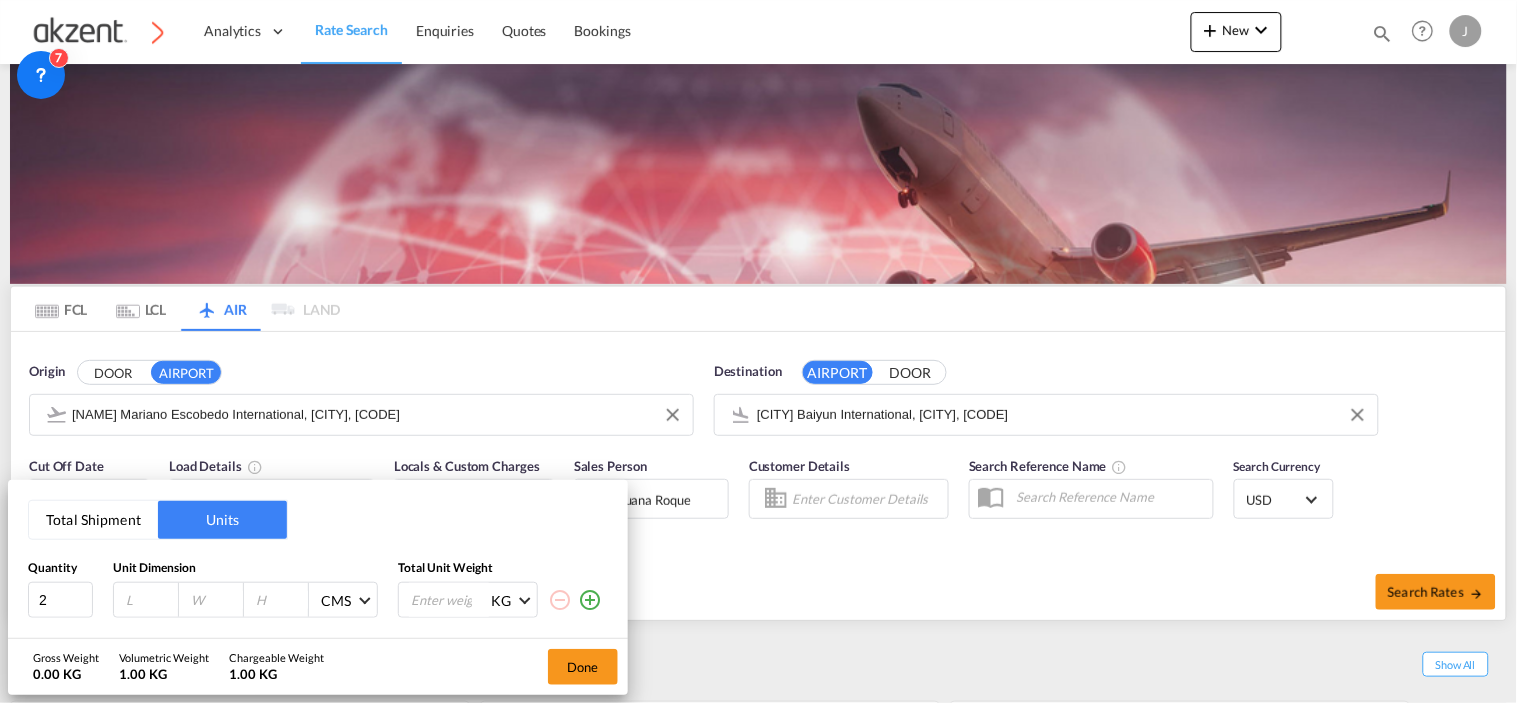 click at bounding box center (151, 600) 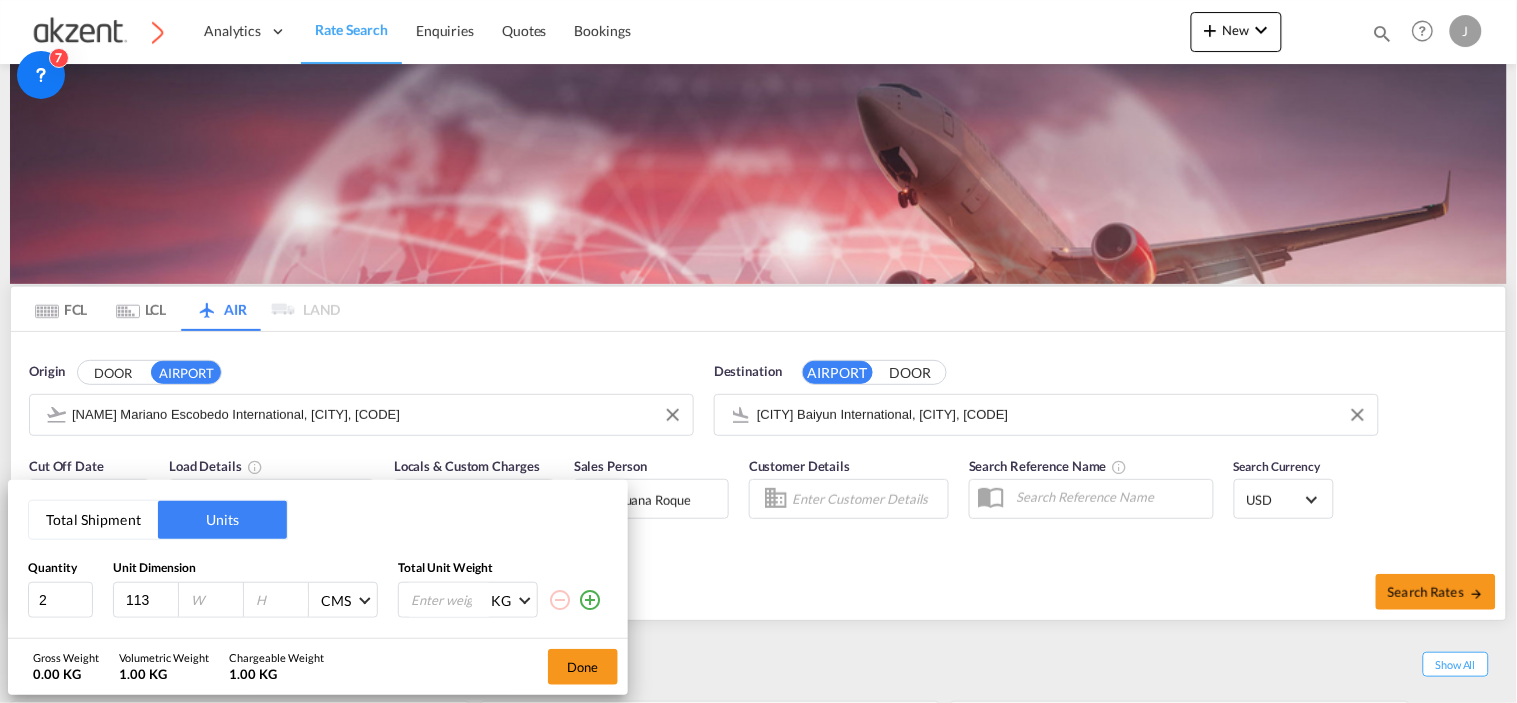 type on "113" 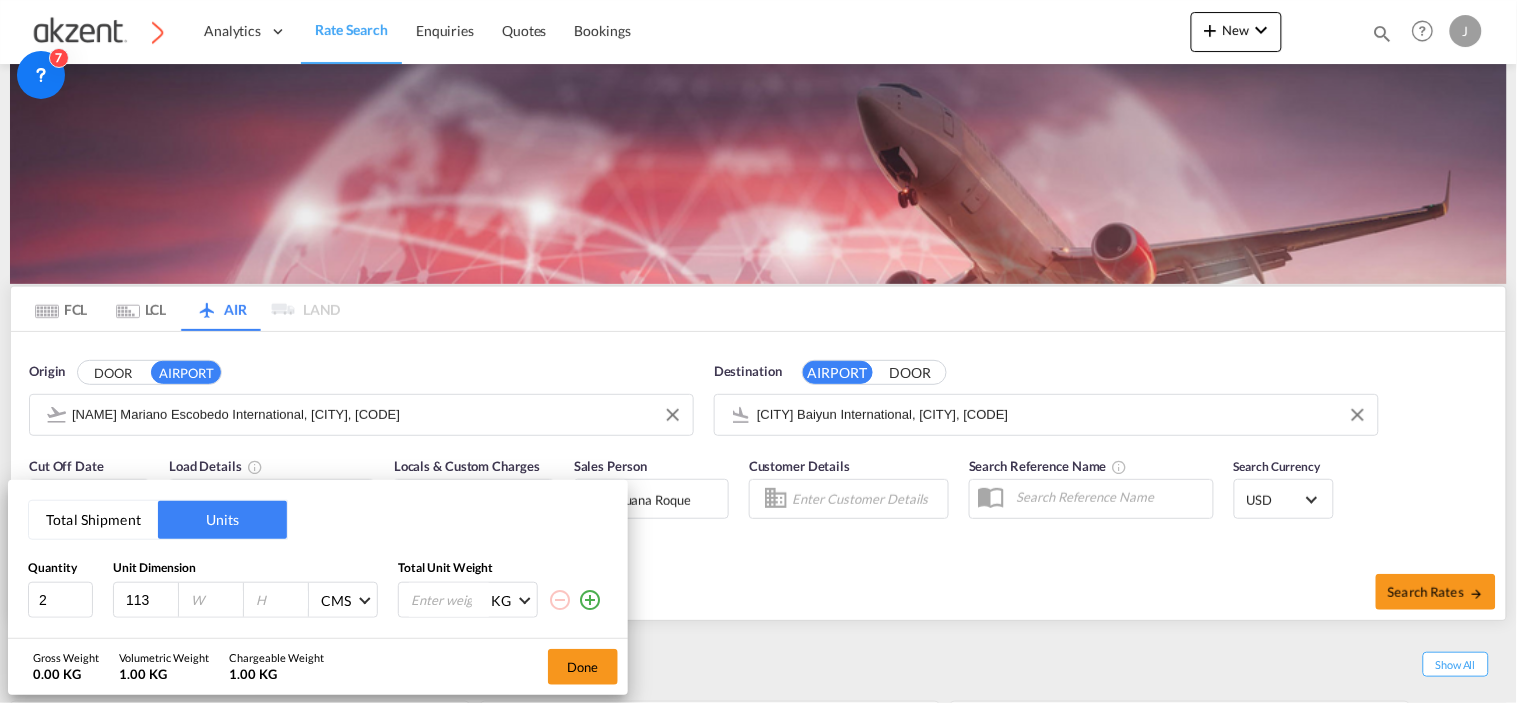 click at bounding box center (216, 600) 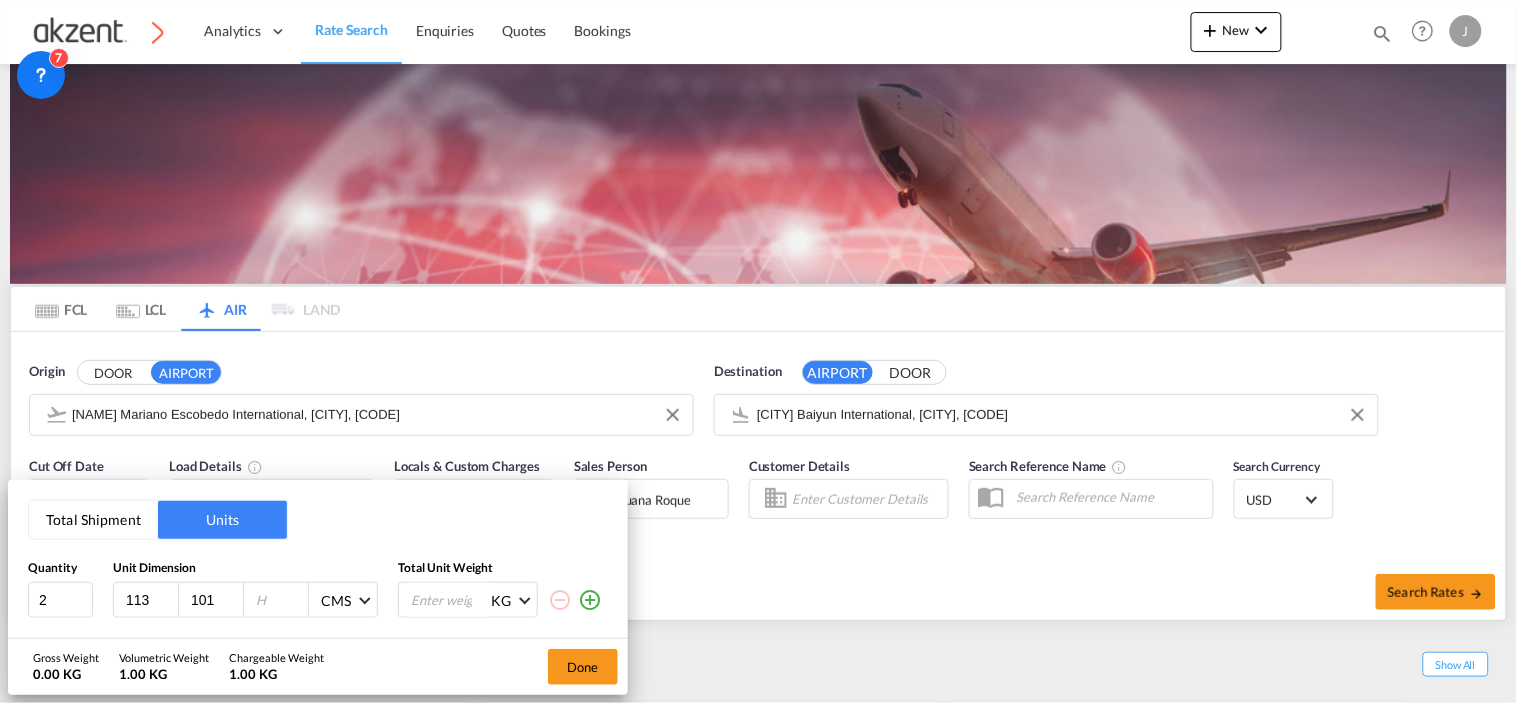 type on "101" 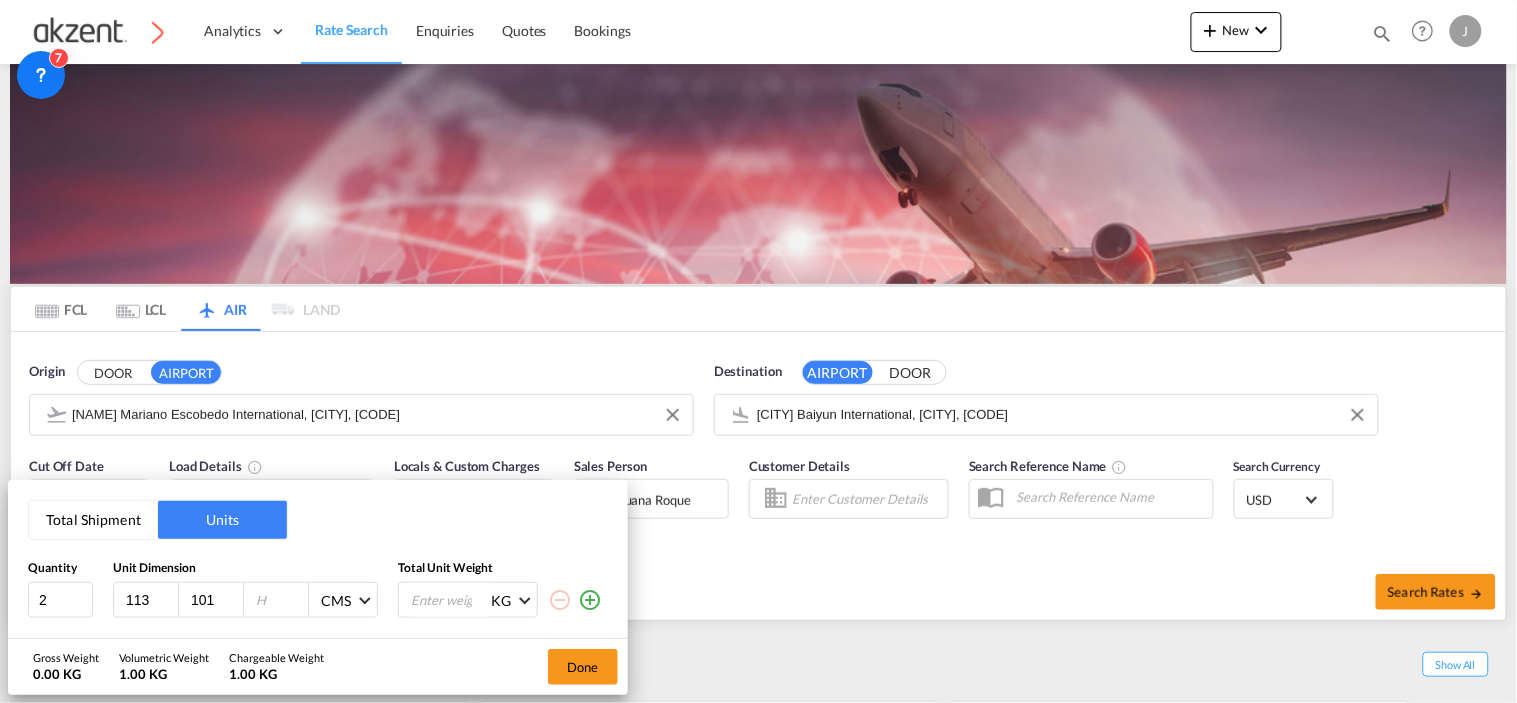 click at bounding box center [281, 600] 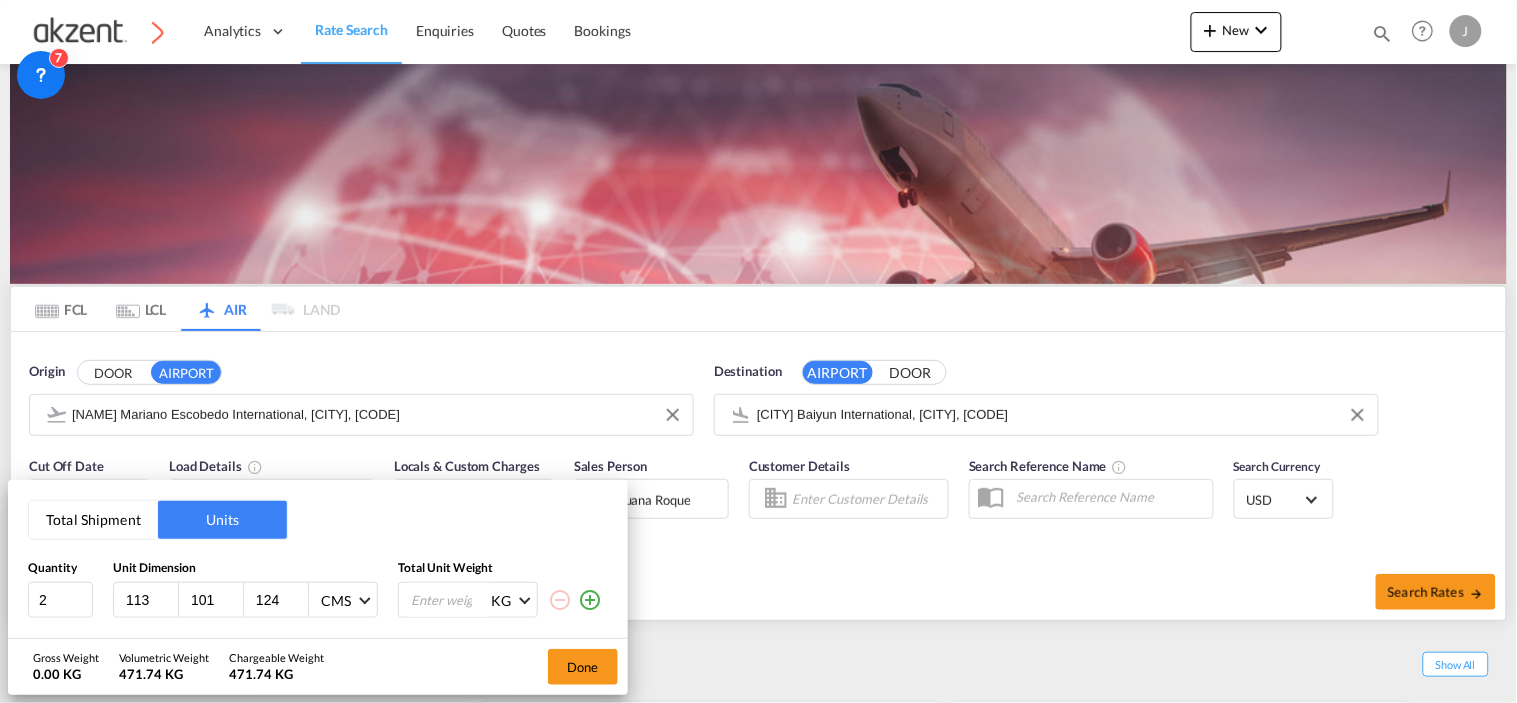 type on "124" 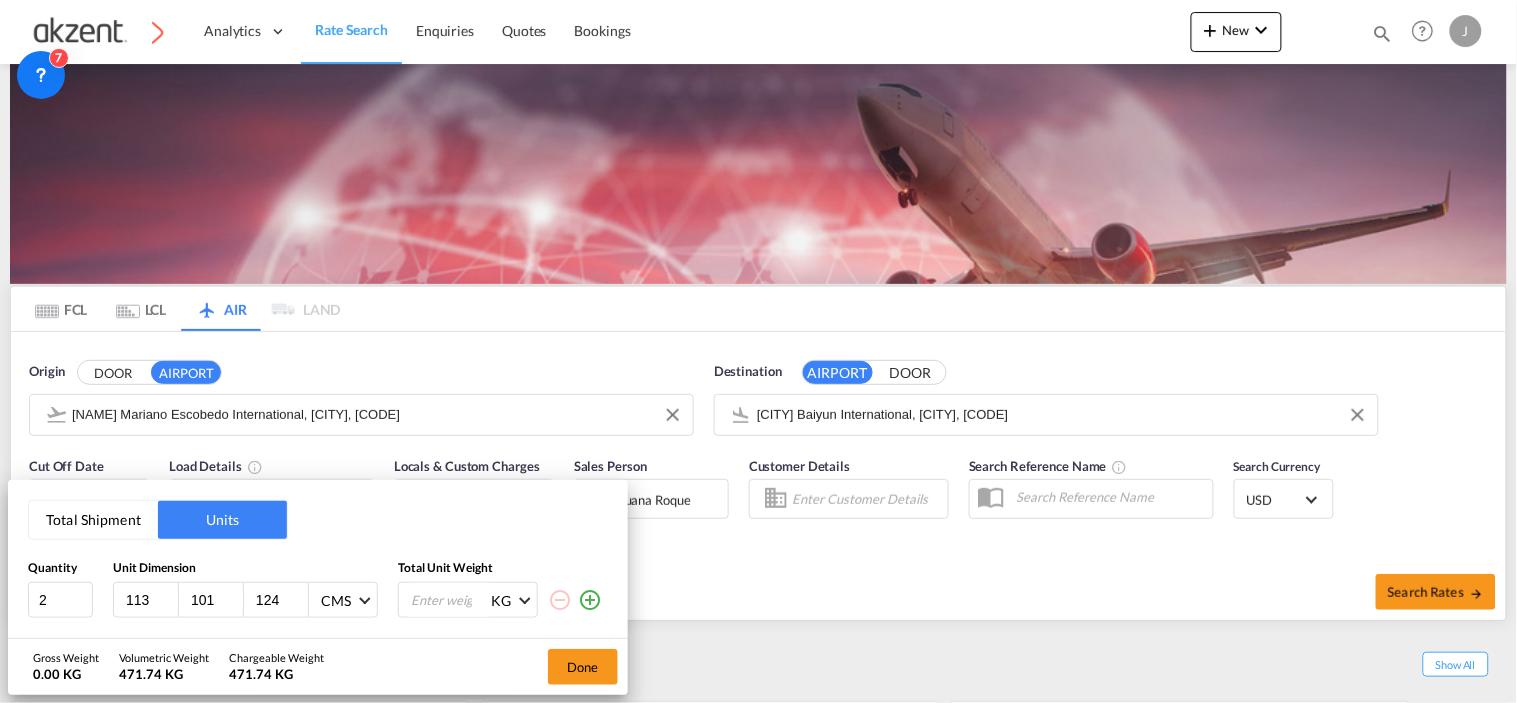 click on "Unit Dimension" at bounding box center [245, 568] 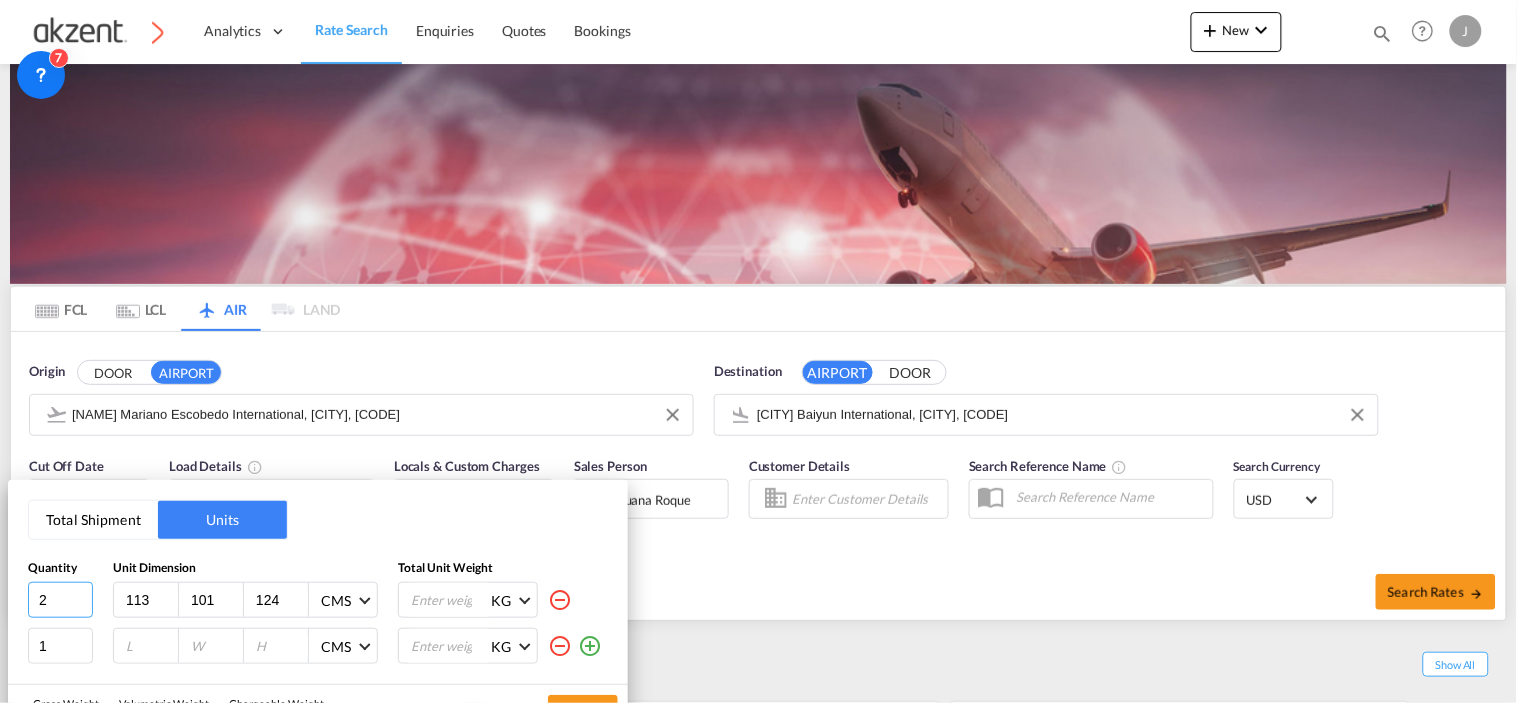 click on "2" at bounding box center (60, 600) 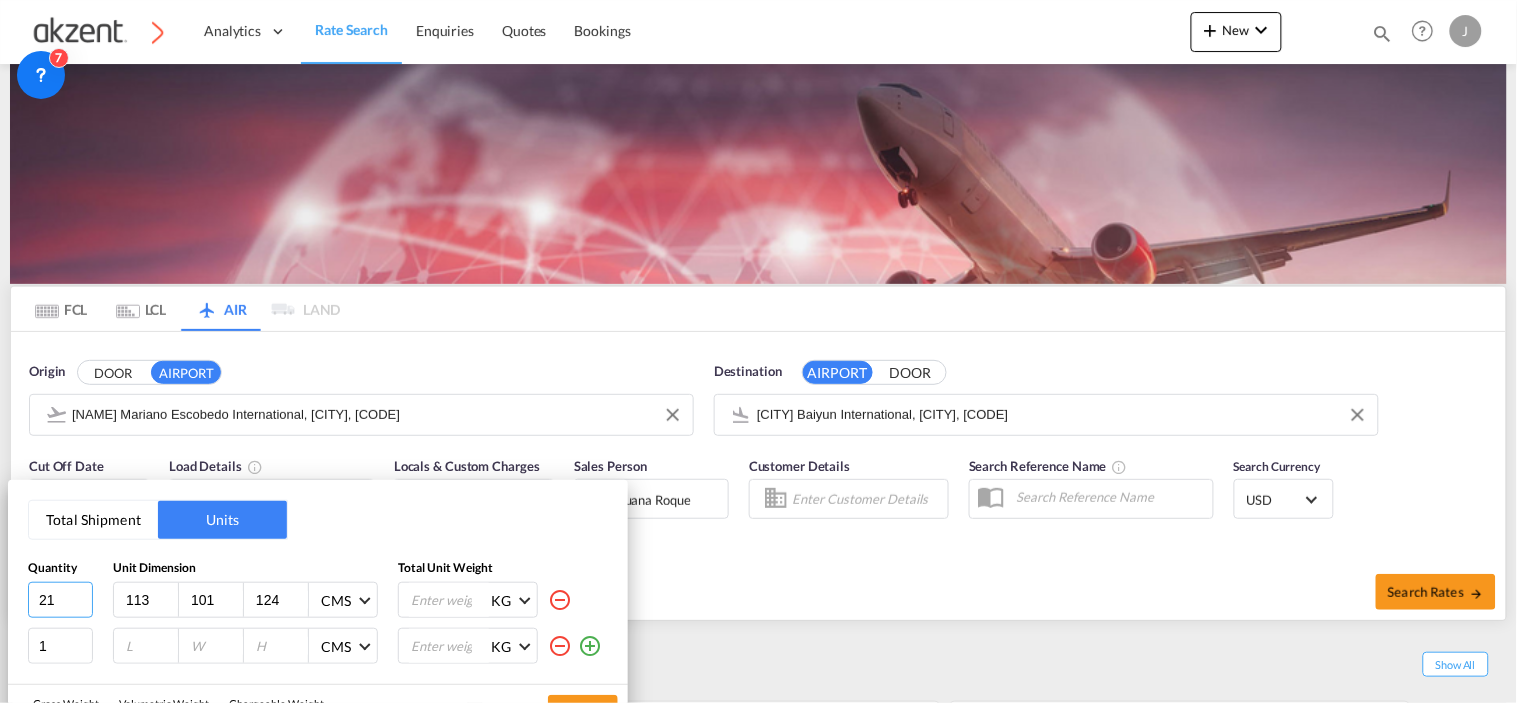type on "2" 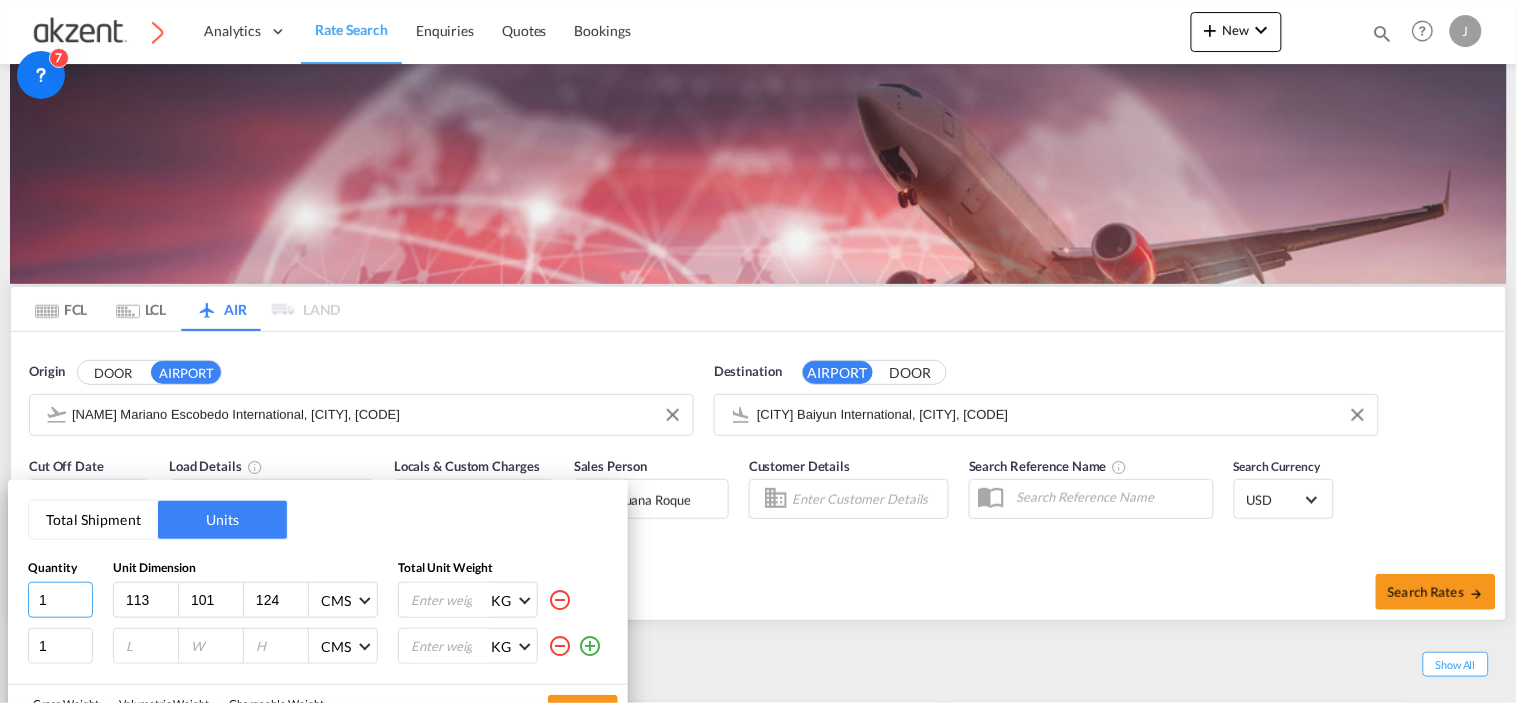 type on "1" 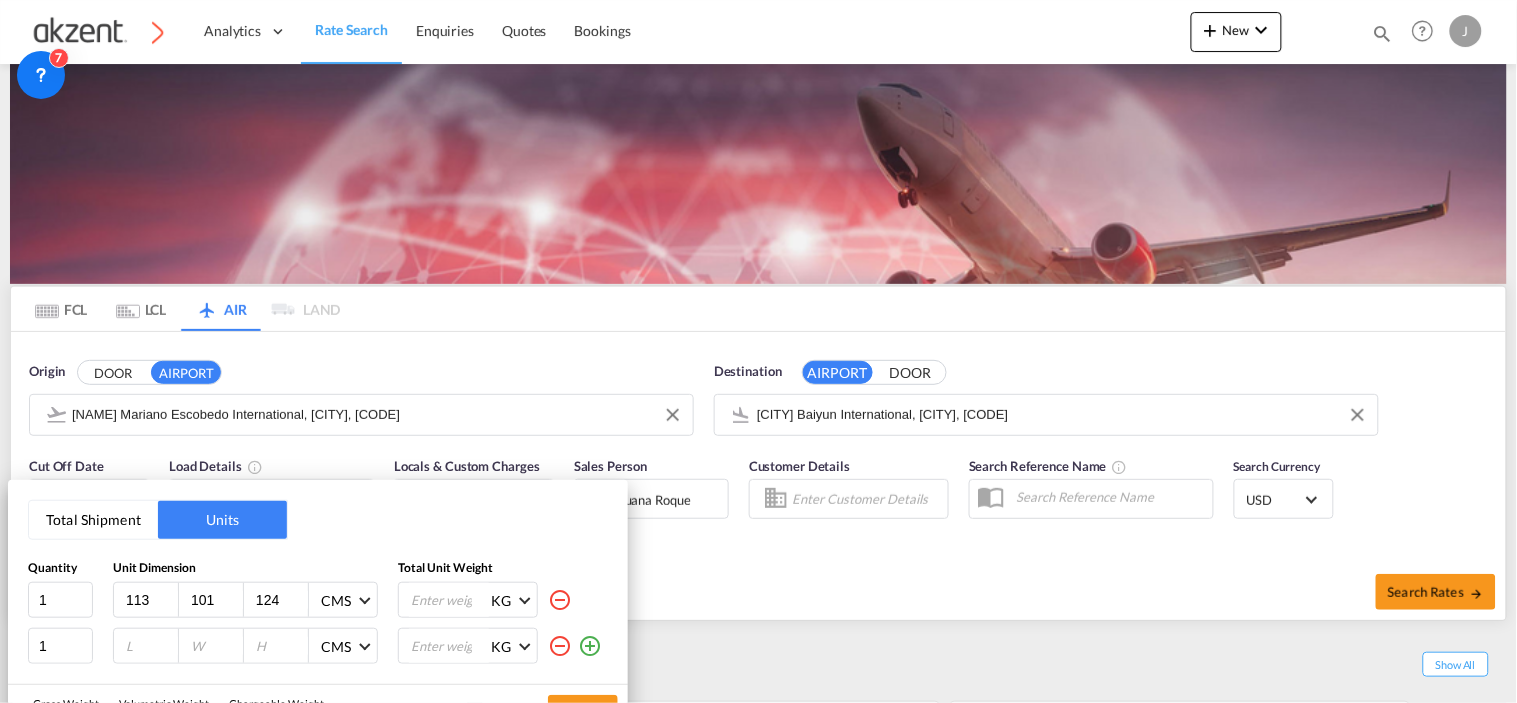 click at bounding box center [151, 646] 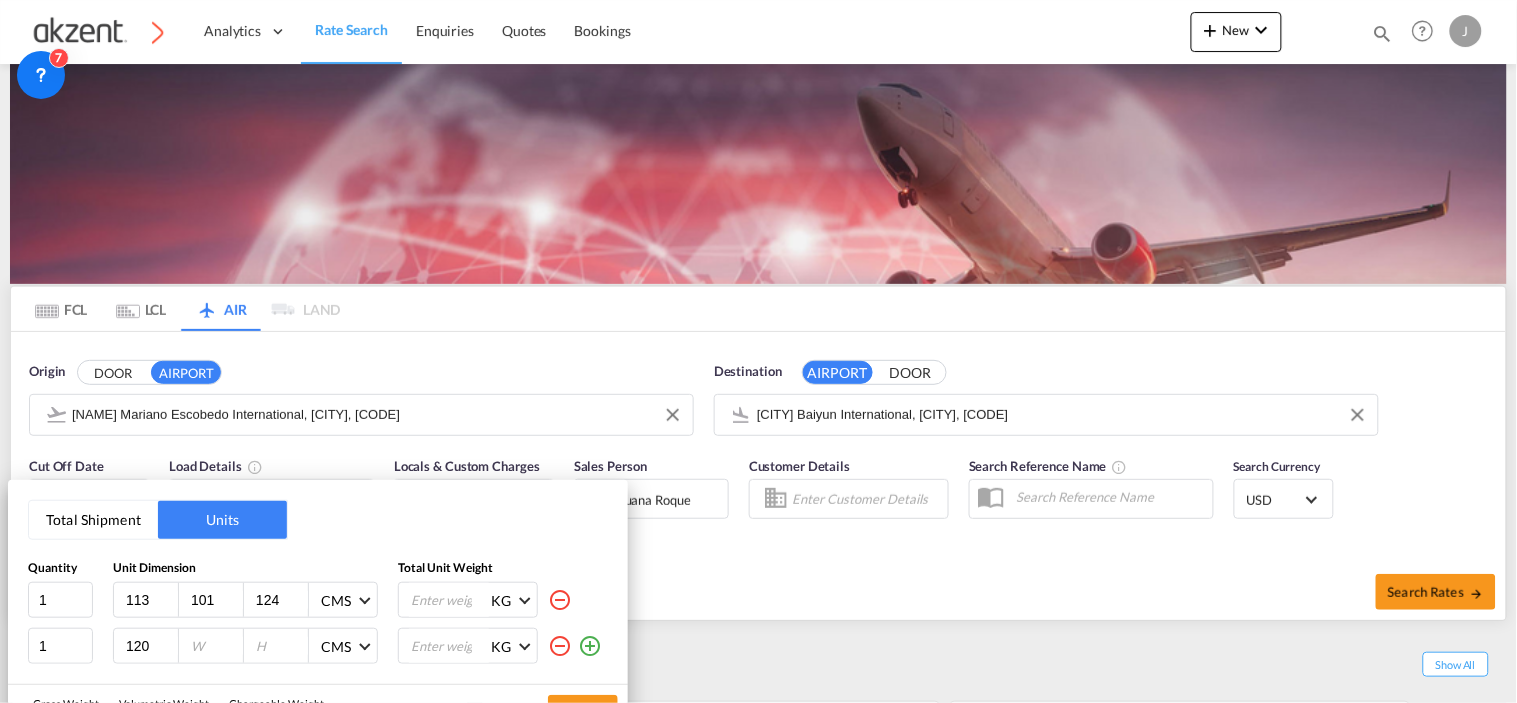 type on "120" 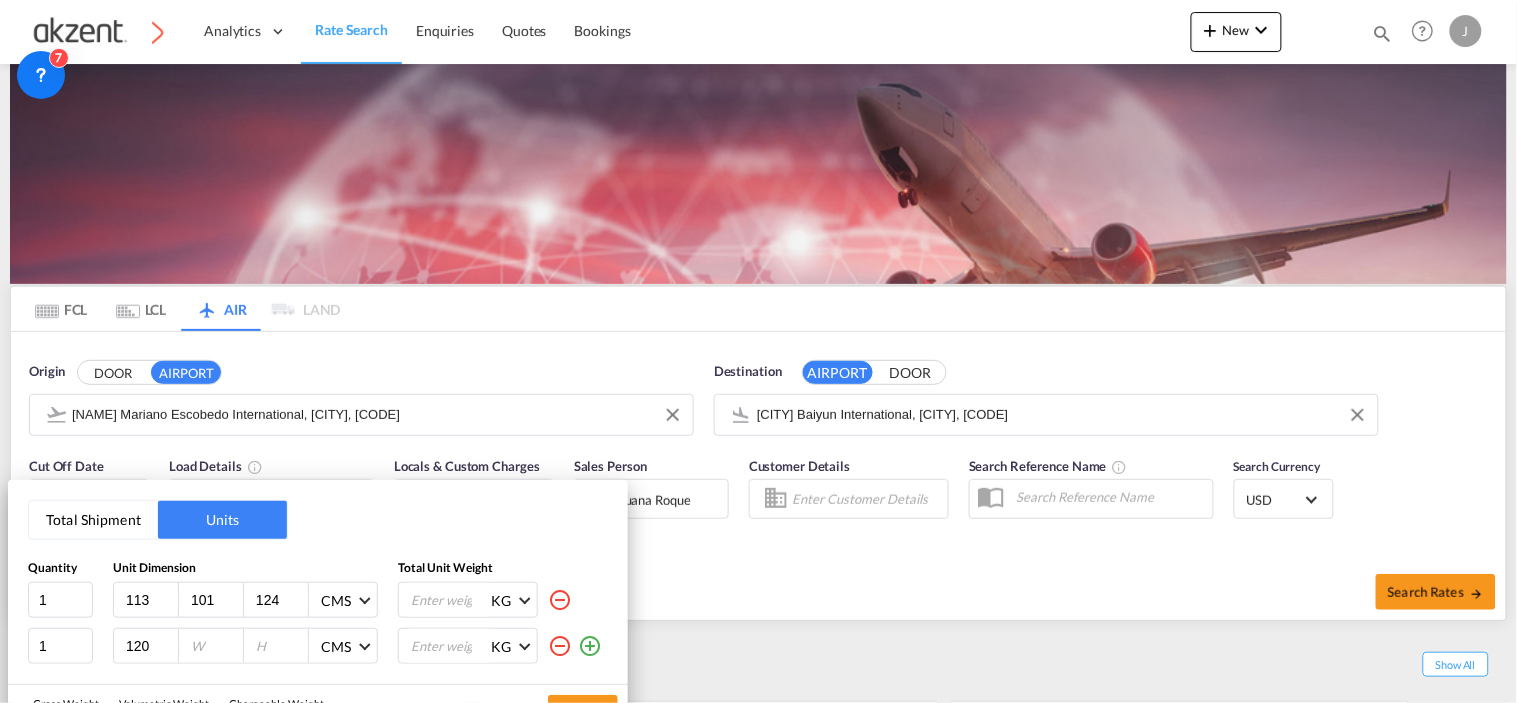 click at bounding box center [216, 646] 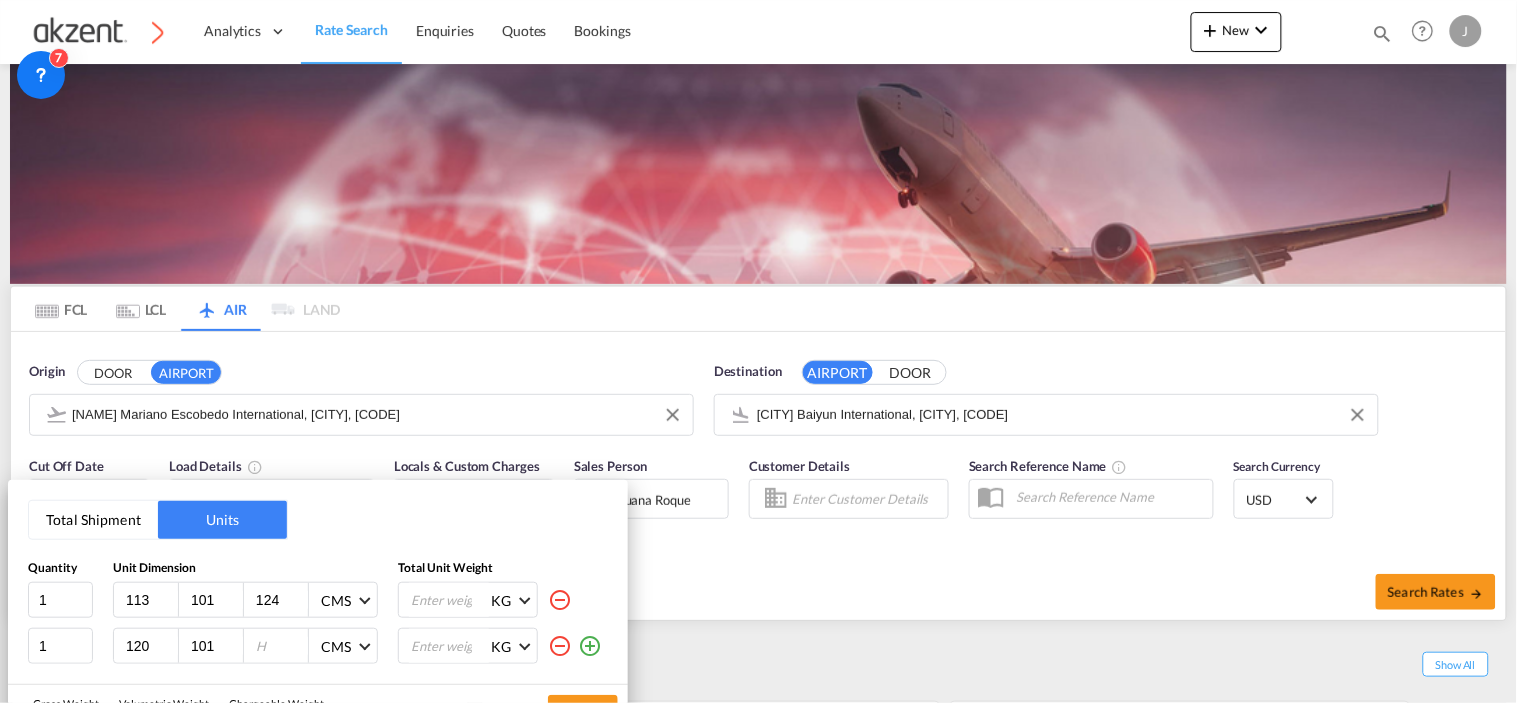 type on "101" 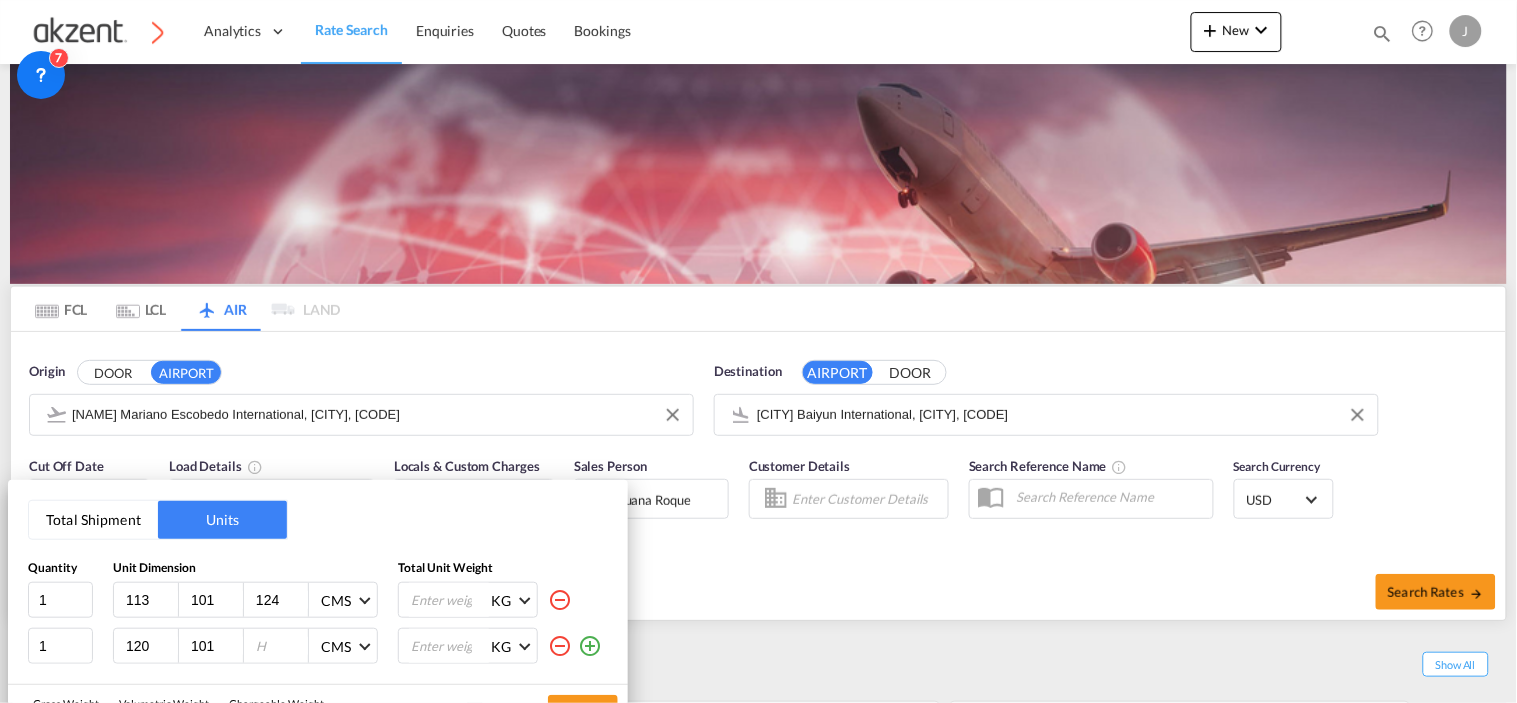 click at bounding box center [281, 646] 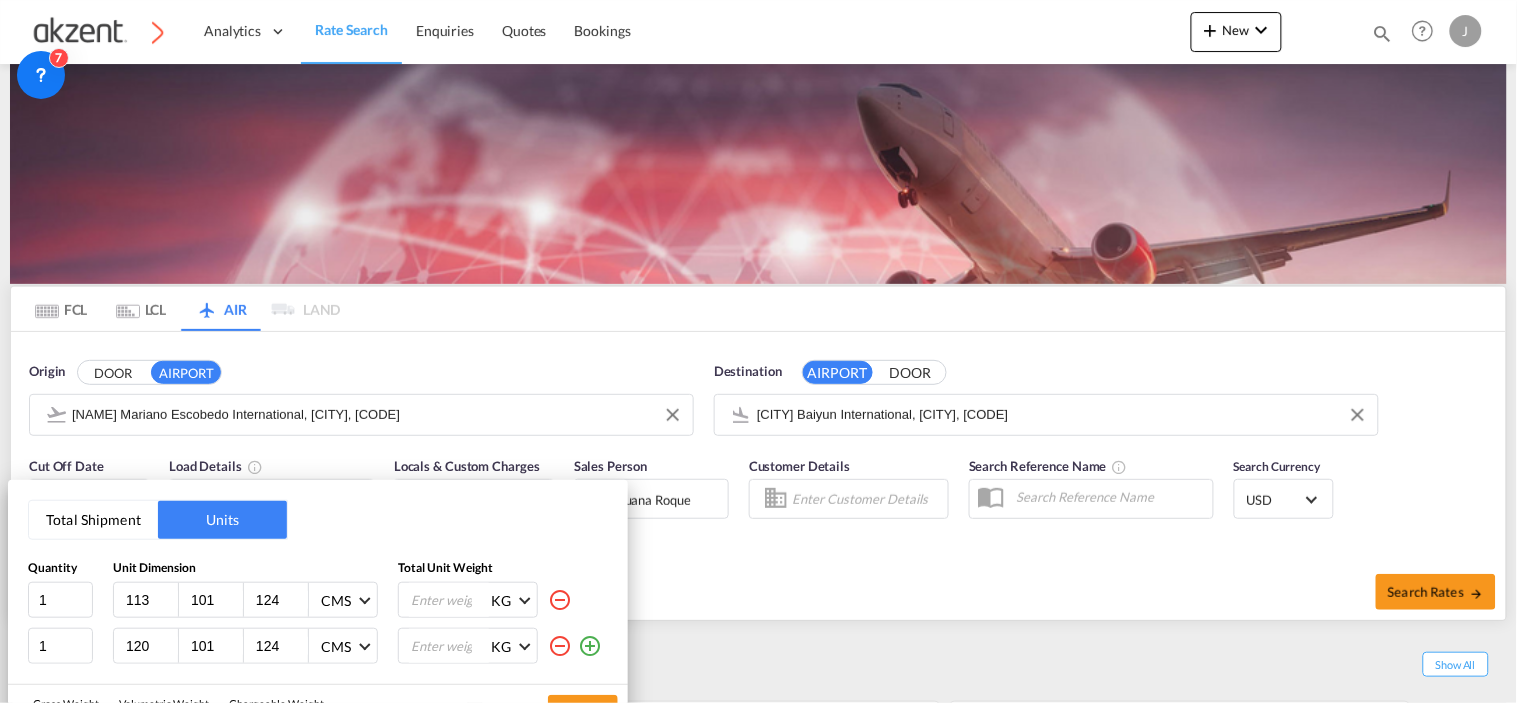 type on "124" 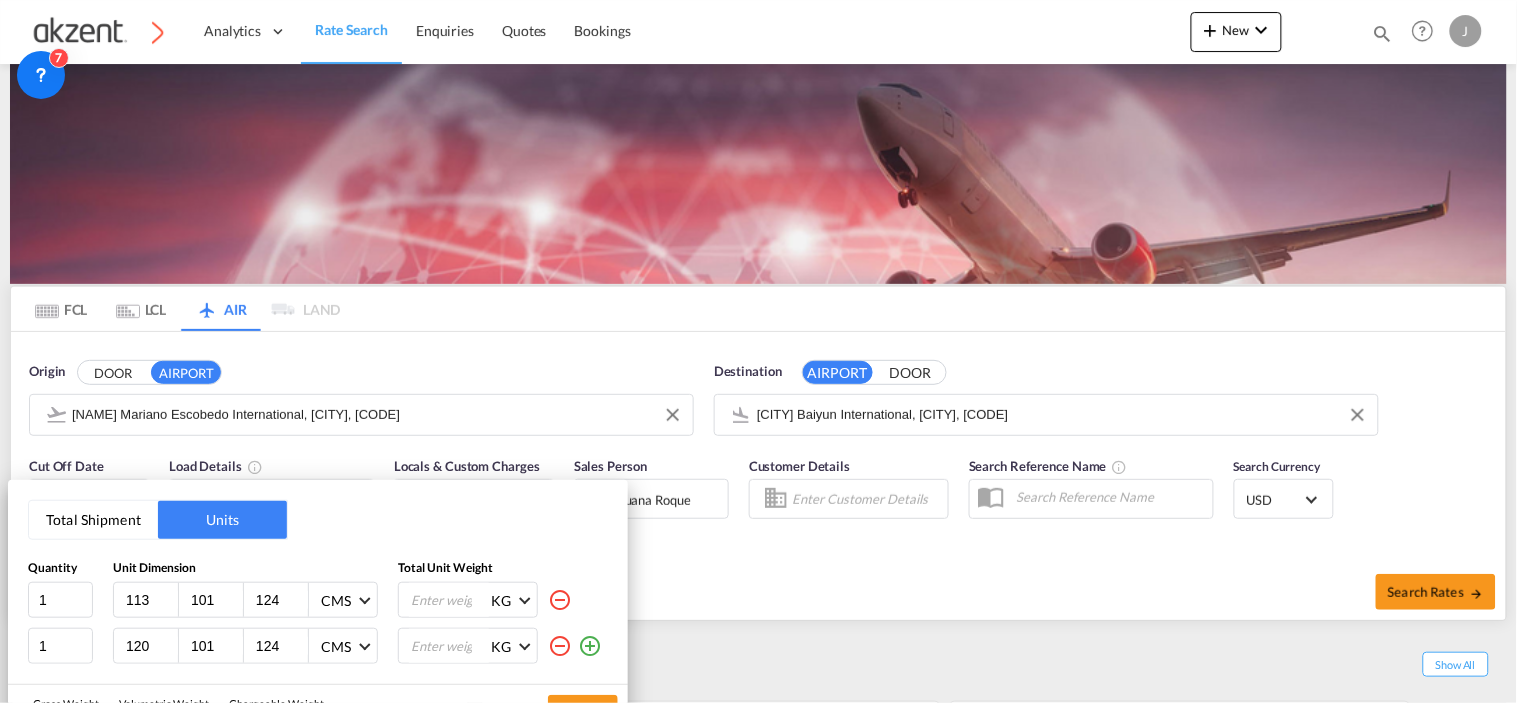drag, startPoint x: 307, startPoint y: 531, endPoint x: 335, endPoint y: 547, distance: 32.24903 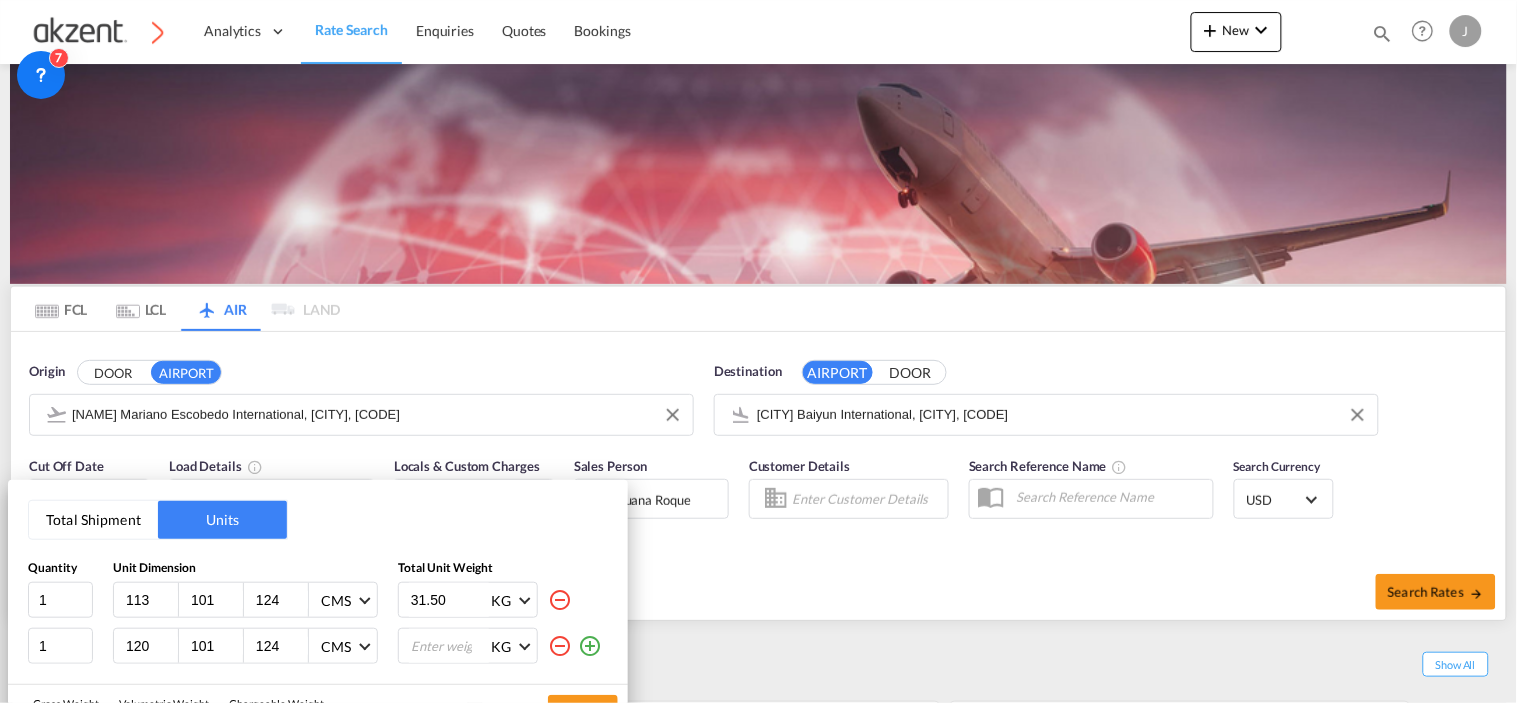 type on "31.50" 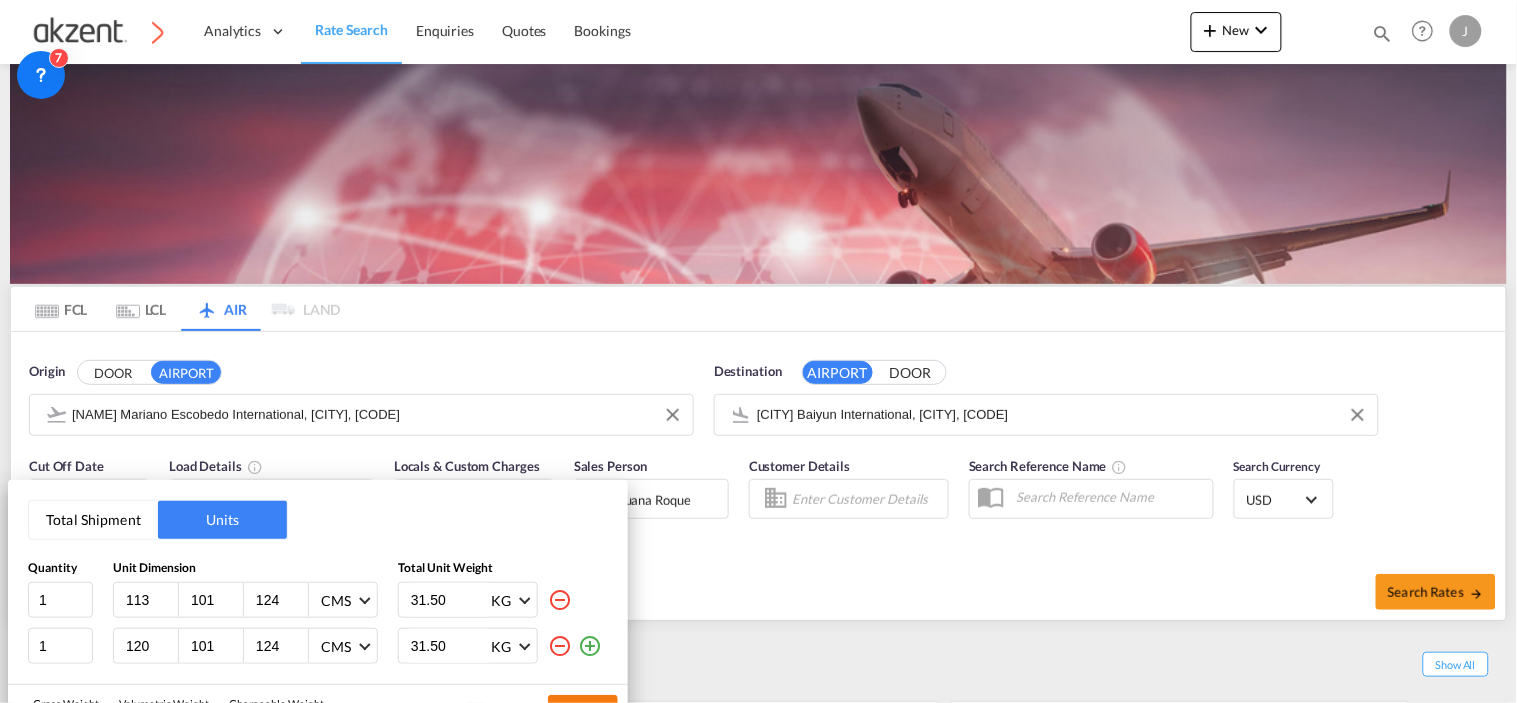 type on "31.50" 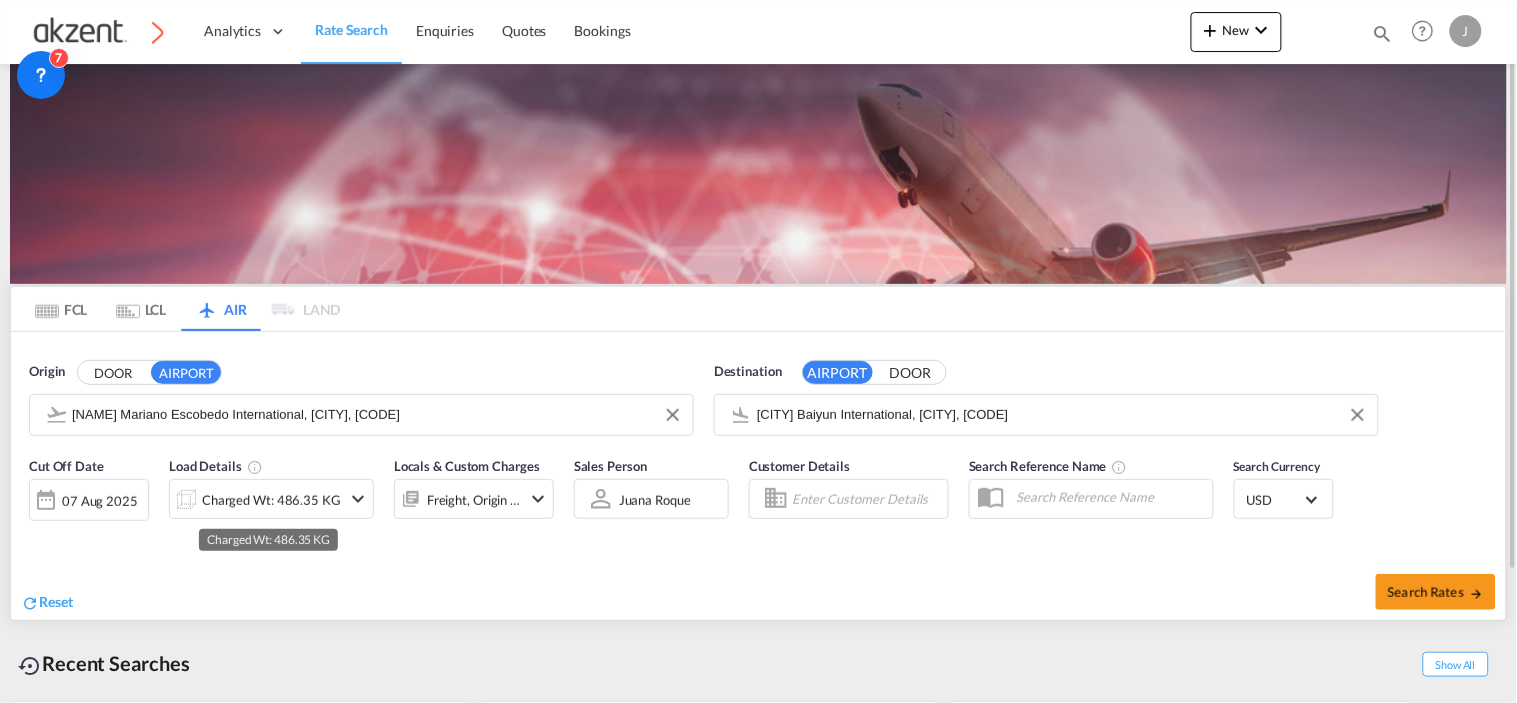 click on "Charged Wt: 486.35 KG" at bounding box center (271, 500) 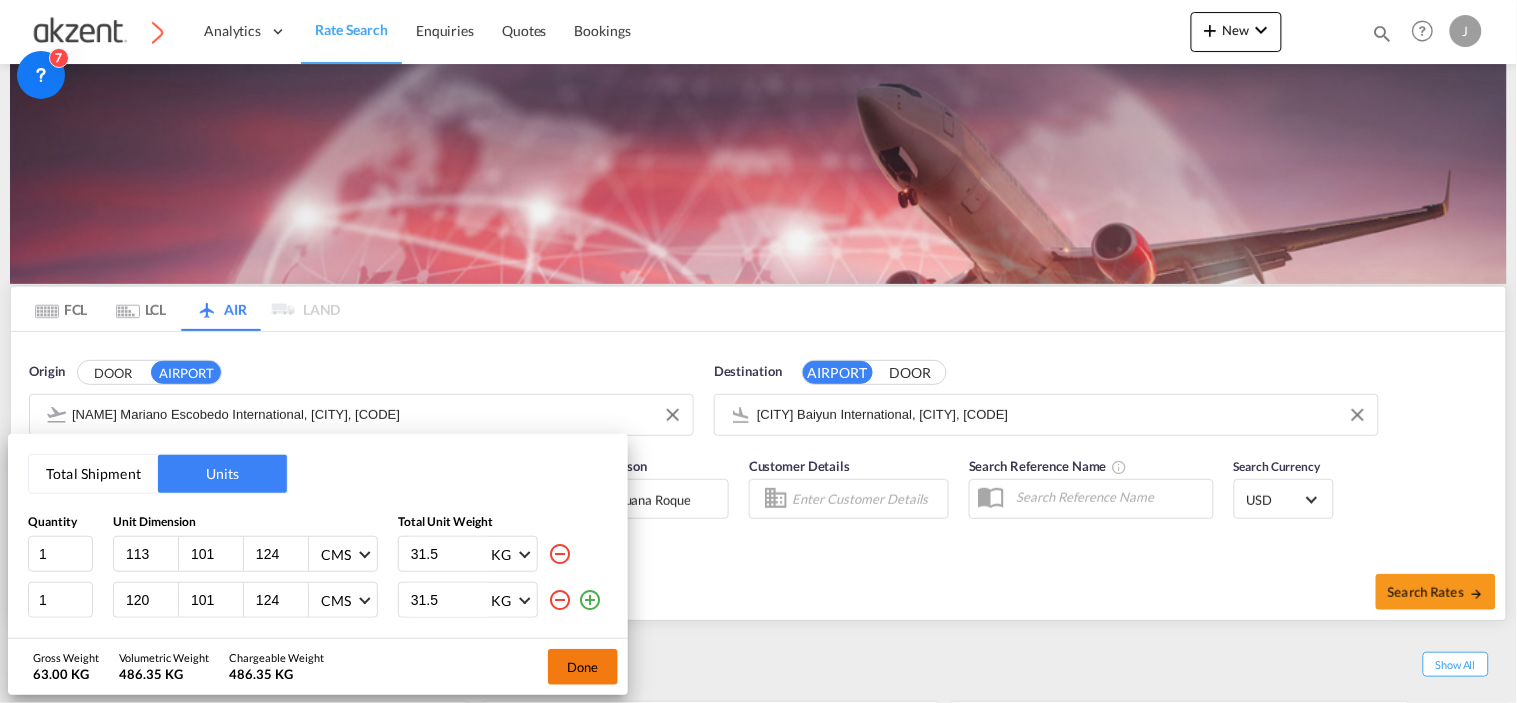 click on "Done" at bounding box center (583, 667) 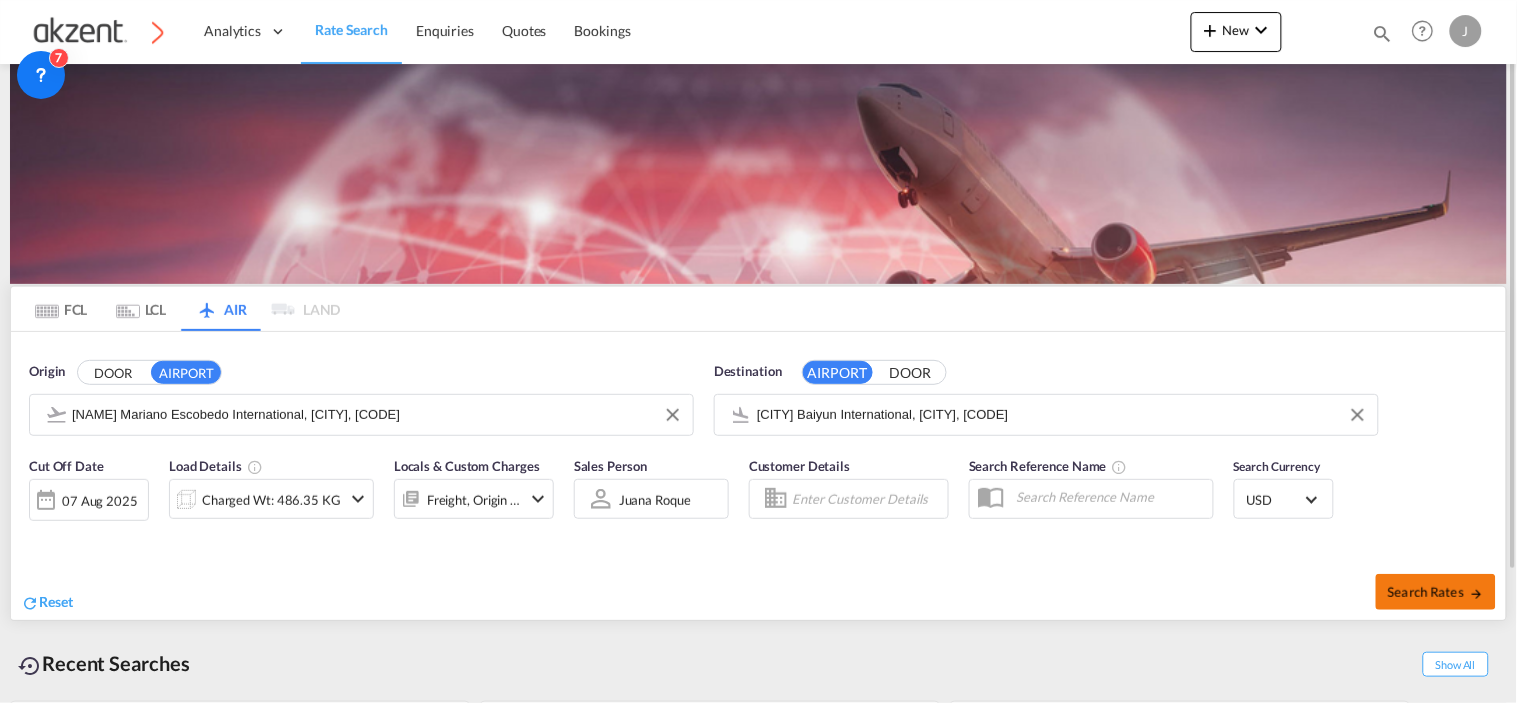 click on "Search Rates" at bounding box center (1436, 592) 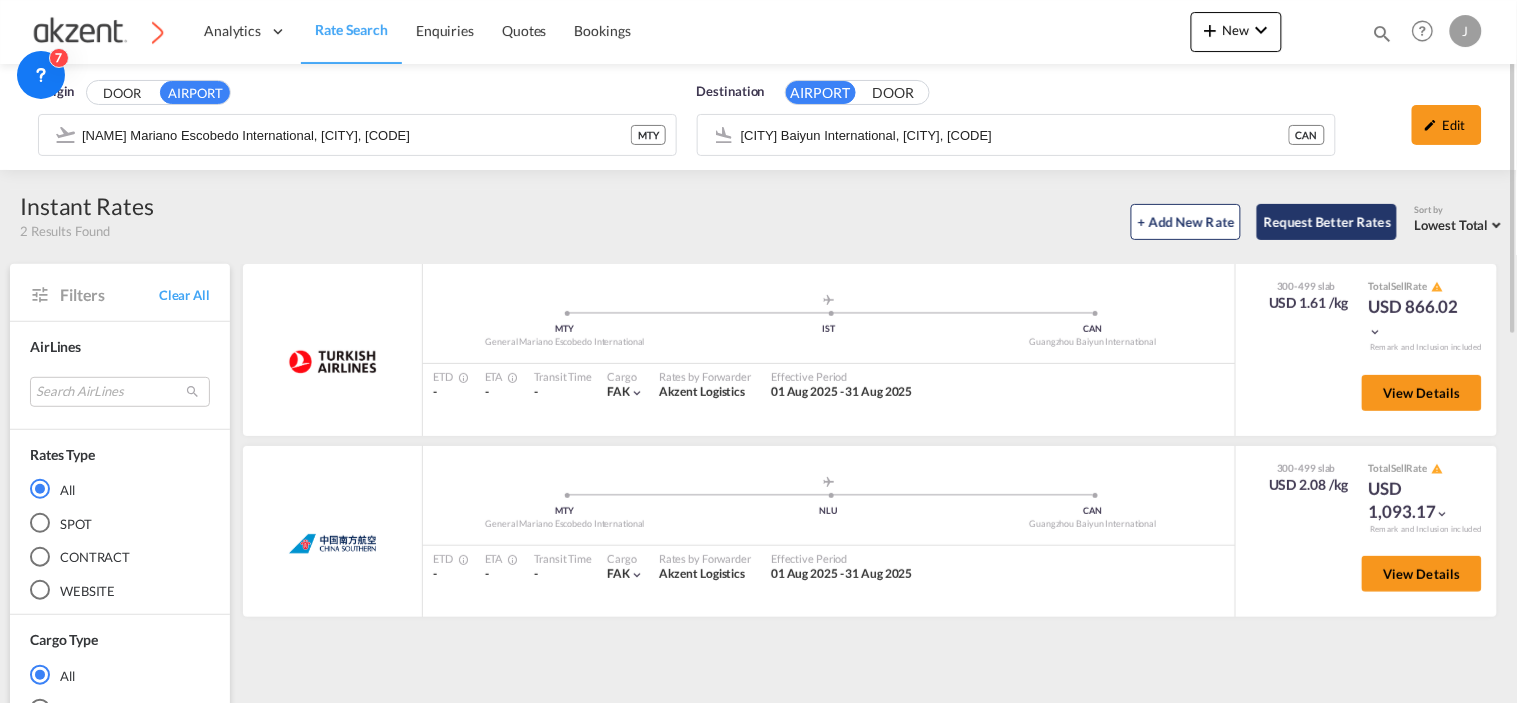 click on "Request Better Rates" at bounding box center [1327, 222] 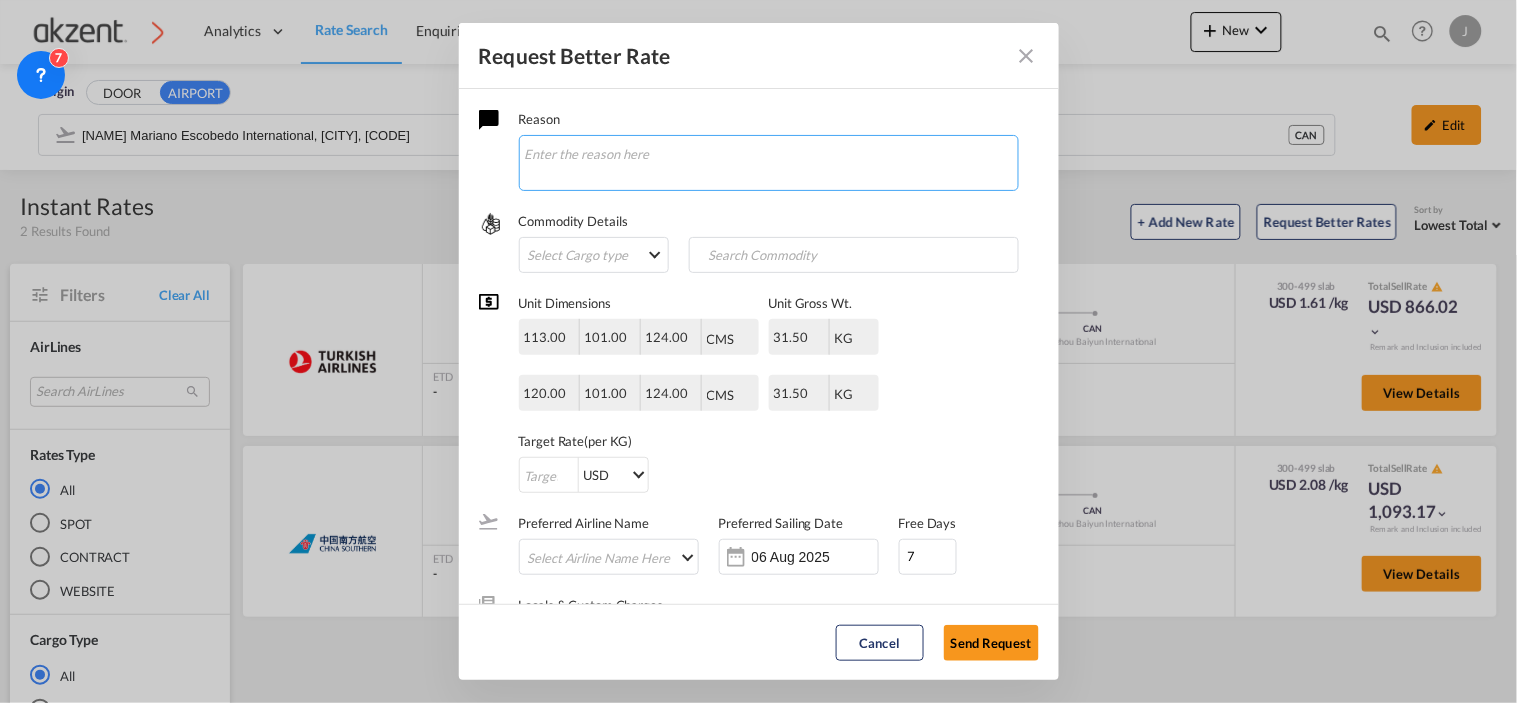 click at bounding box center [769, 163] 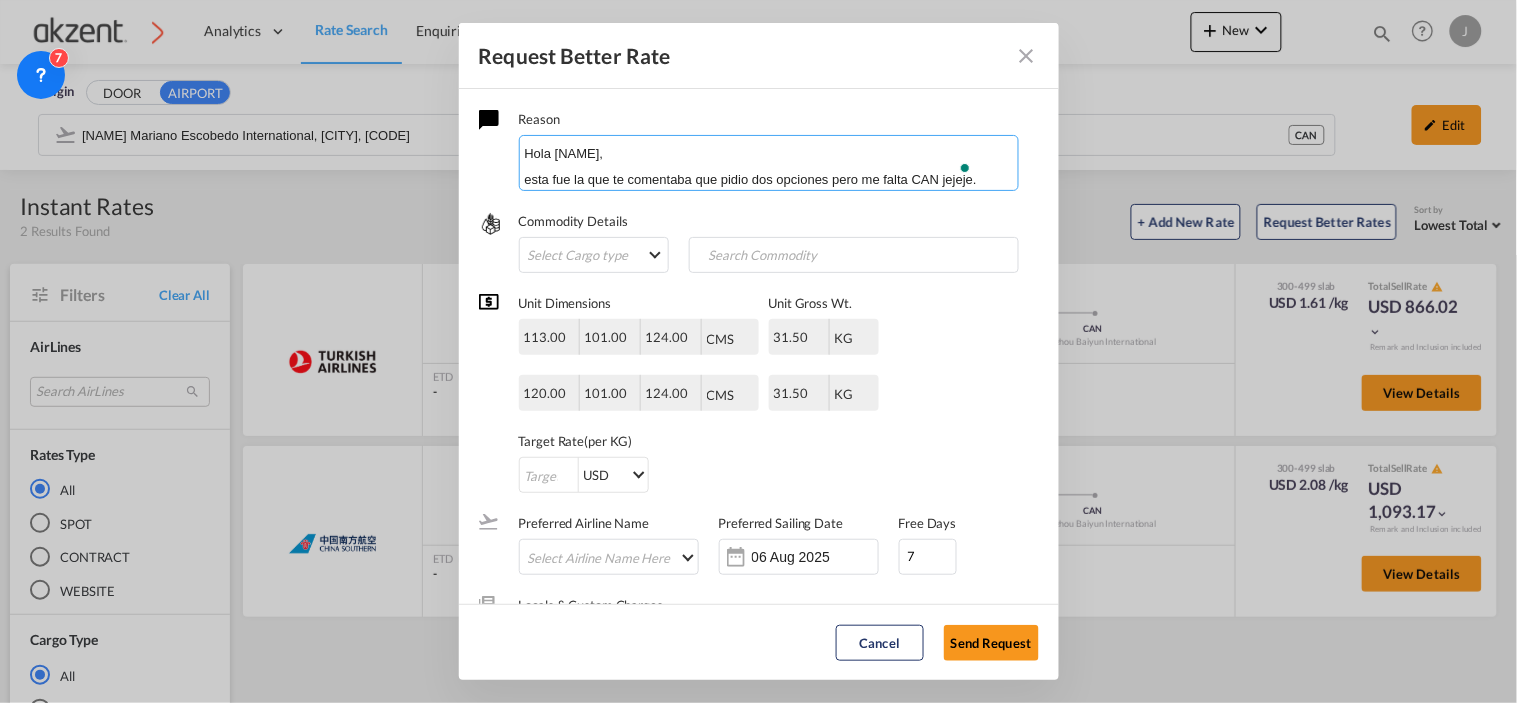 scroll, scrollTop: 23, scrollLeft: 0, axis: vertical 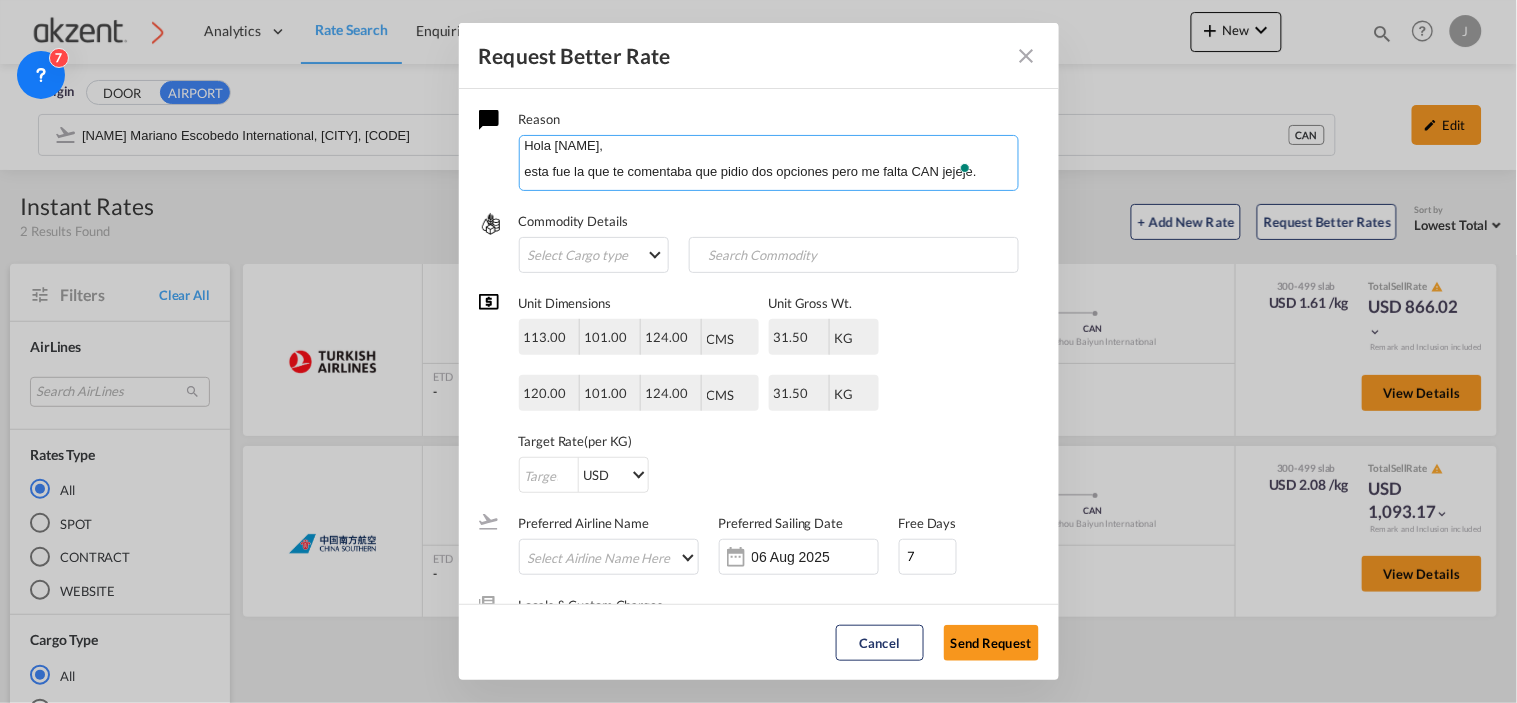 paste on "No. of Packages: 2PLTS
Gross Weight: 63 KG   C.W.488KG
Dimension: 113X101X124CM * 1   120X101X124CM * 1
Volume: 2.92 CBM
Commodity Description:  SENSOR  General cargo" 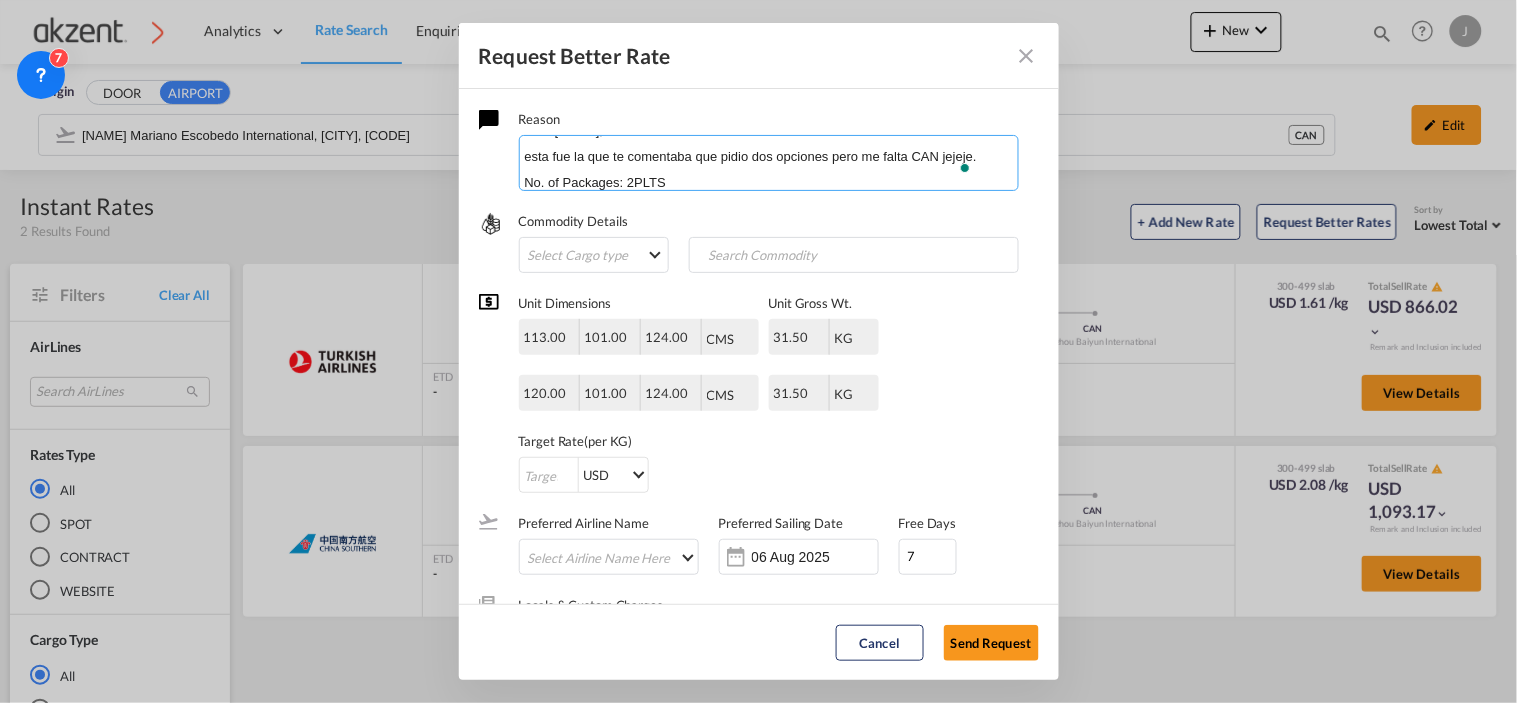 scroll, scrollTop: 153, scrollLeft: 0, axis: vertical 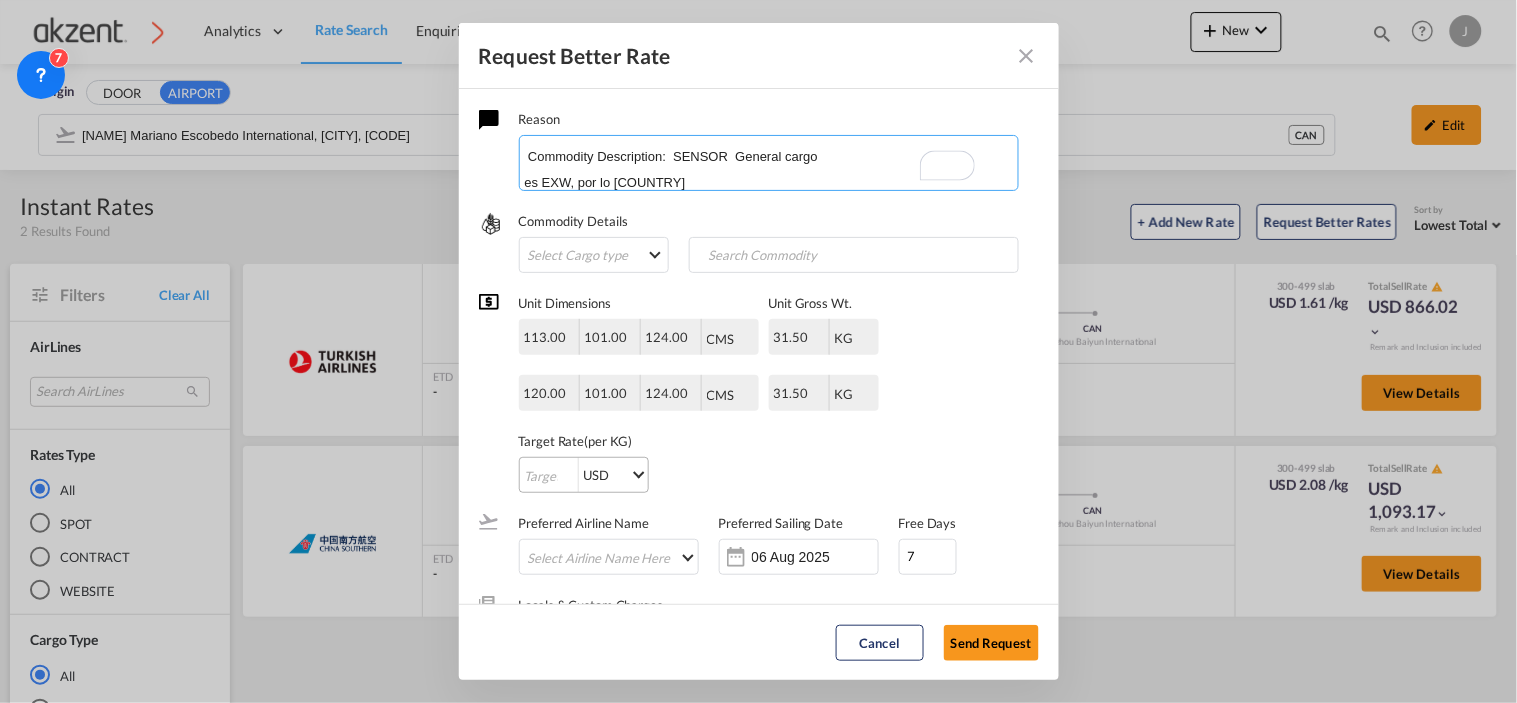 type on "Hola [NAME],
esta fue la que te comentaba que pidio dos opciones pero me falta CAN jejeje.
No. of Packages: 2PLTS
Gross Weight: 63 KG   C.W.488KG
Dimension: 113X101X124CM * 1   120X101X124CM * 1
Volume: 2.92 CBM
Commodity Description:  SENSOR  General cargo
es EXW, por lo [COUNTRY]" 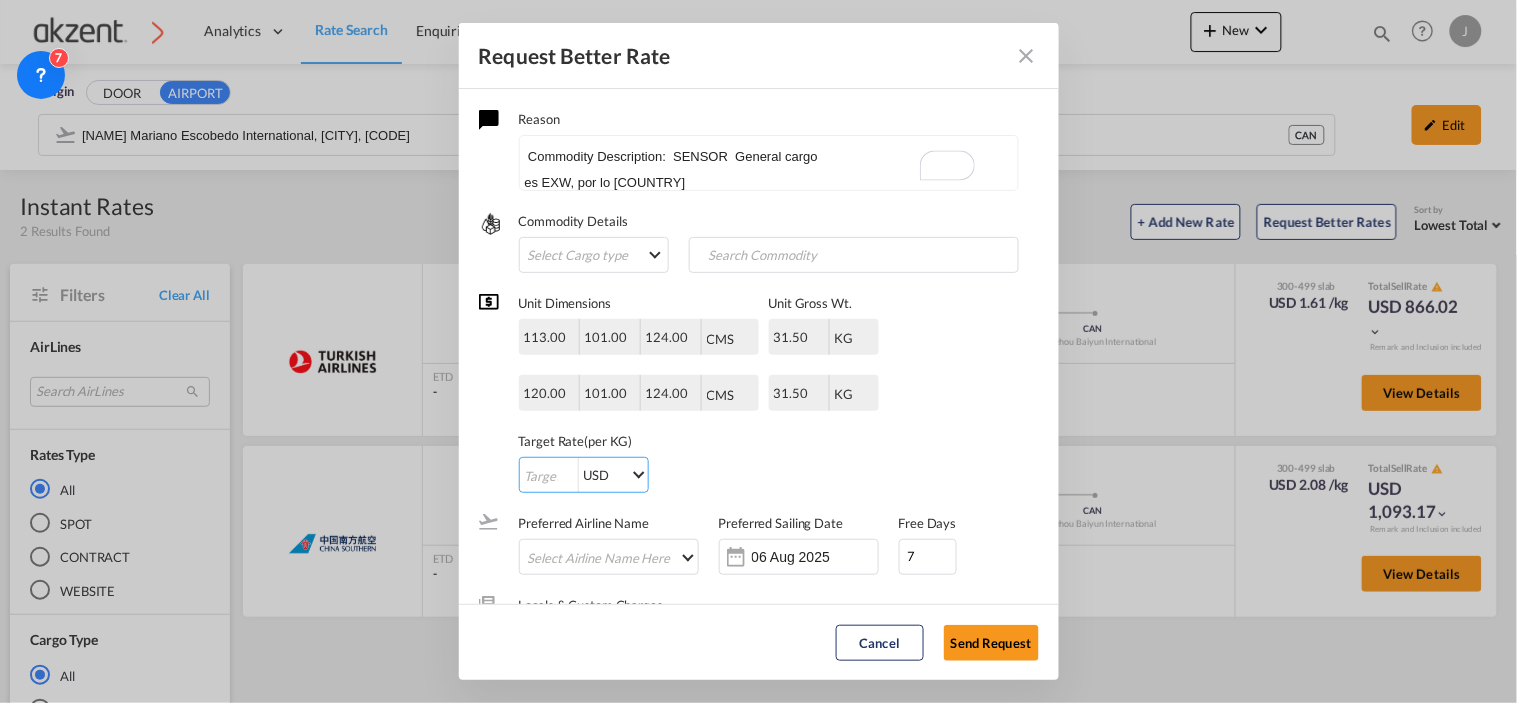 click at bounding box center [549, 476] 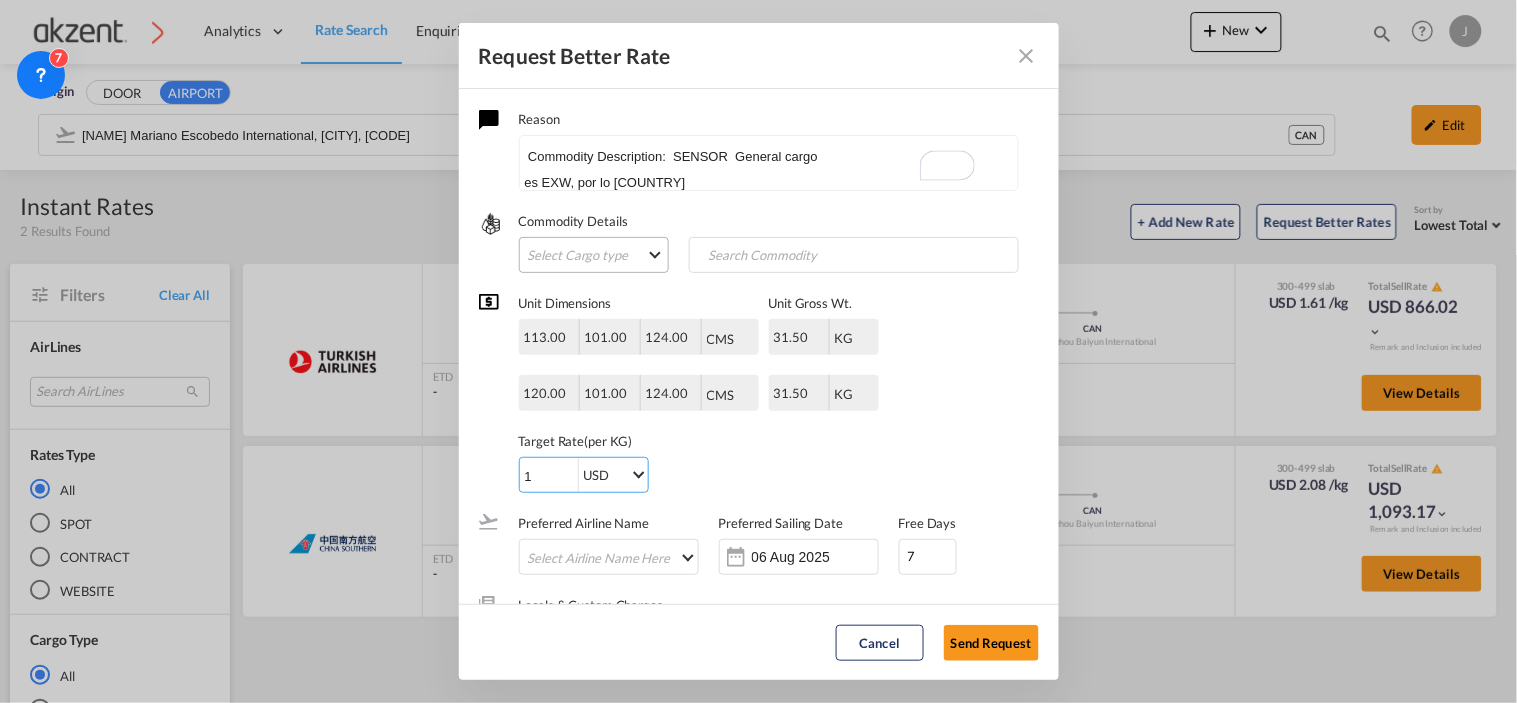 type on "1" 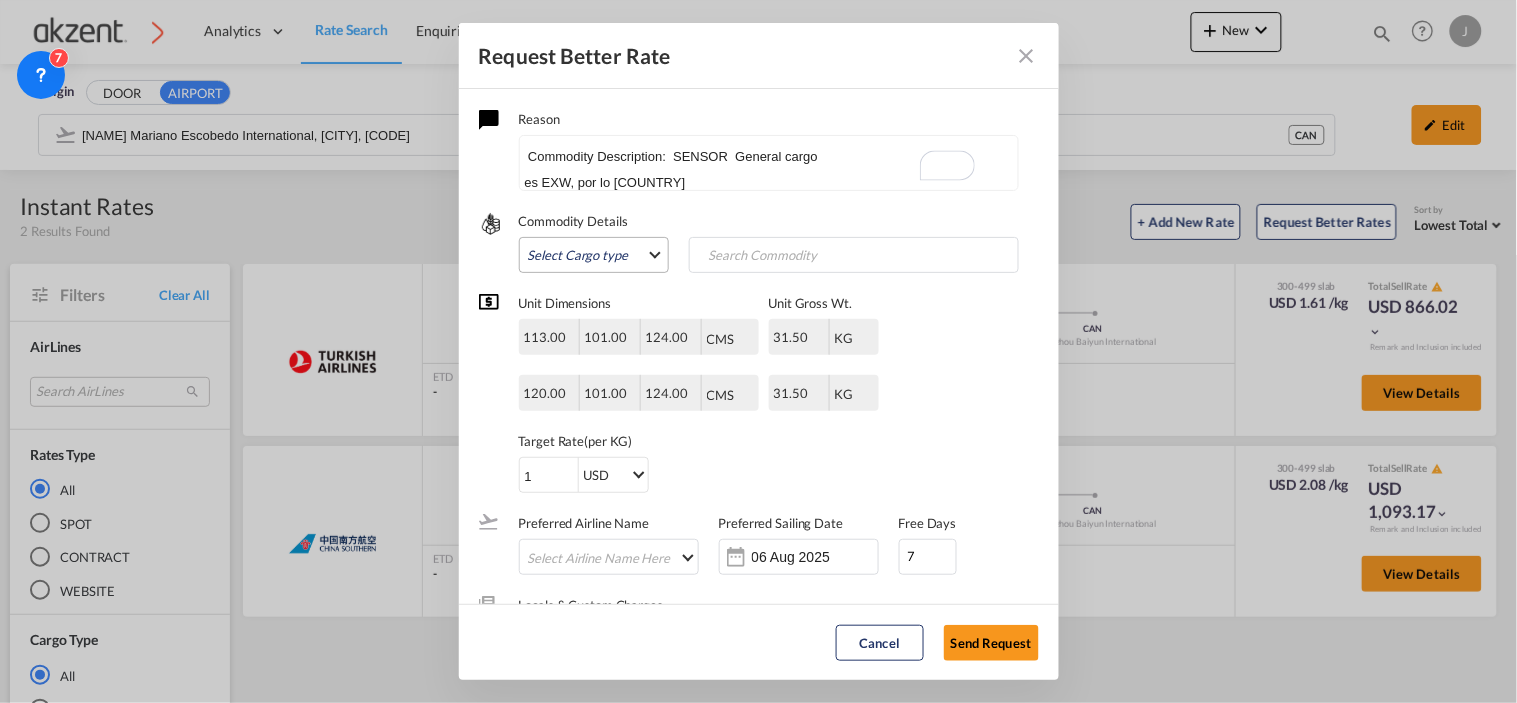 click on "Select Cargo type   FAK GCR GDSM General Cargo Hazardous Cargo Ambient Foodstuff Chilled Frozen Perishables Flexibags Out of Gauge Others Group NAC NAC Vehicles" at bounding box center [594, 255] 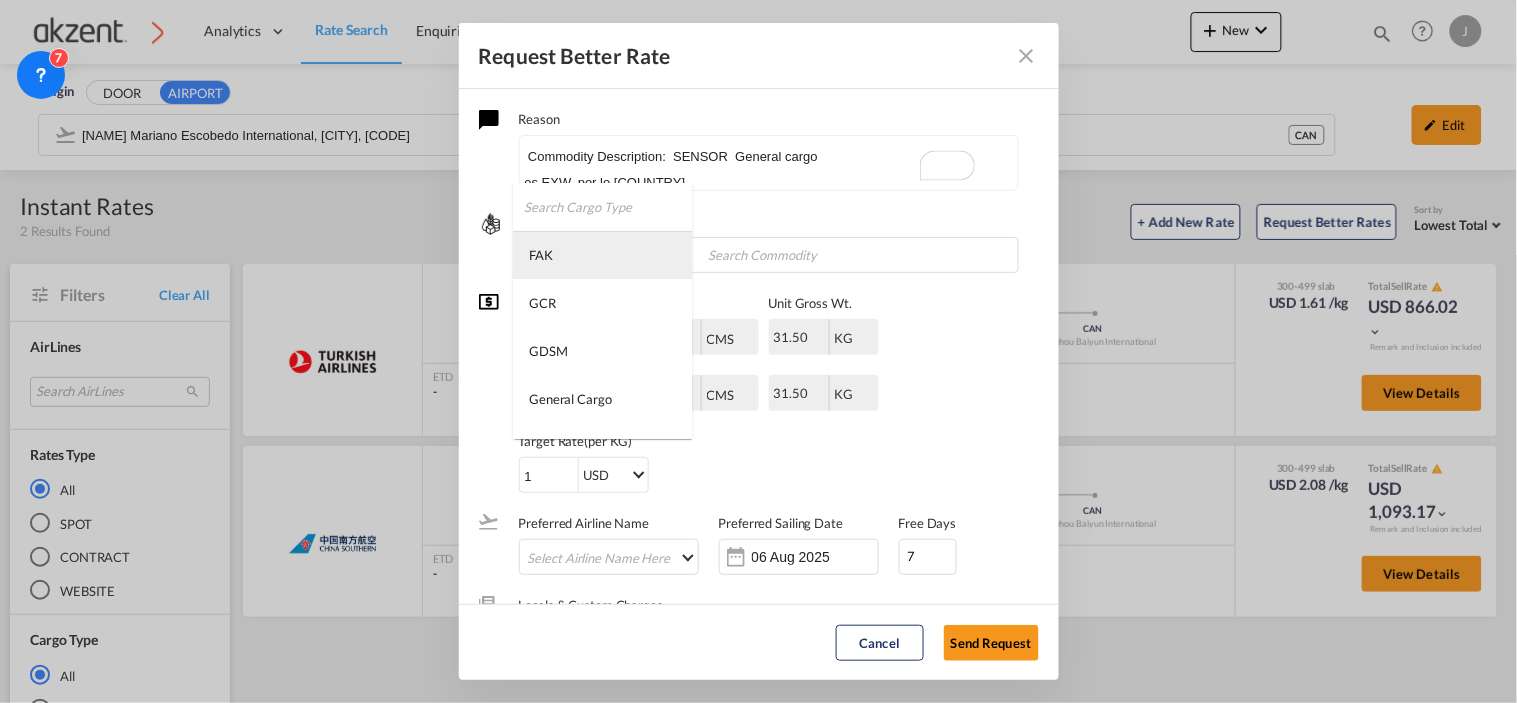 click on "FAK" at bounding box center [602, 255] 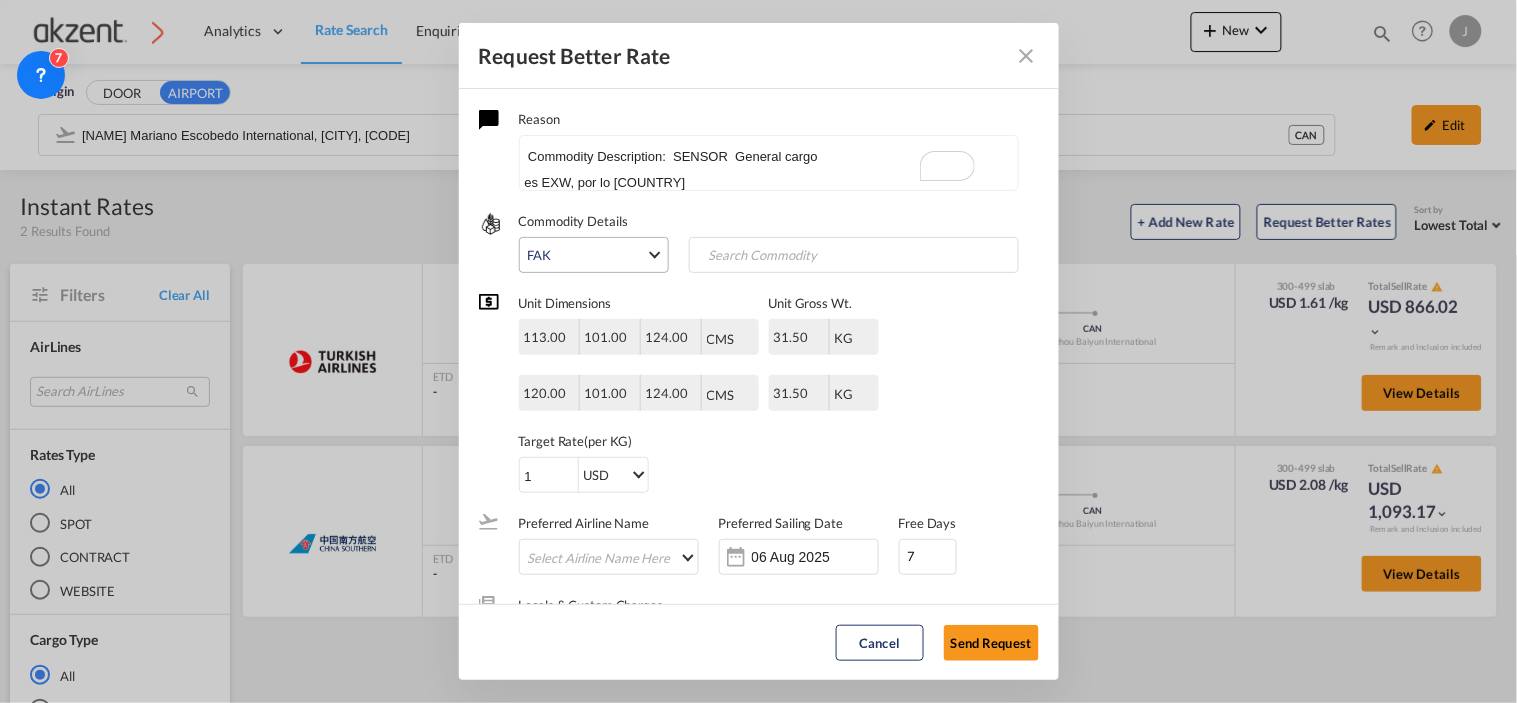 click on "FAK" at bounding box center [587, 255] 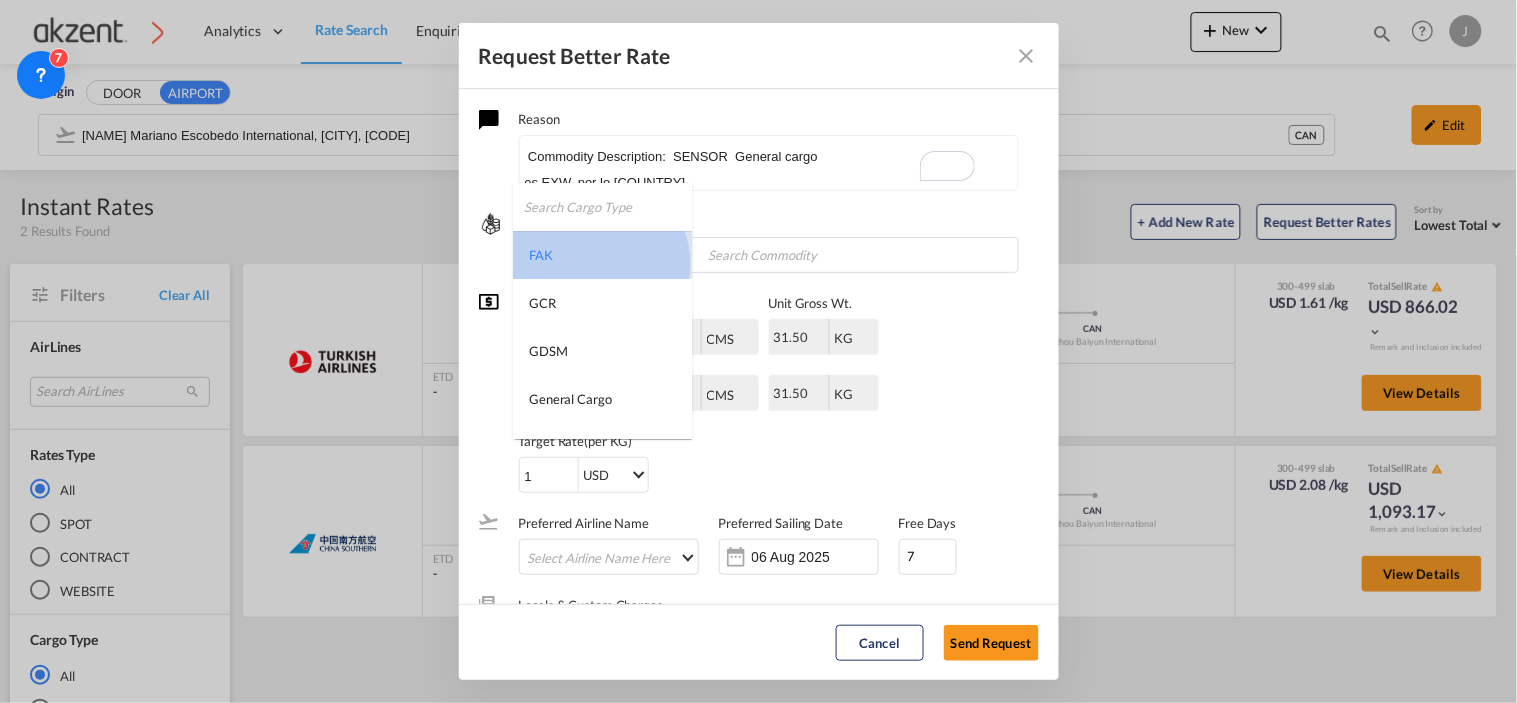 click on "FAK" at bounding box center (602, 255) 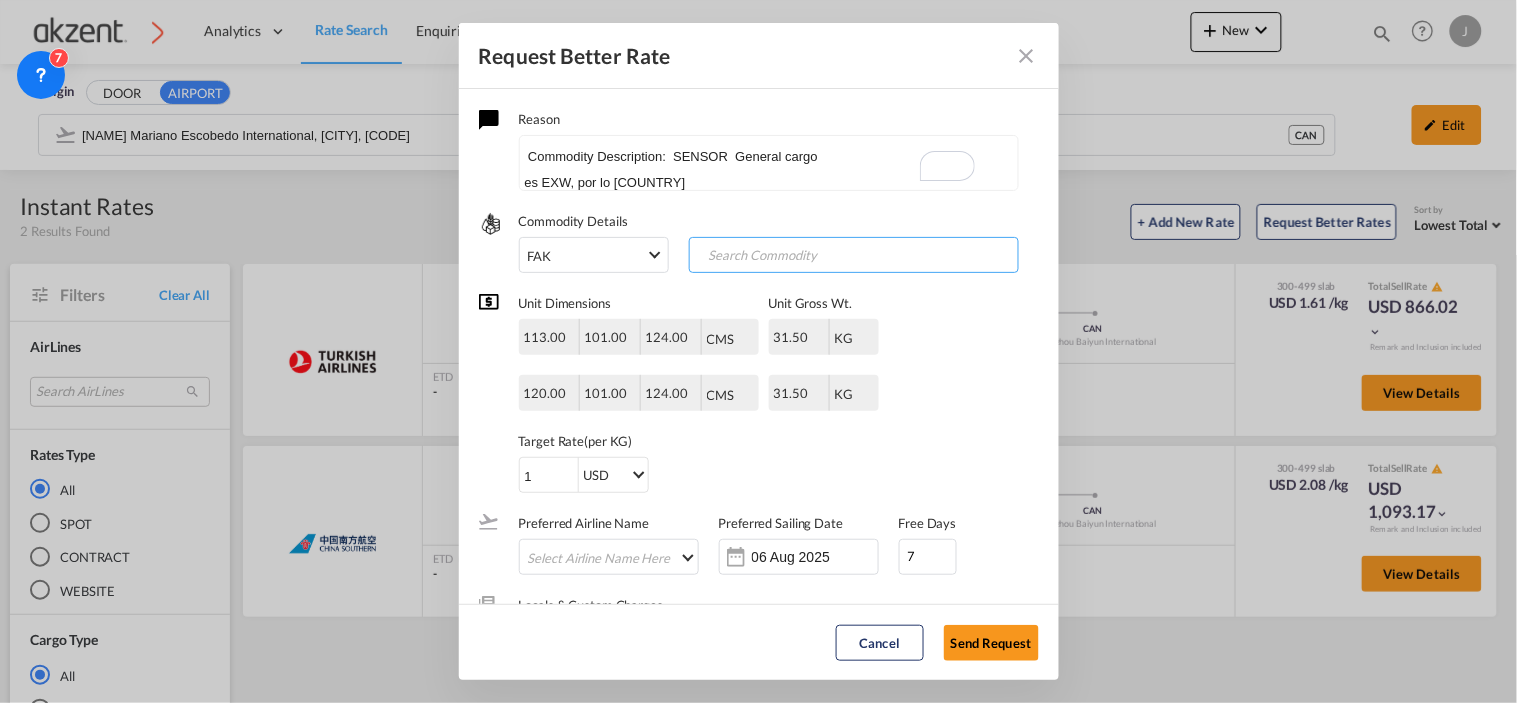 click at bounding box center (793, 256) 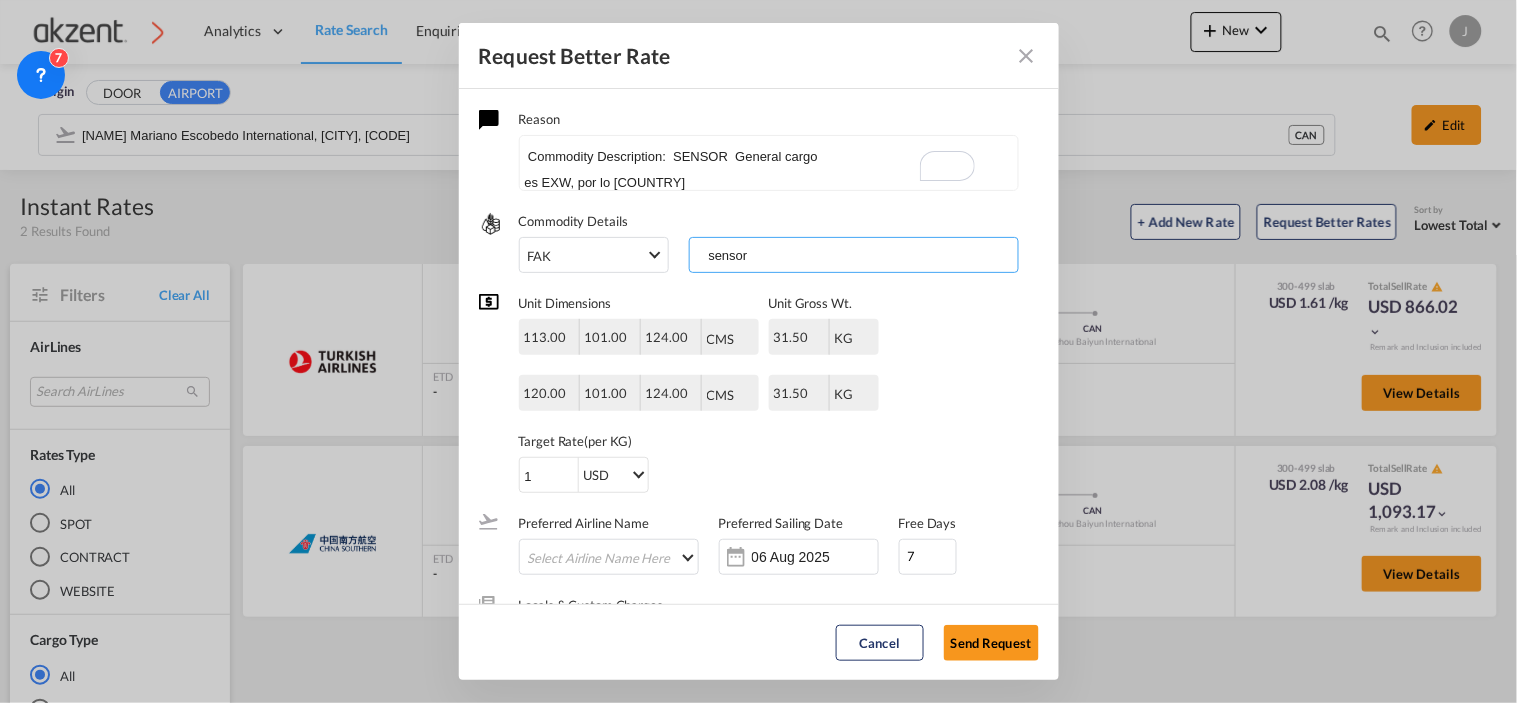 type on "sensor" 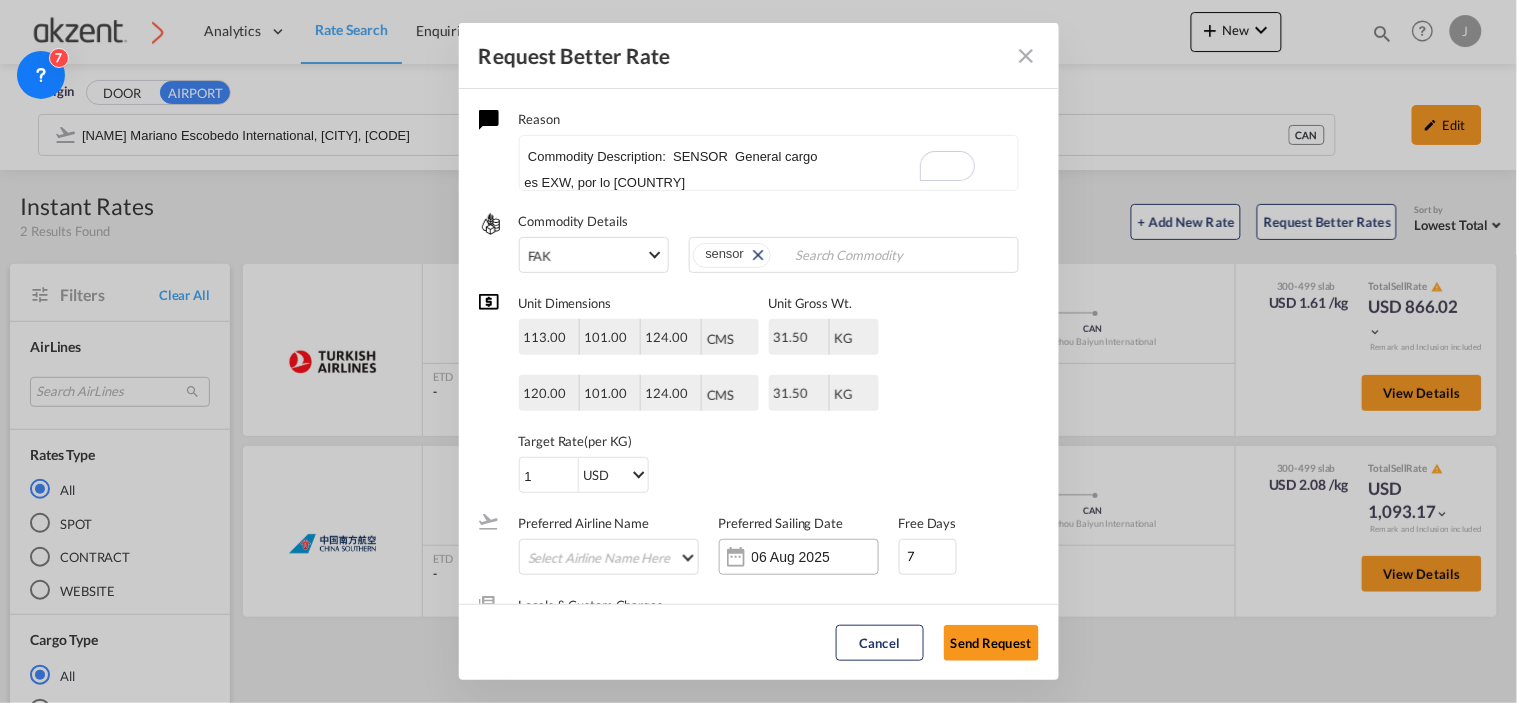 click on "06 Aug 2025" at bounding box center (815, 557) 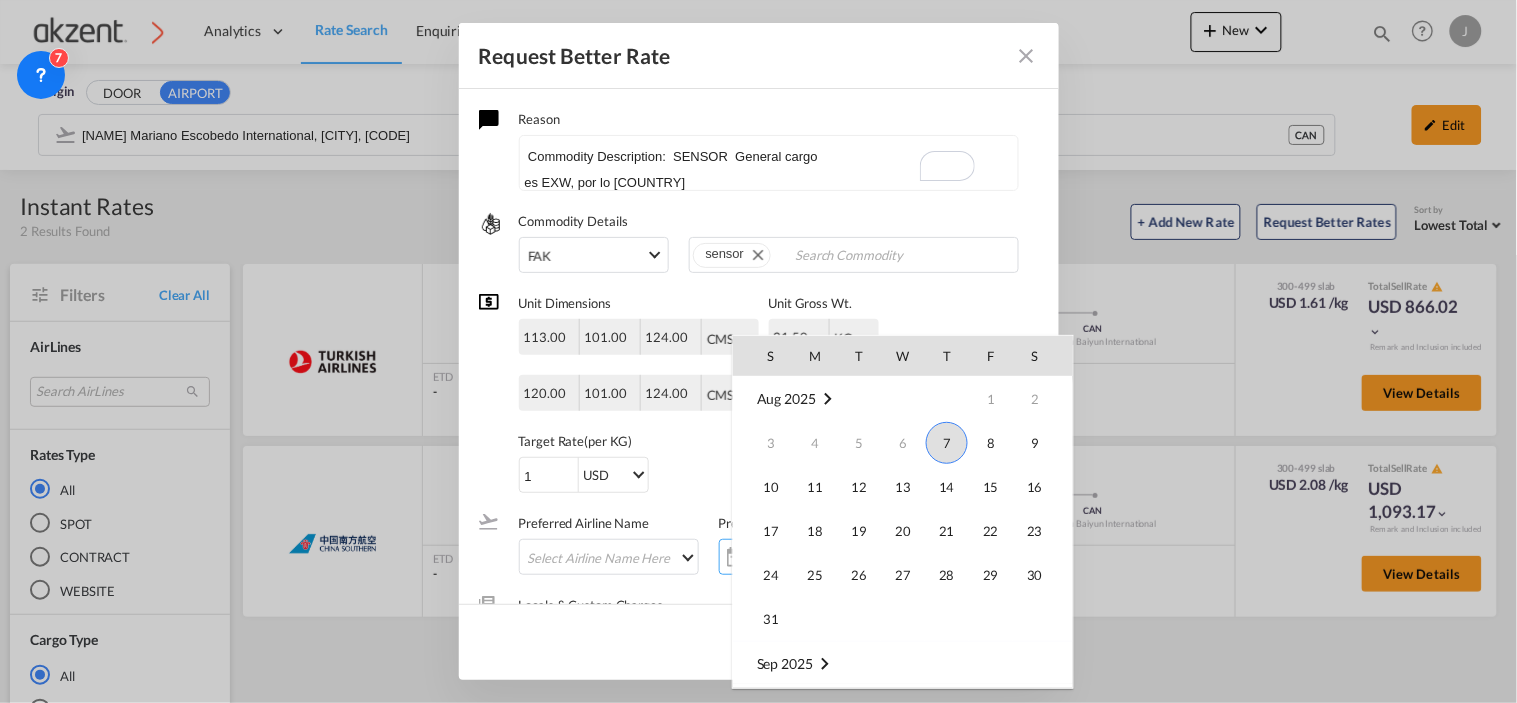 click on "7" at bounding box center [947, 443] 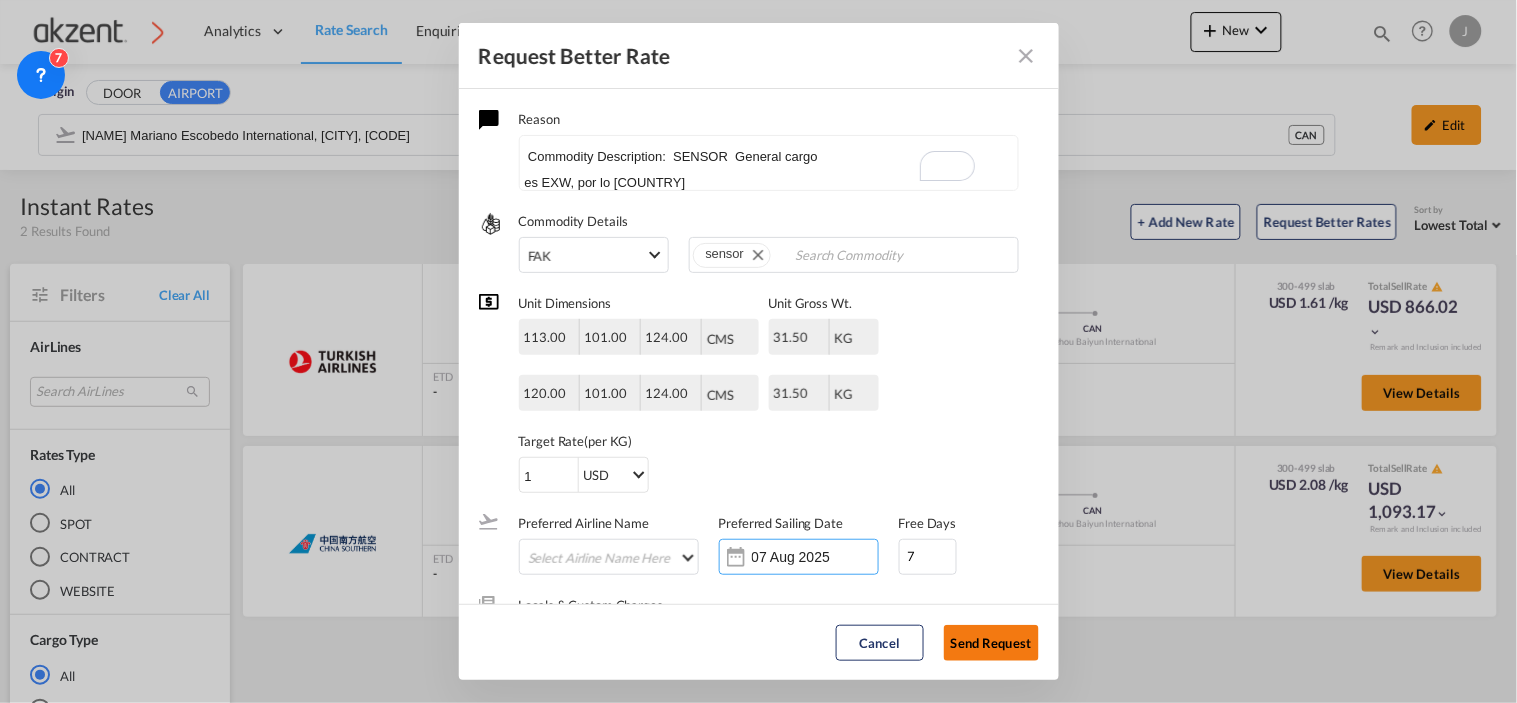 click on "Send Request" at bounding box center [991, 643] 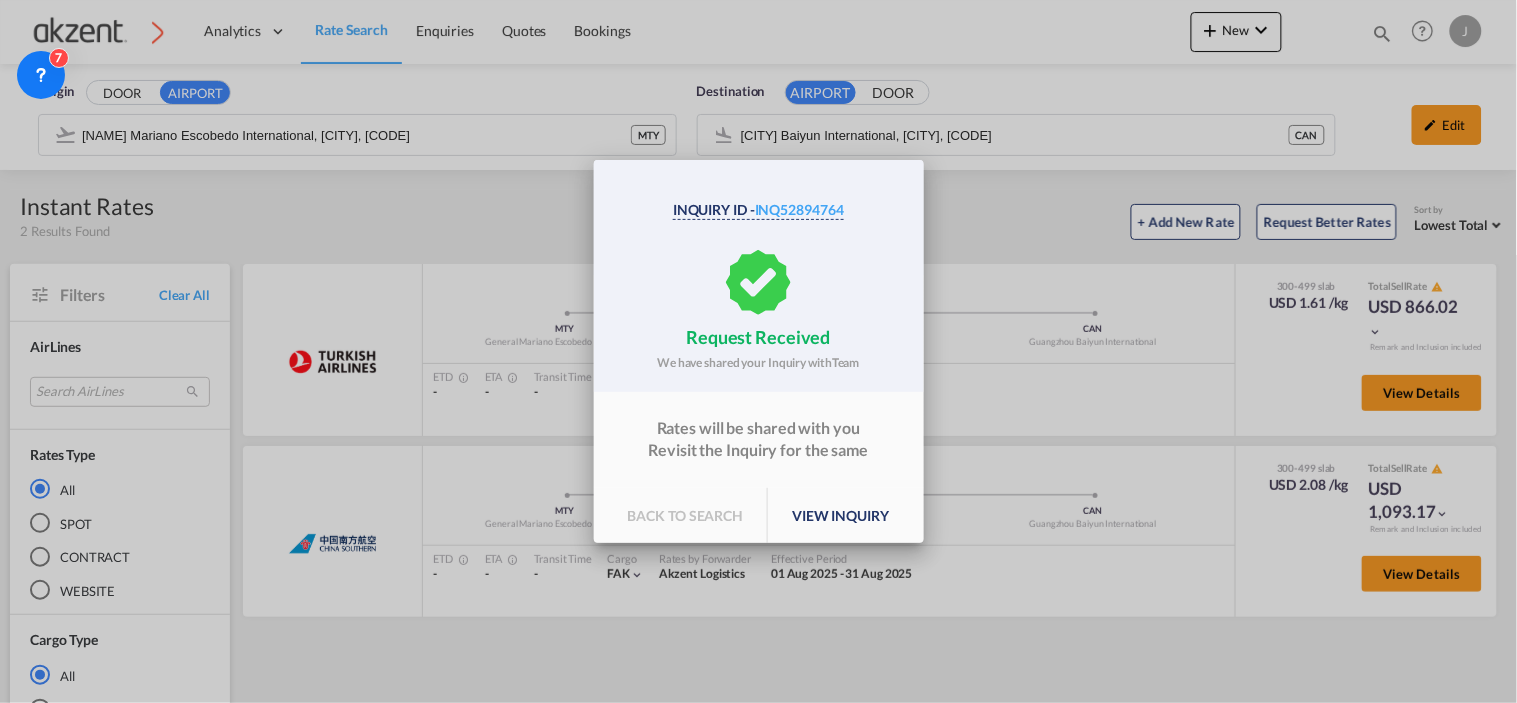 click on "view inquiry" at bounding box center (840, 516) 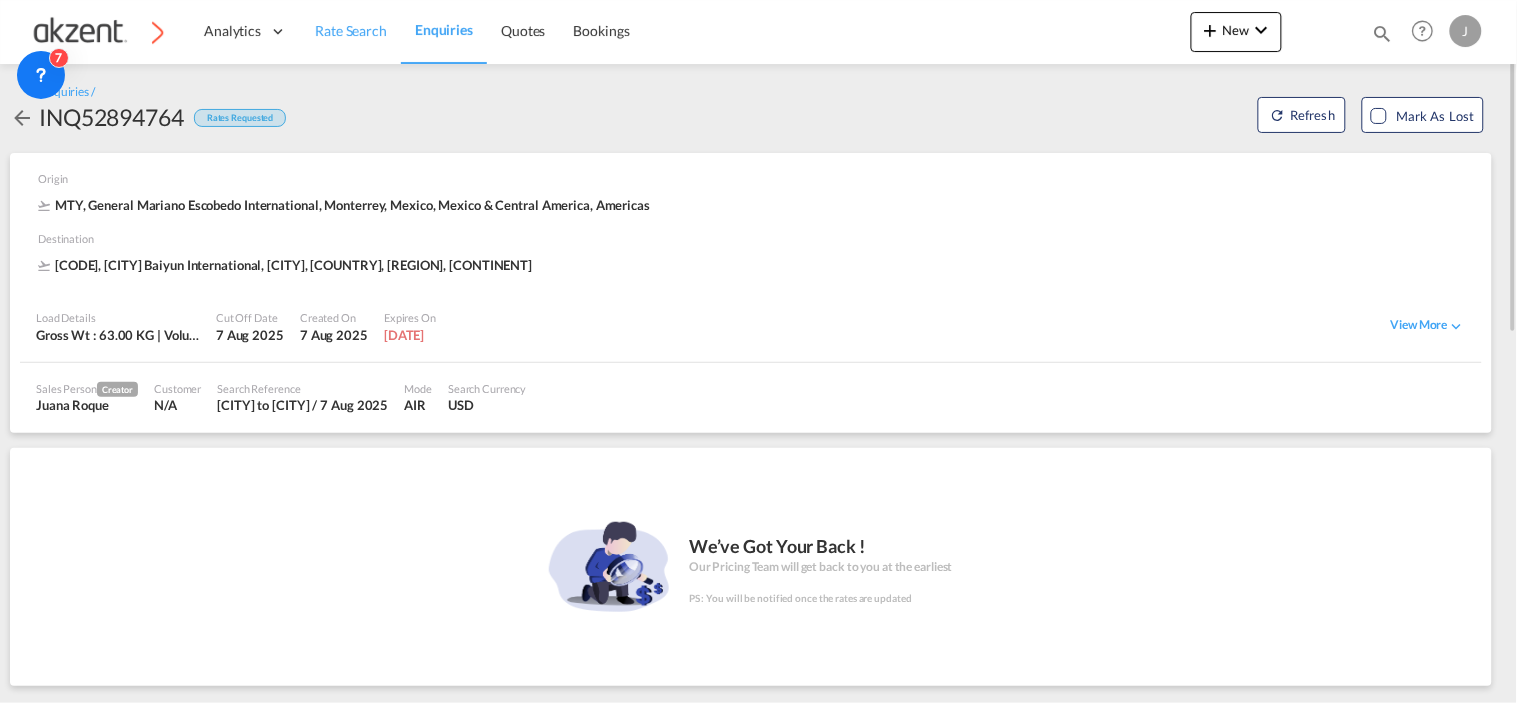 click on "Rate Search" at bounding box center (351, 30) 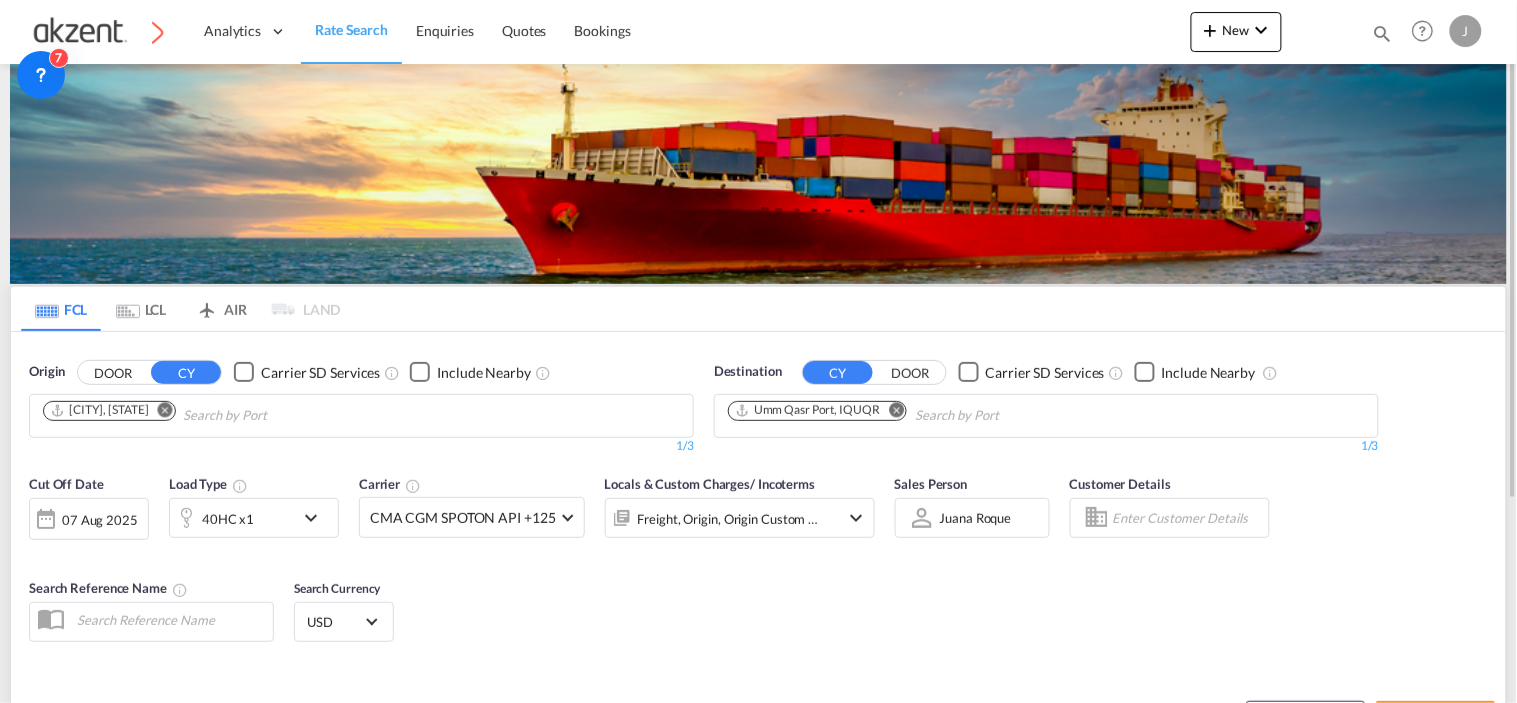 click on "AIR" at bounding box center [221, 309] 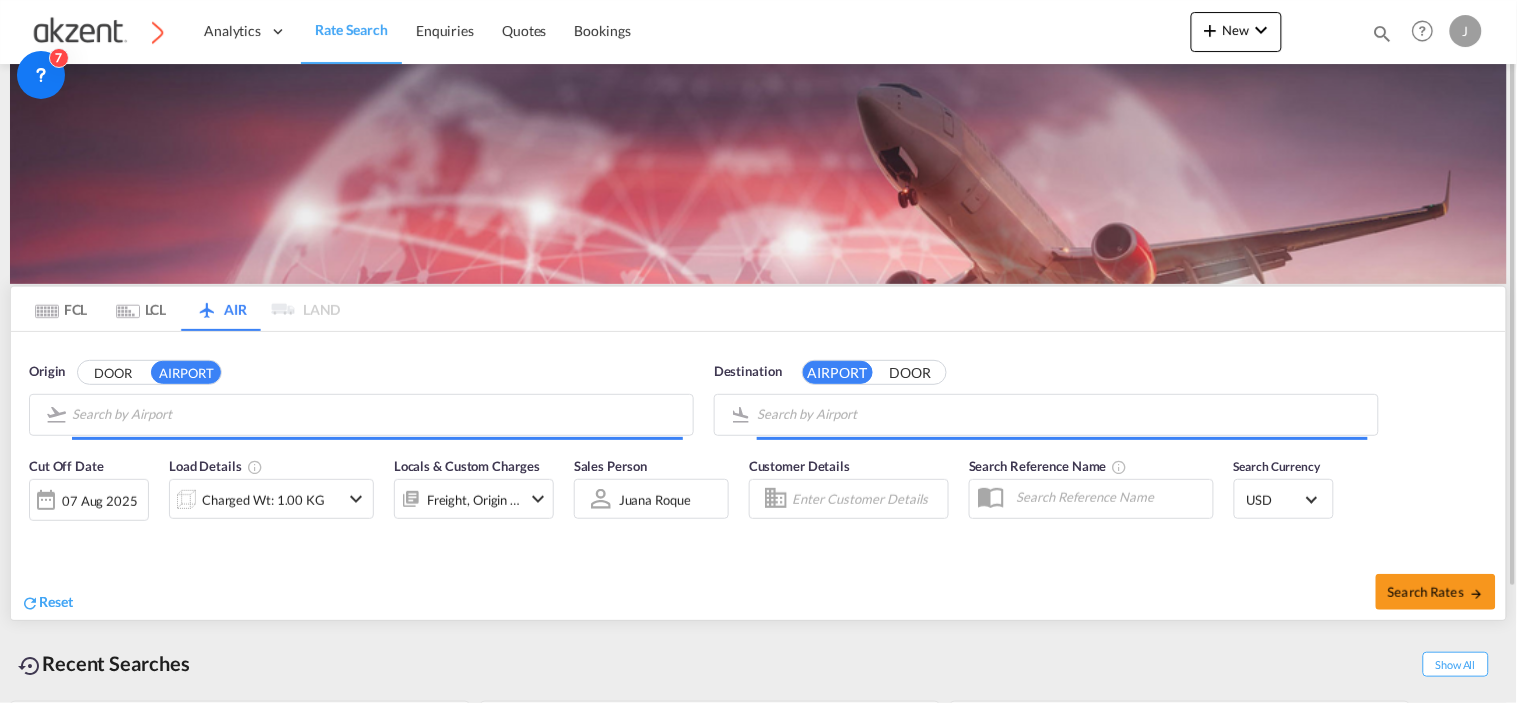 type on "[NAME] Mariano Escobedo International, [CITY], [CODE]" 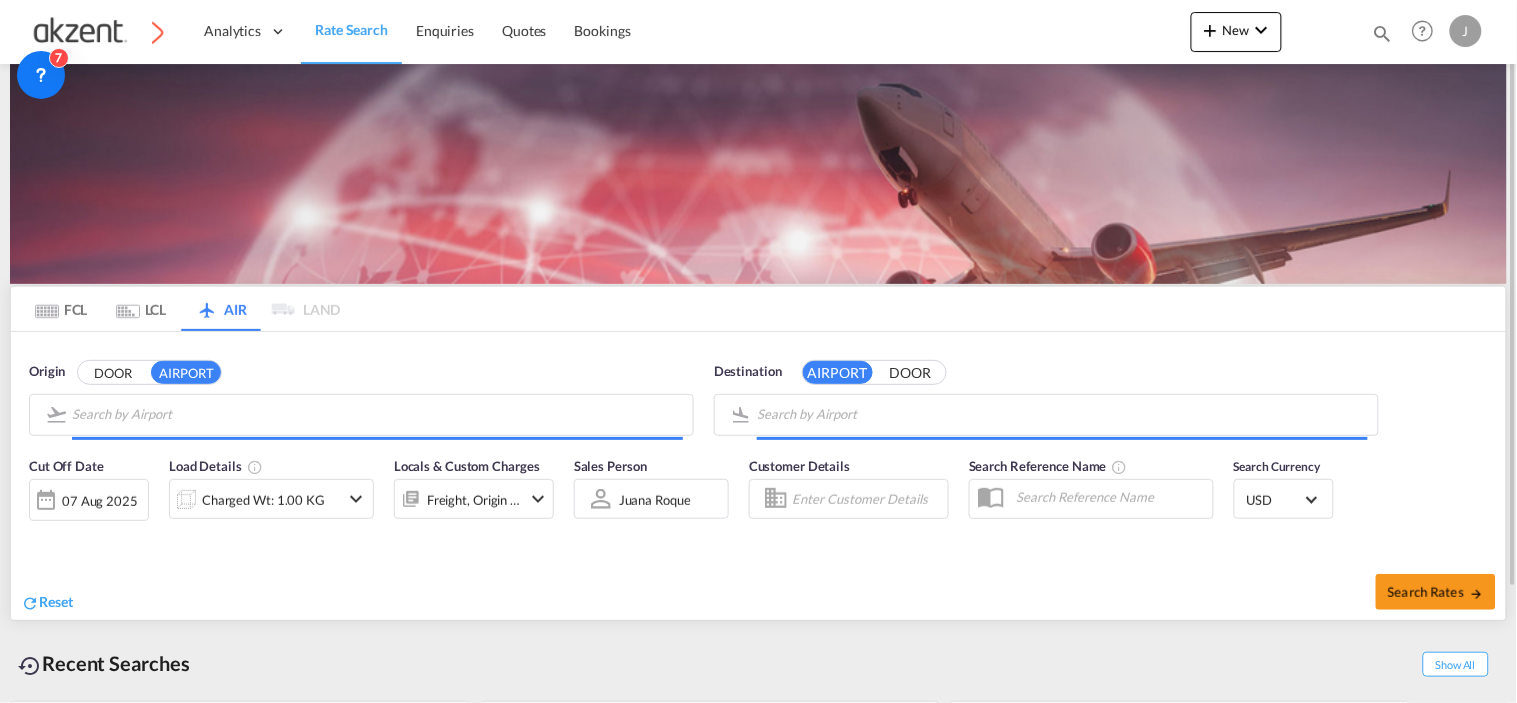 type on "[CITY] Baiyun International, [CITY], [CODE]" 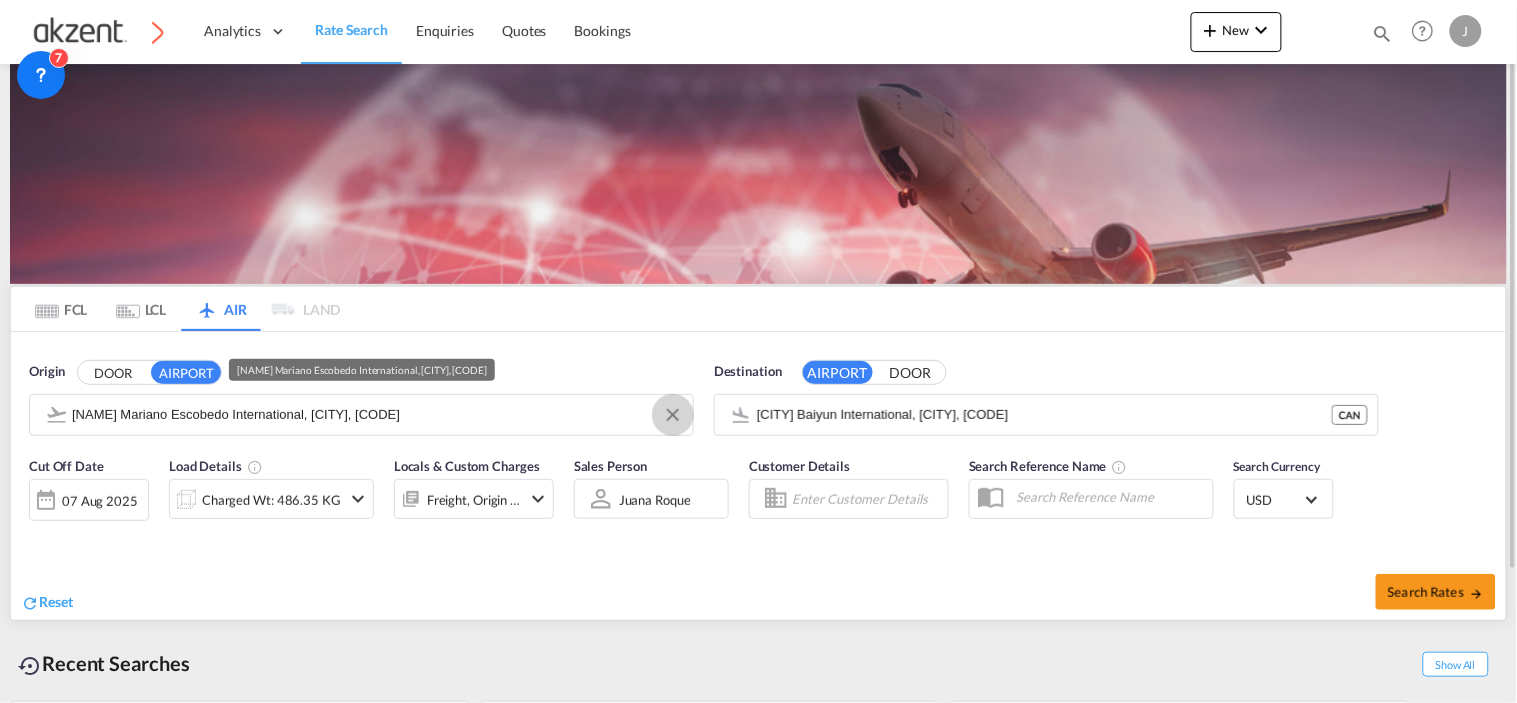 click at bounding box center [673, 415] 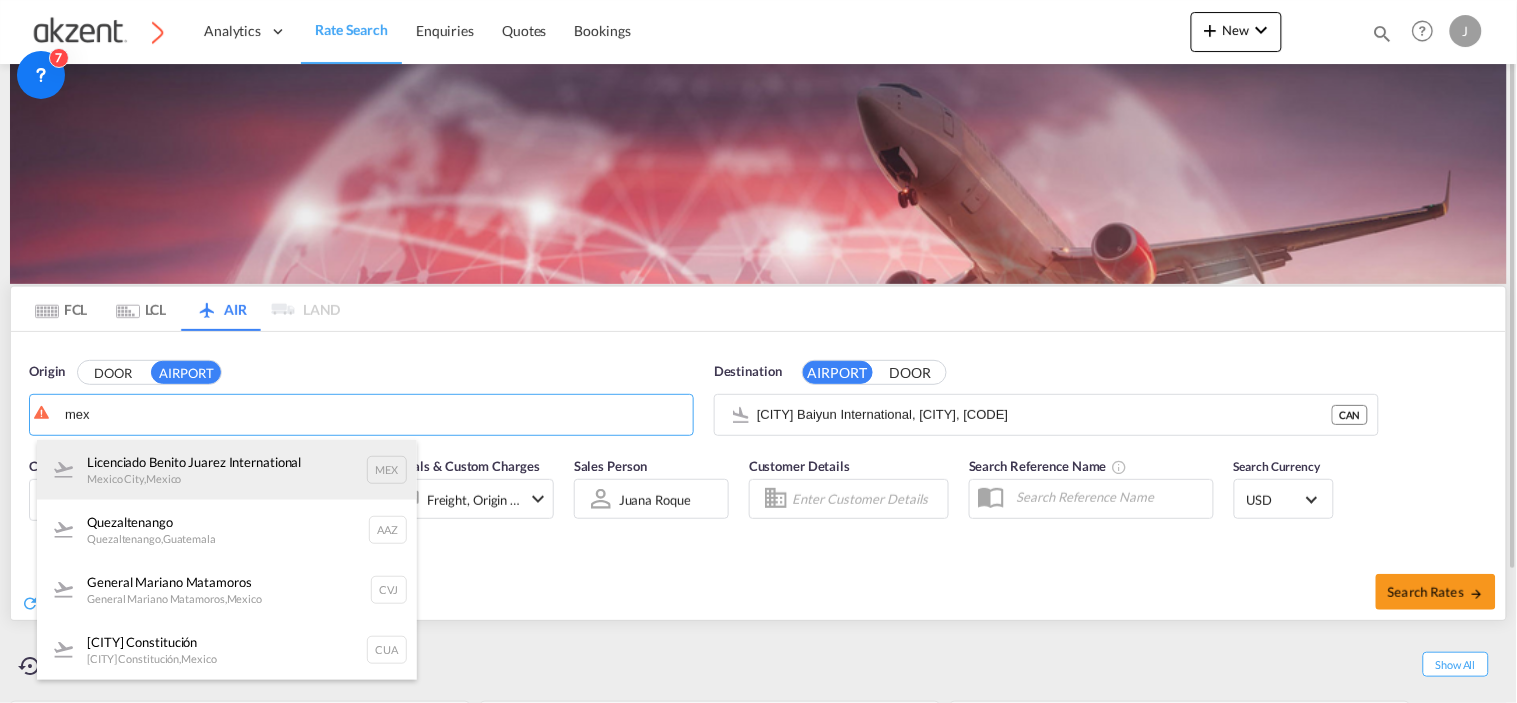 click on "[AIRPORT_NAME] International [CITY] ,  [COUNTRY]
[STATE]" at bounding box center [227, 470] 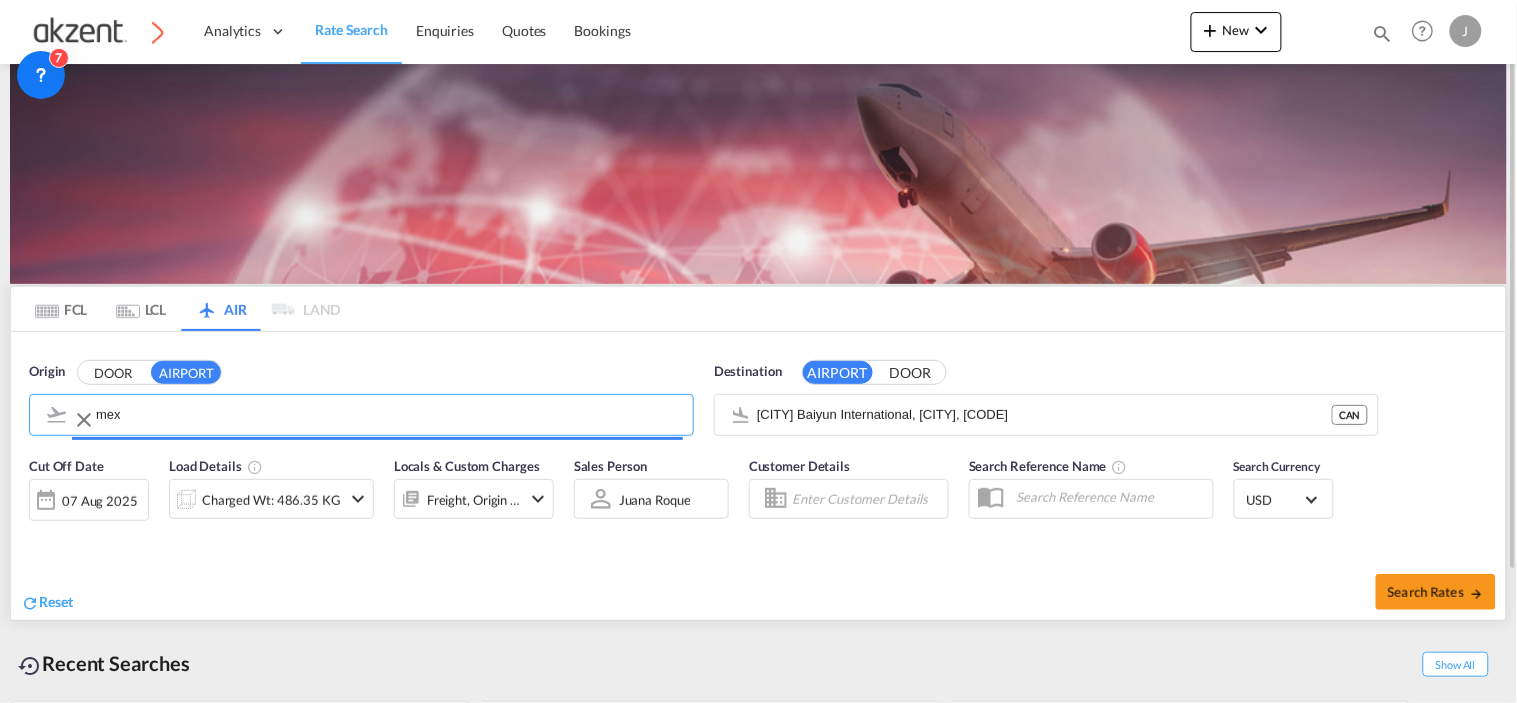 type on "[NAME] [SURNAME] International, [CITY], [STATE]" 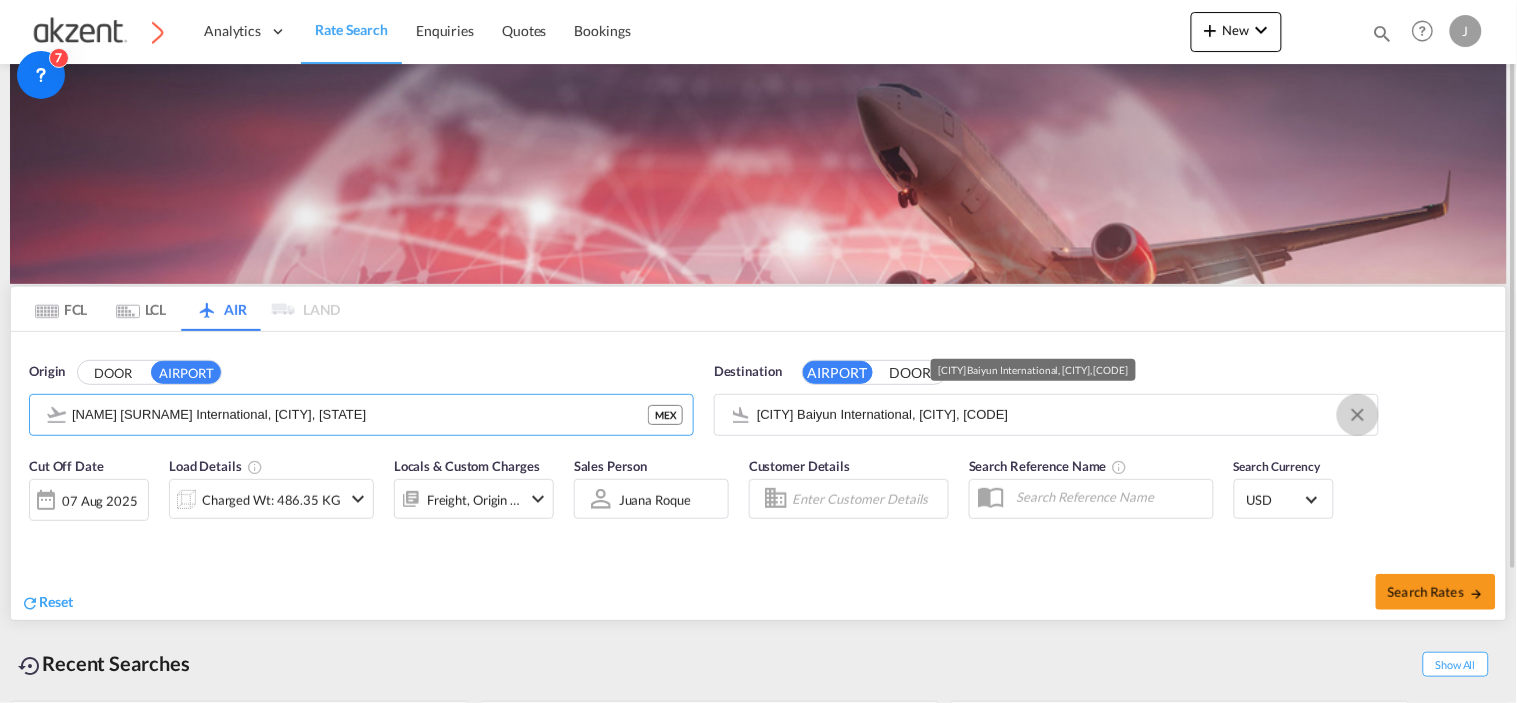 click at bounding box center [1358, 415] 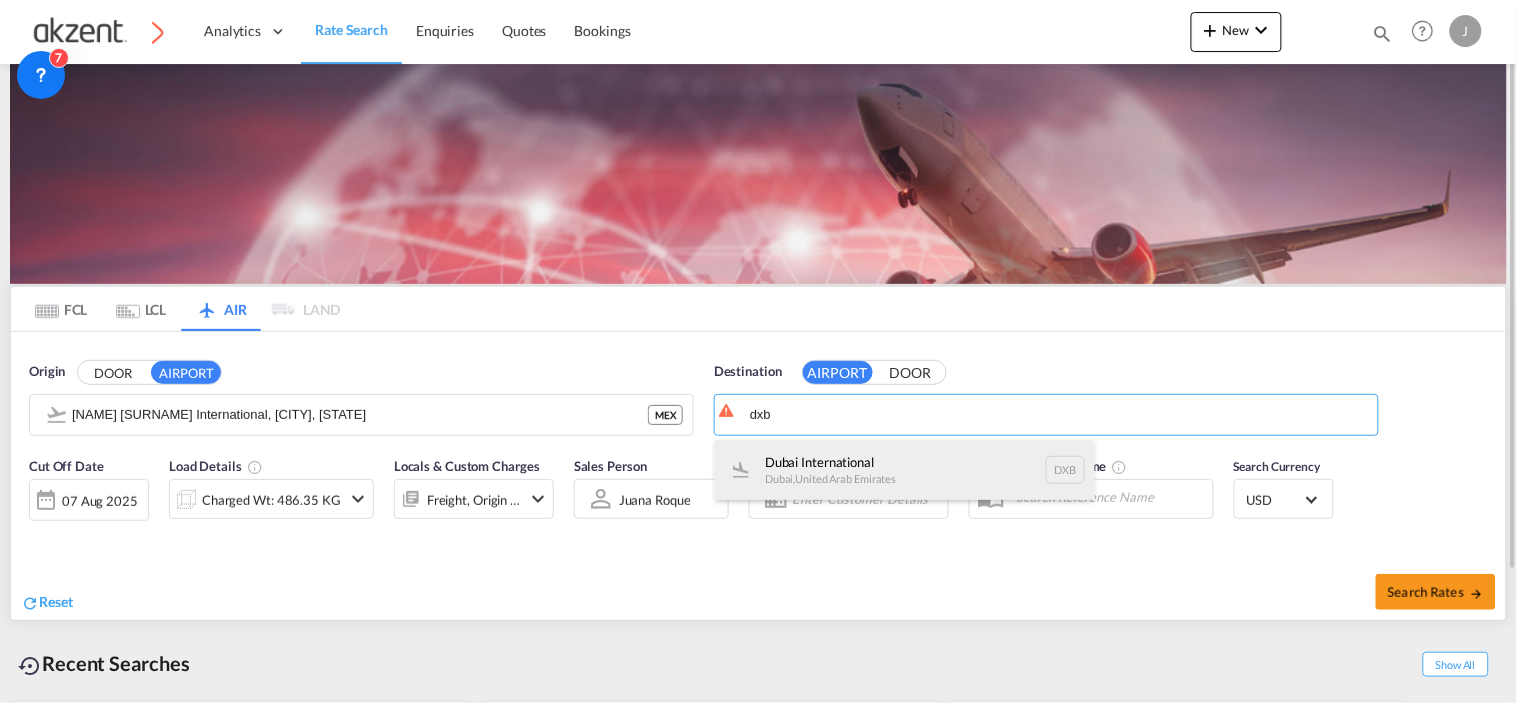 click on "[CITY] International
[CITY] ,  [COUNTRY]
[CODE]" at bounding box center [905, 470] 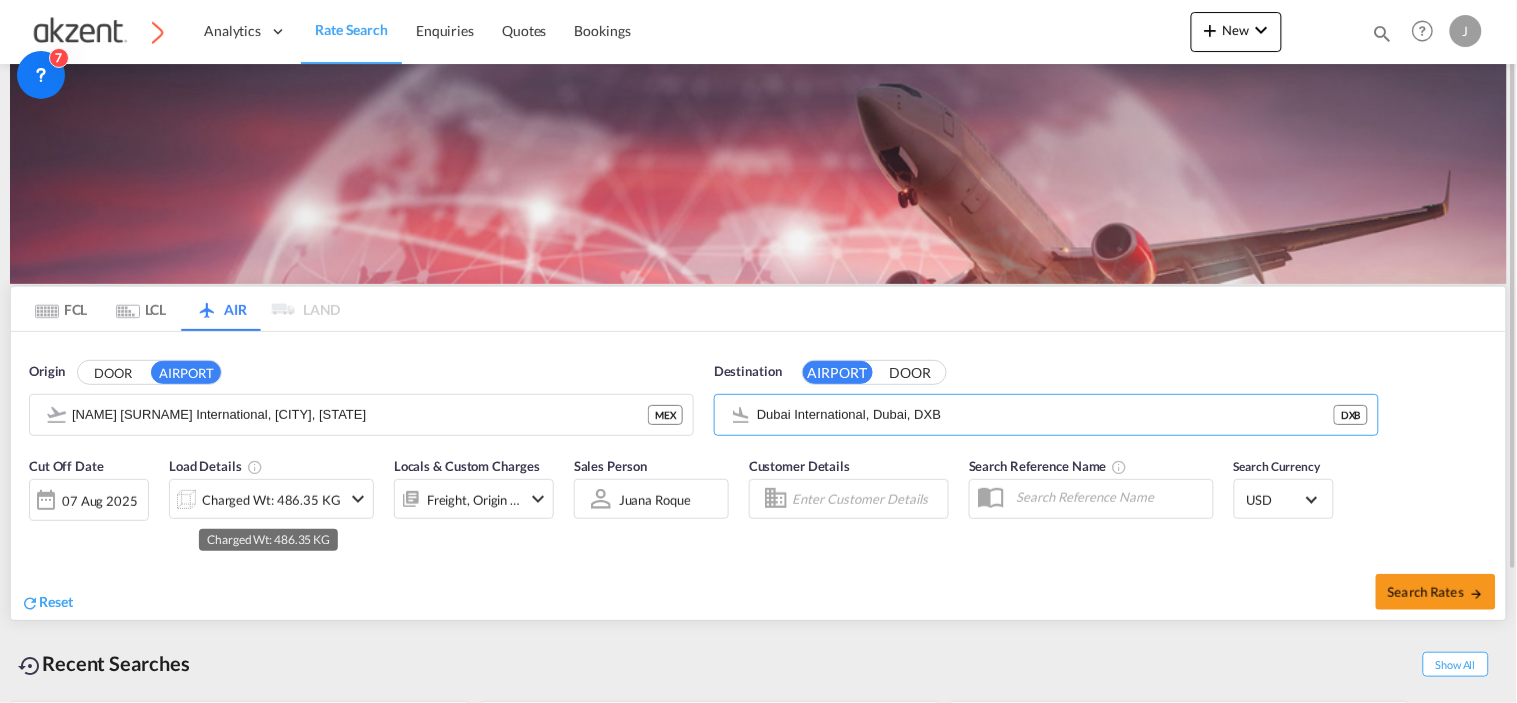 click on "Charged Wt: 486.35 KG" at bounding box center (271, 500) 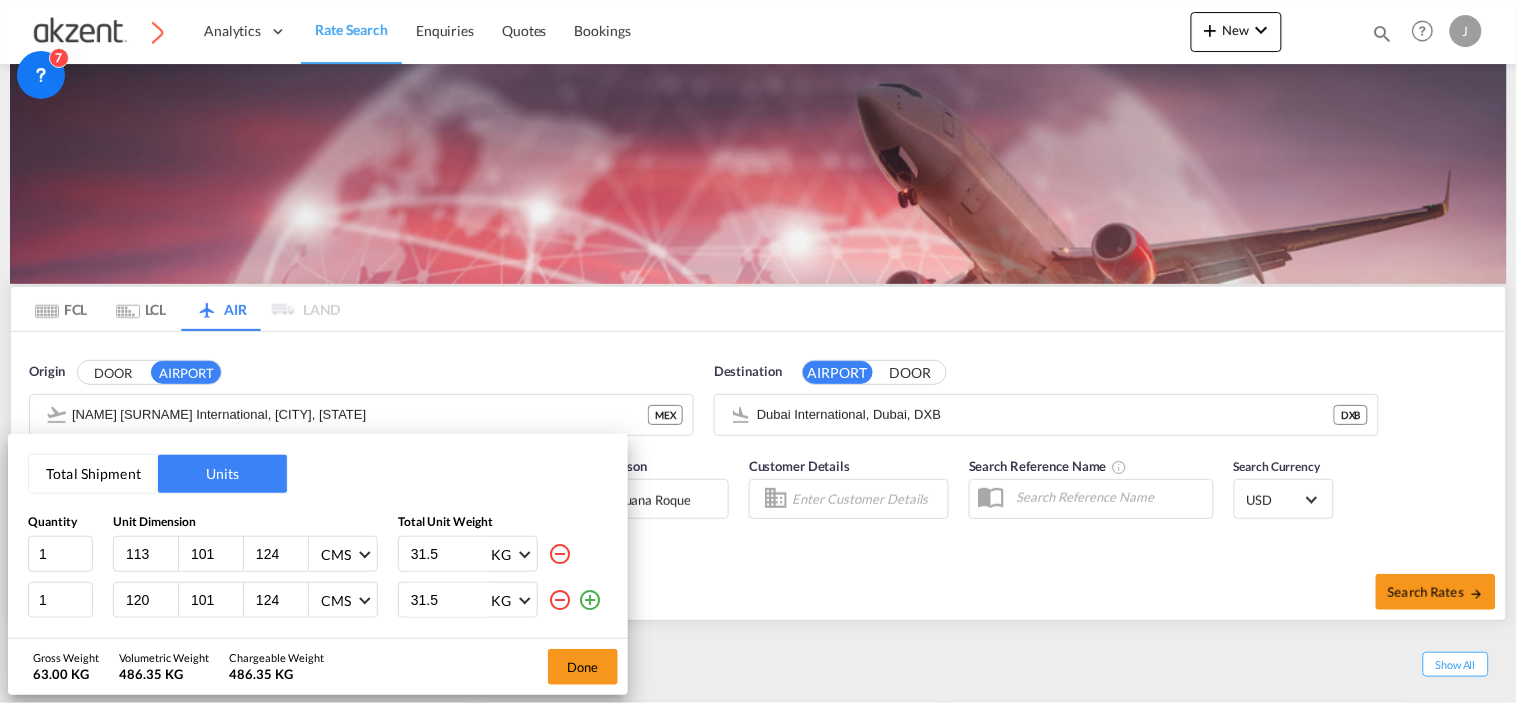 click at bounding box center [560, 600] 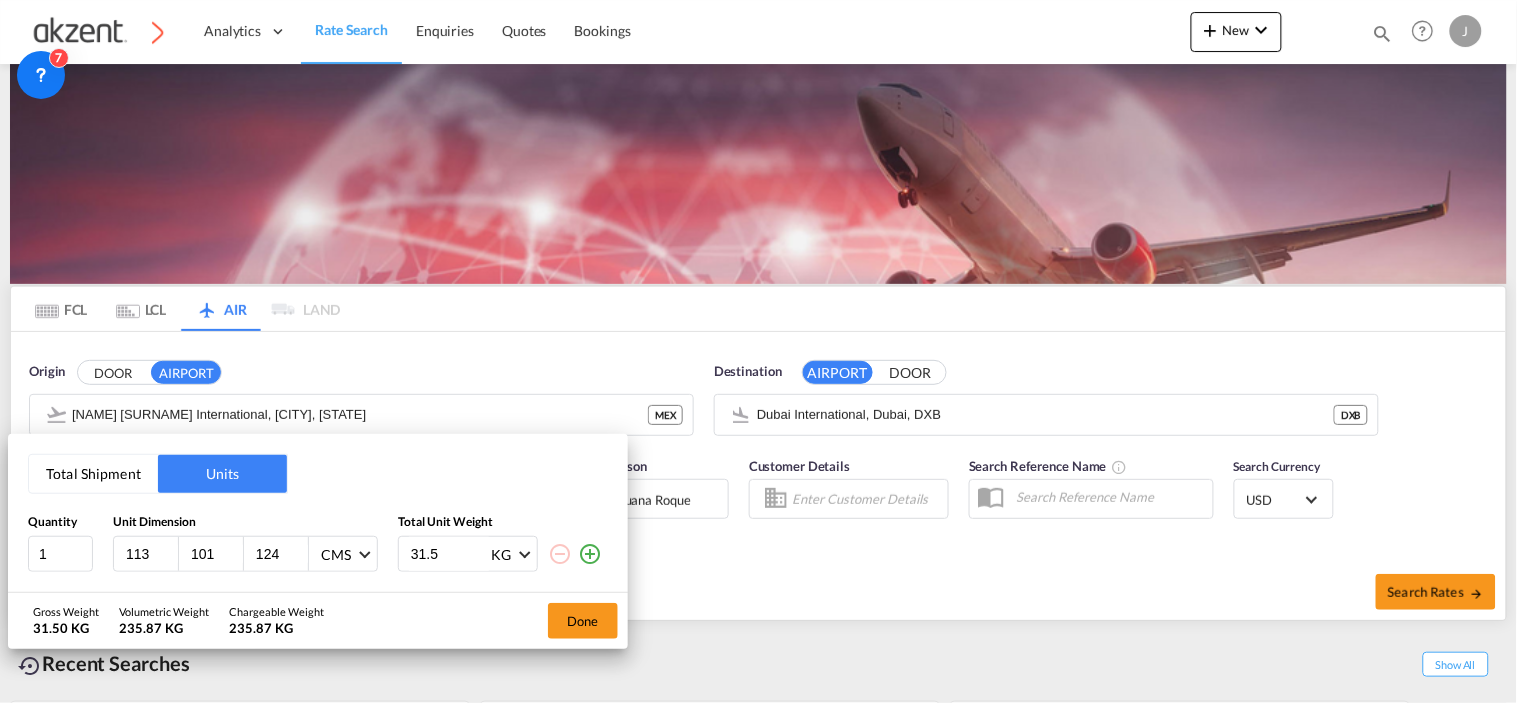click on "113" at bounding box center (151, 554) 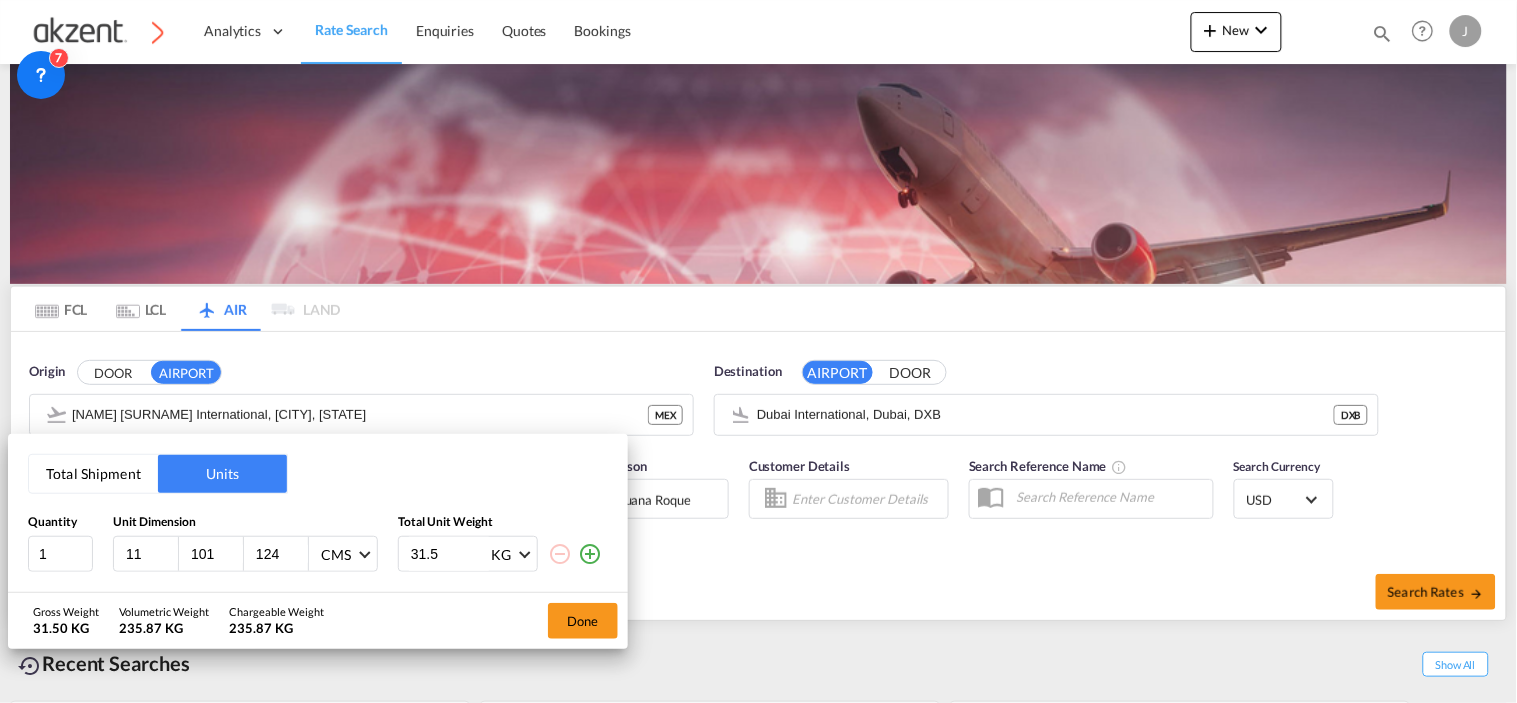 type on "1" 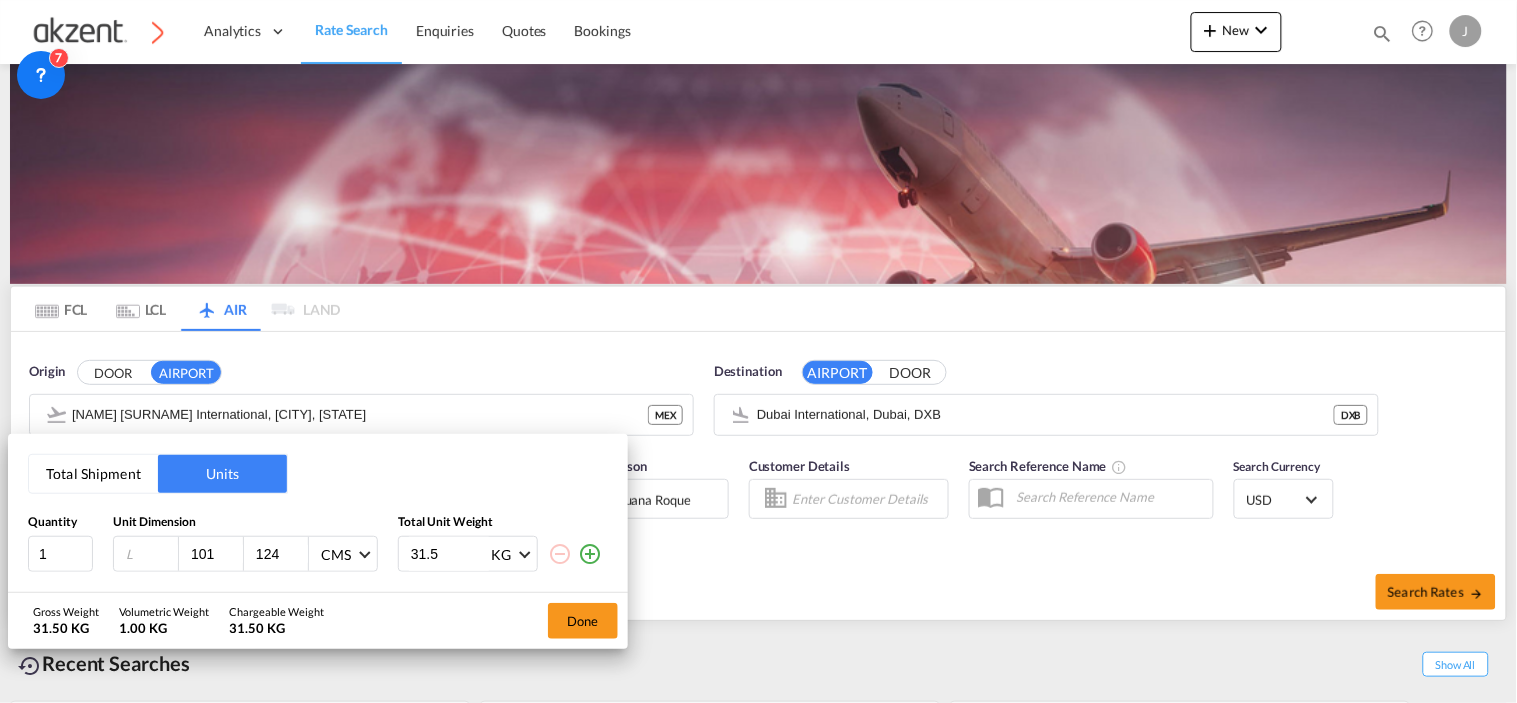 type 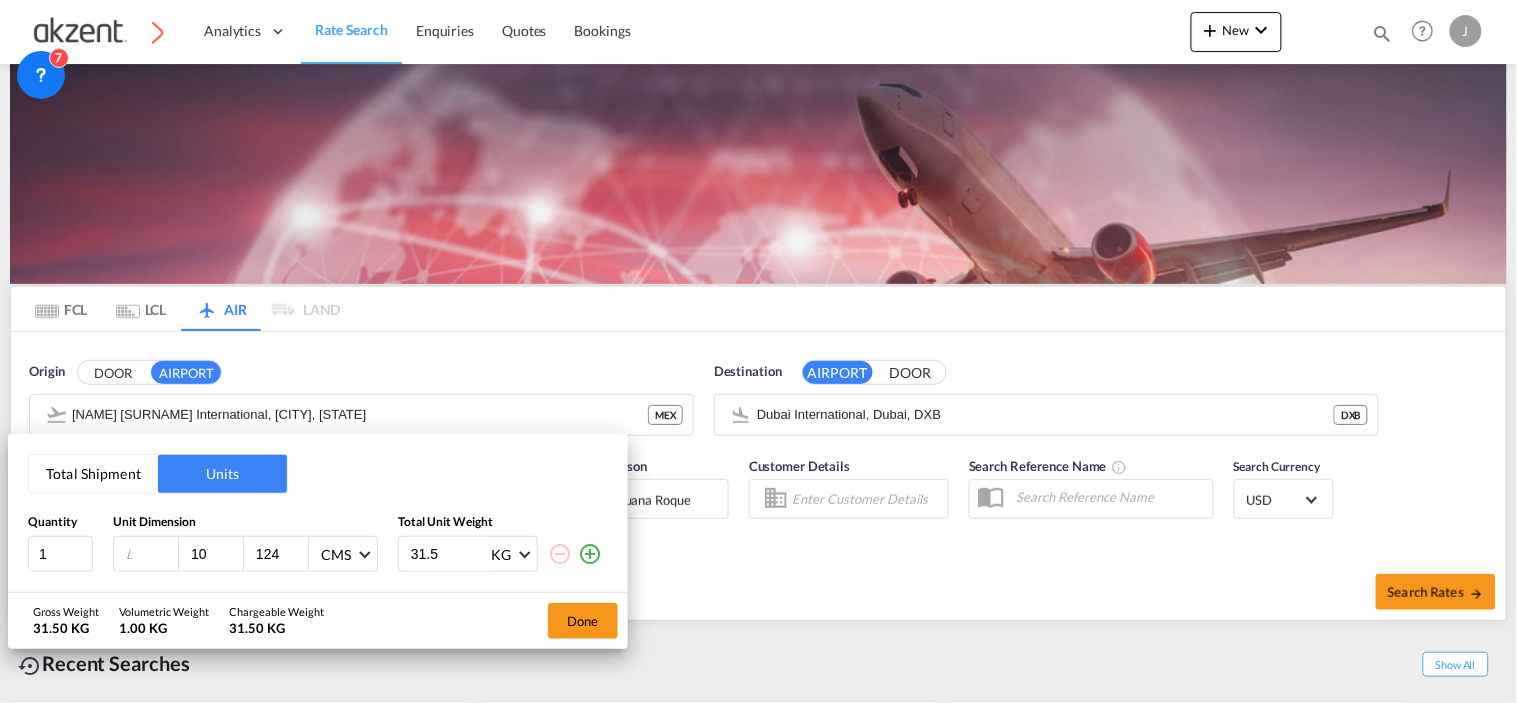 type on "1" 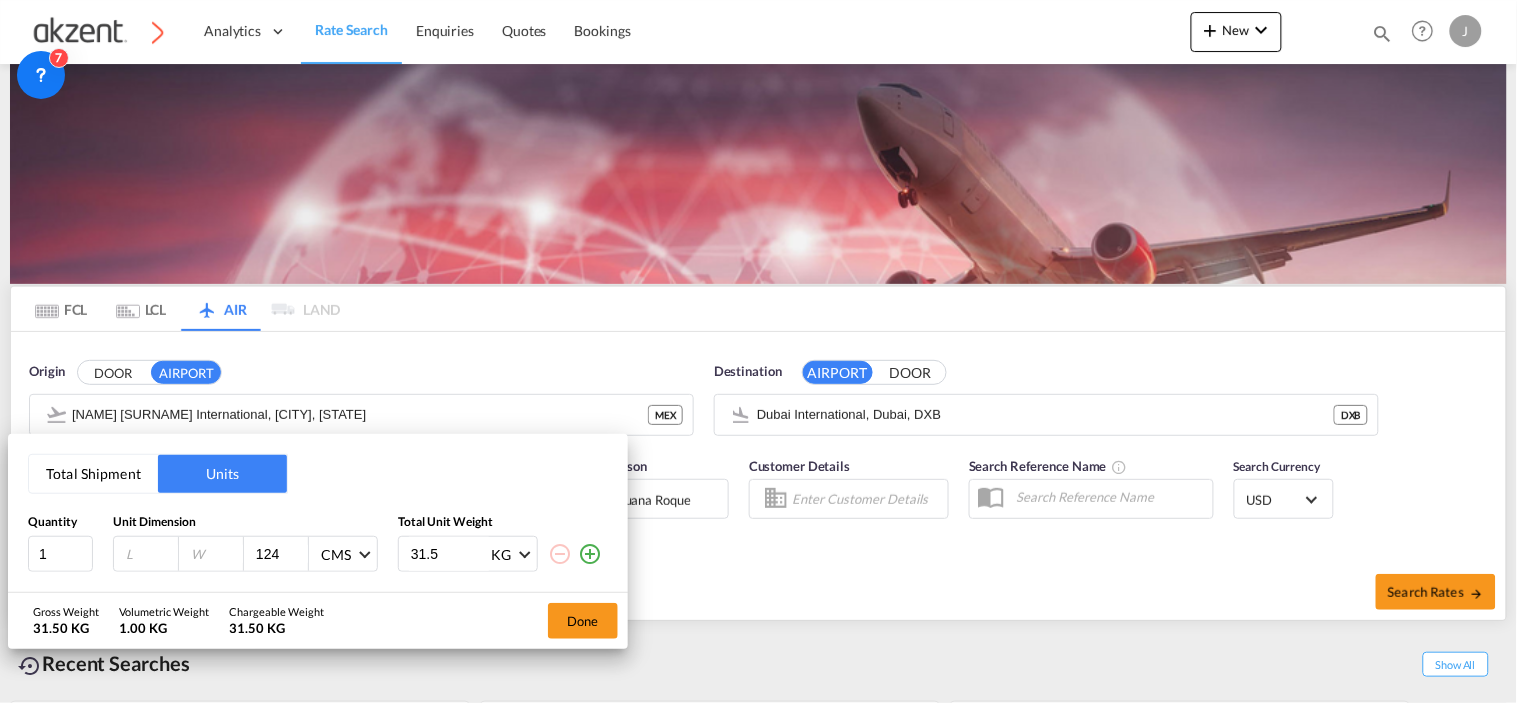 type 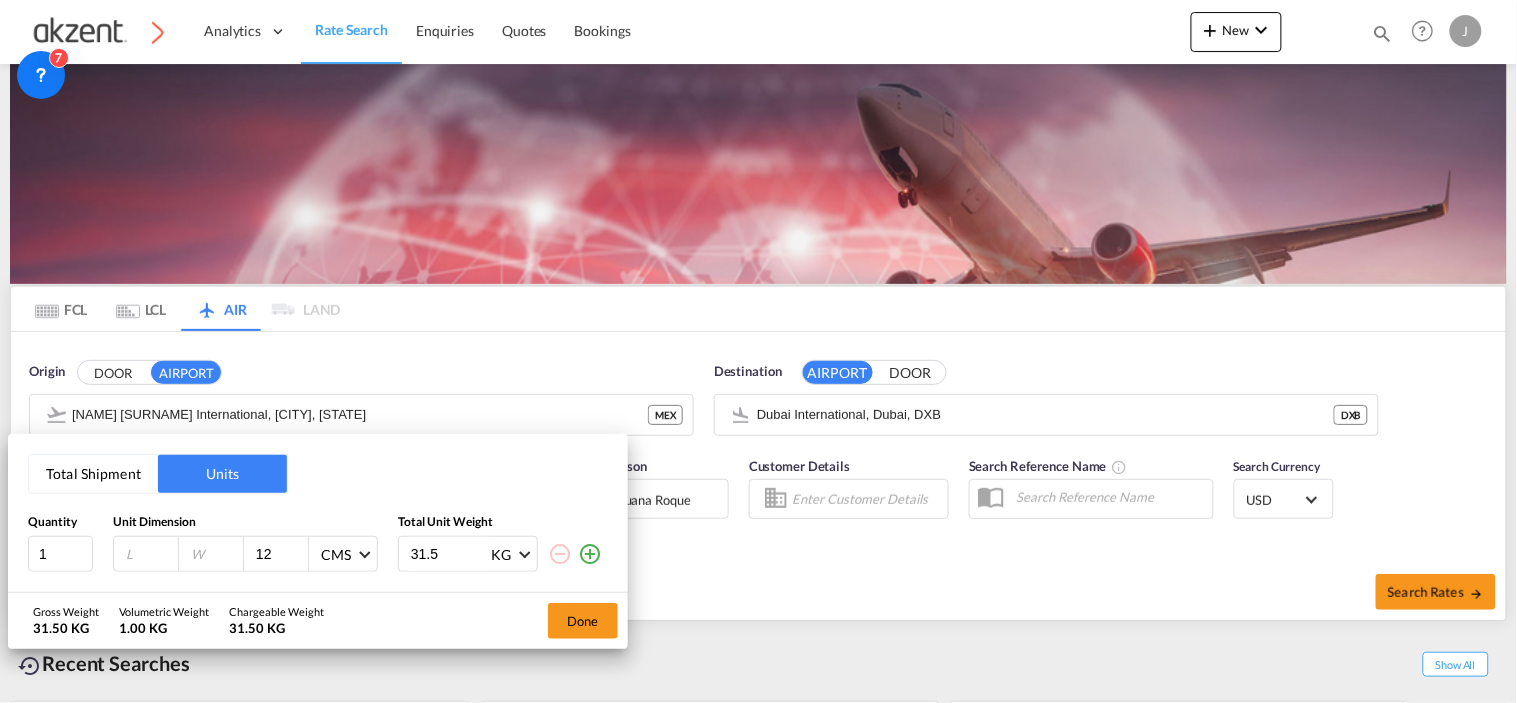 type on "1" 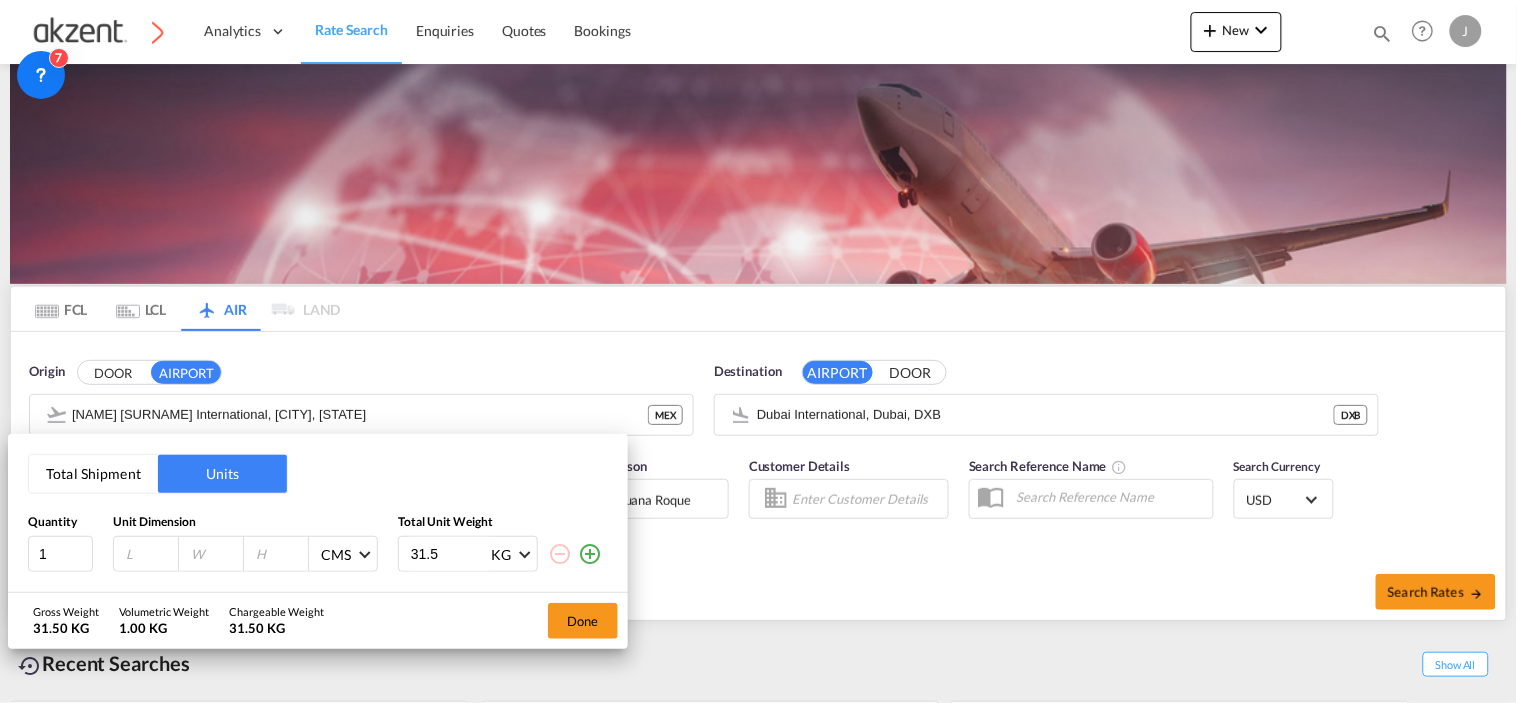 type 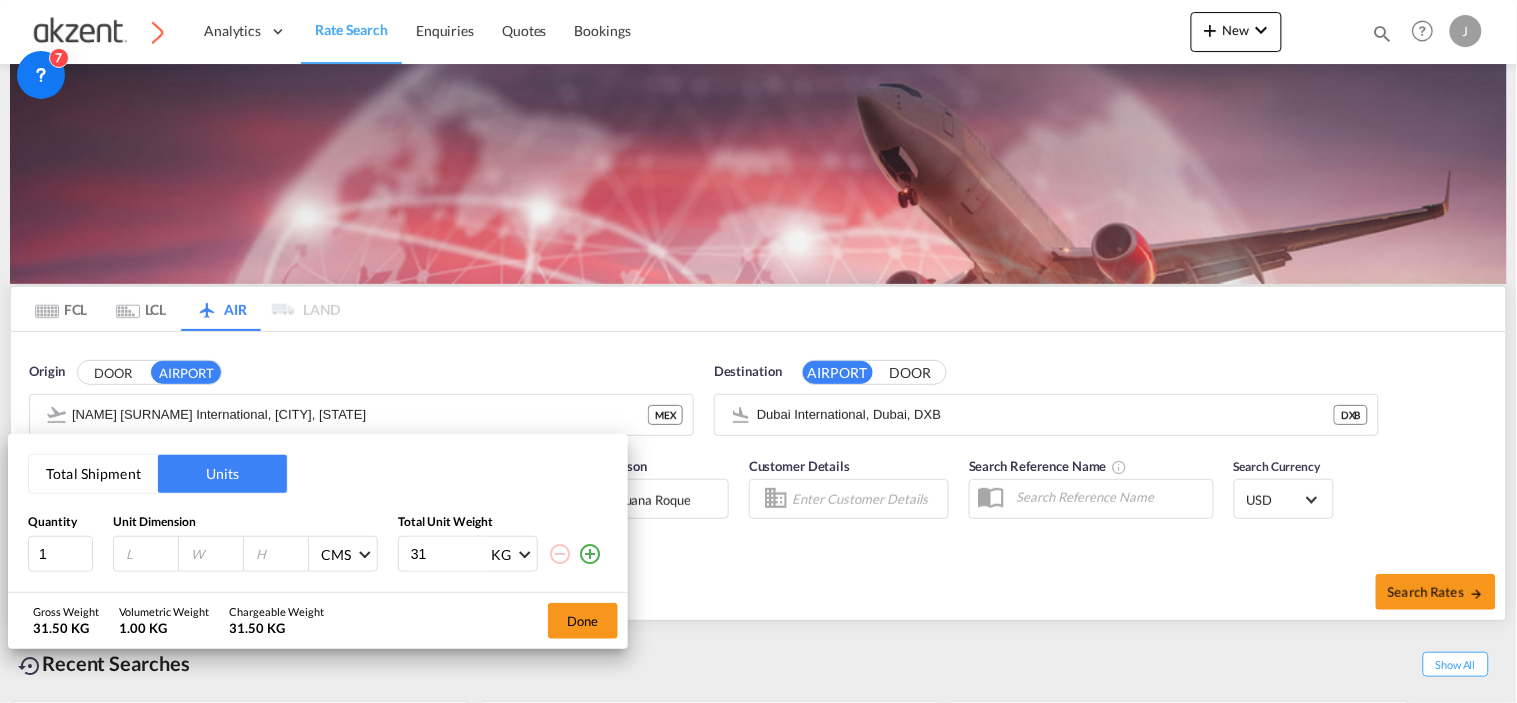 type on "3" 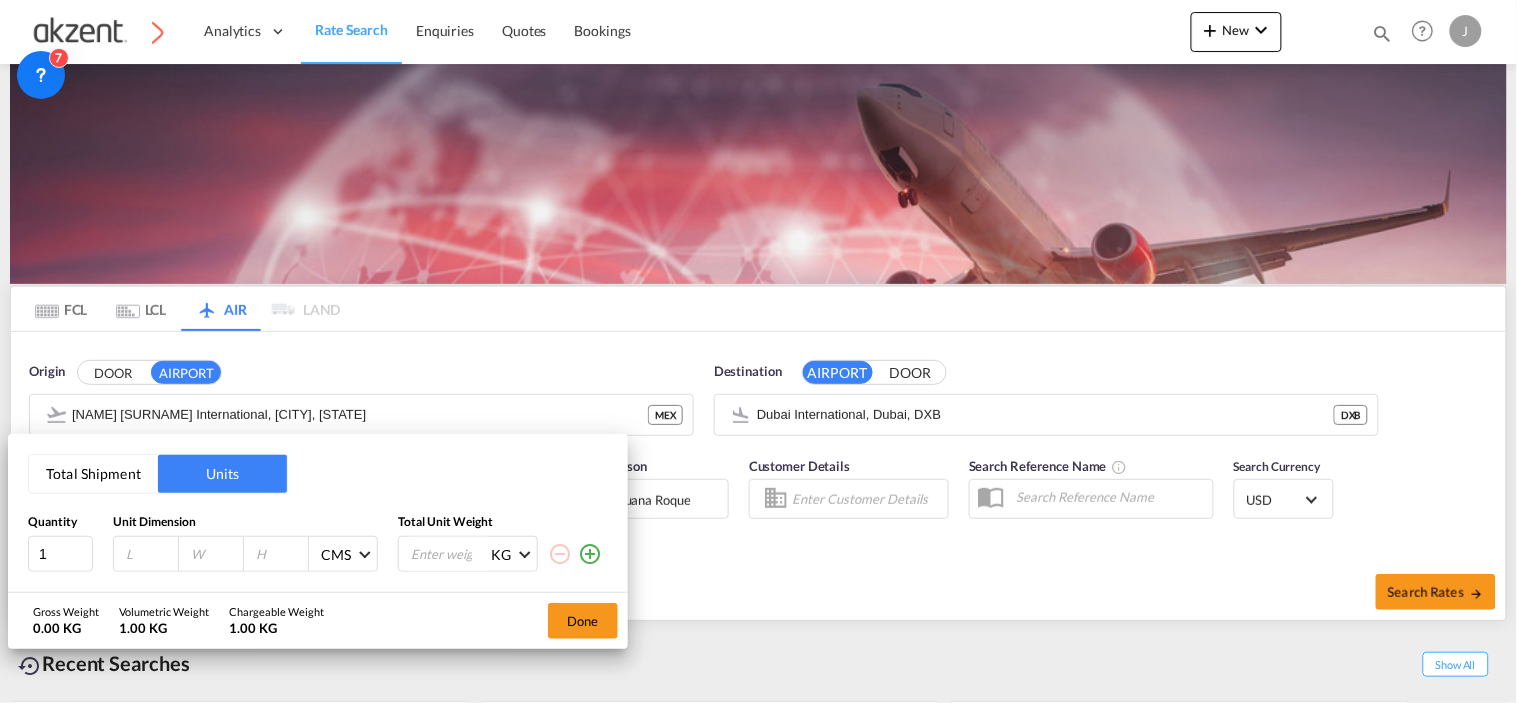 type 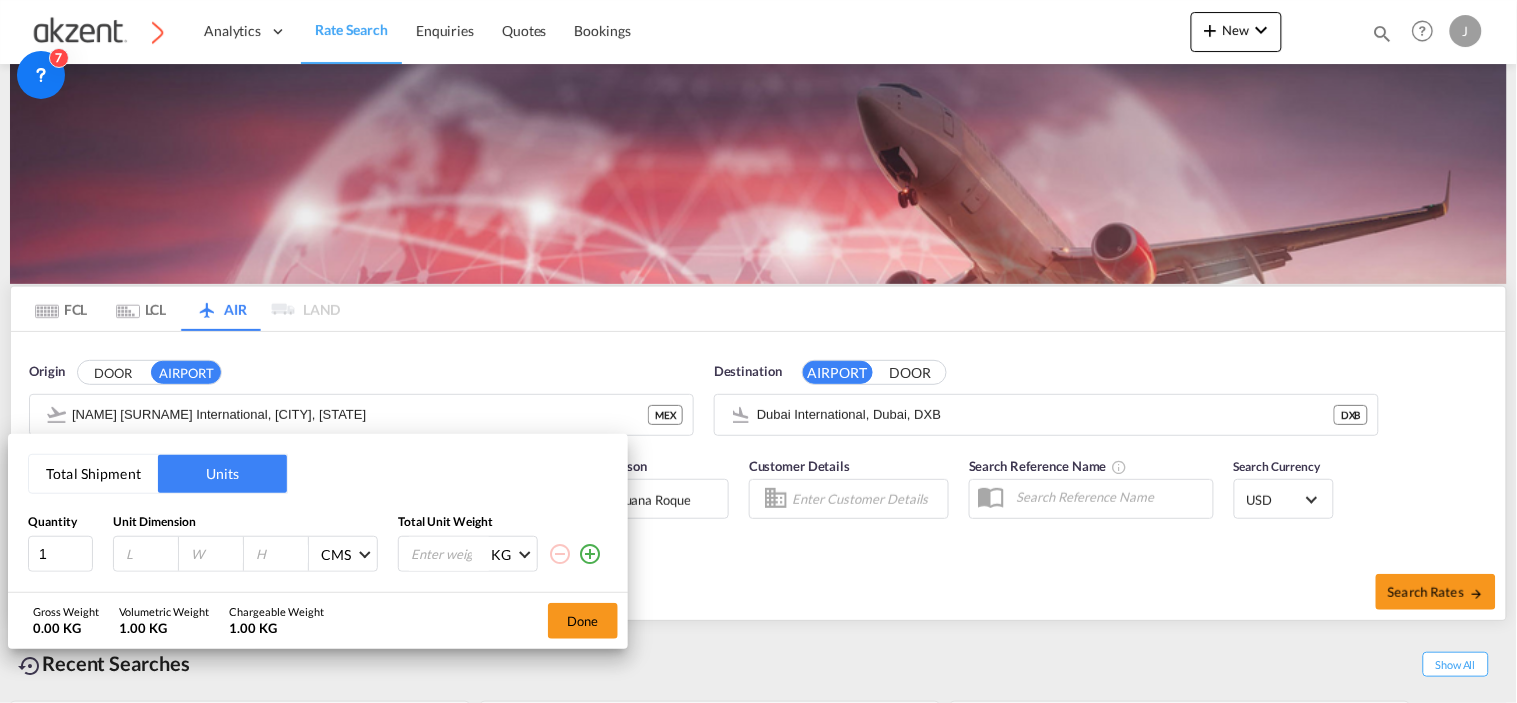click at bounding box center (151, 554) 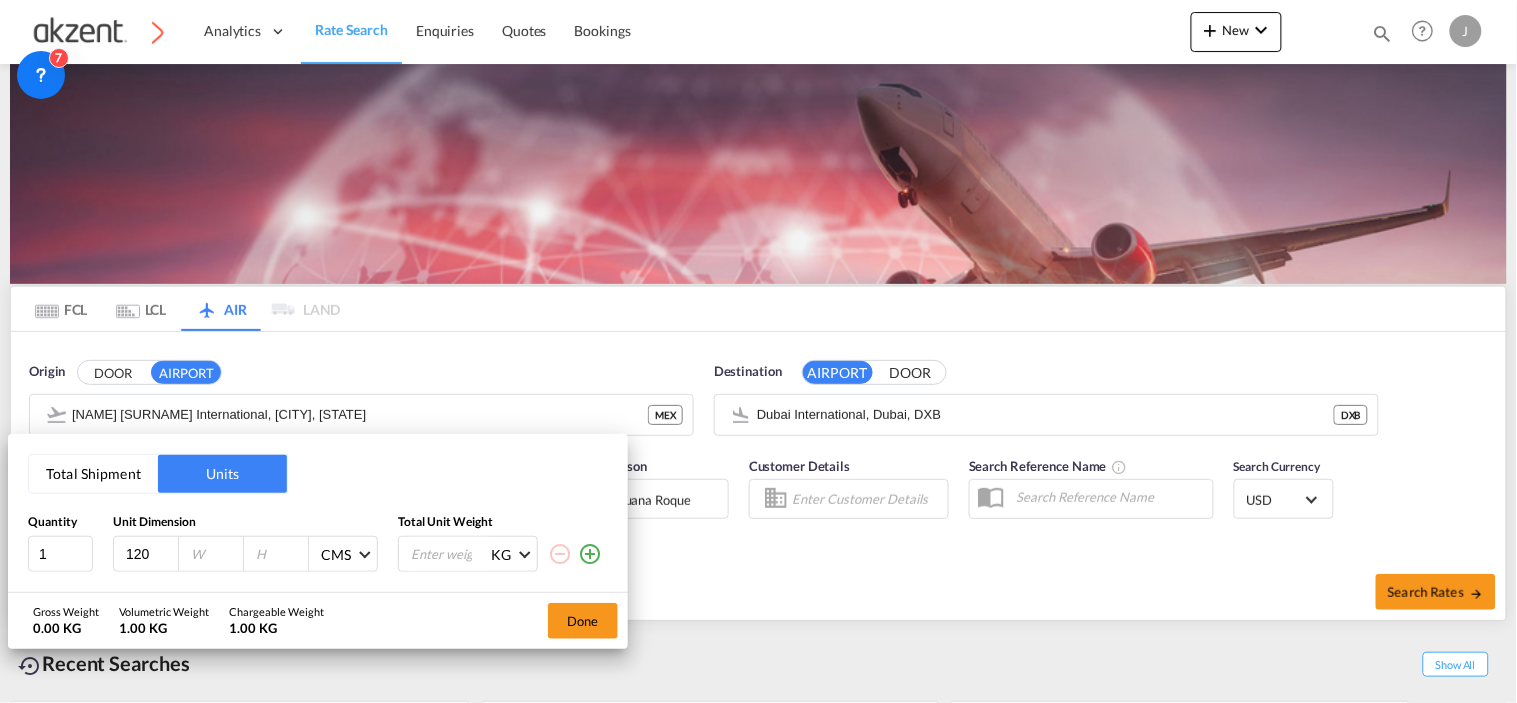 type on "120" 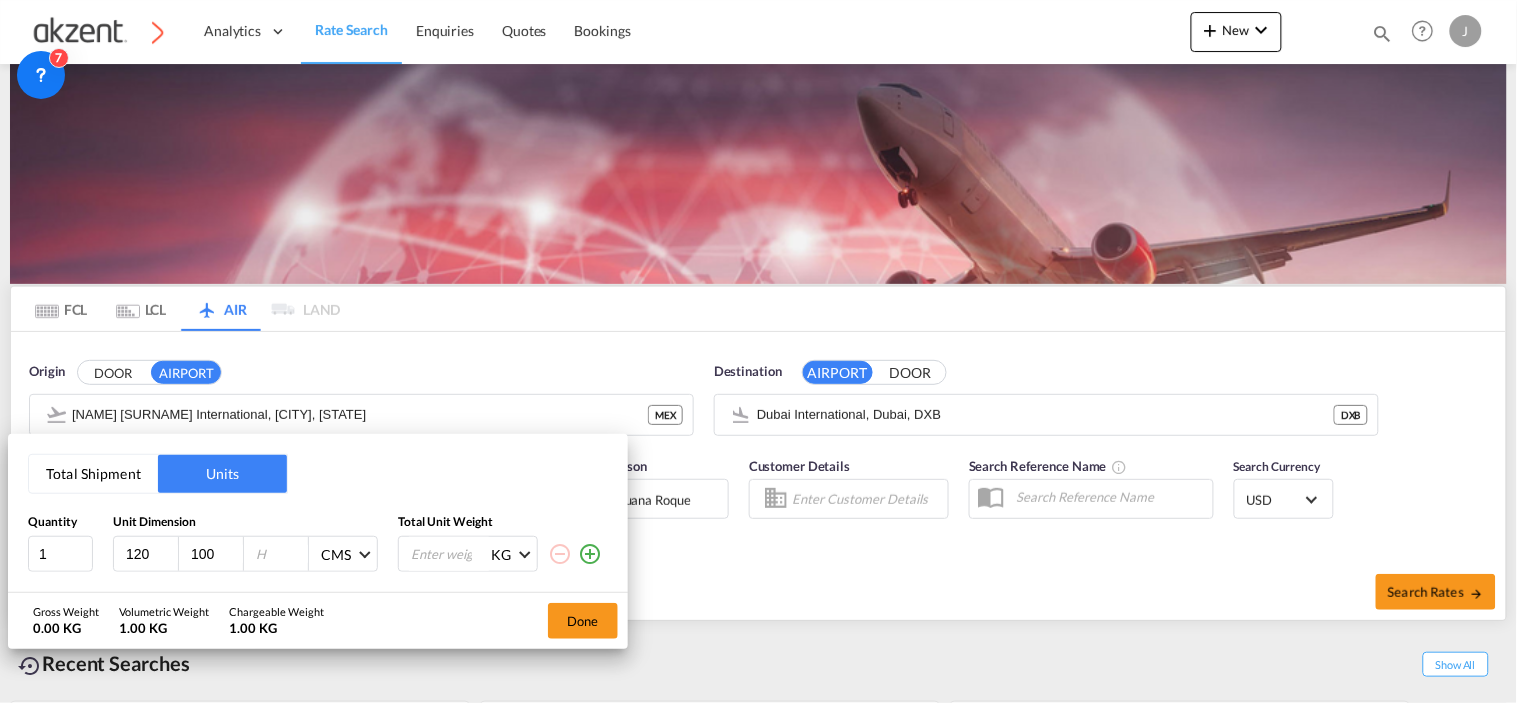 type on "100" 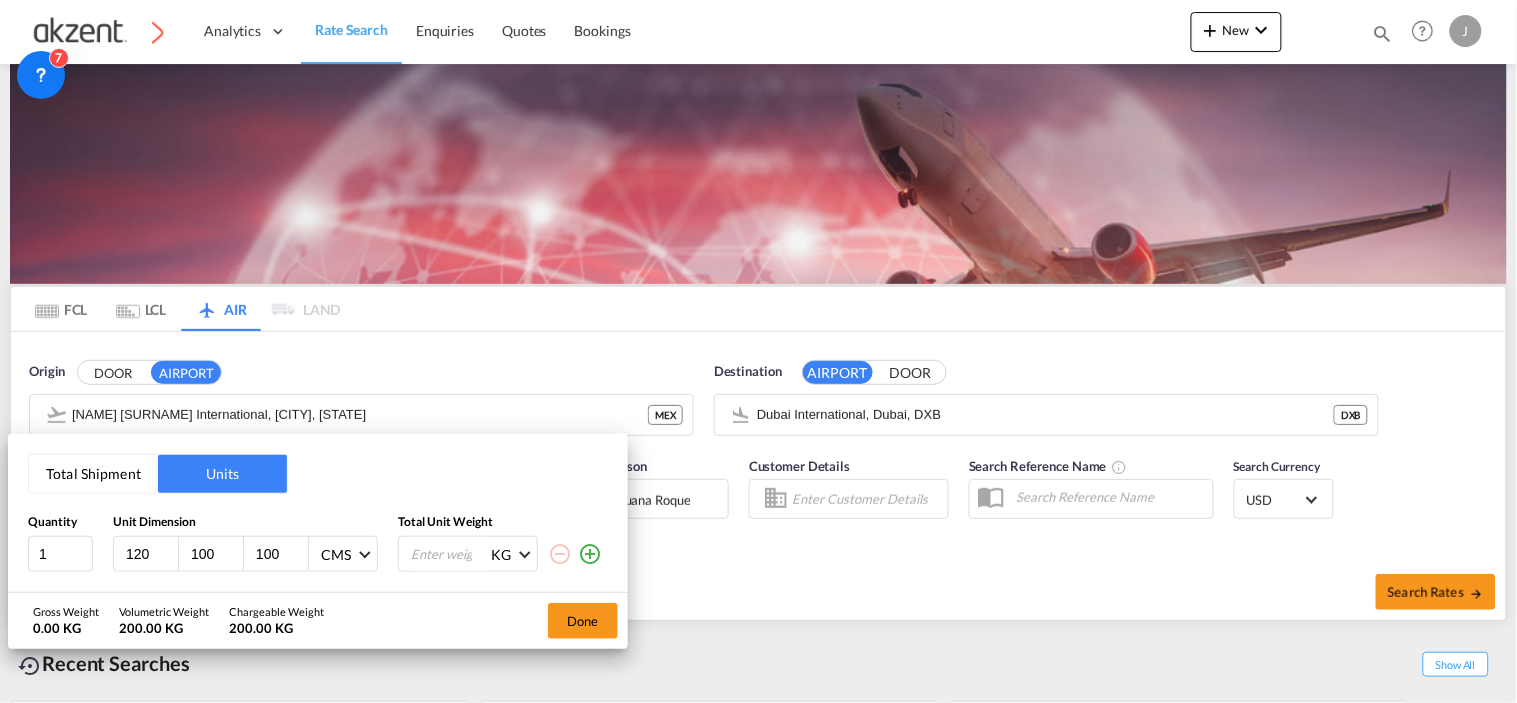 type on "100" 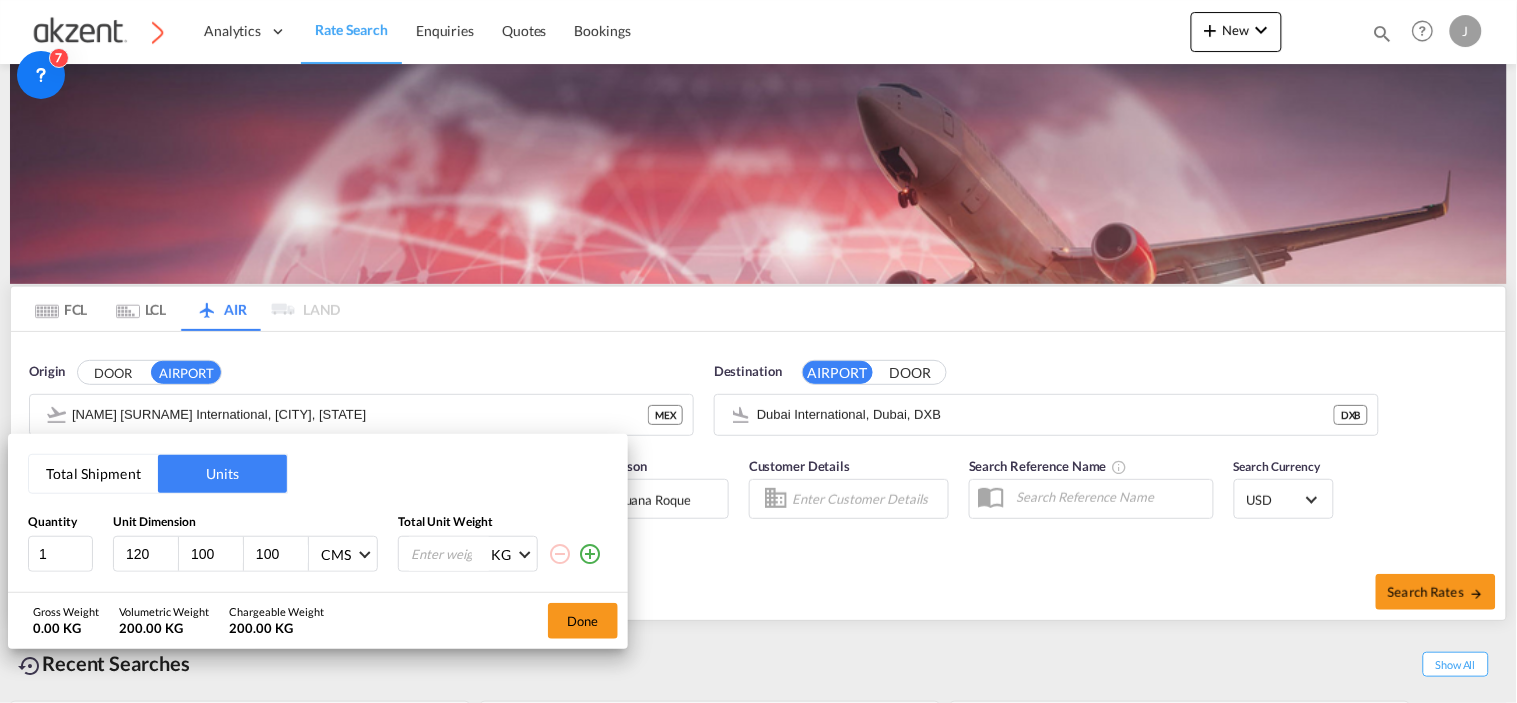 click at bounding box center (449, 554) 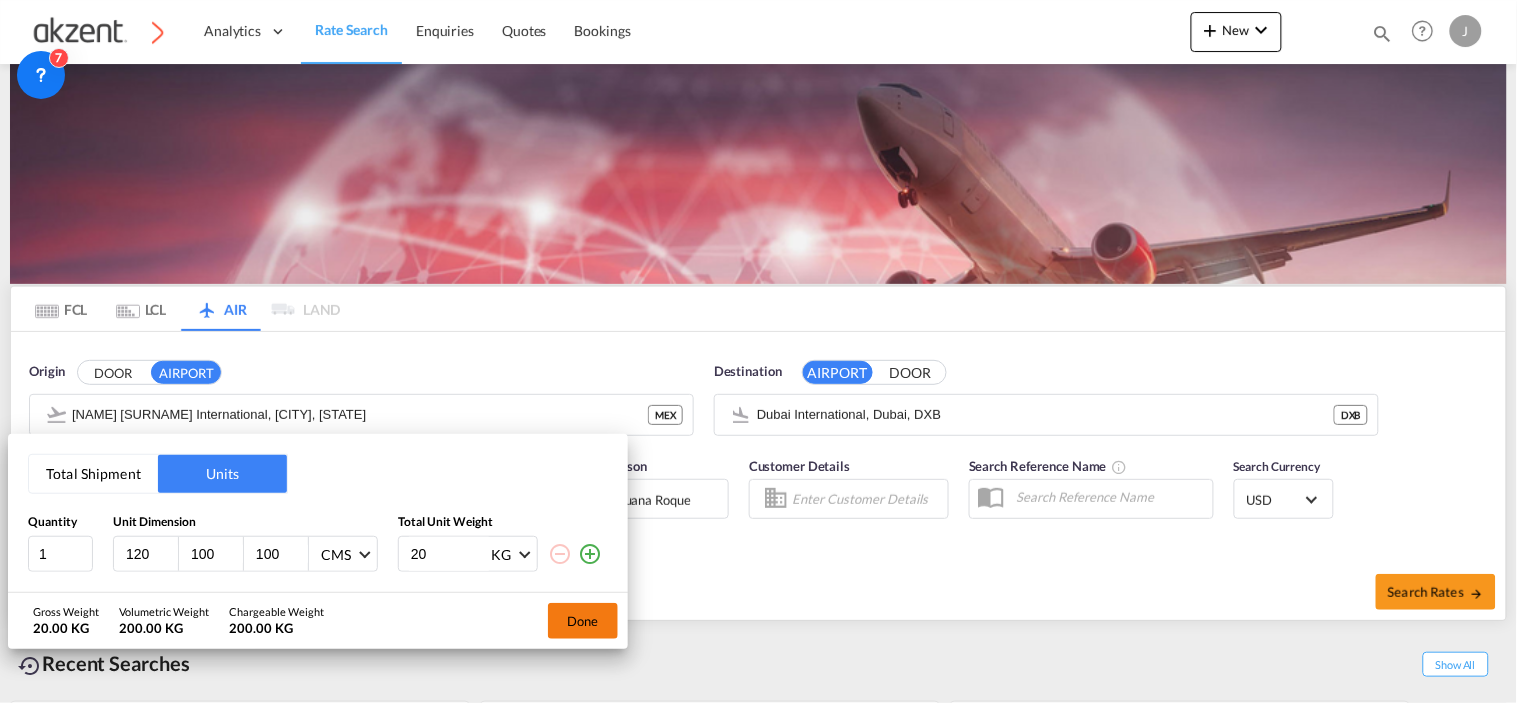 type on "20" 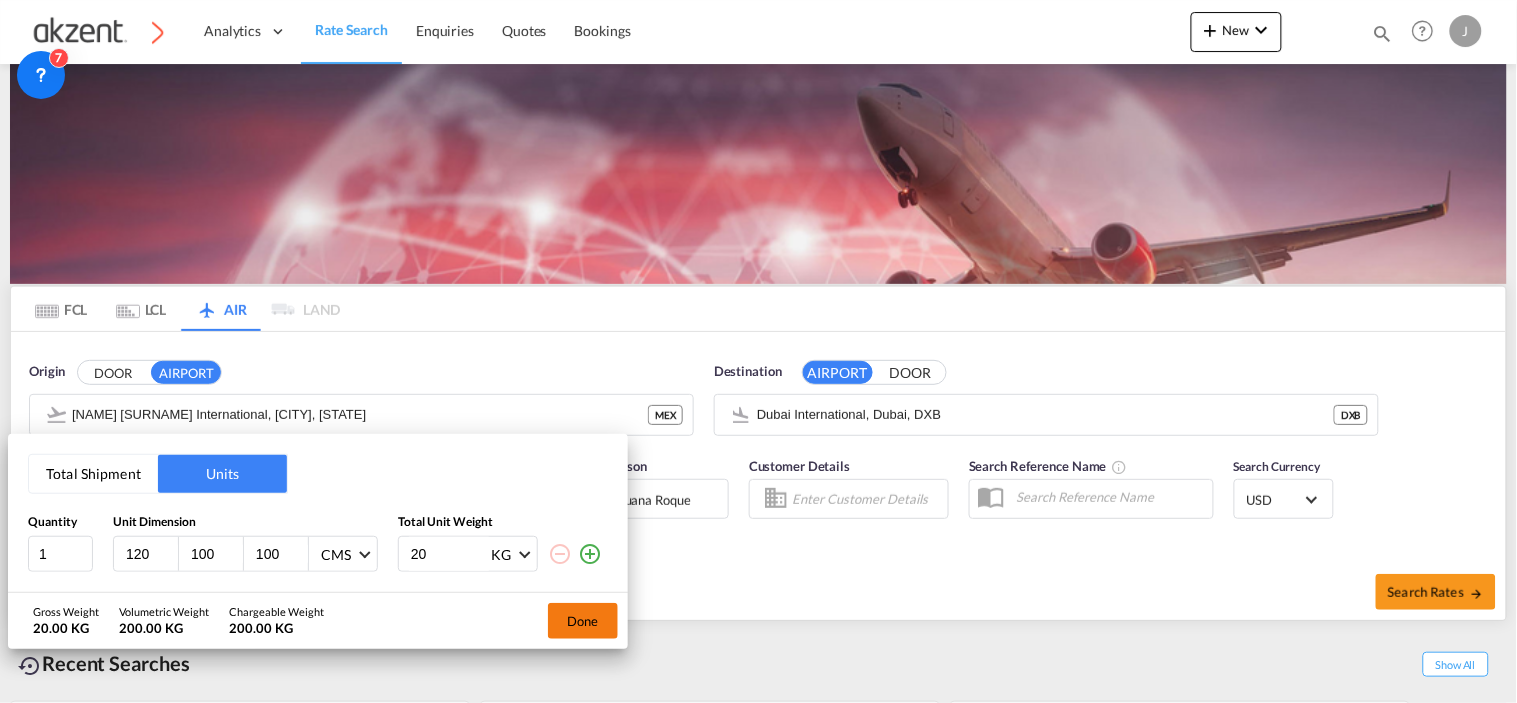 click on "Done" at bounding box center [583, 621] 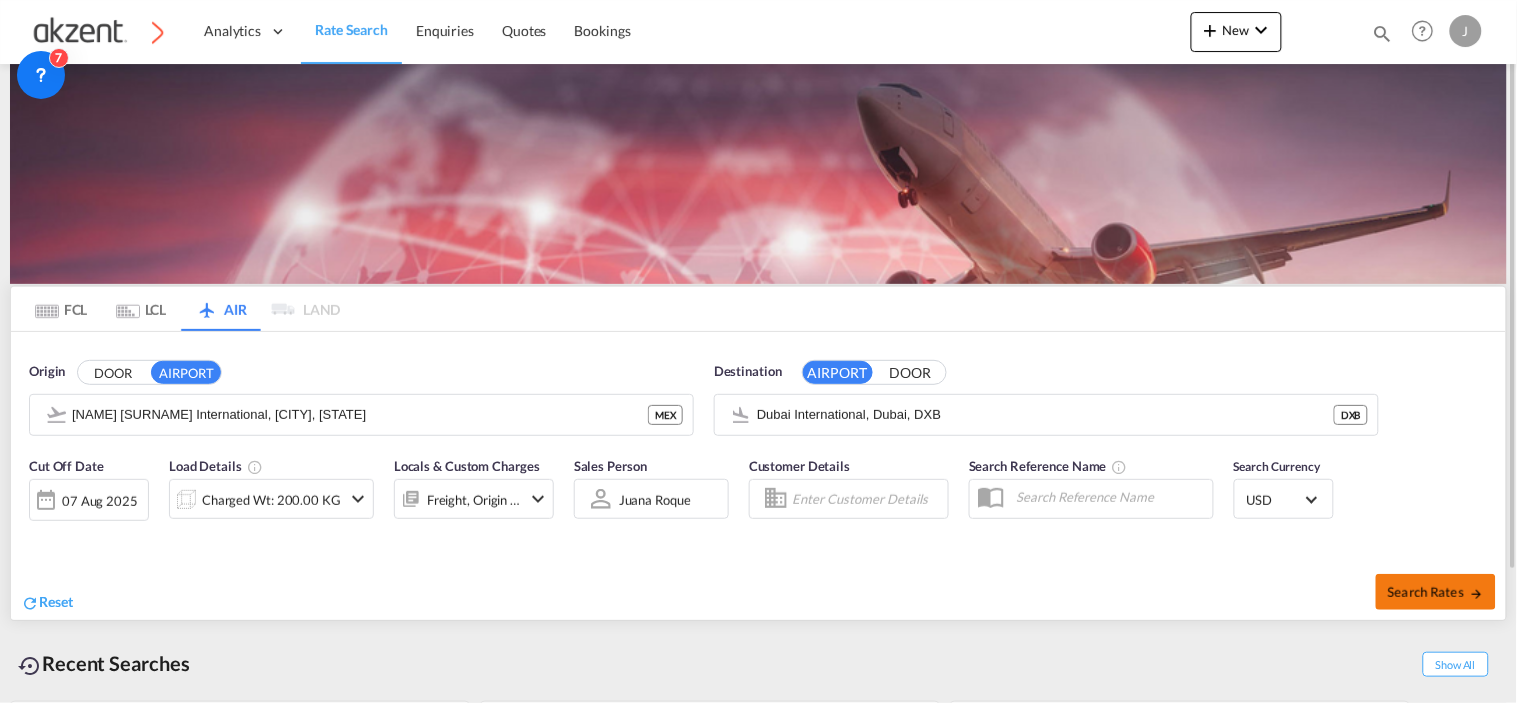 click on "Search Rates" at bounding box center (1436, 592) 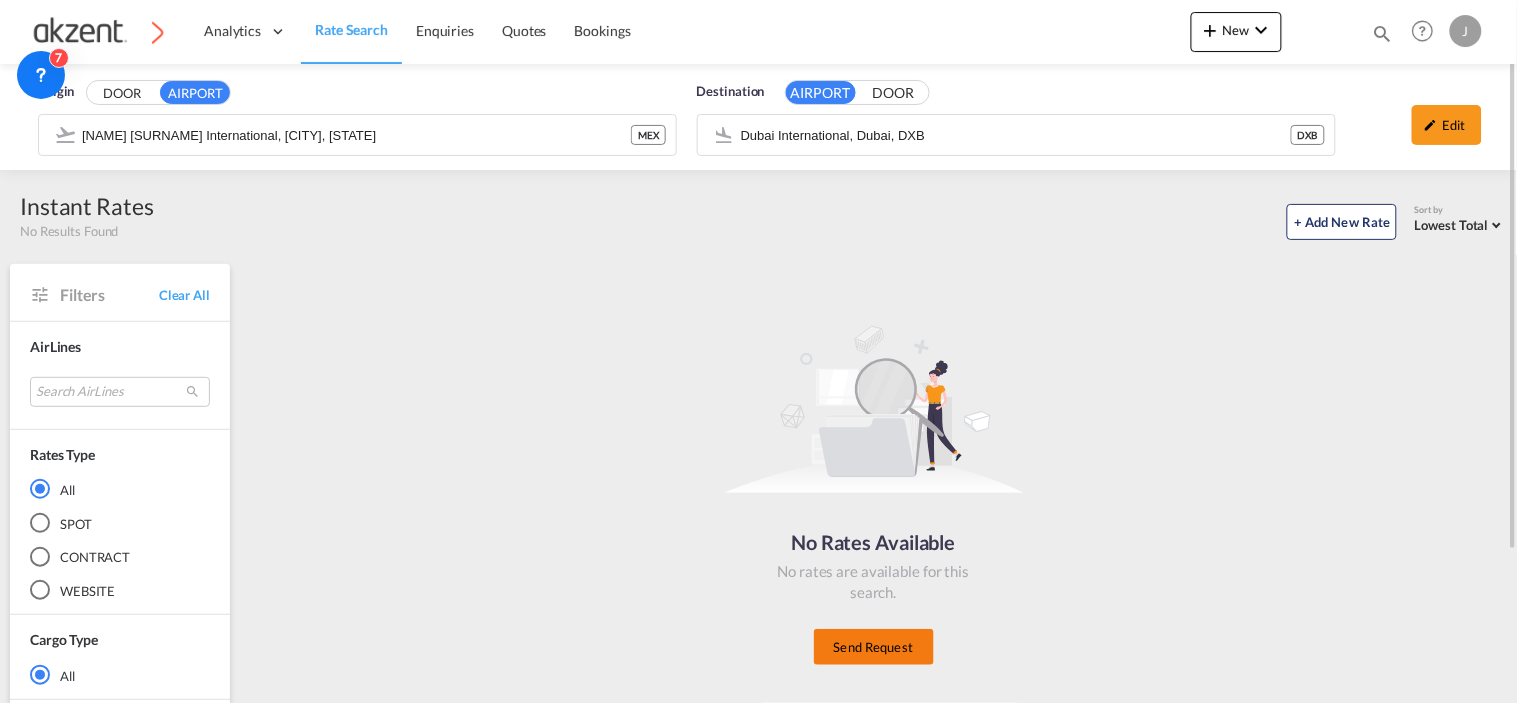 click on "Send Request" at bounding box center (874, 647) 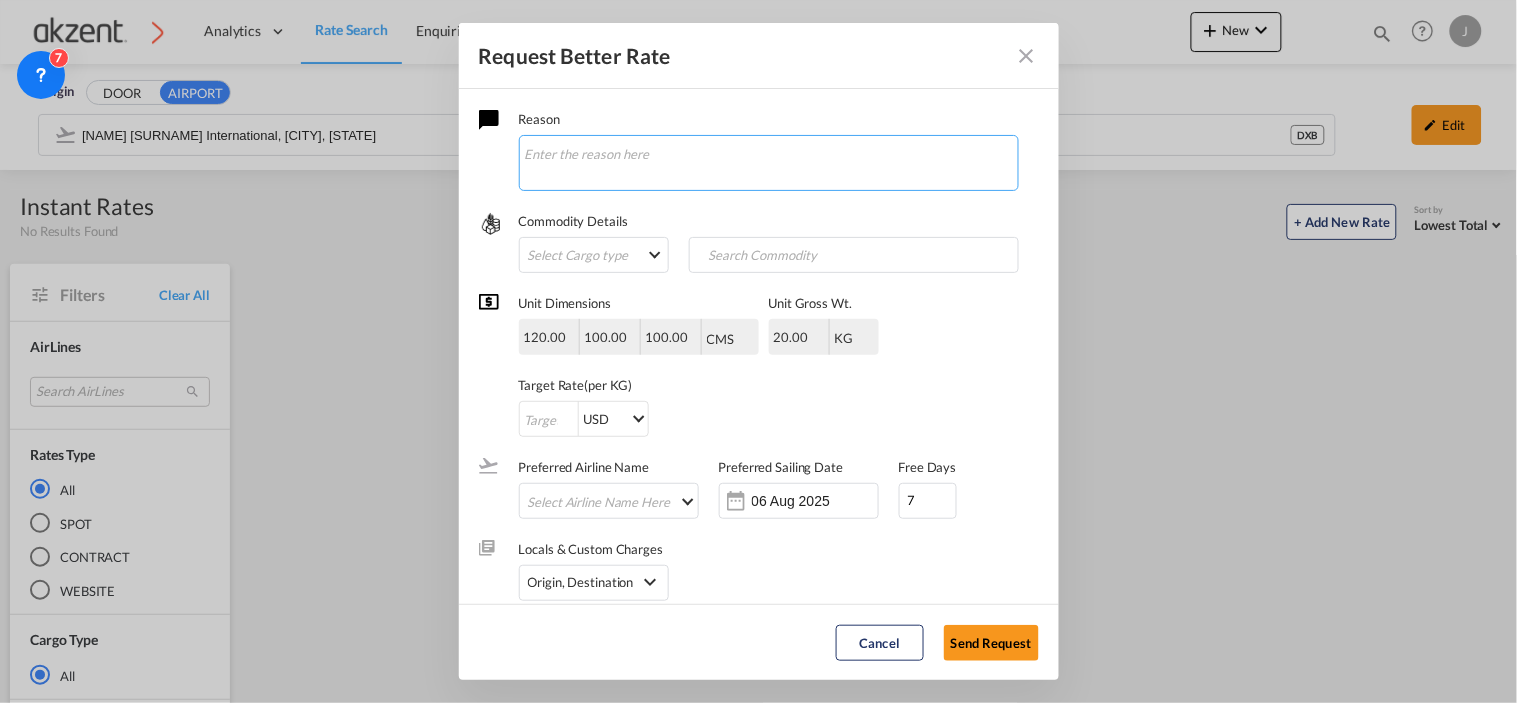 click at bounding box center (769, 163) 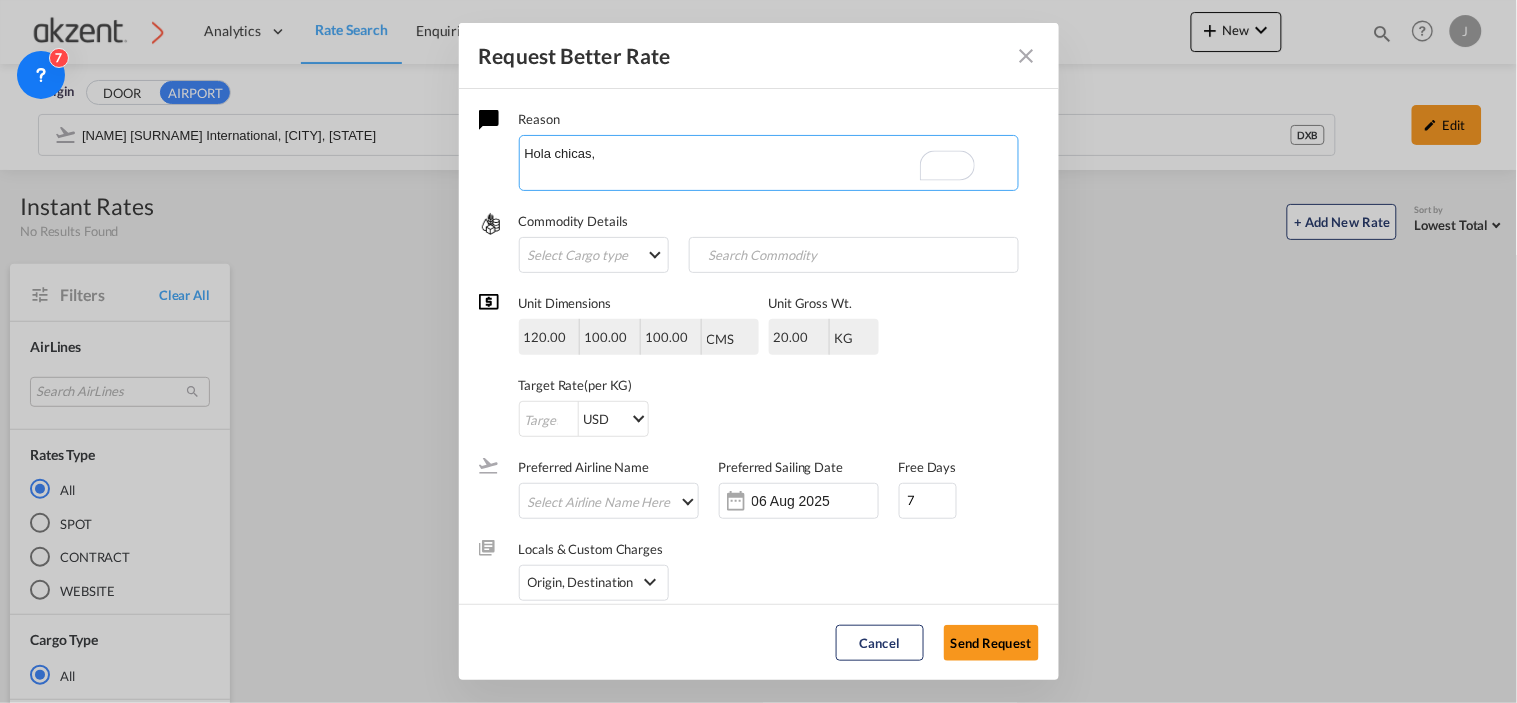 paste on "TERM : EXW
CARGO IS NON STACKABLE
Commodity: Aircraft tooling parts/ GCR (photo is not available at the moment)
Dimension & weight:
120 x 100 x 100 cm = 20 kg/ 1 pallet" 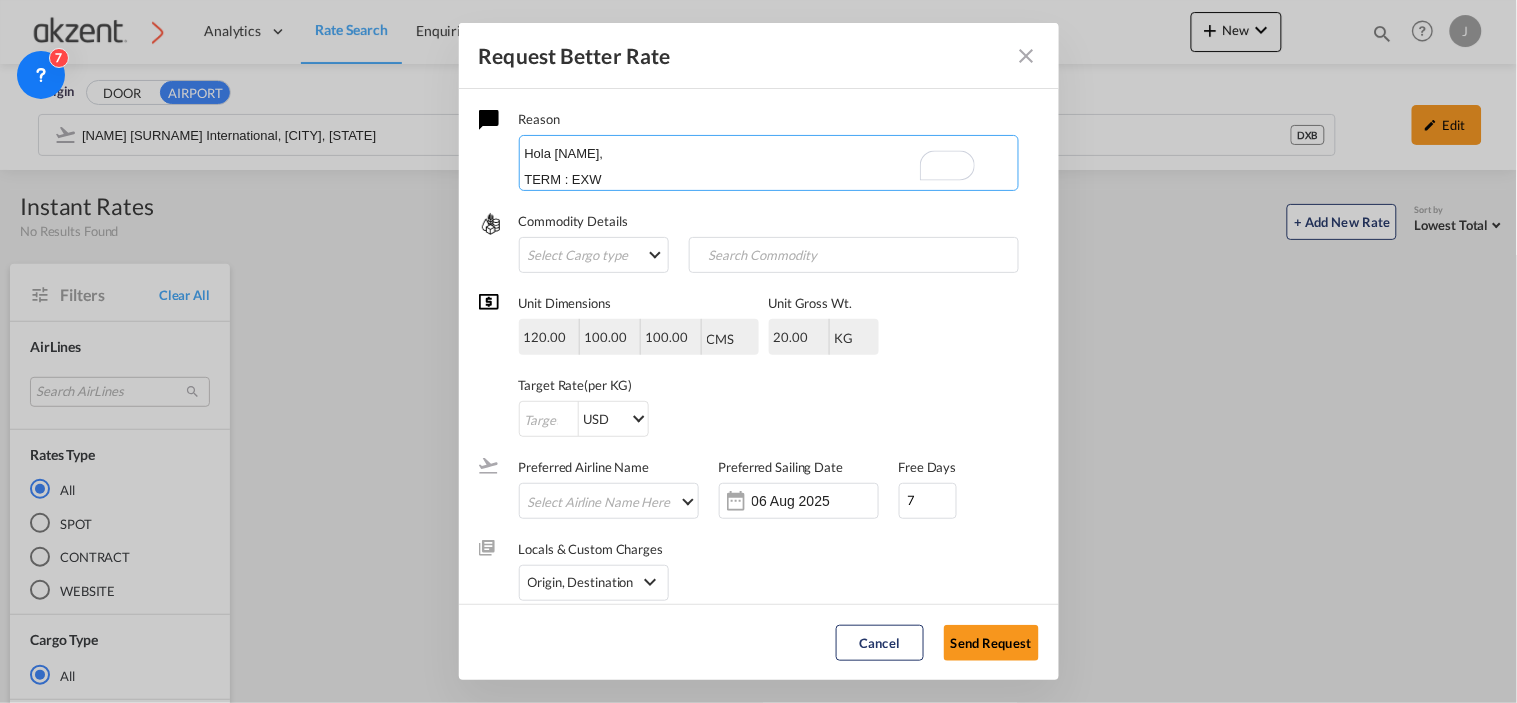 scroll, scrollTop: 205, scrollLeft: 0, axis: vertical 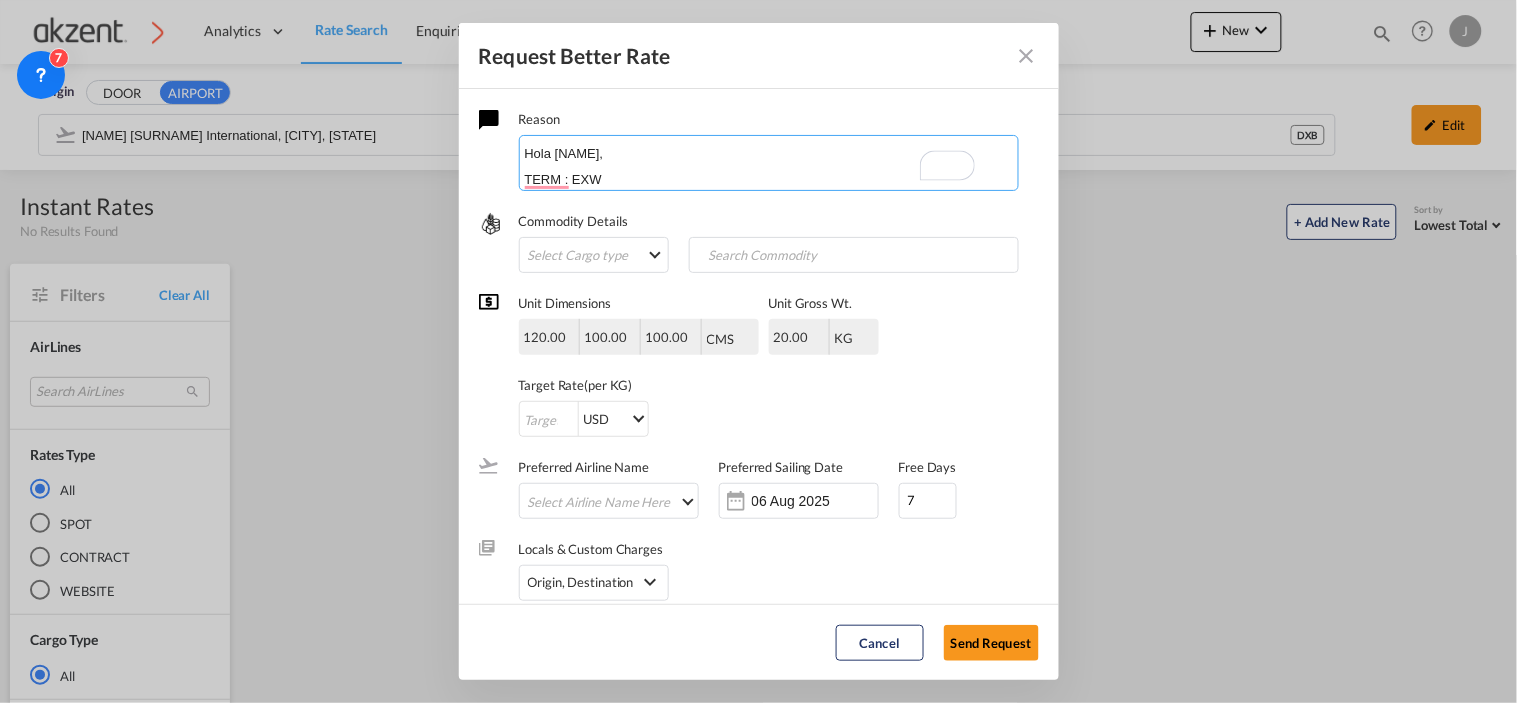 click on "Hola [NAME],
TERM : EXW
CARGO IS NON STACKABLE
Commodity: Aircraft tooling parts/ GCR (photo is not available at the moment)
Dimension & weight:
120 x 100 x 100 cm = 20 kg/ 1 pallet" at bounding box center [769, 163] 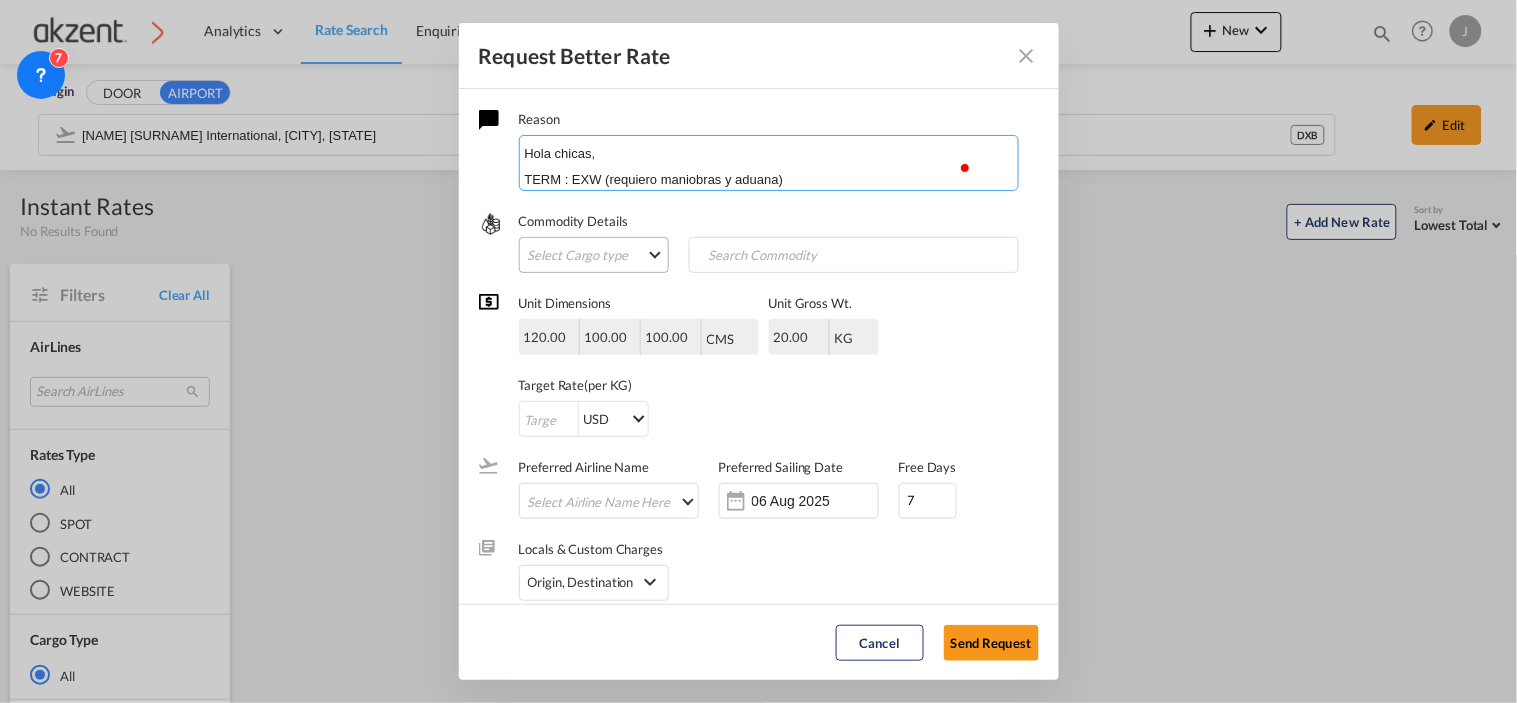 type on "Hola chicas,
TERM : EXW (requiero maniobras y aduana)
CARGO IS NON STACKABLE
Commodity: Aircraft tooling parts/ GCR (photo is not available at the moment)
Dimension & weight:
120 x 100 x 100 cm = 20 kg/ 1 pallet" 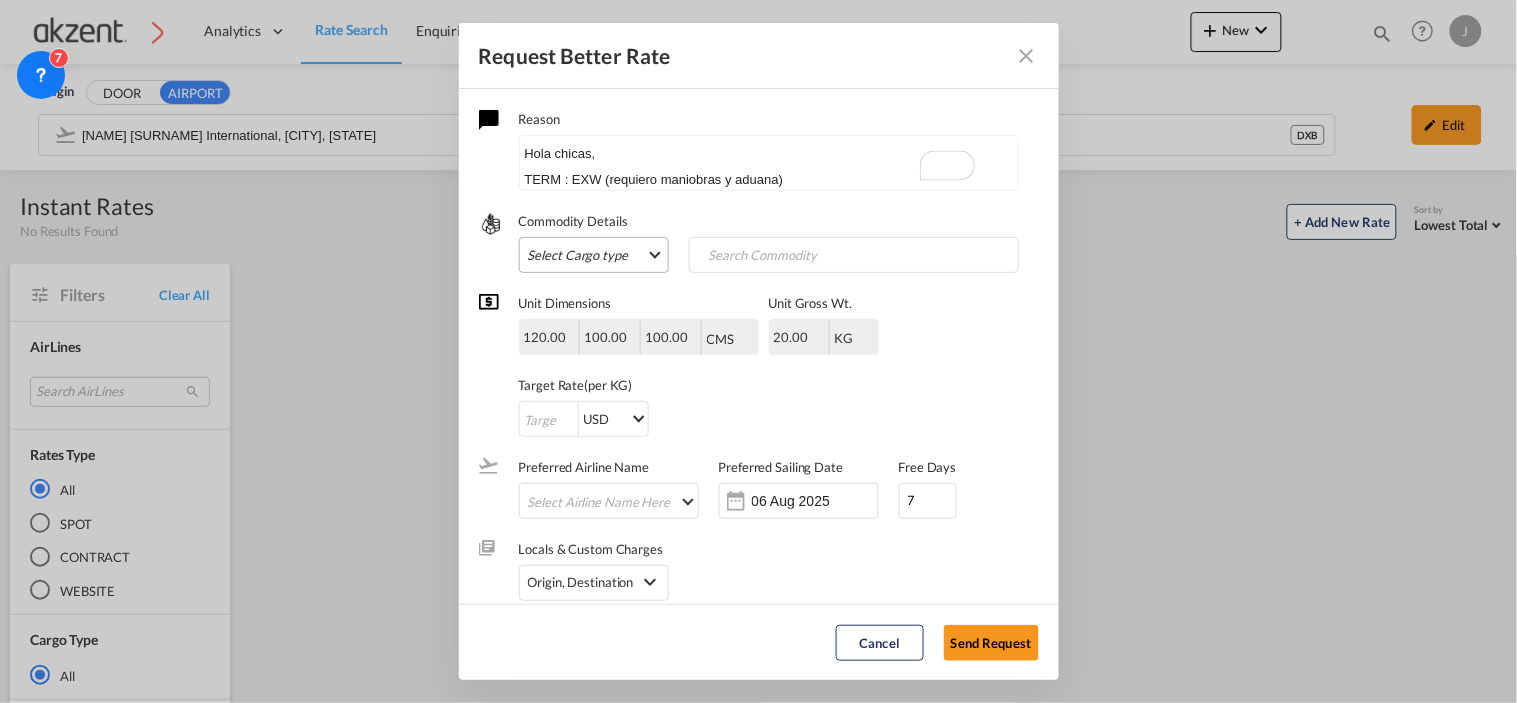 click on "Select Cargo type   FAK GCR GDSM General Cargo Hazardous Cargo Ambient Foodstuff Chilled Frozen Perishables Flexibags Out of Gauge Others Group NAC NAC Vehicles" at bounding box center [594, 255] 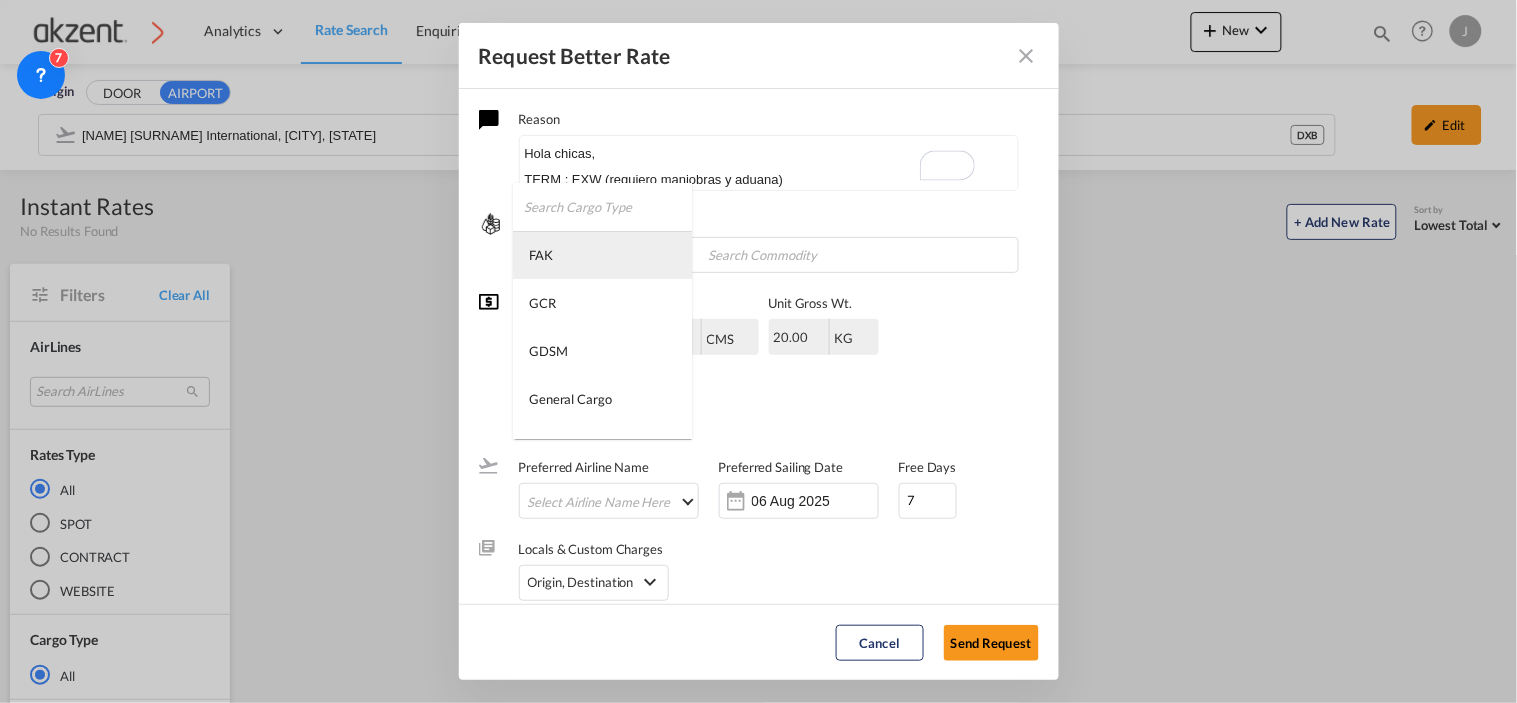 click on "FAK" at bounding box center [602, 255] 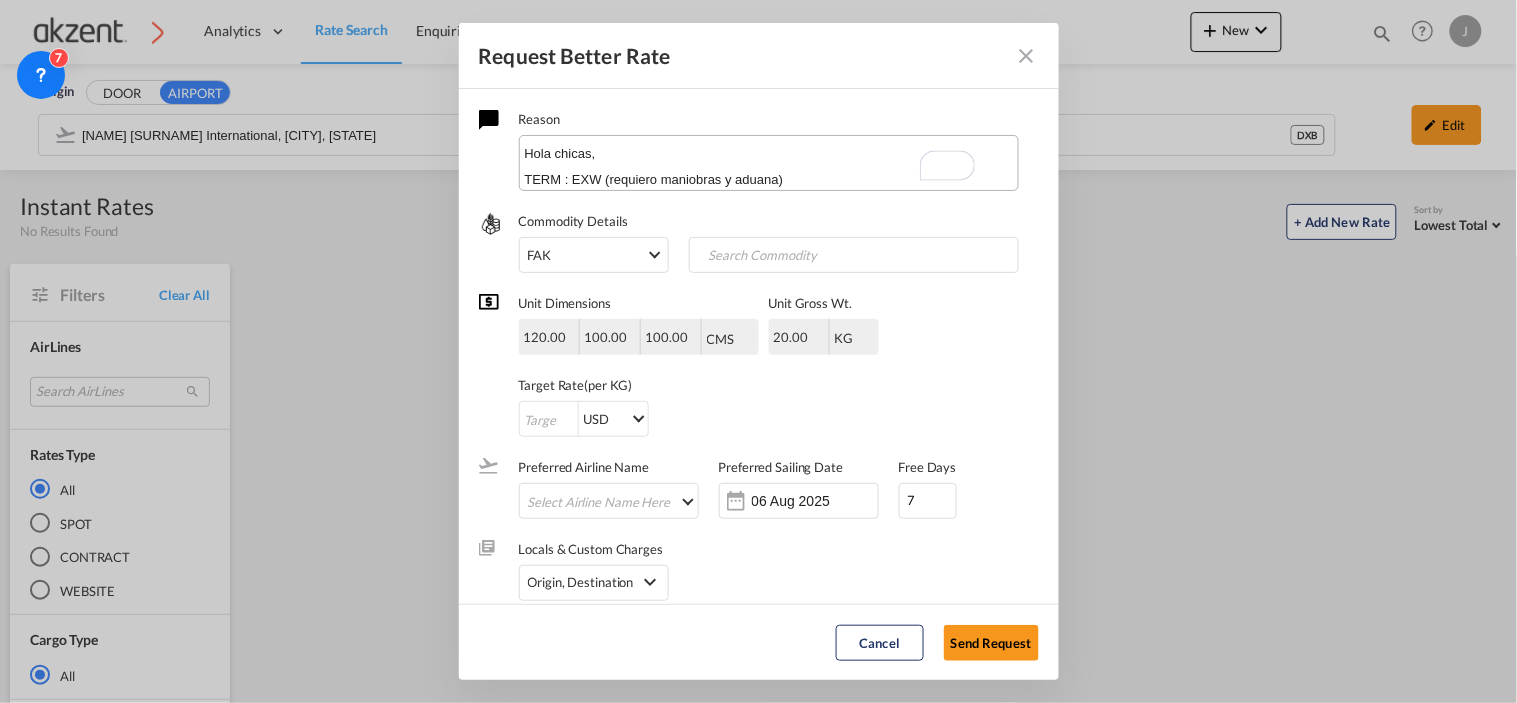 scroll, scrollTop: 84, scrollLeft: 0, axis: vertical 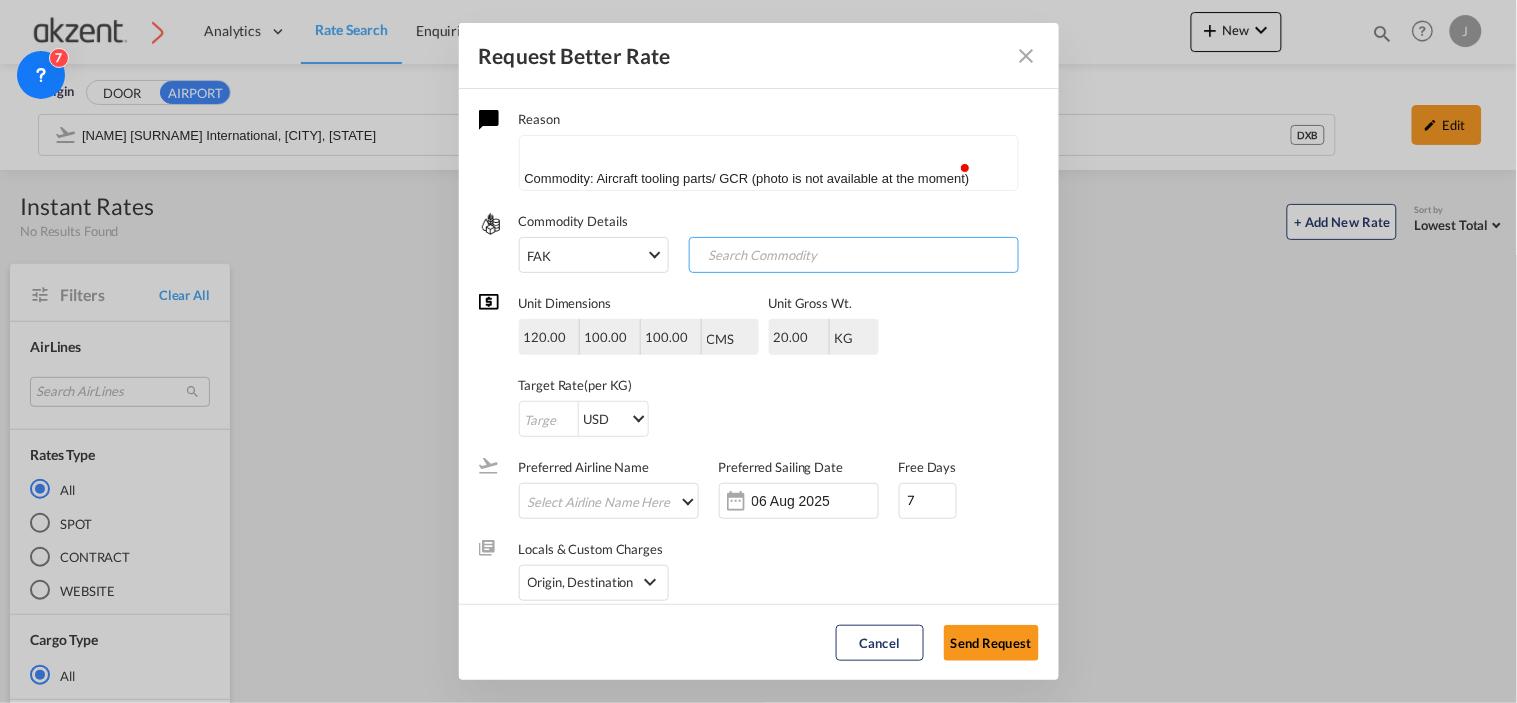 click at bounding box center (793, 256) 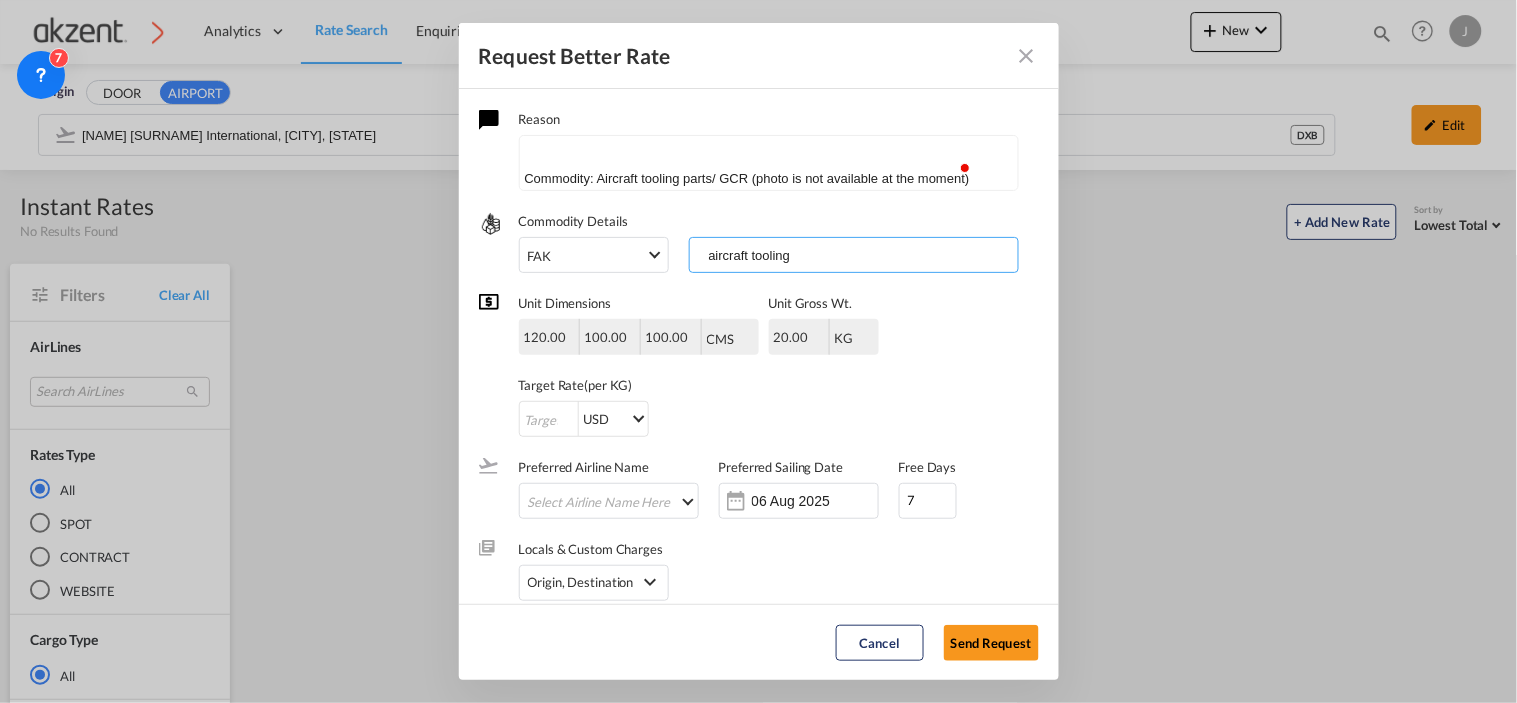 type on "aircraft tooling" 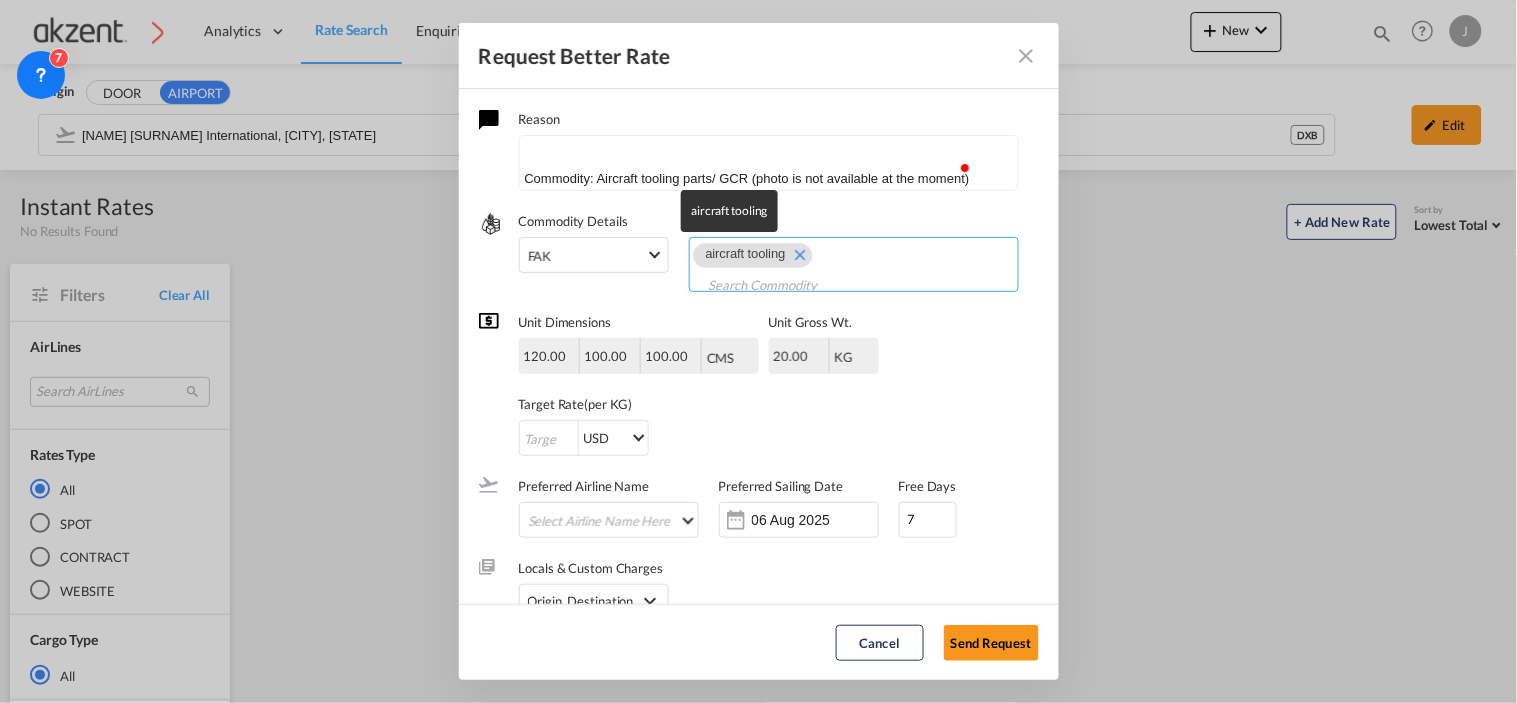 type on "c" 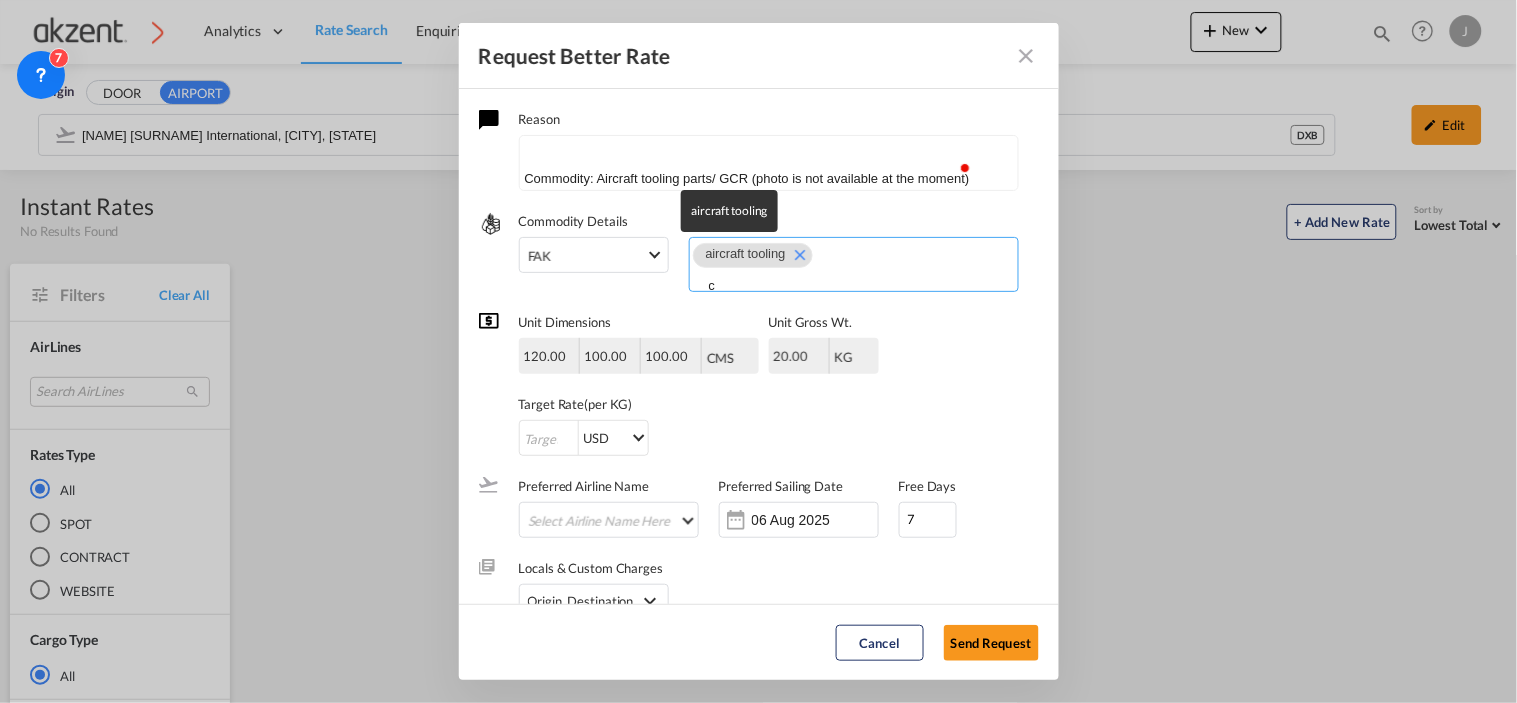 scroll, scrollTop: 2, scrollLeft: 0, axis: vertical 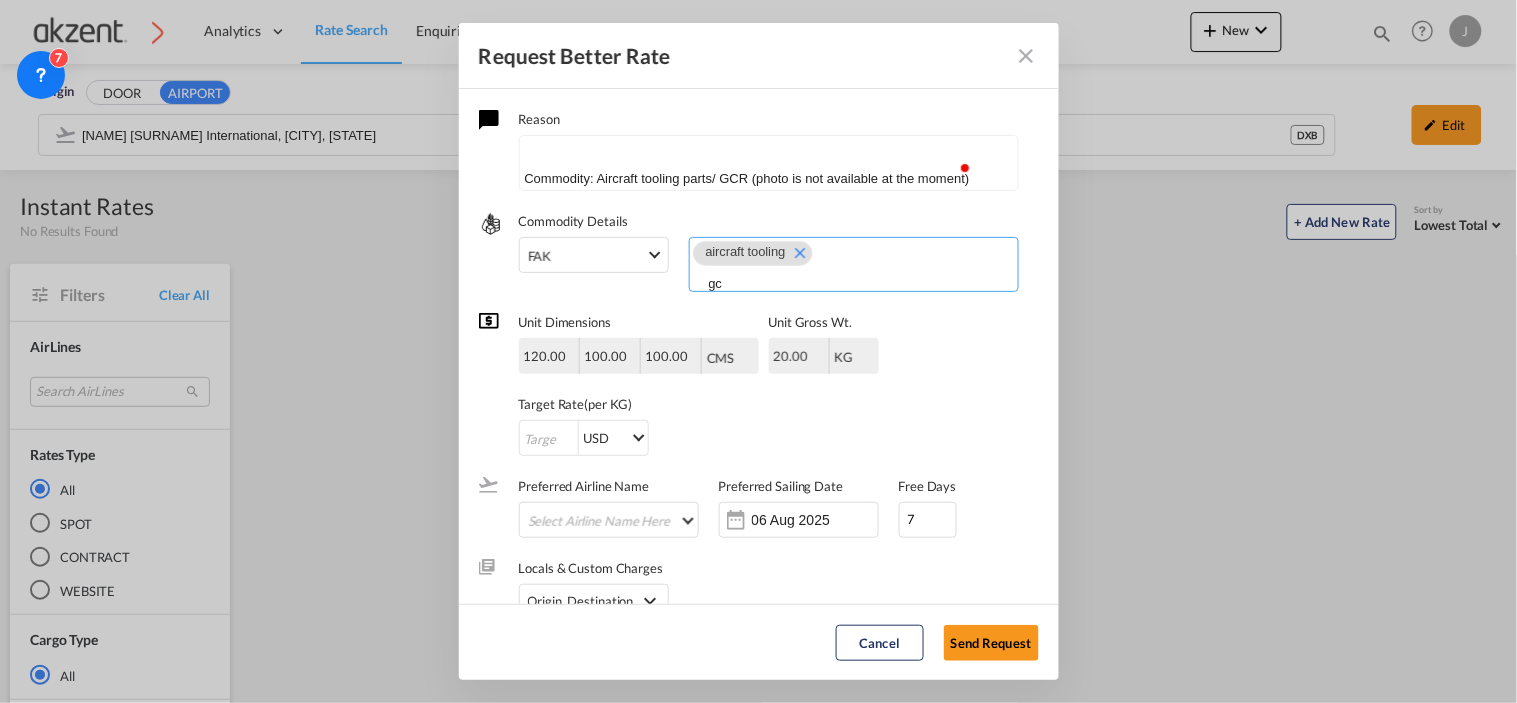 type on "gcr" 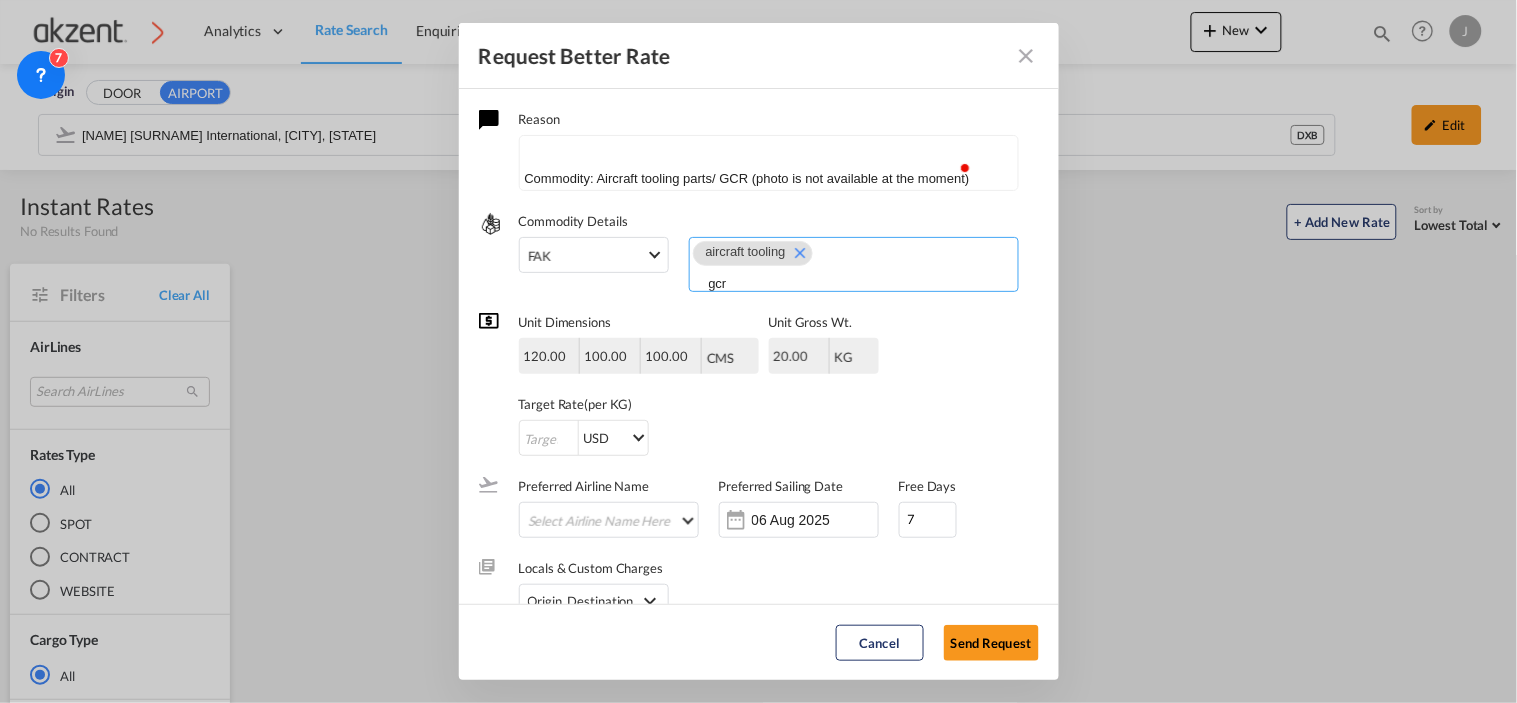 type 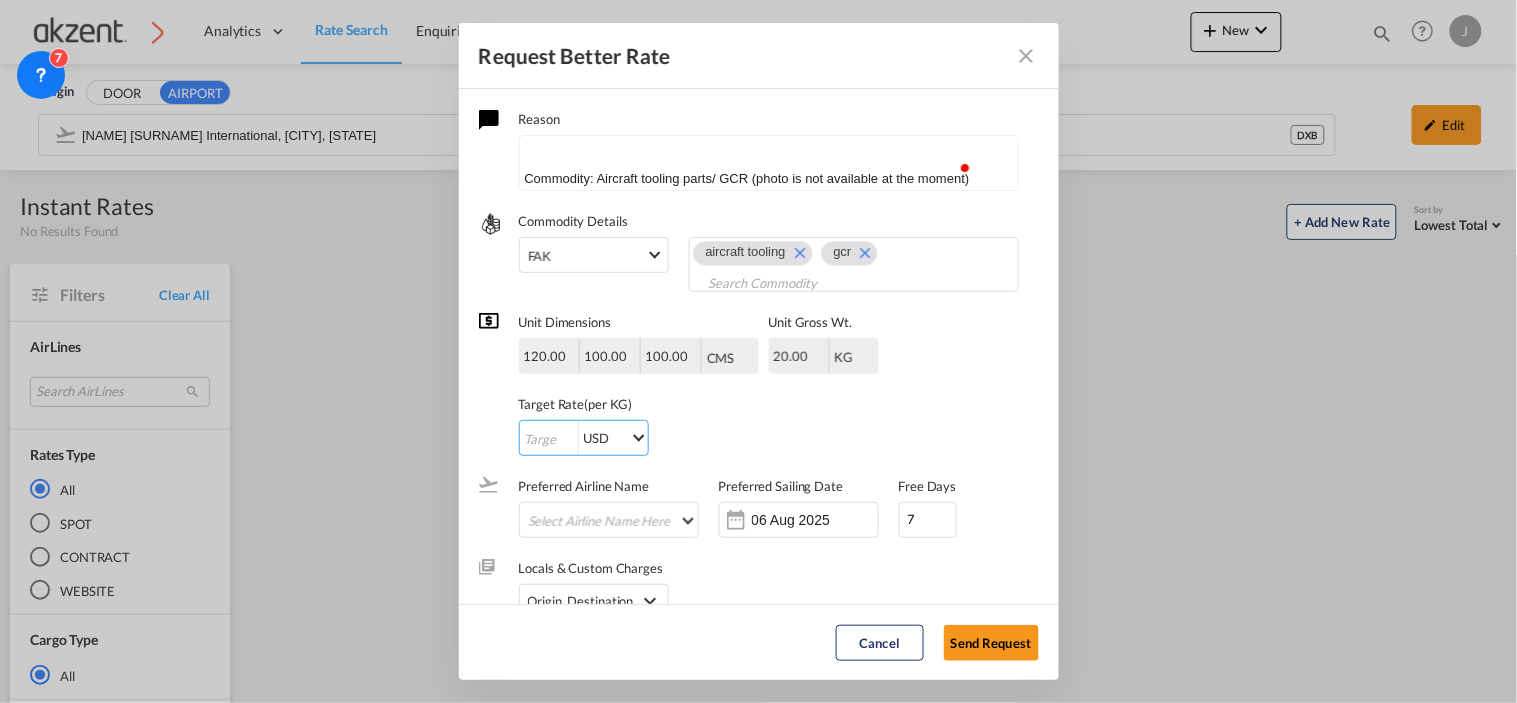 click at bounding box center (549, 439) 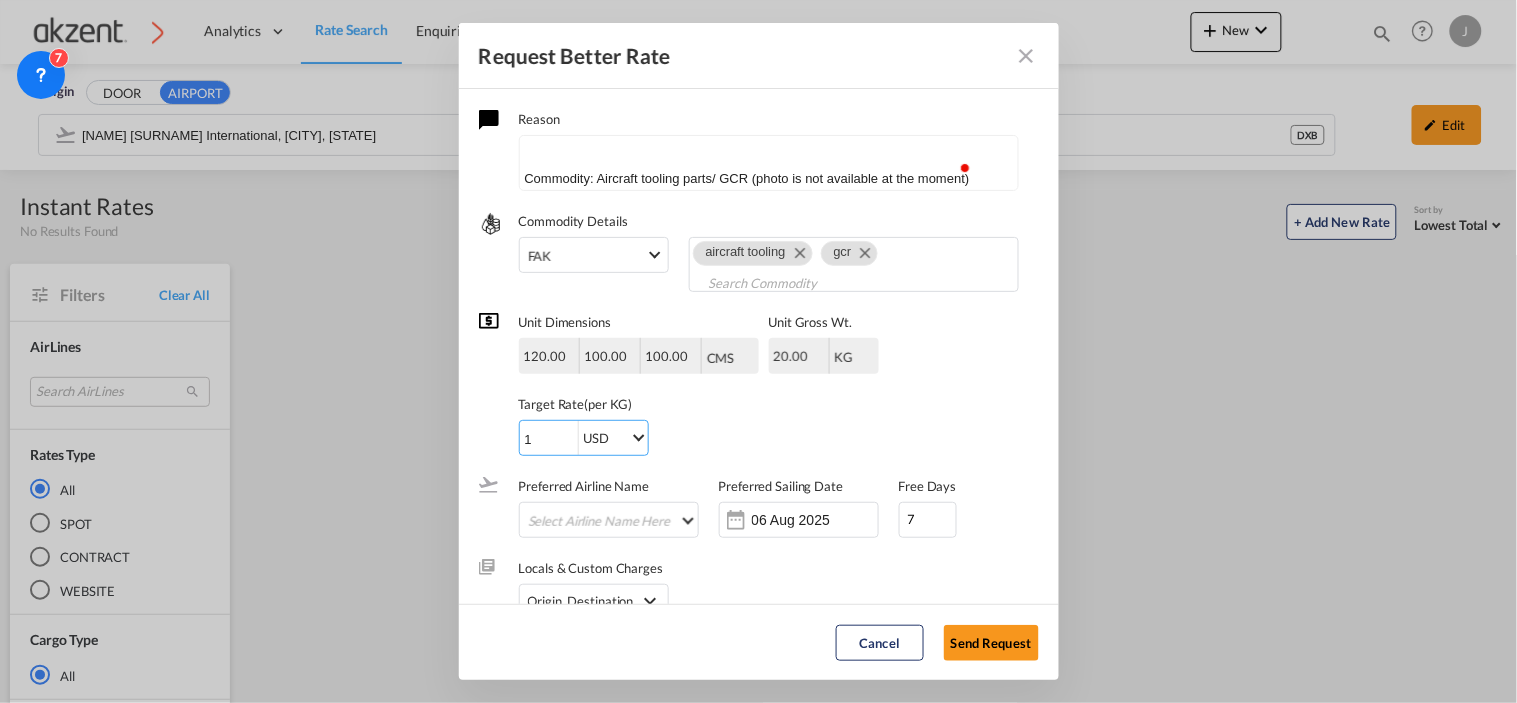 type on "1" 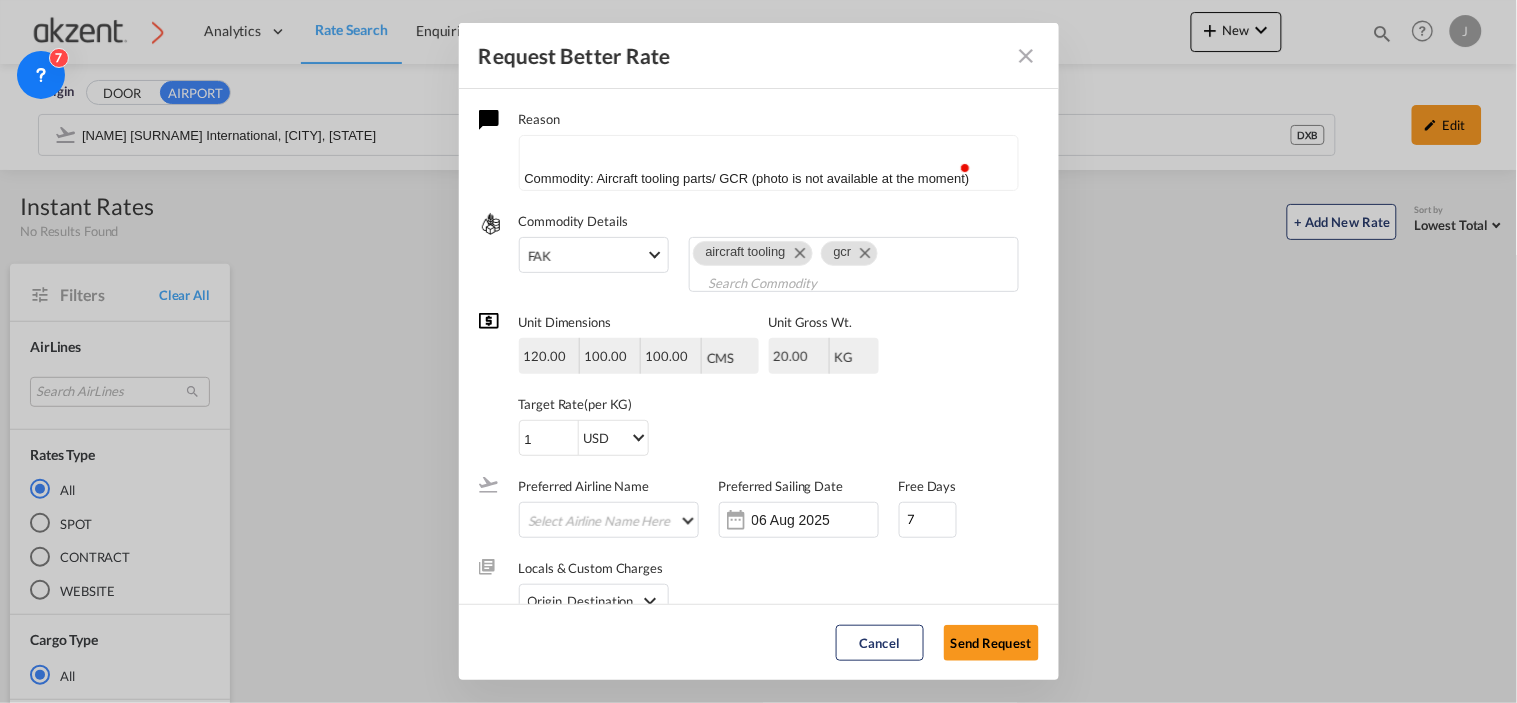 click on "Target Rate  (per KG)" at bounding box center (699, 404) 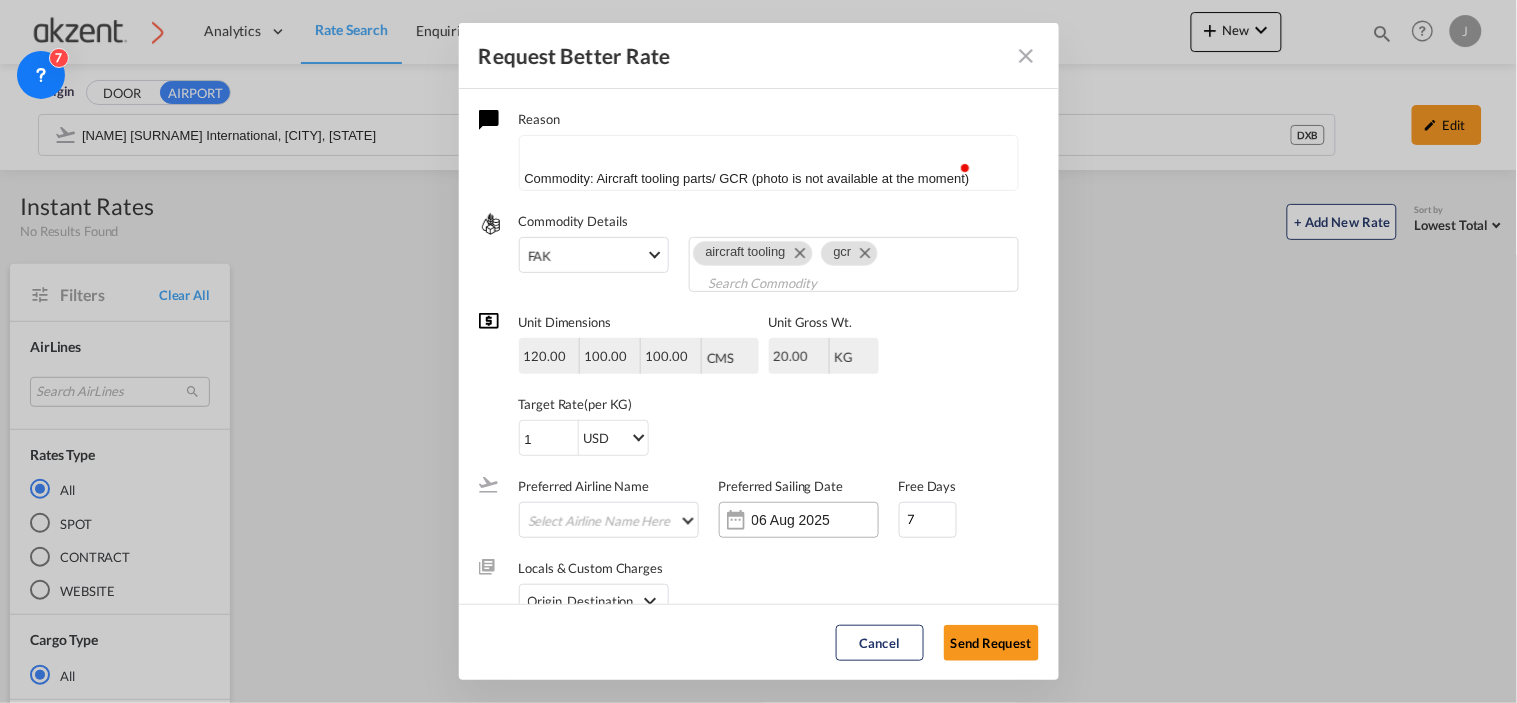 click on "06 Aug 2025" at bounding box center [815, 520] 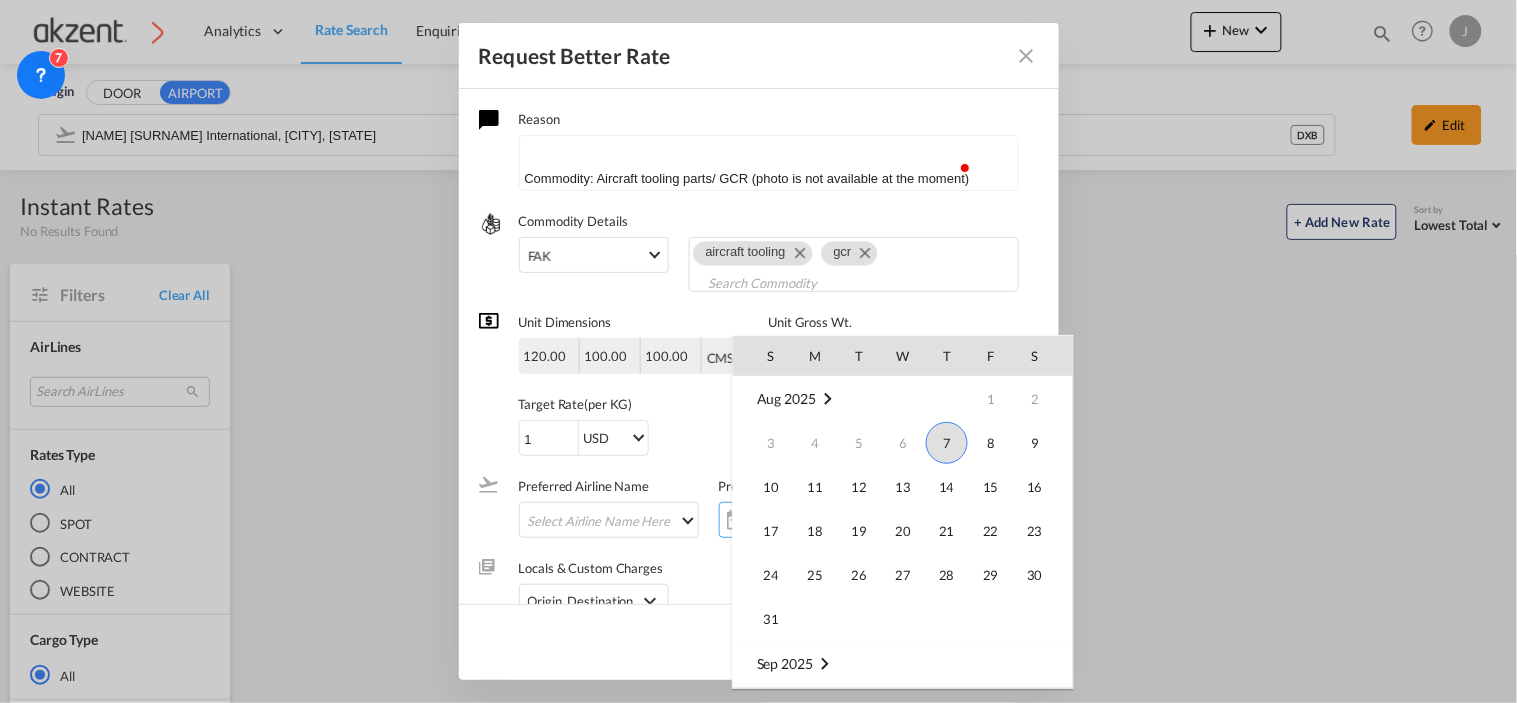 click on "7" at bounding box center (947, 443) 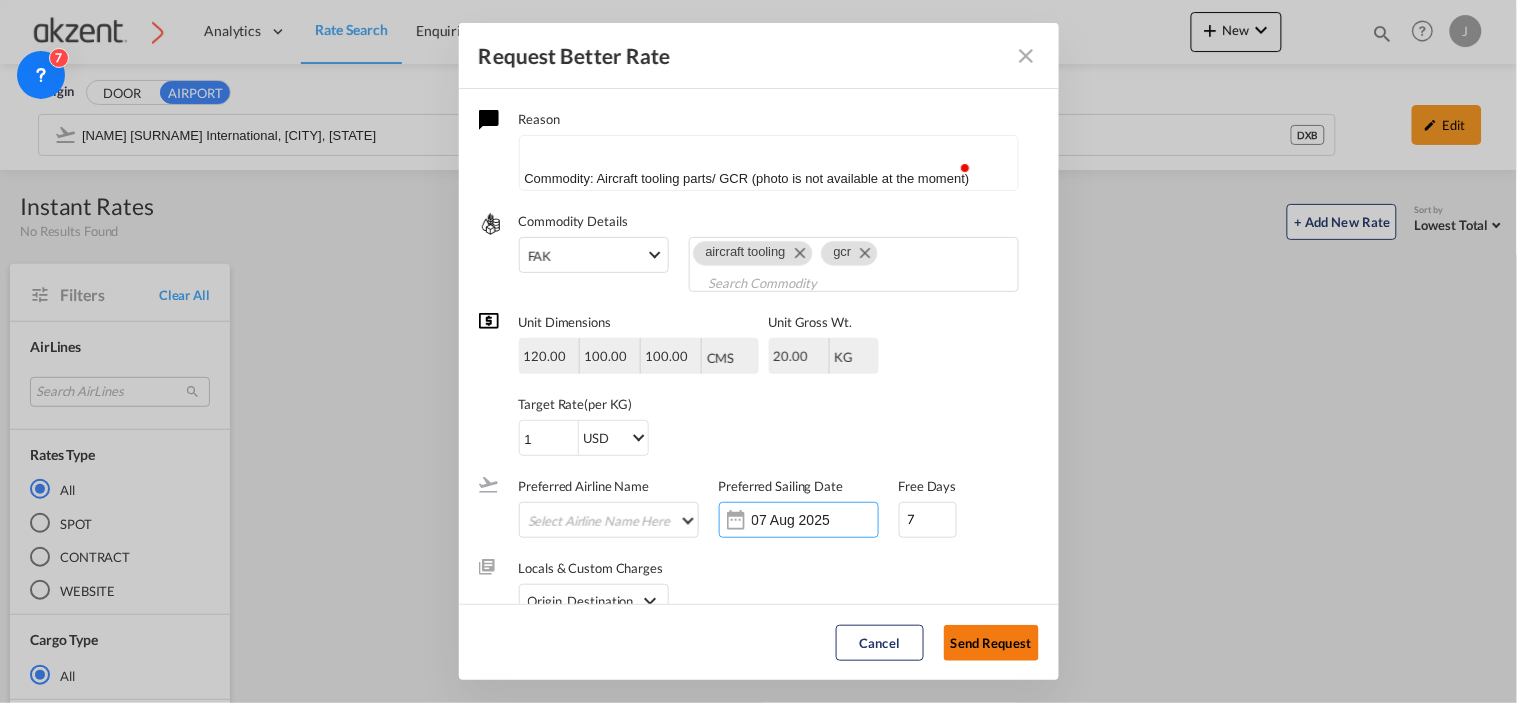 click on "Send Request" at bounding box center [991, 643] 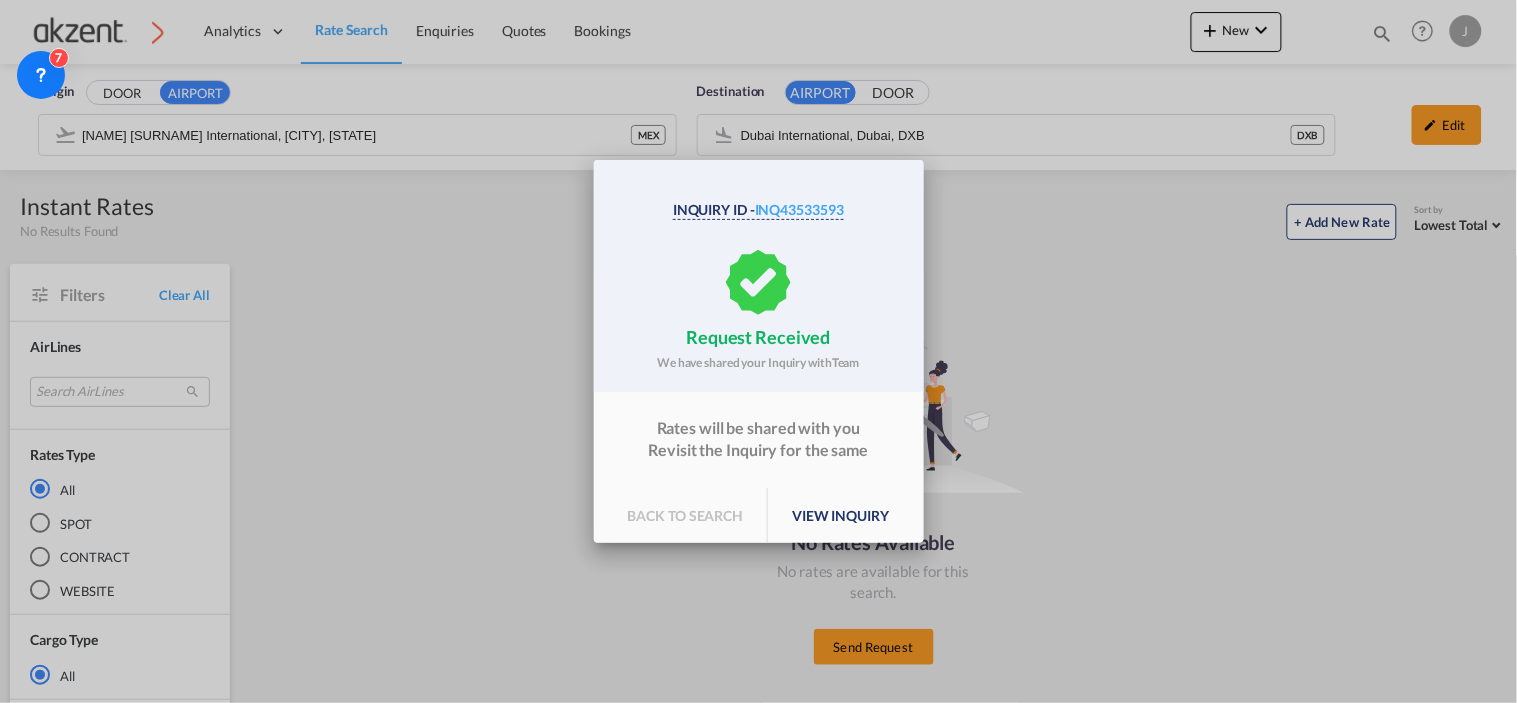 click on "view inquiry" at bounding box center [840, 516] 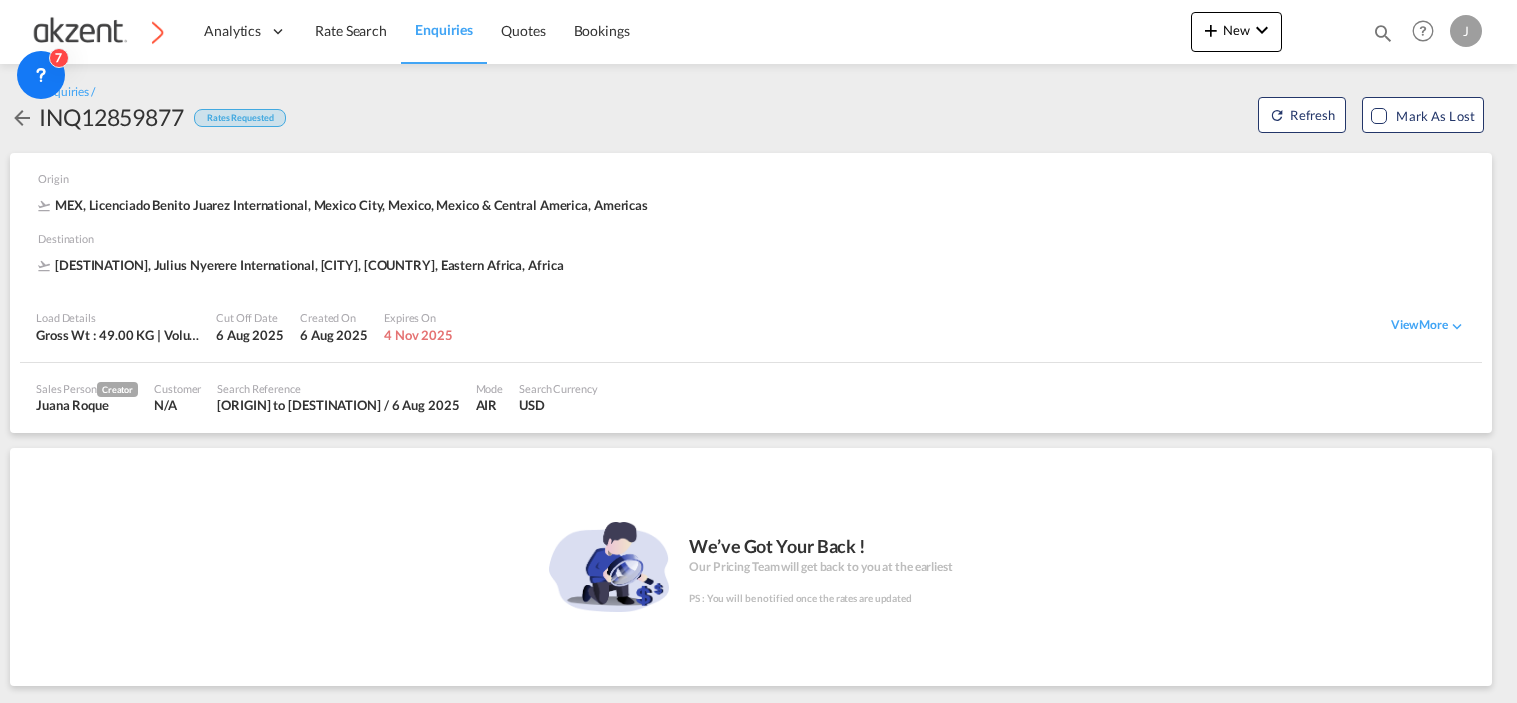 scroll, scrollTop: 0, scrollLeft: 0, axis: both 